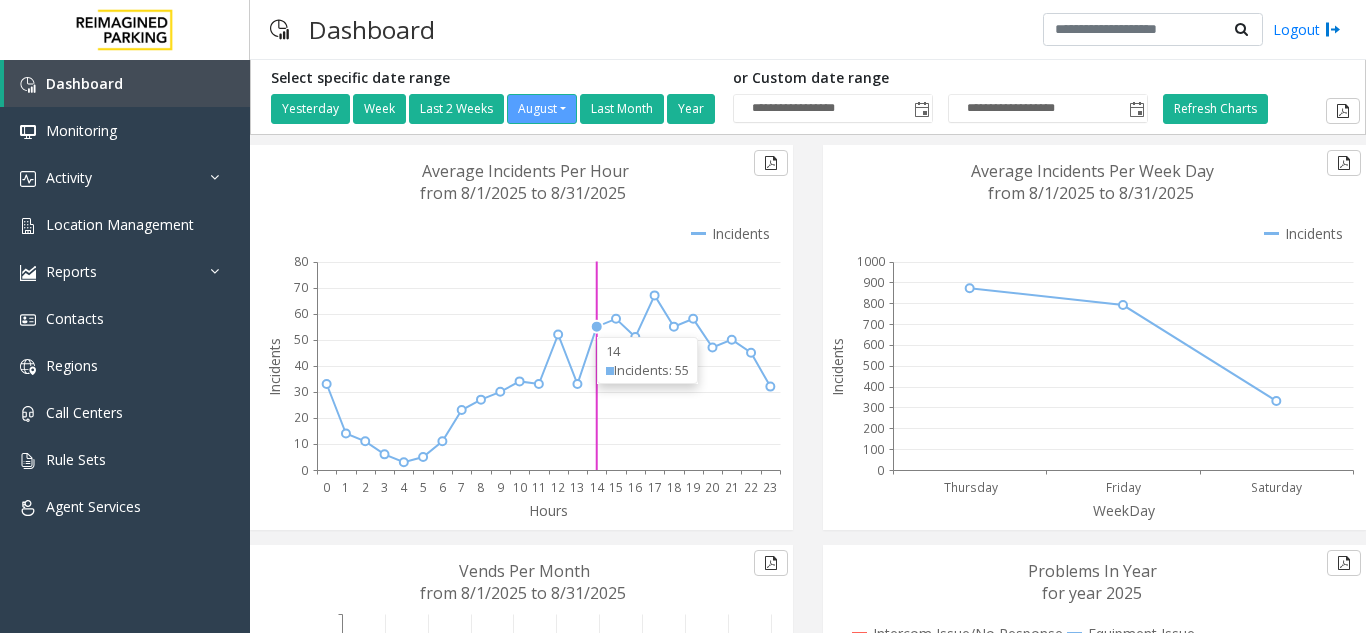 scroll, scrollTop: 0, scrollLeft: 0, axis: both 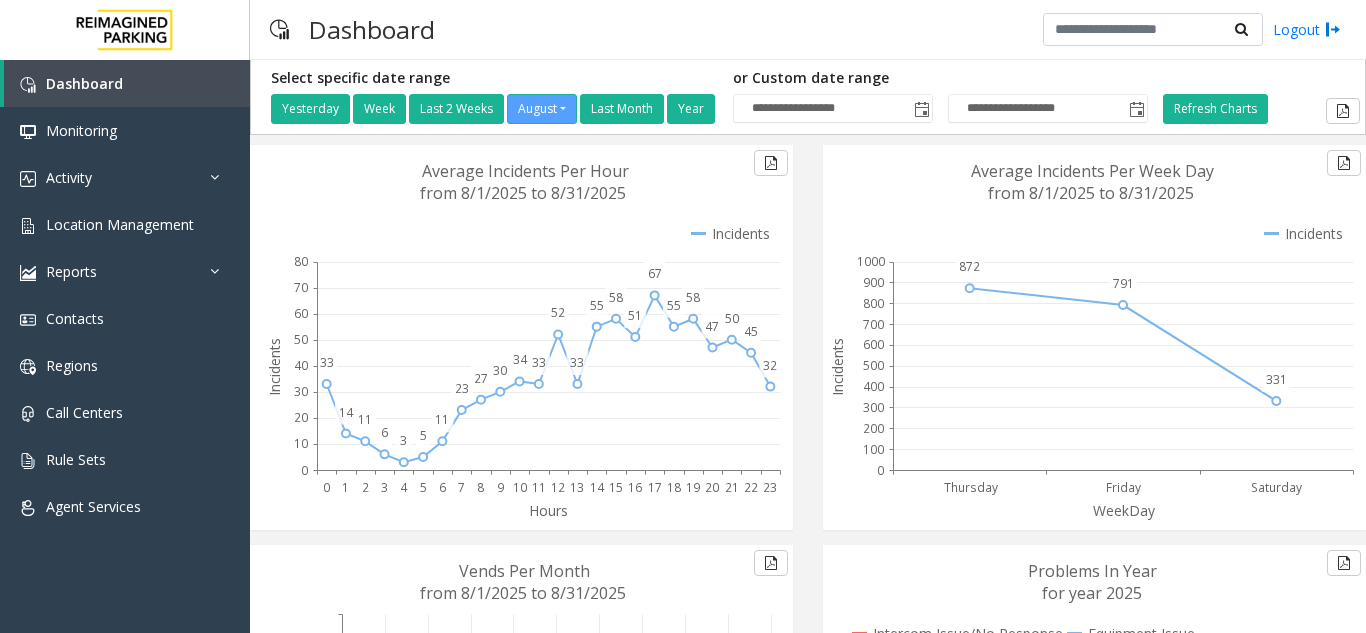 click on "Dashboard Logout" at bounding box center [808, 30] 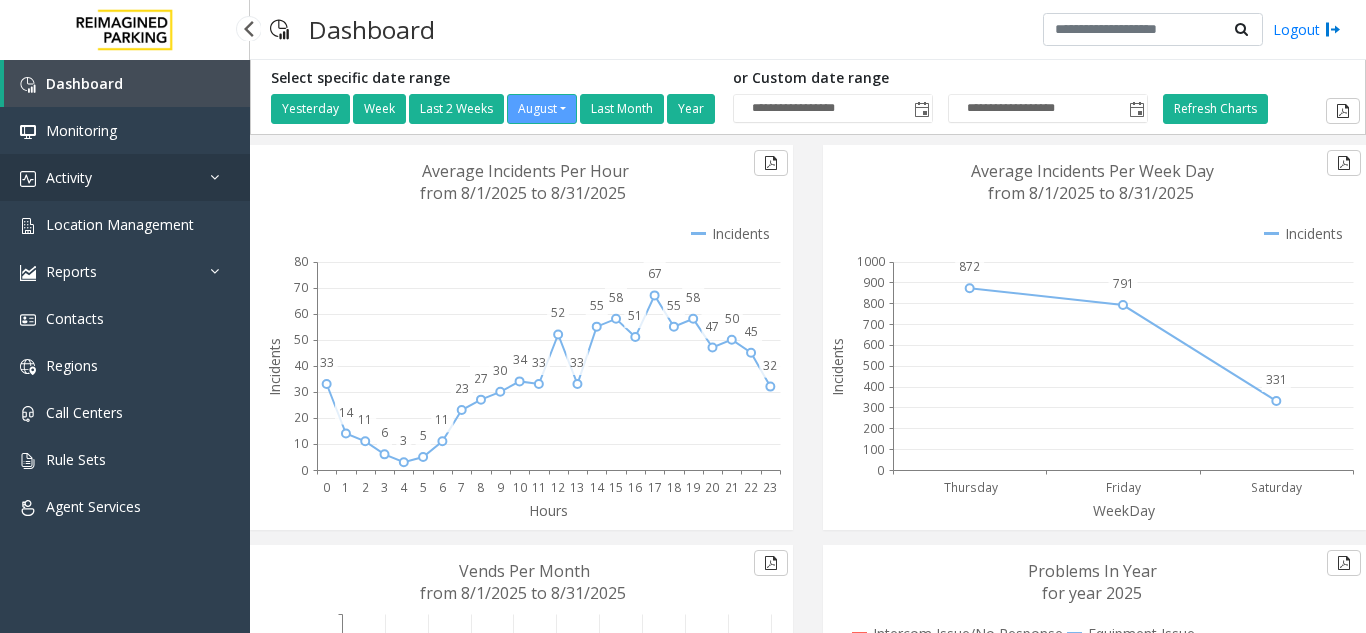 click at bounding box center (220, 177) 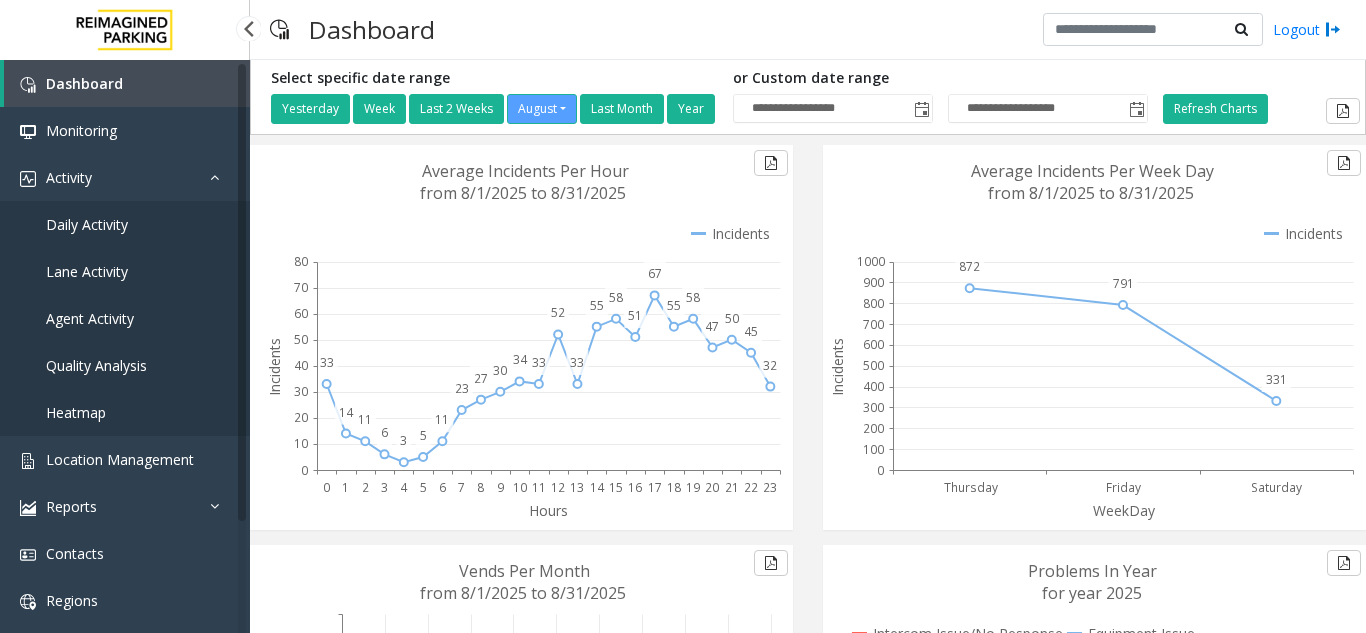 click on "Agent Activity" at bounding box center (90, 318) 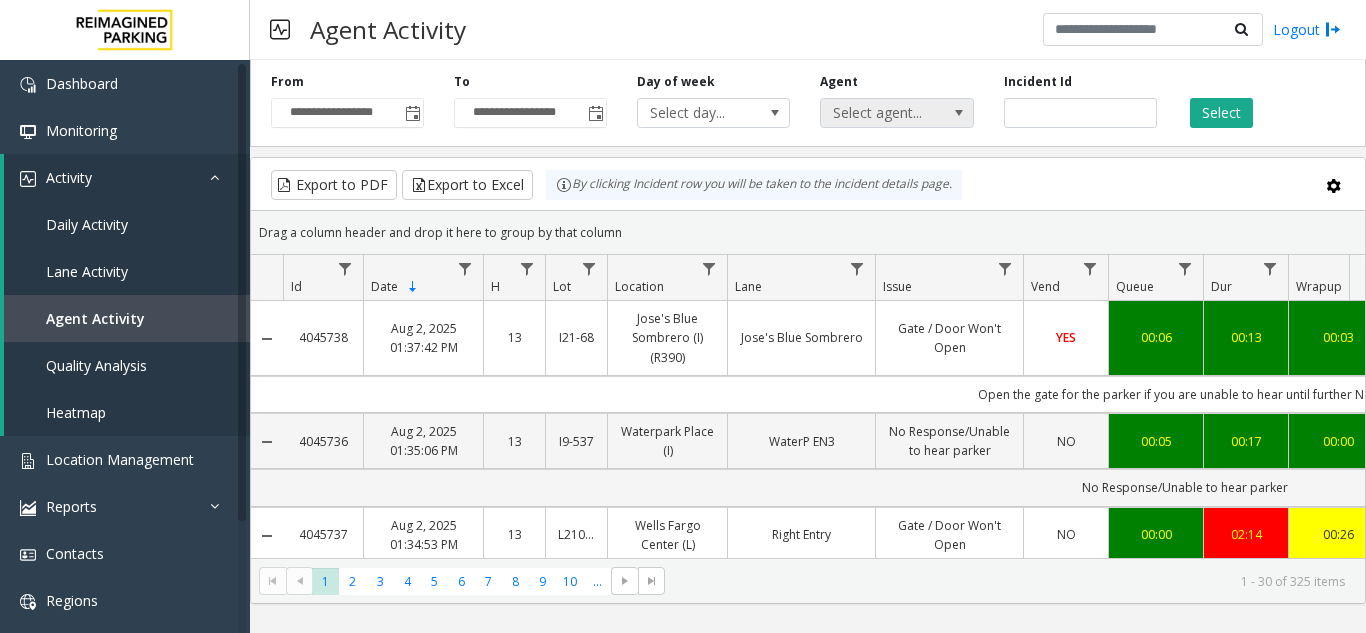 click on "Select agent..." at bounding box center [881, 113] 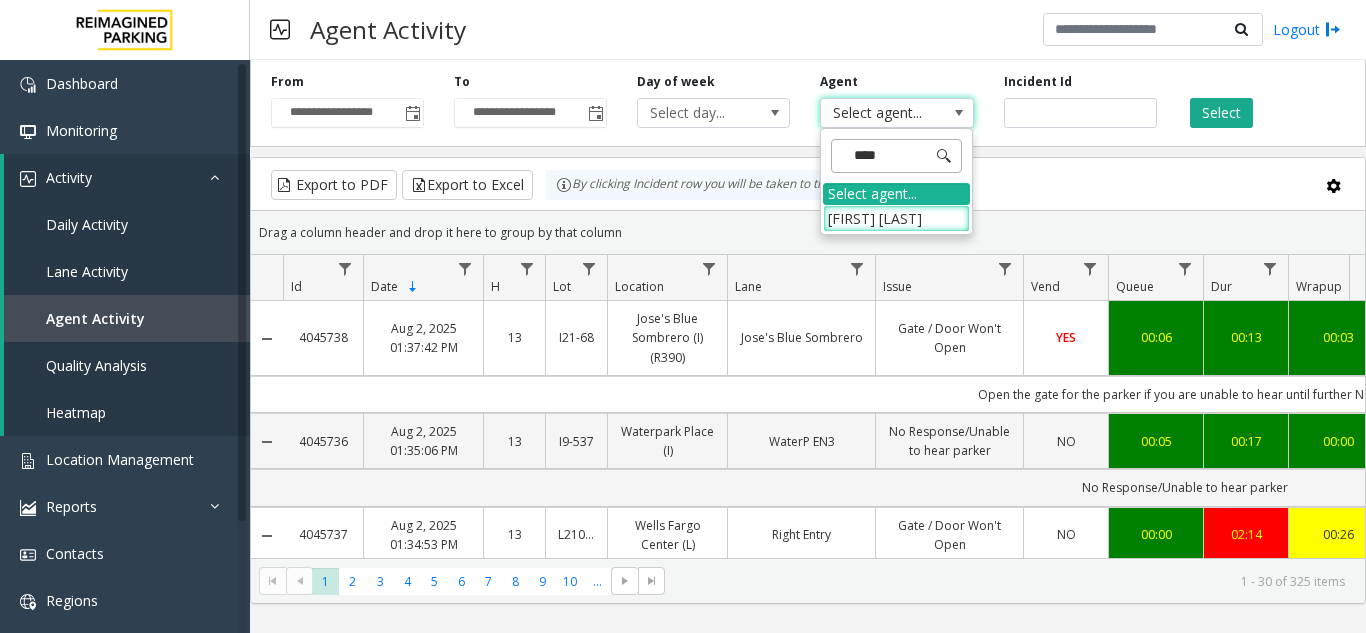 type on "[MASKED]" 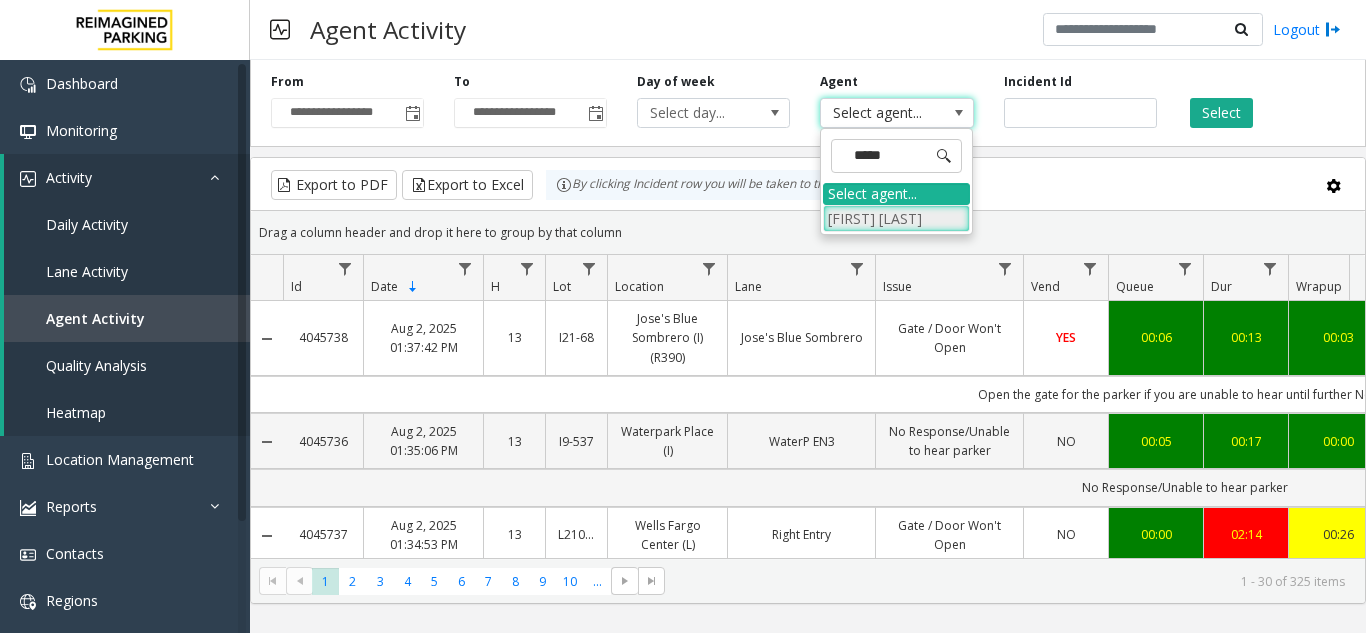 click on "[FIRST] [LAST]" at bounding box center [896, 218] 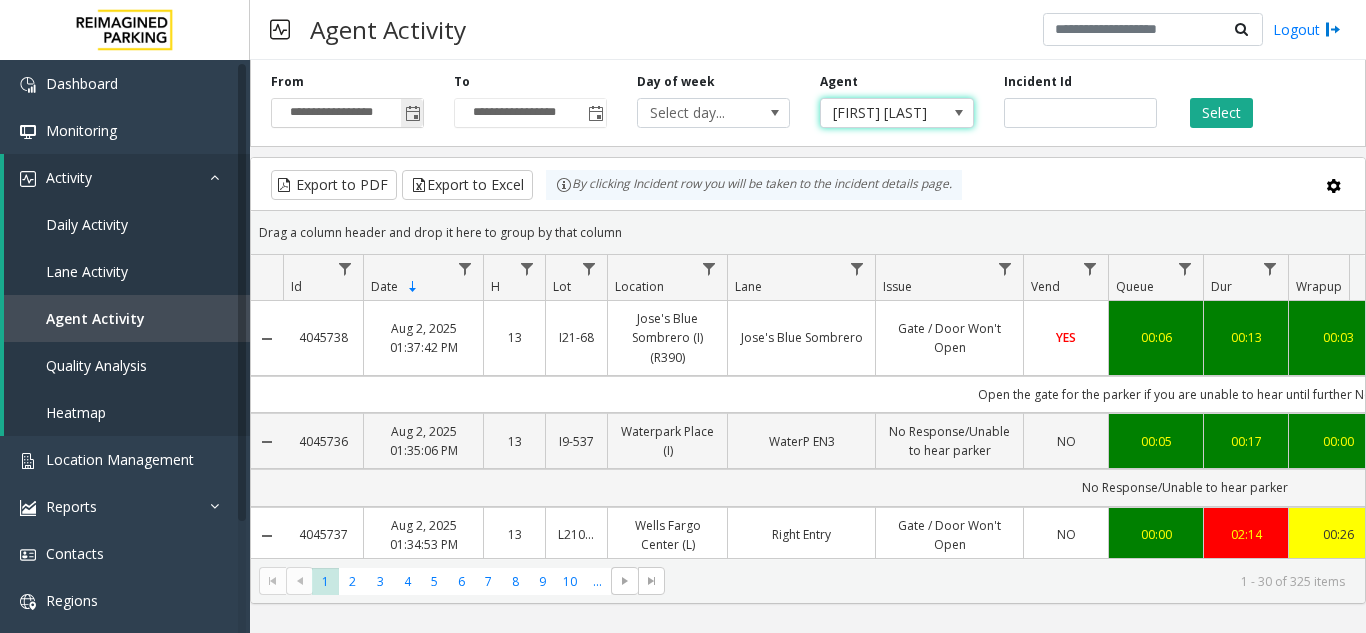 click 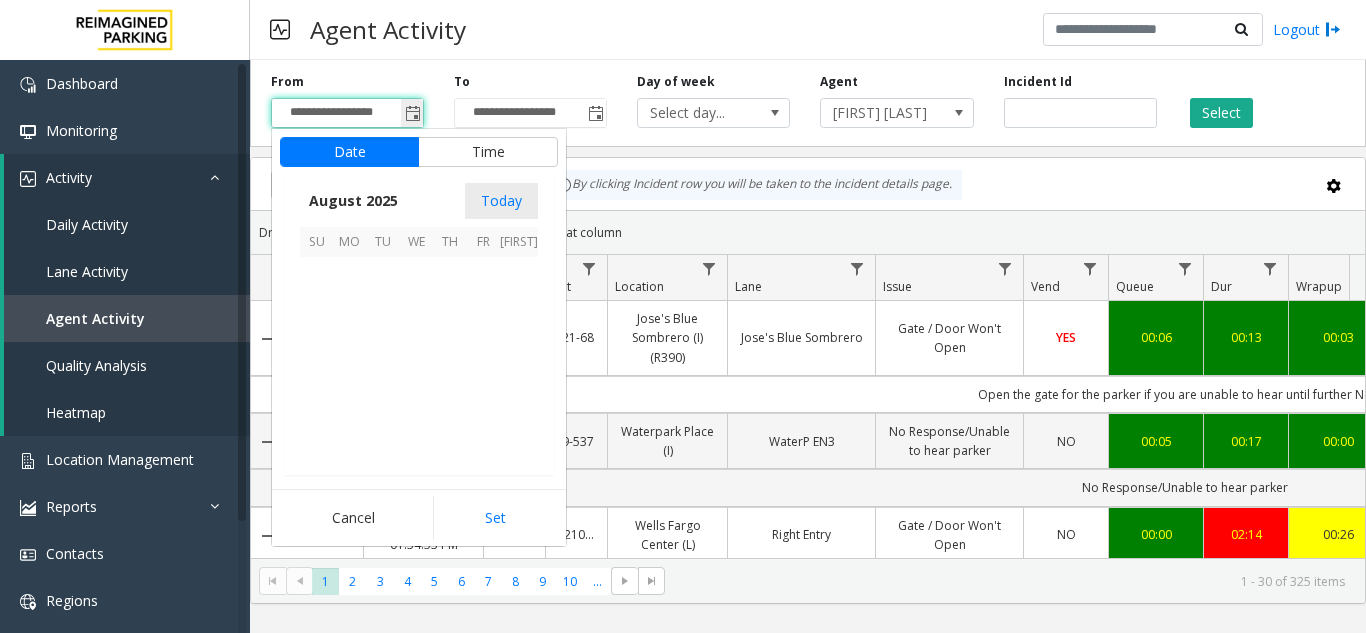 scroll, scrollTop: 358666, scrollLeft: 0, axis: vertical 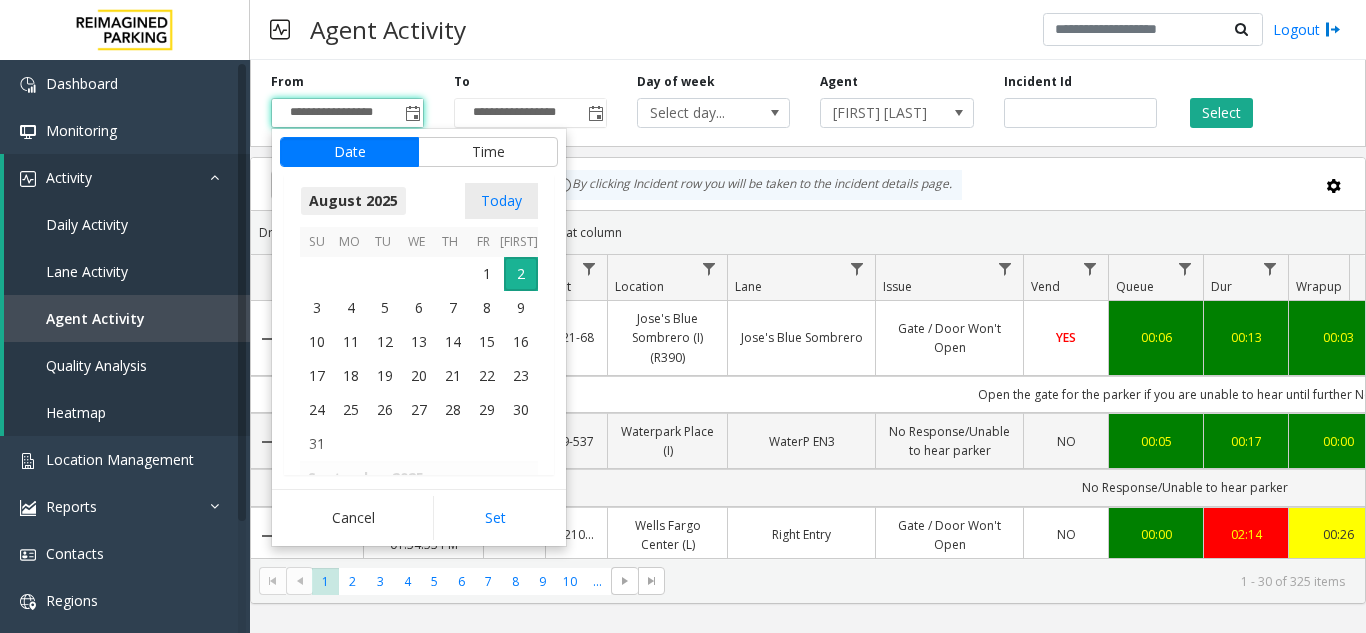 click on "August 2025" at bounding box center (353, 201) 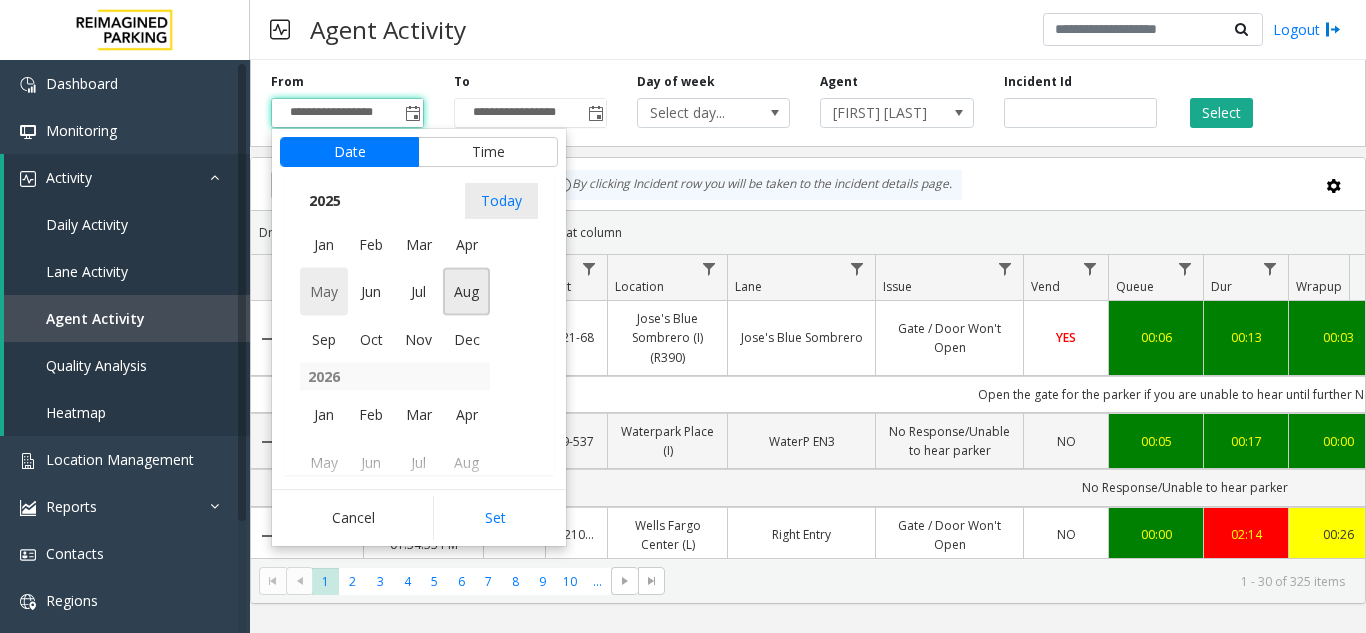 click on "May" at bounding box center [324, 292] 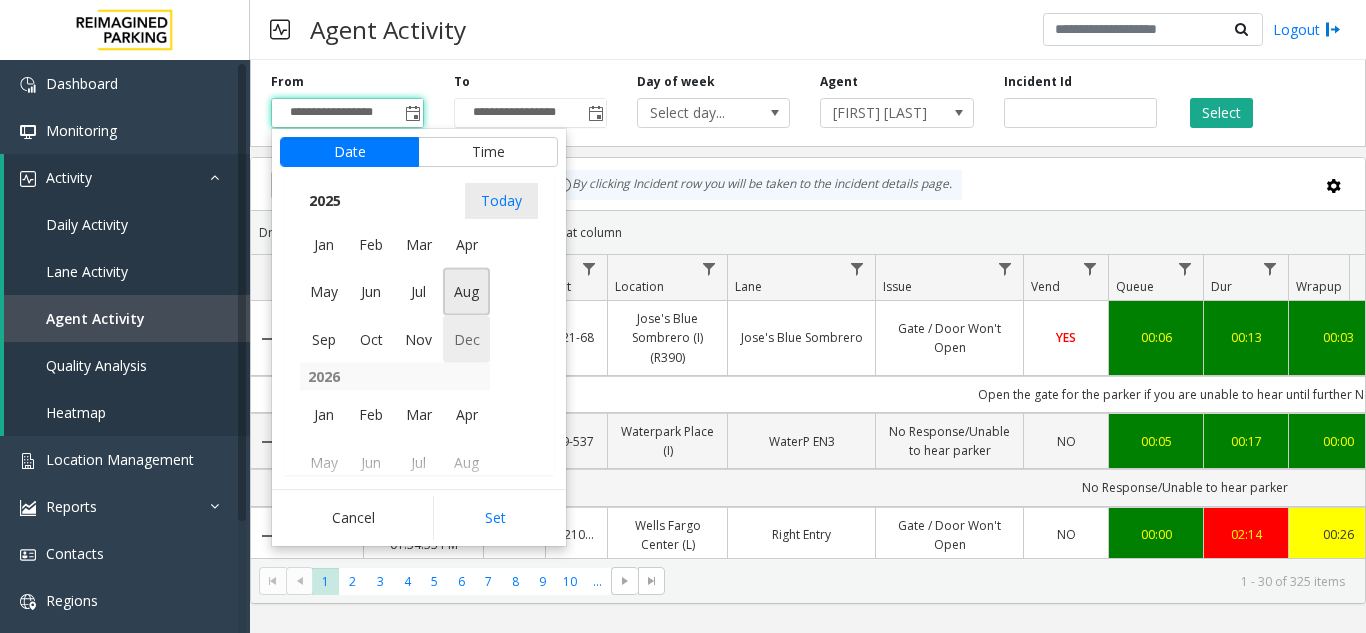 scroll, scrollTop: 357952, scrollLeft: 0, axis: vertical 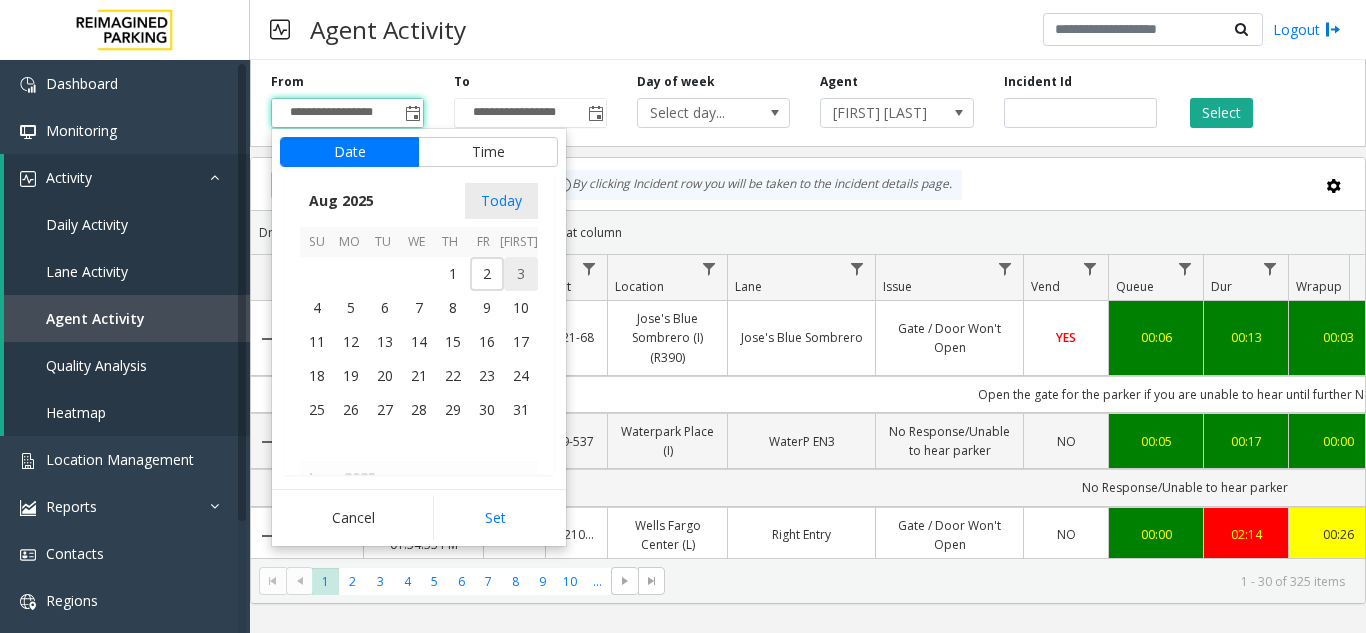 click on "3" at bounding box center [521, 274] 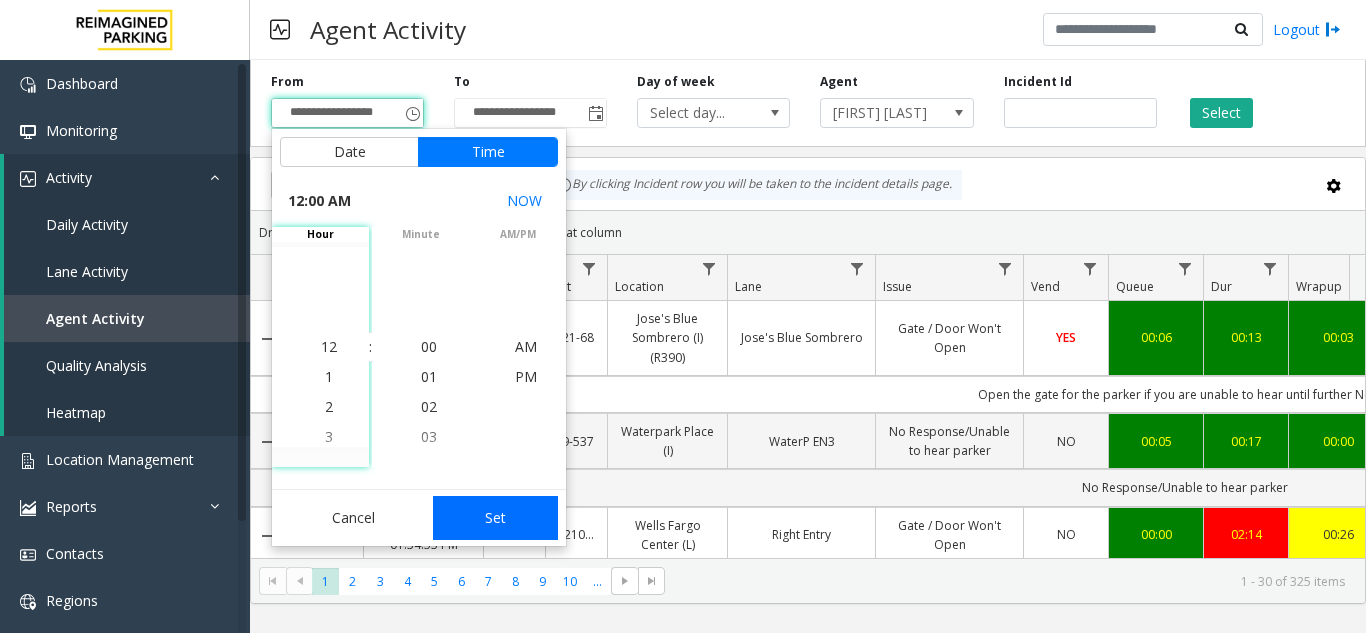click on "Set" 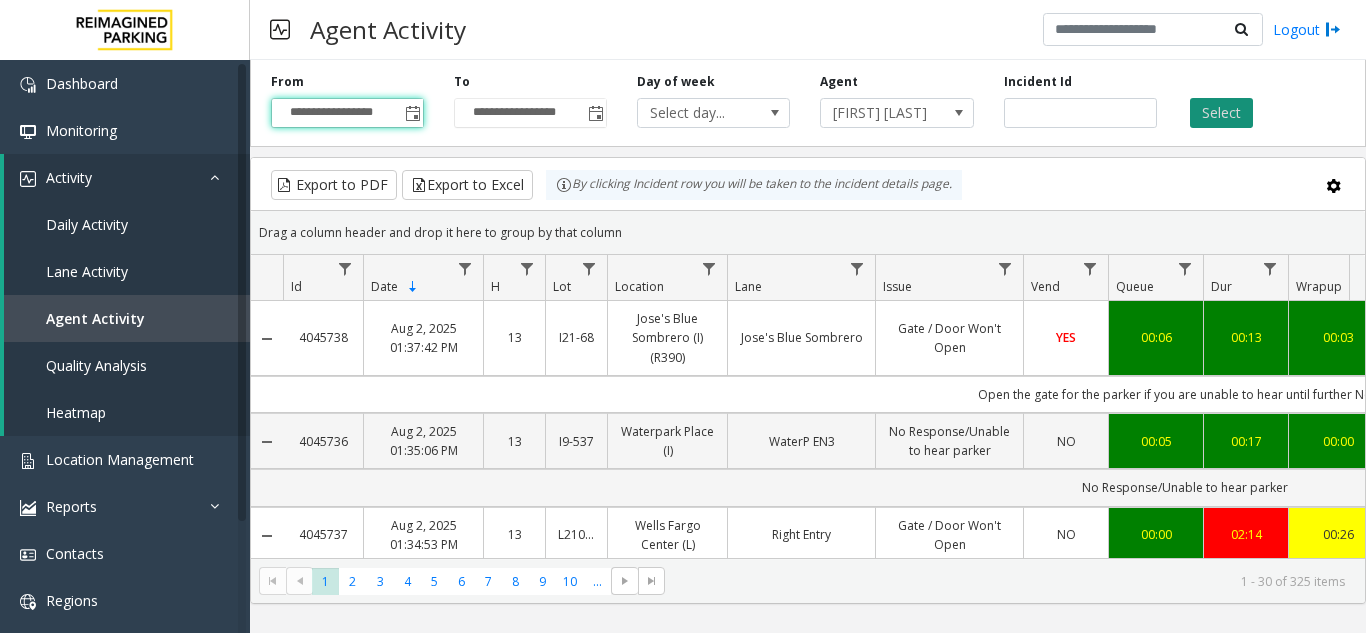 click on "Select" 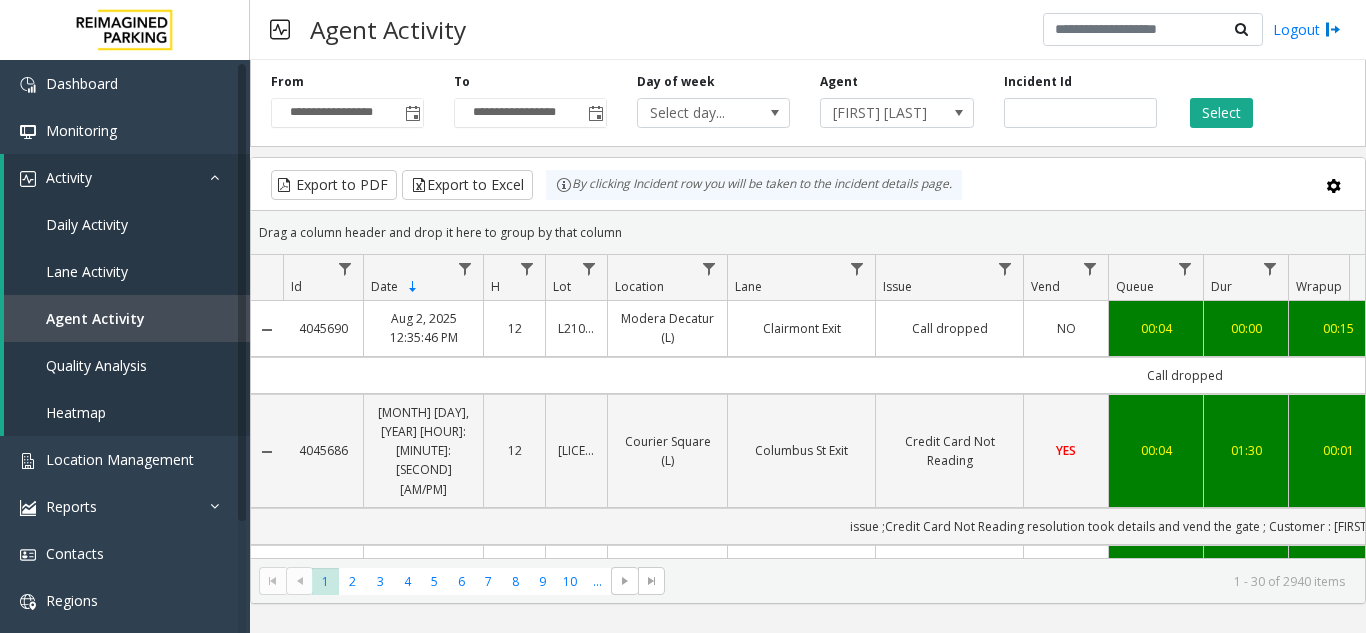 scroll, scrollTop: 0, scrollLeft: 109, axis: horizontal 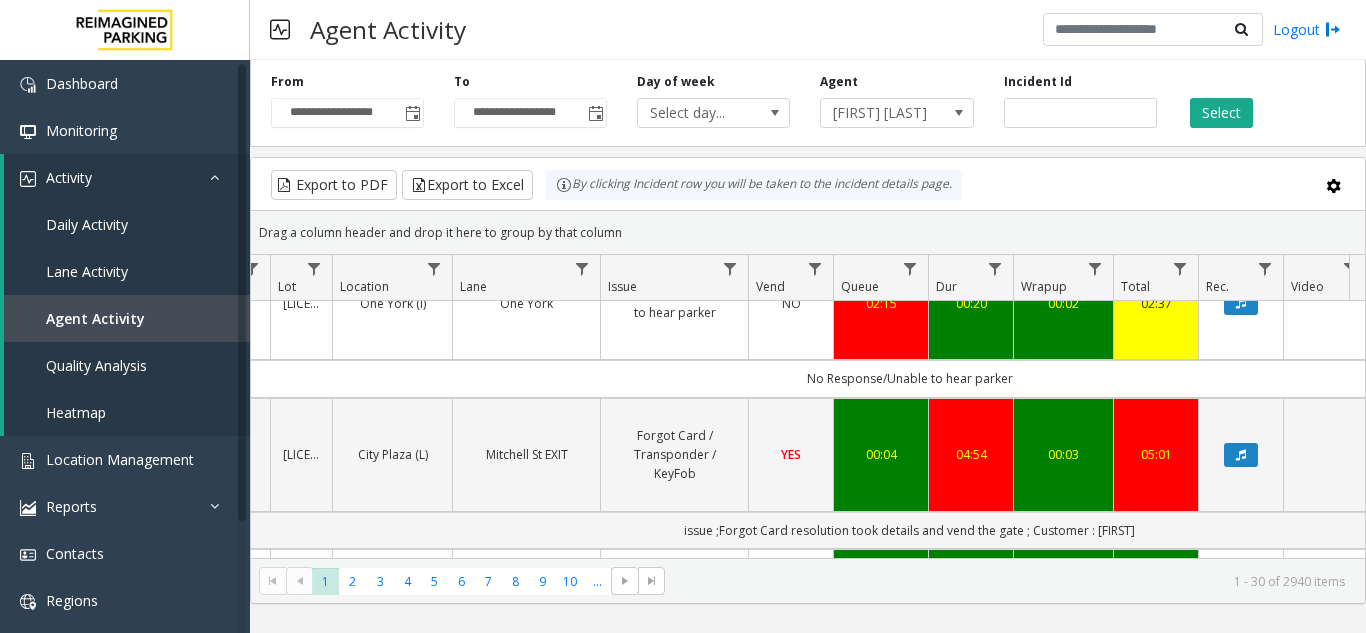 click 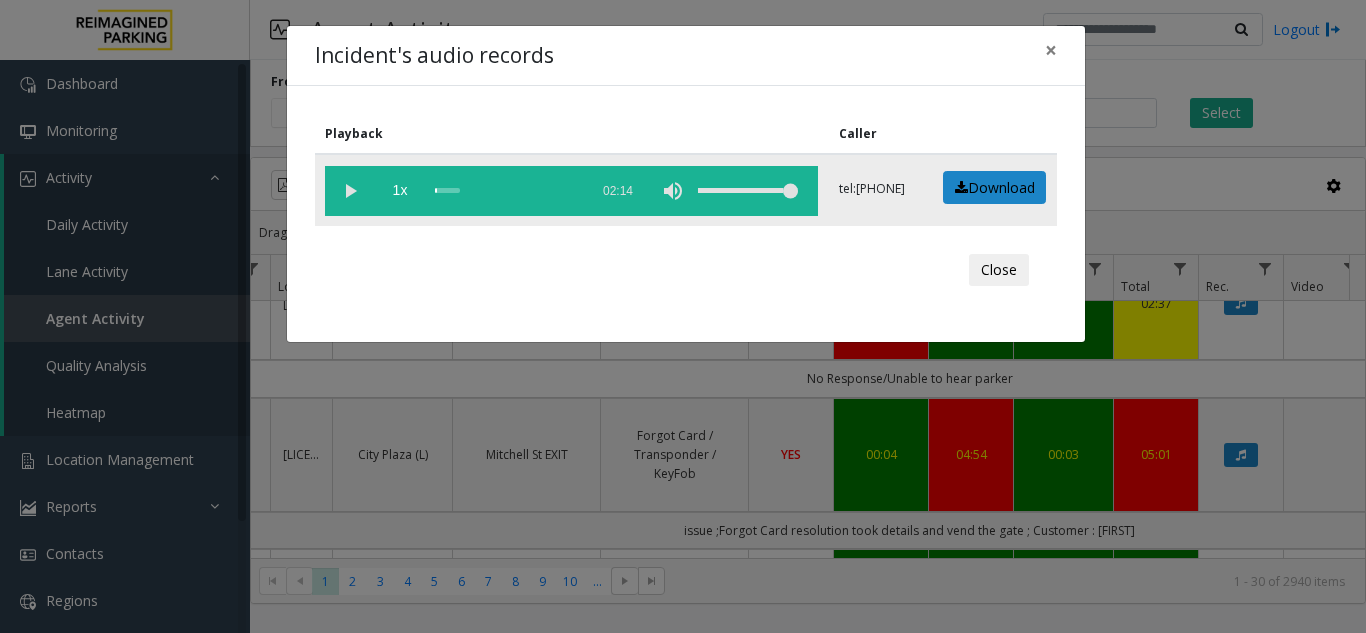 click 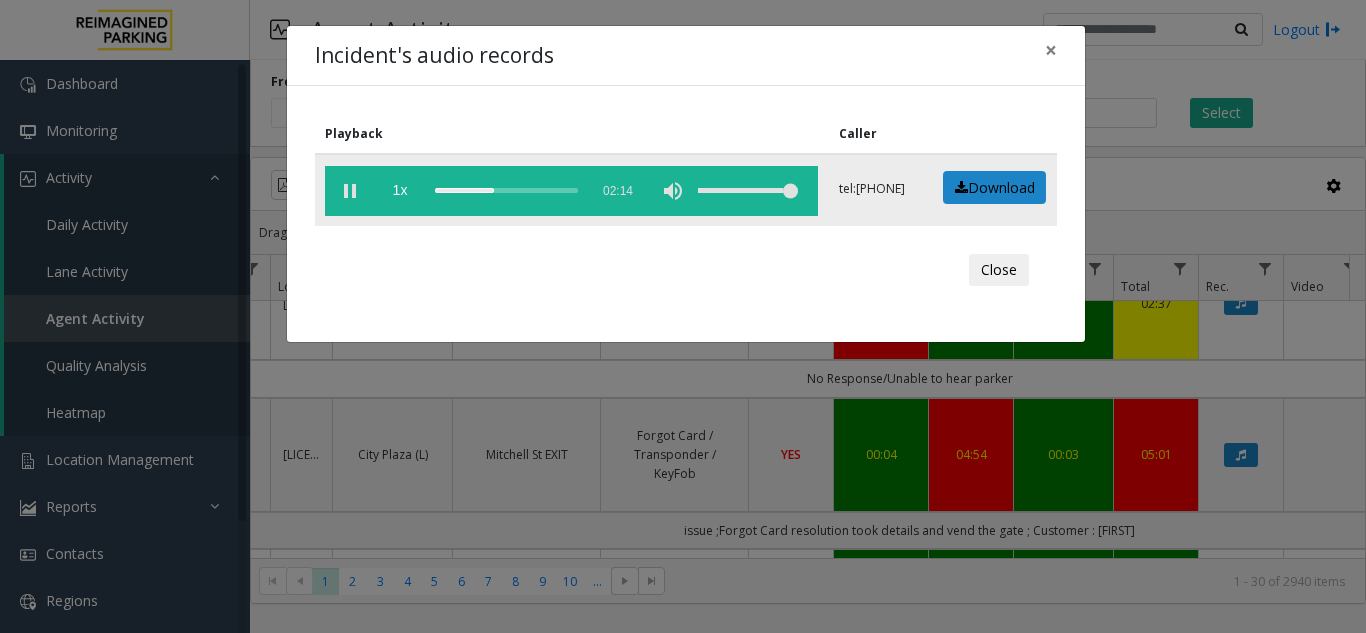 click 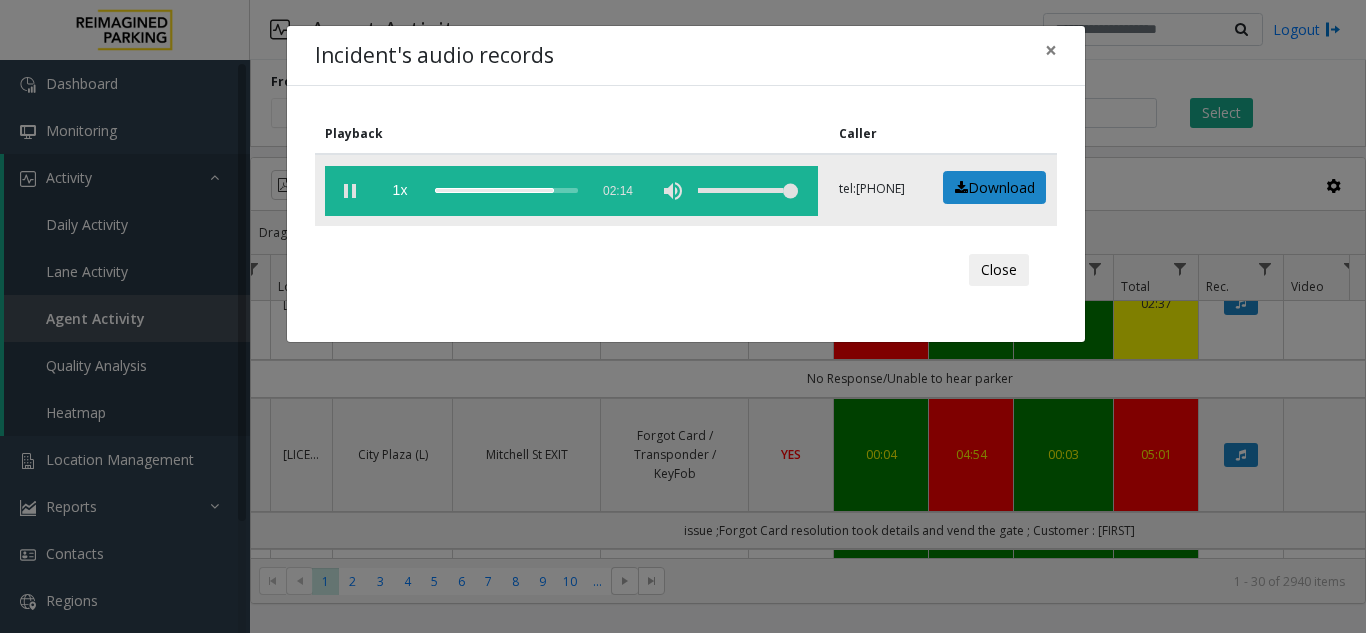 click 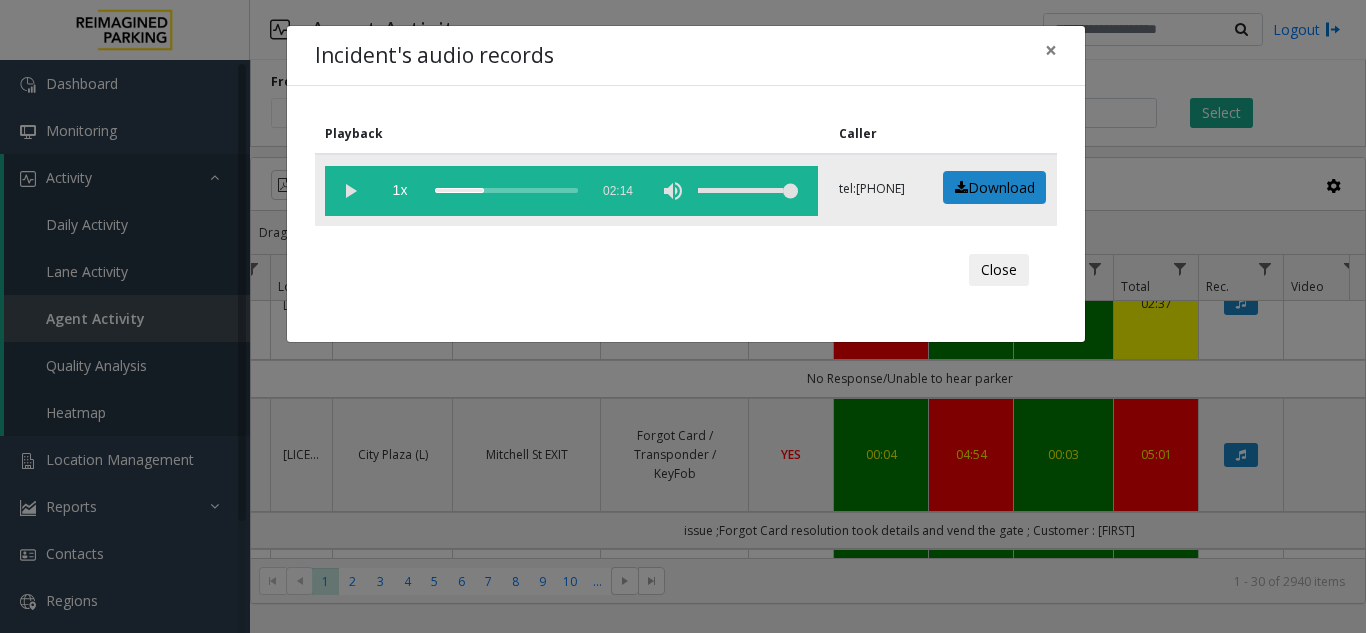 click 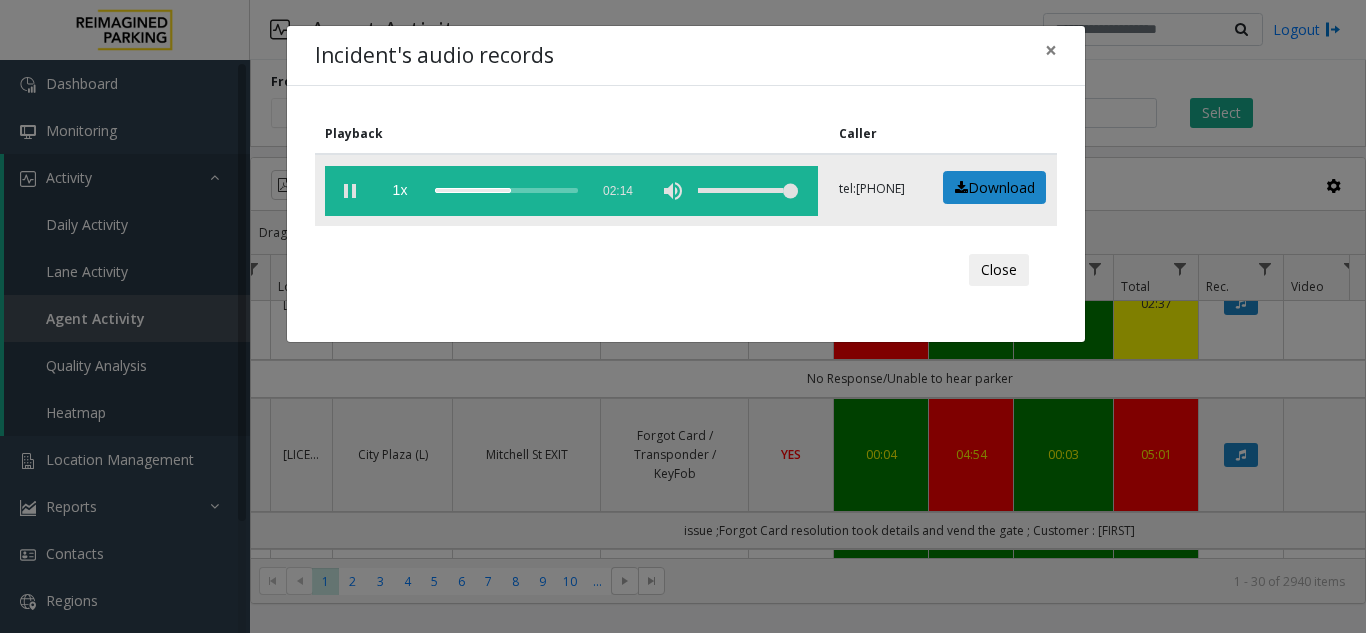 click 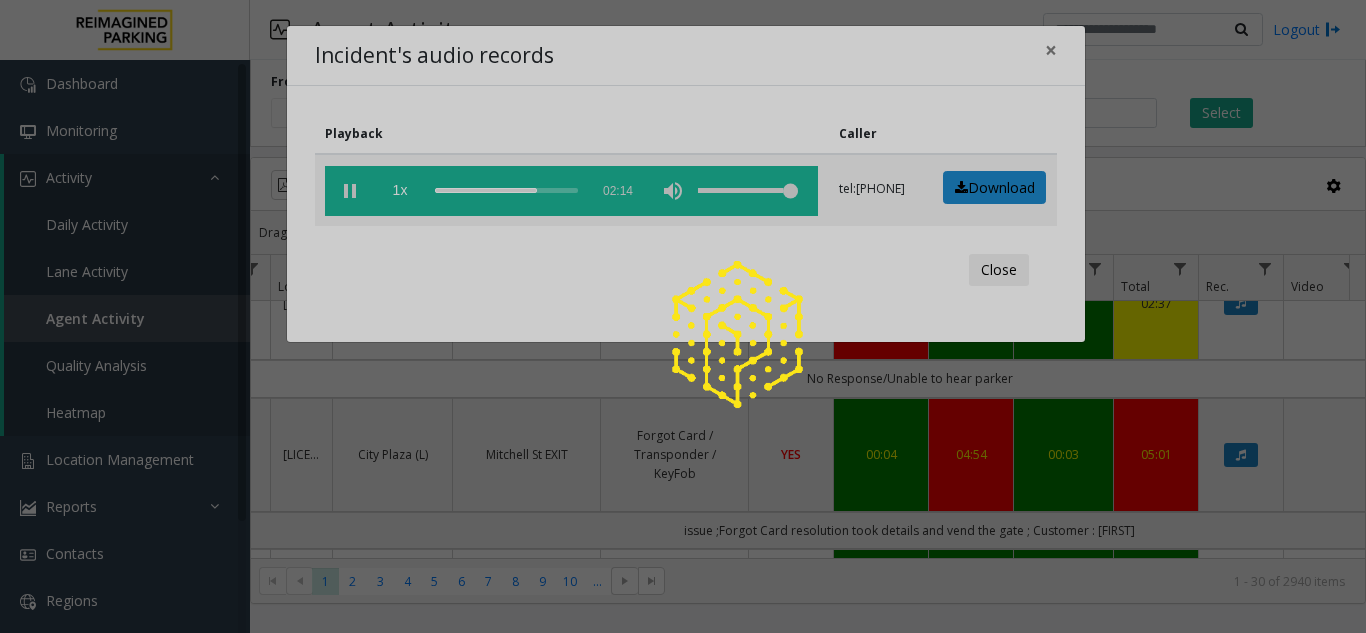 click 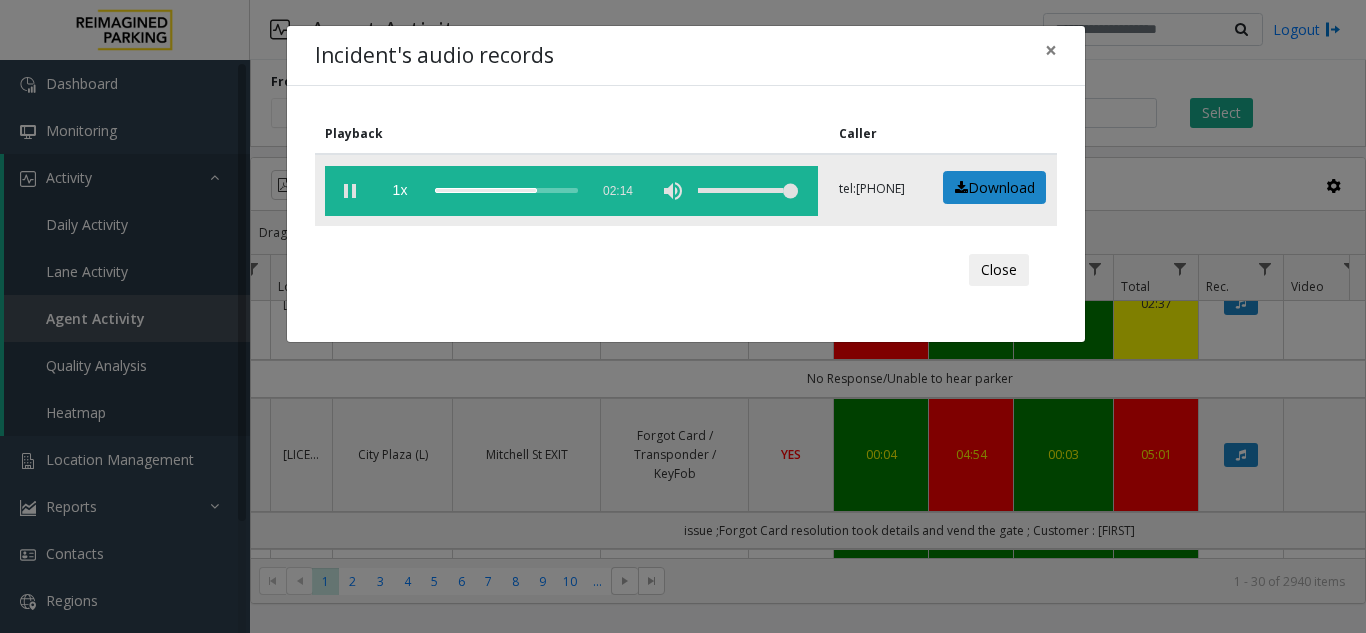 click 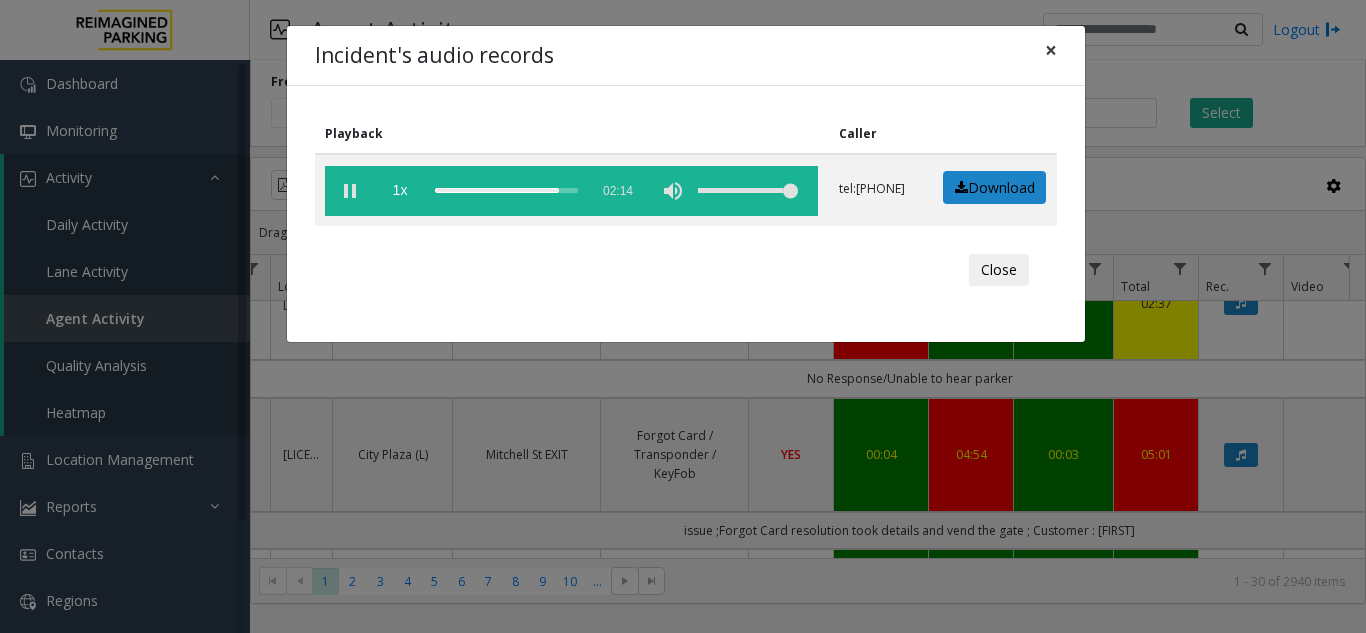 click on "×" 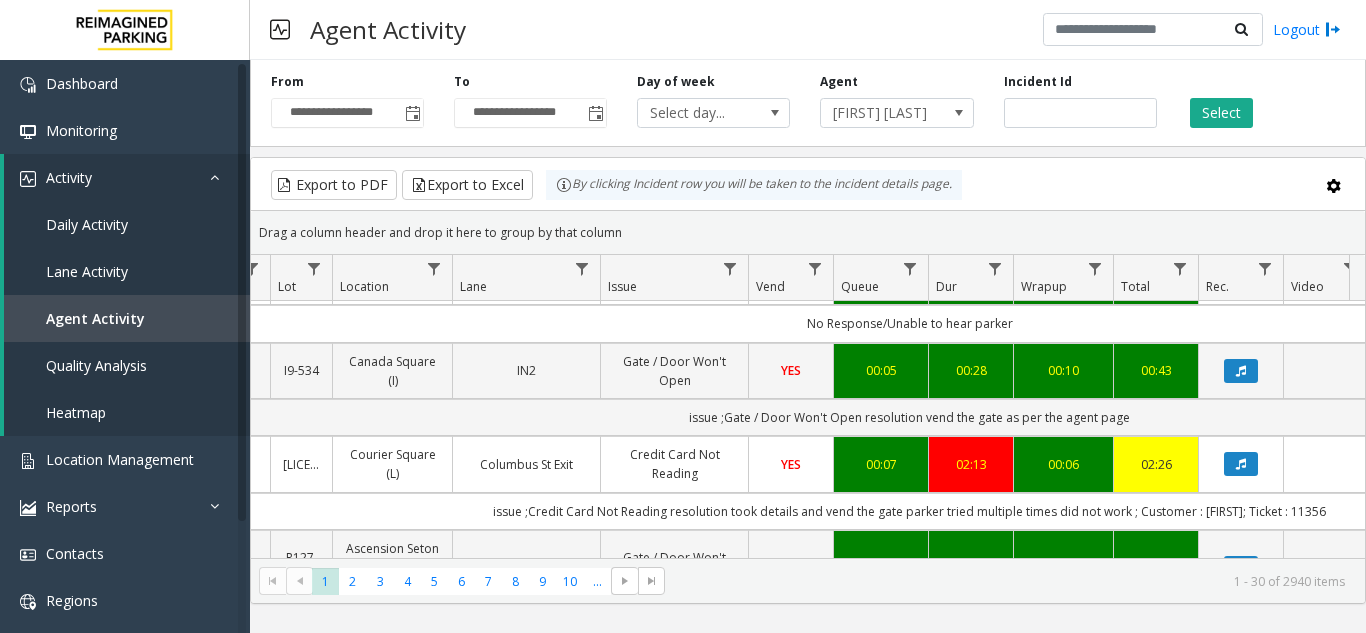 scroll, scrollTop: 2342, scrollLeft: 275, axis: both 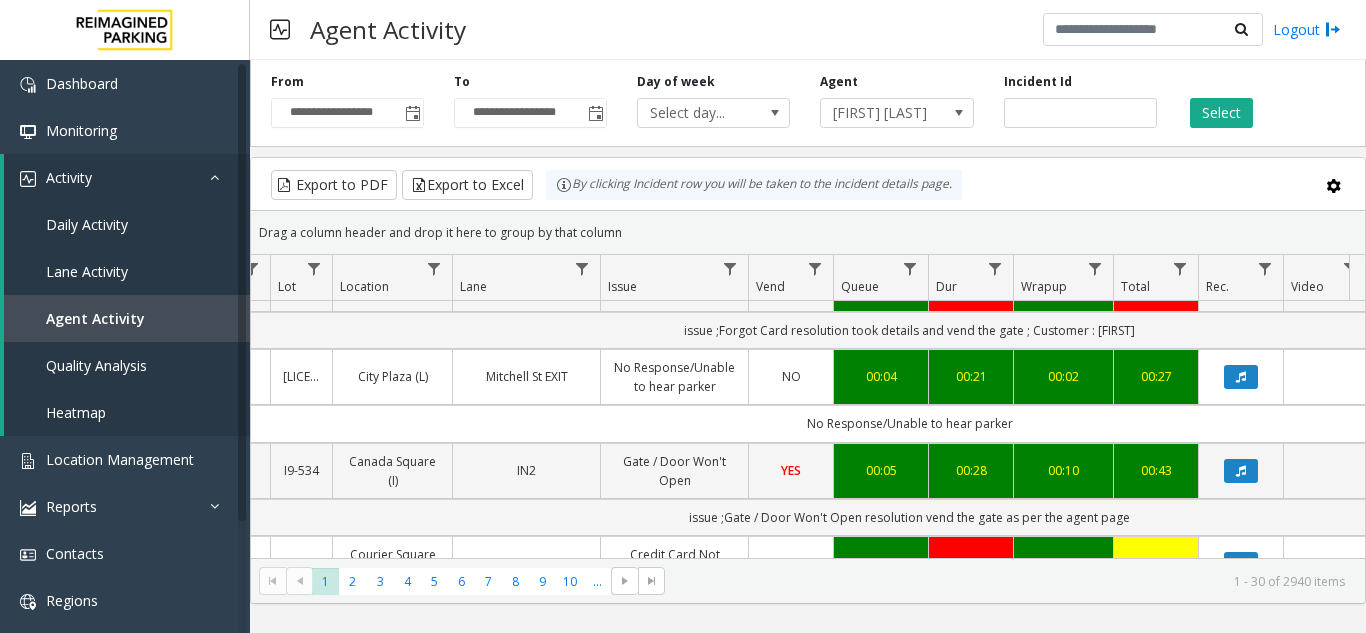 click 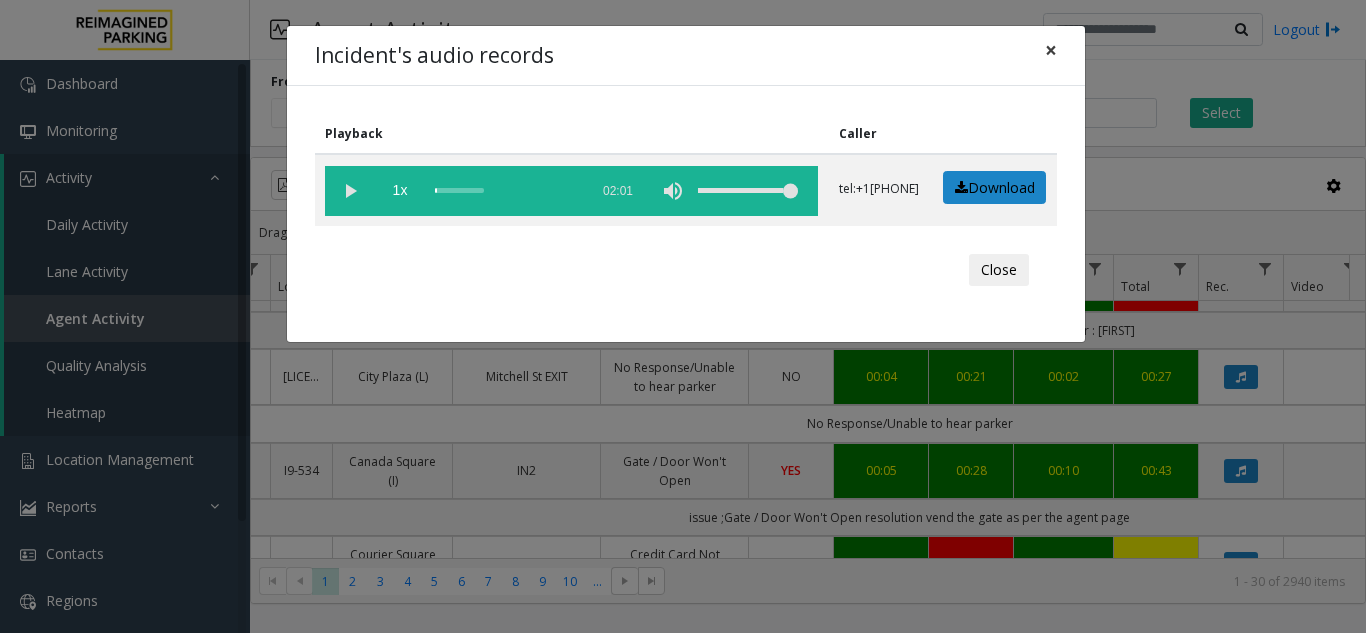 click on "×" 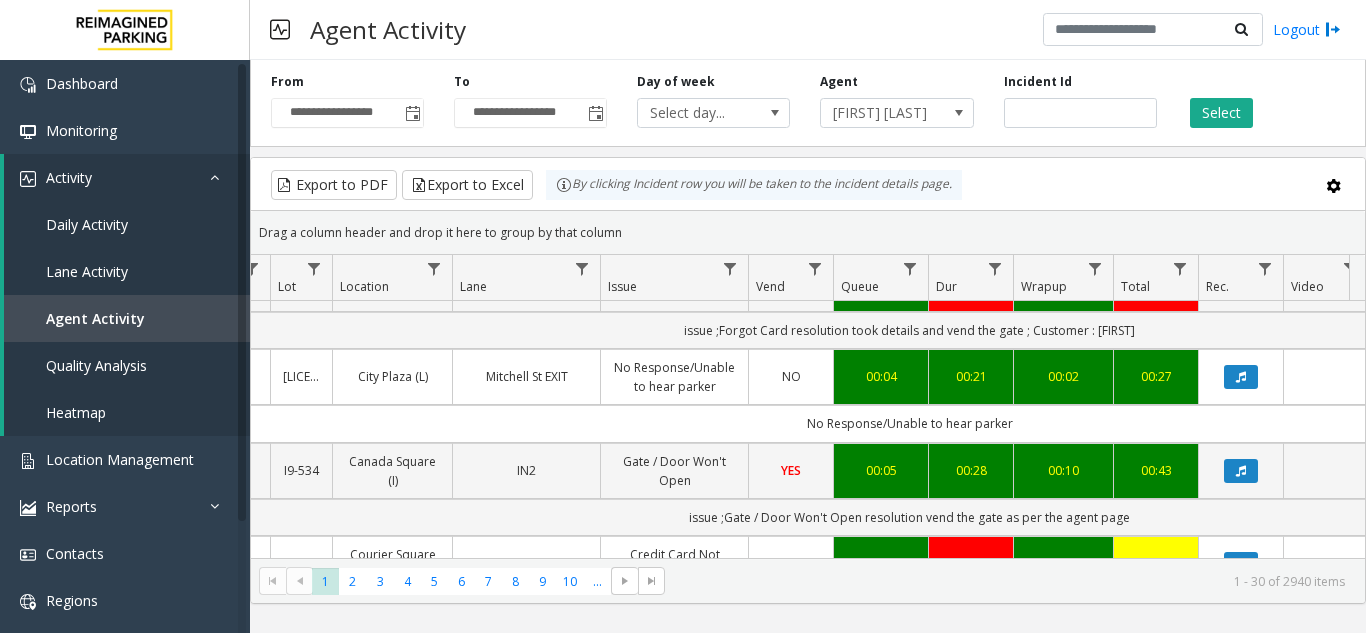 click 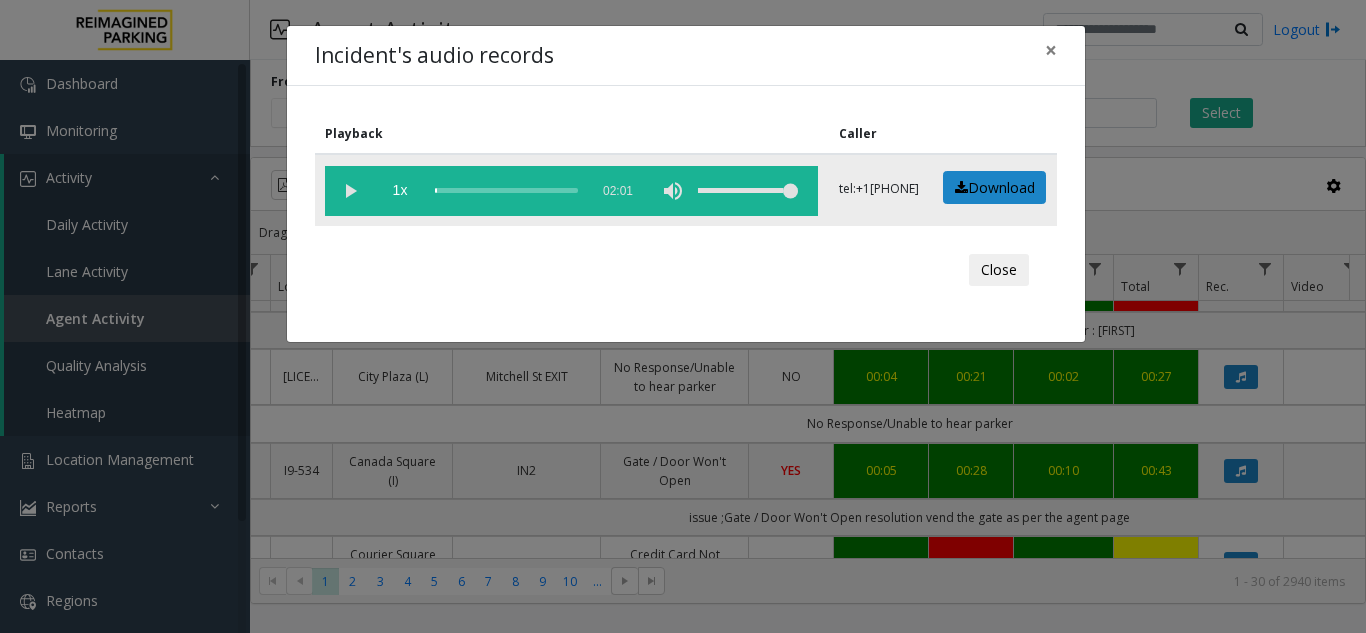 click 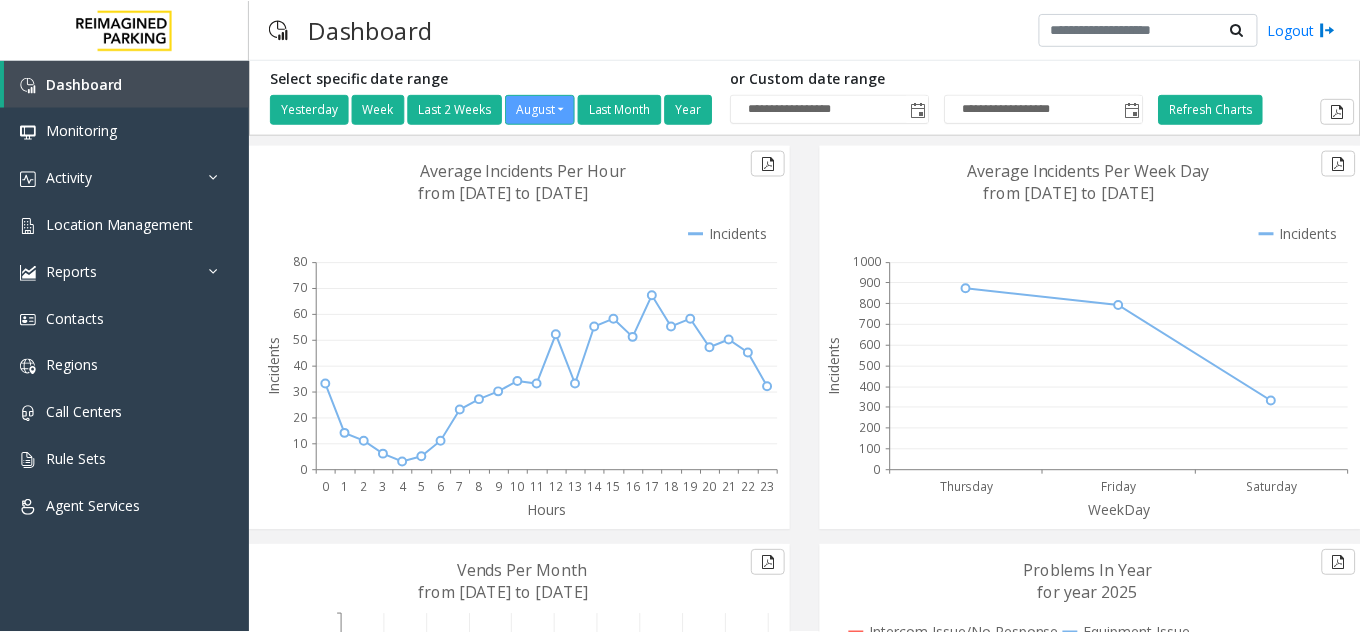 scroll, scrollTop: 0, scrollLeft: 0, axis: both 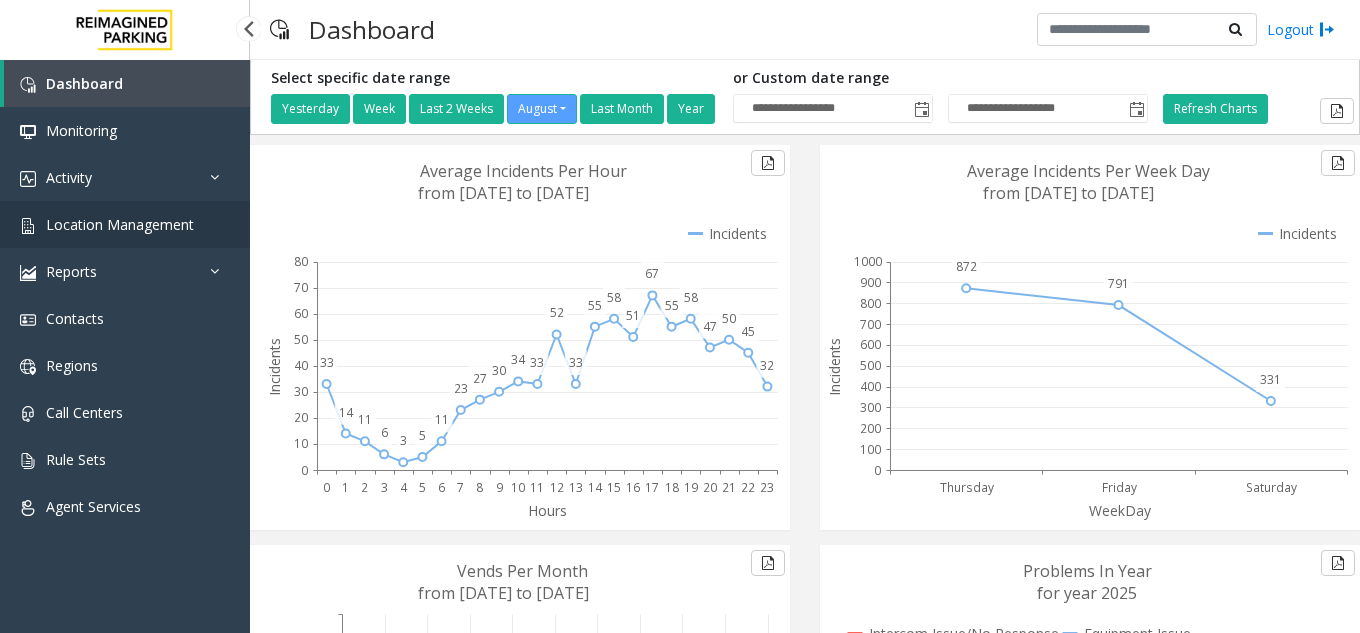 click on "Location Management" at bounding box center [125, 224] 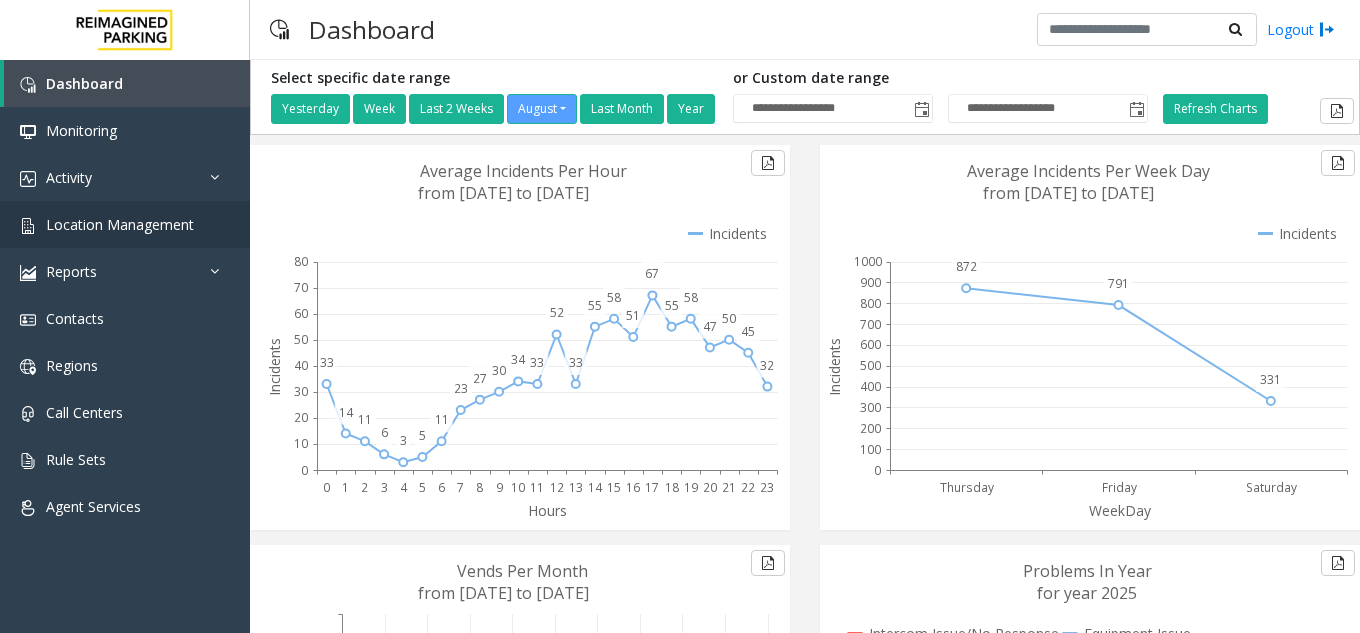 click on "**********" at bounding box center [680, 316] 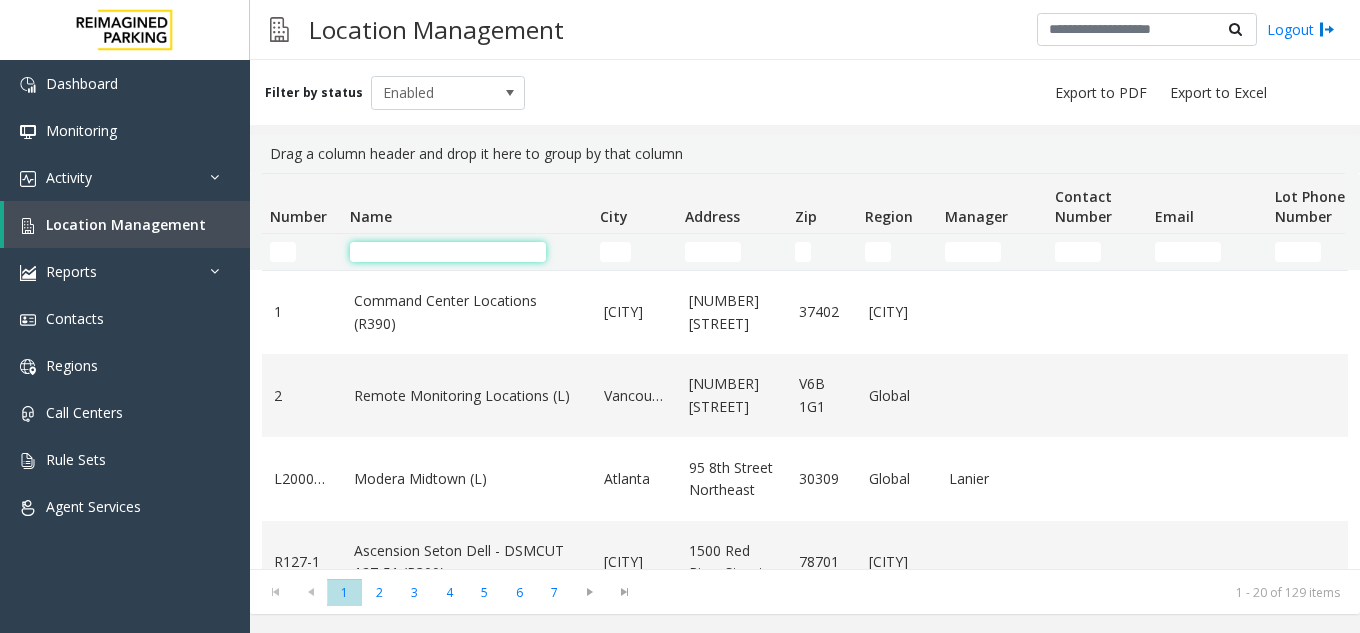 click 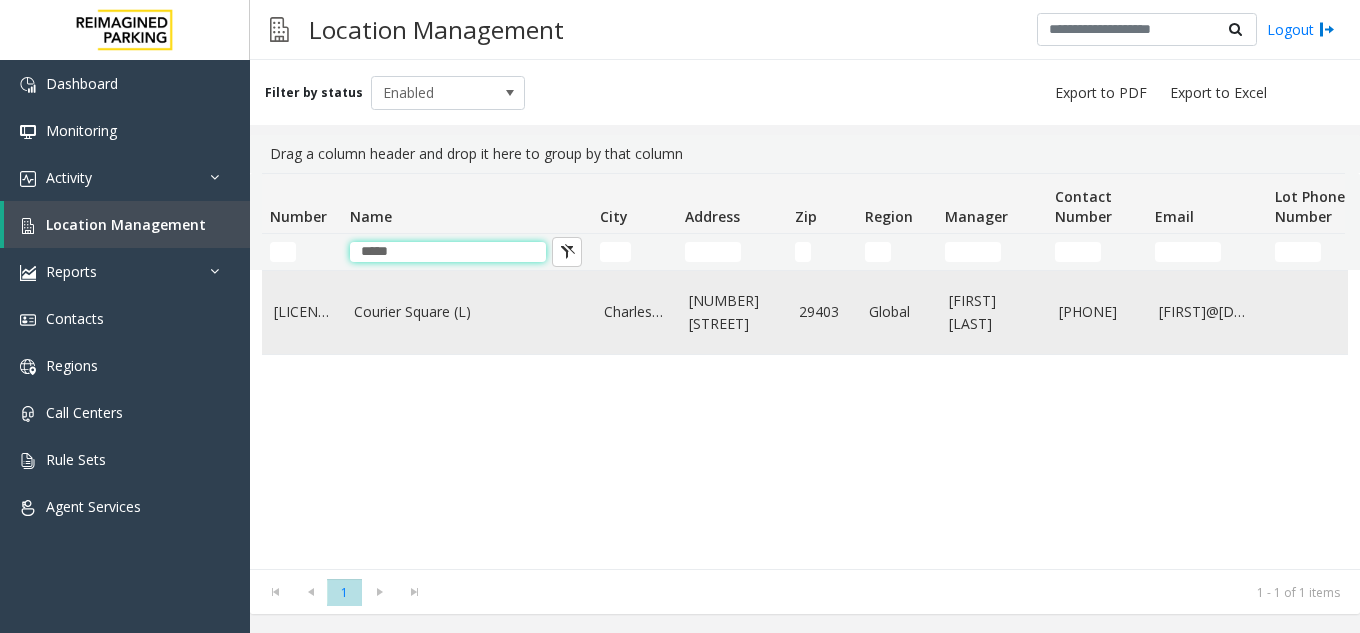 type on "*****" 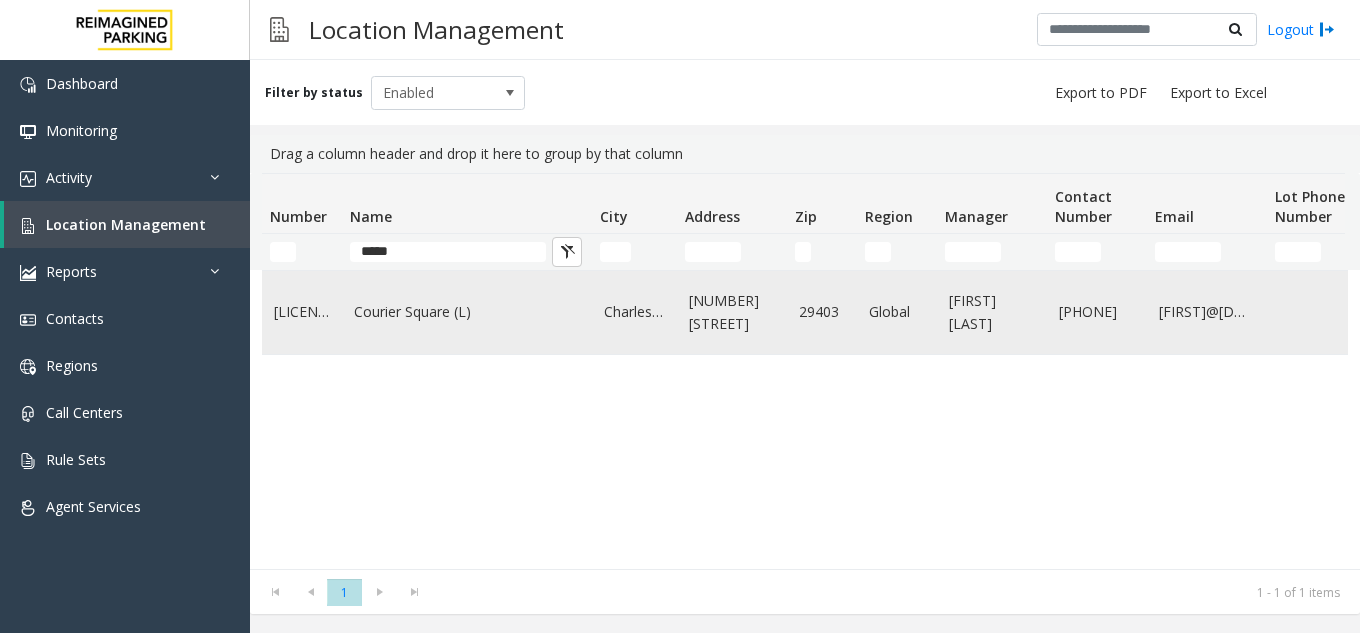 click on "Courier Square (L)" 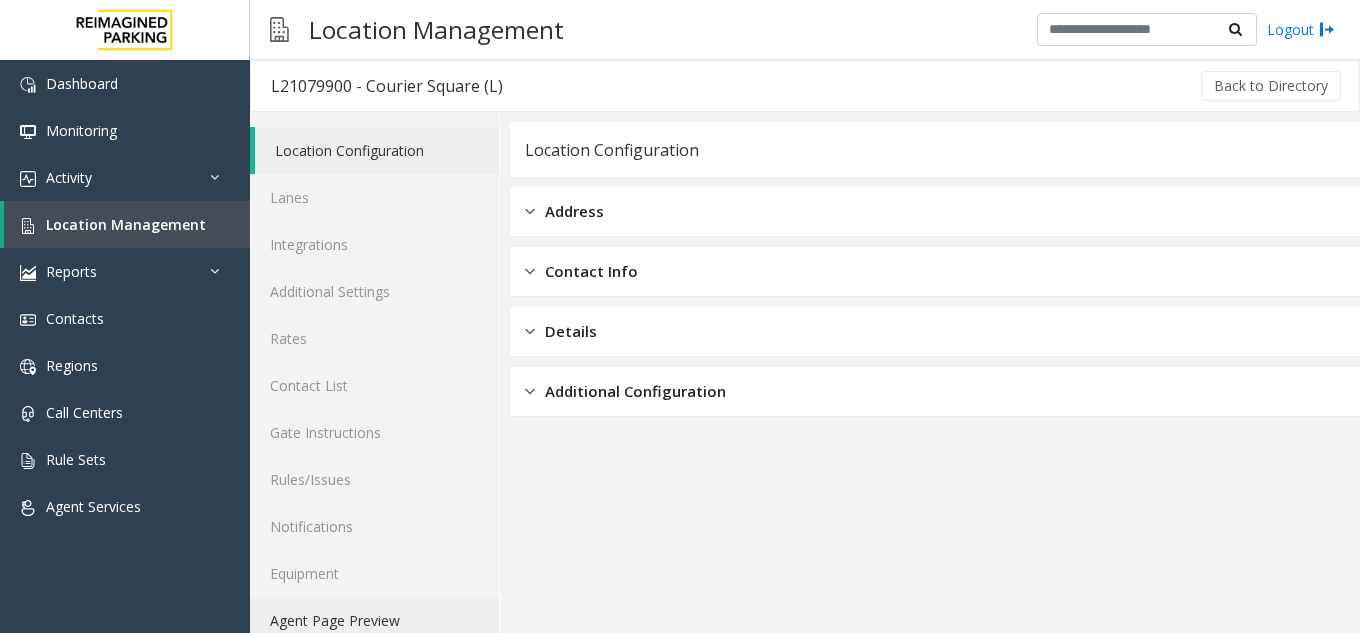click on "Agent Page Preview" 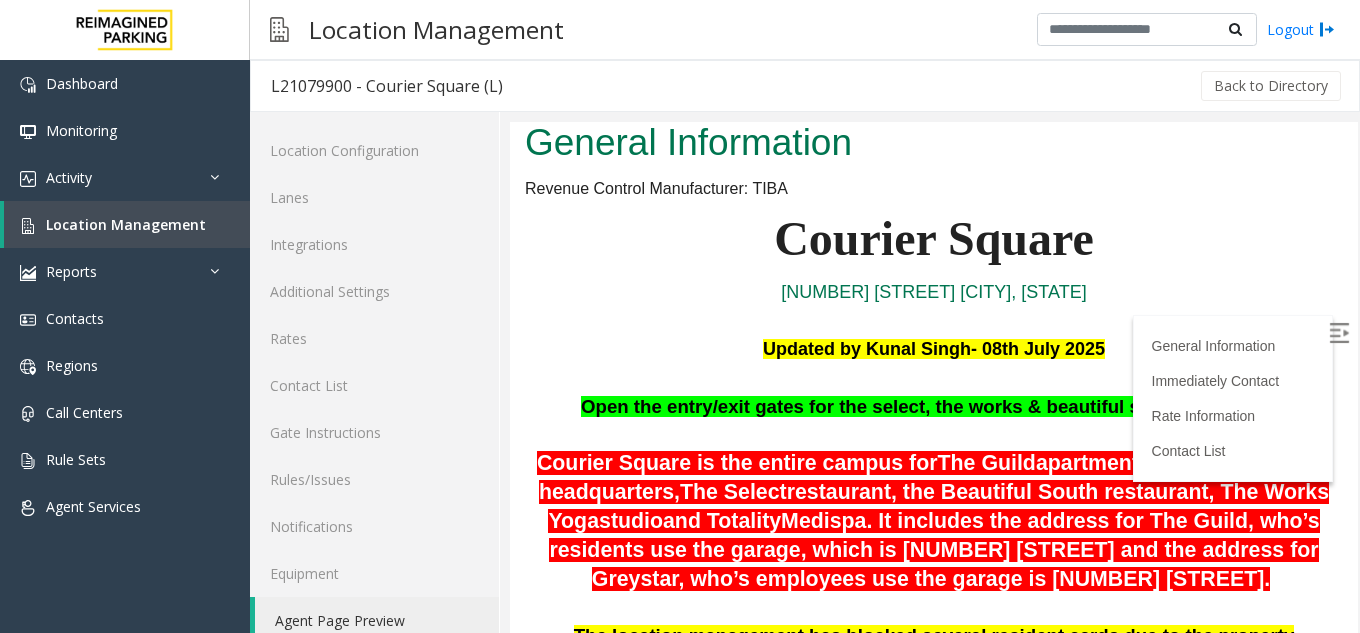 scroll, scrollTop: 200, scrollLeft: 0, axis: vertical 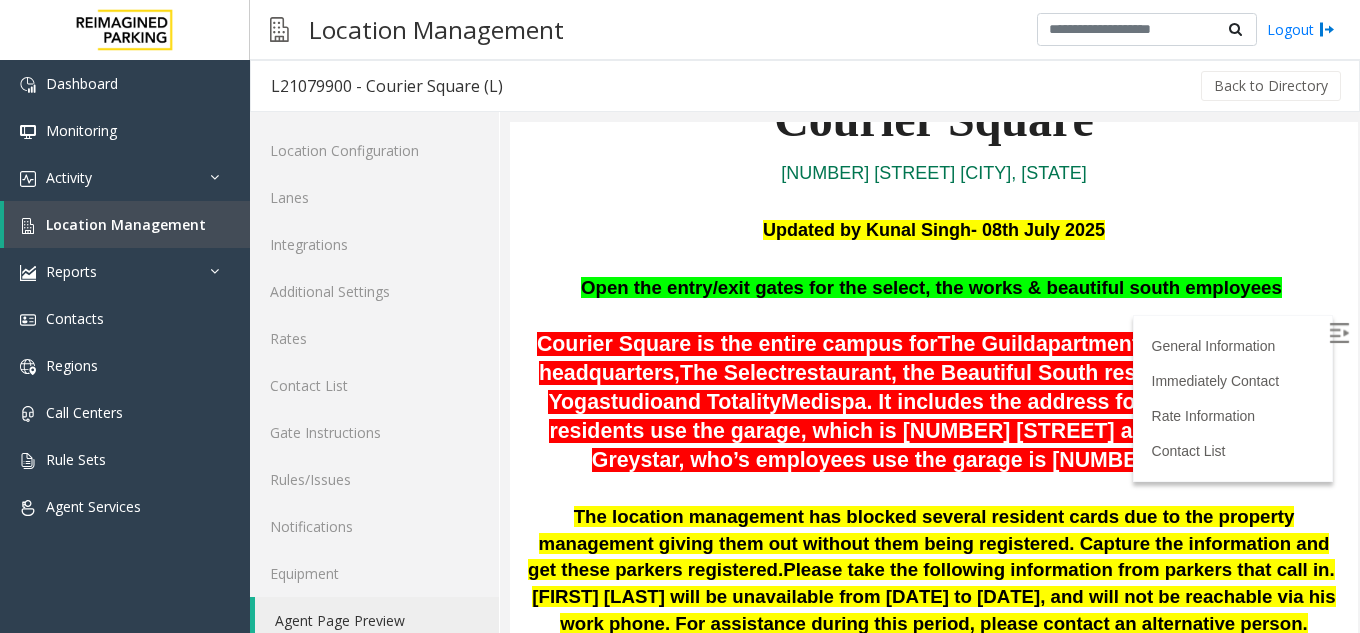 click at bounding box center (1339, 333) 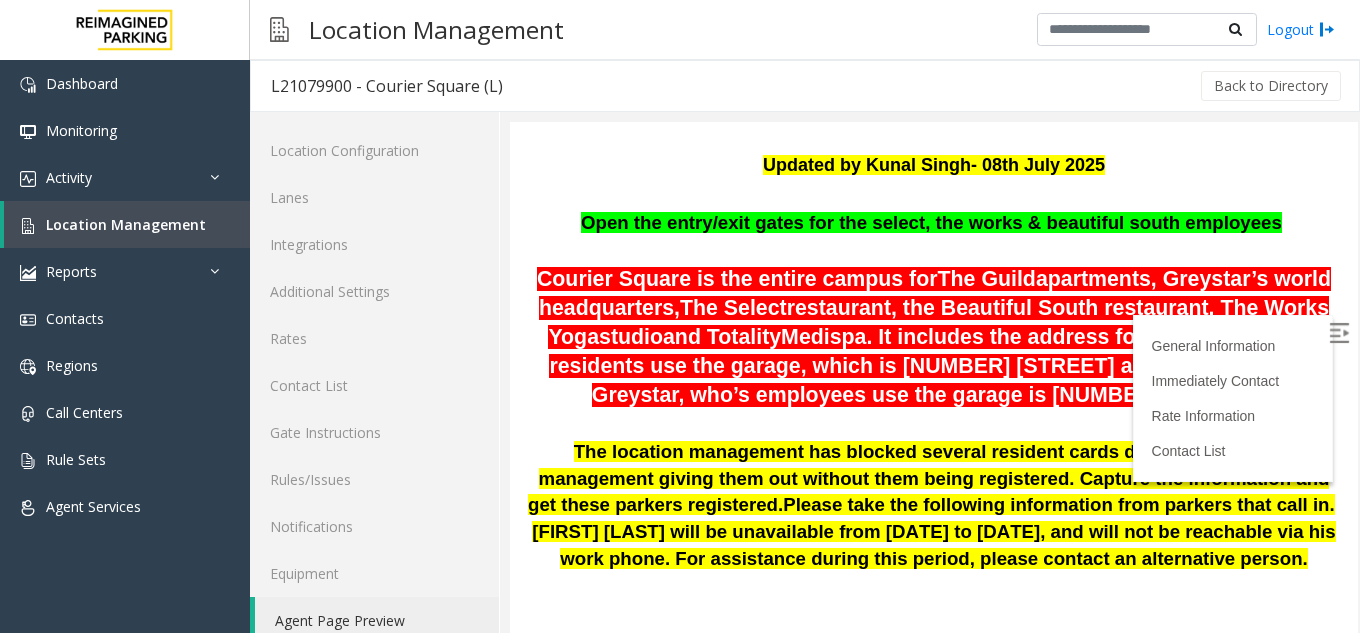 scroll, scrollTop: 300, scrollLeft: 0, axis: vertical 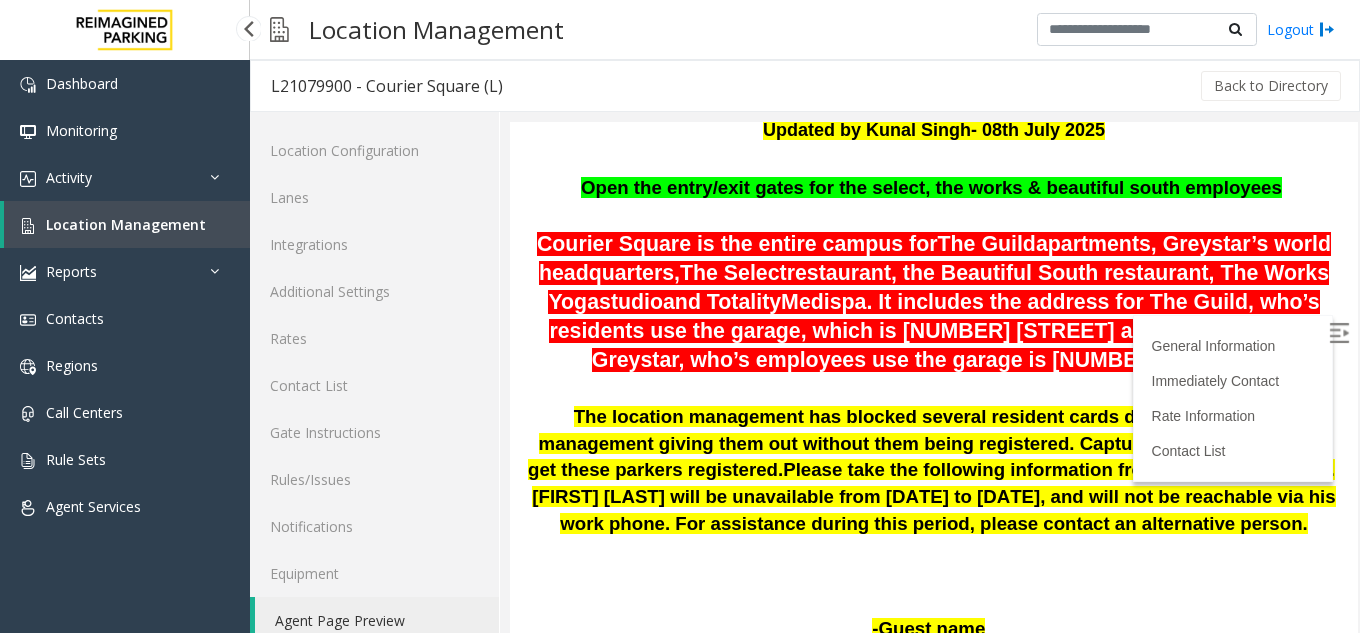 click on "Location Management" at bounding box center (126, 224) 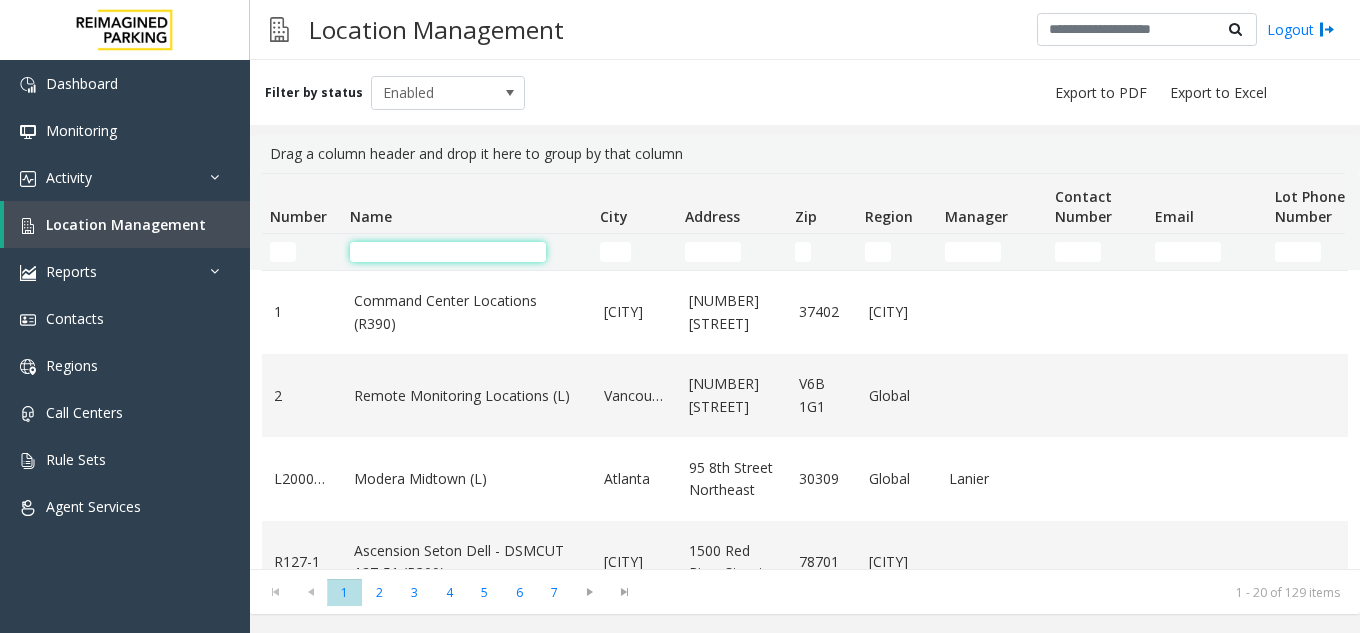 click 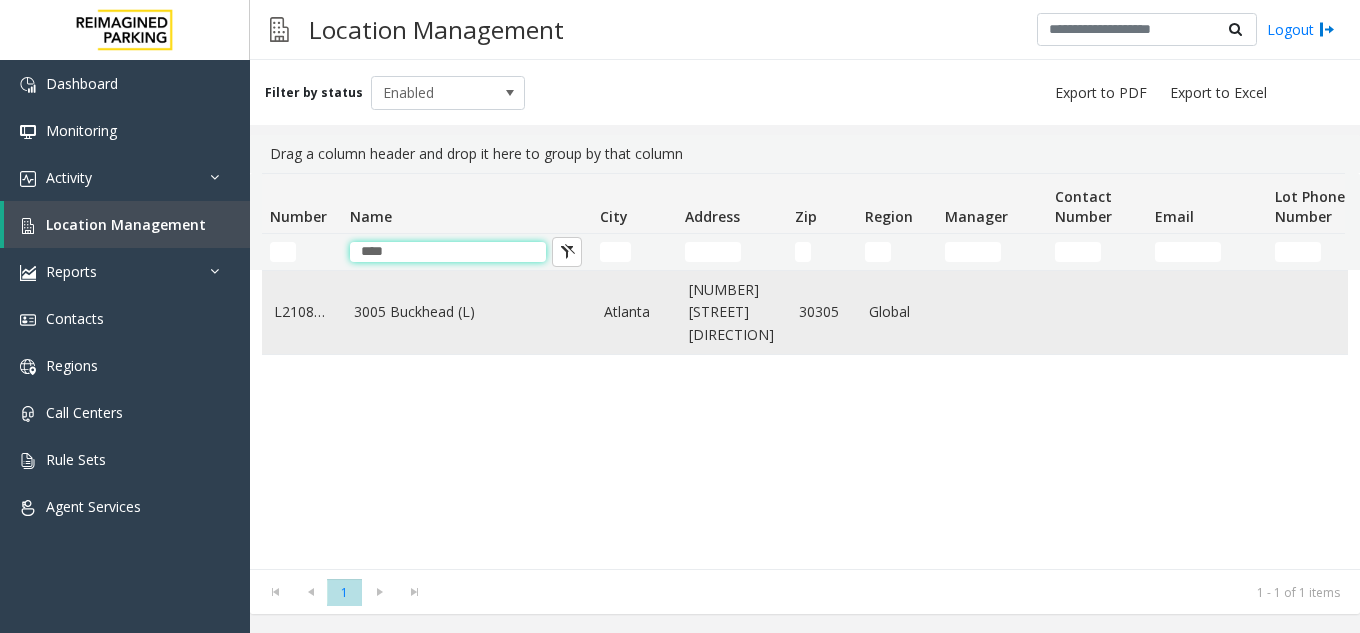 type on "****" 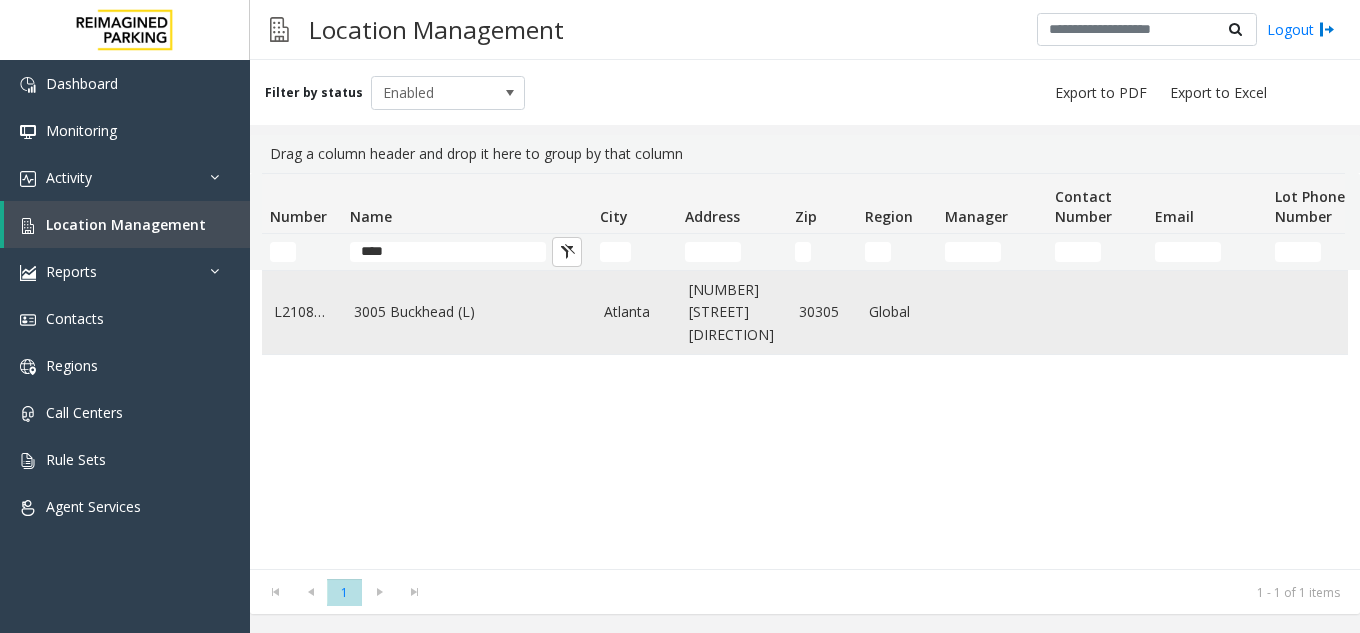 click on "3005 Buckhead (L)" 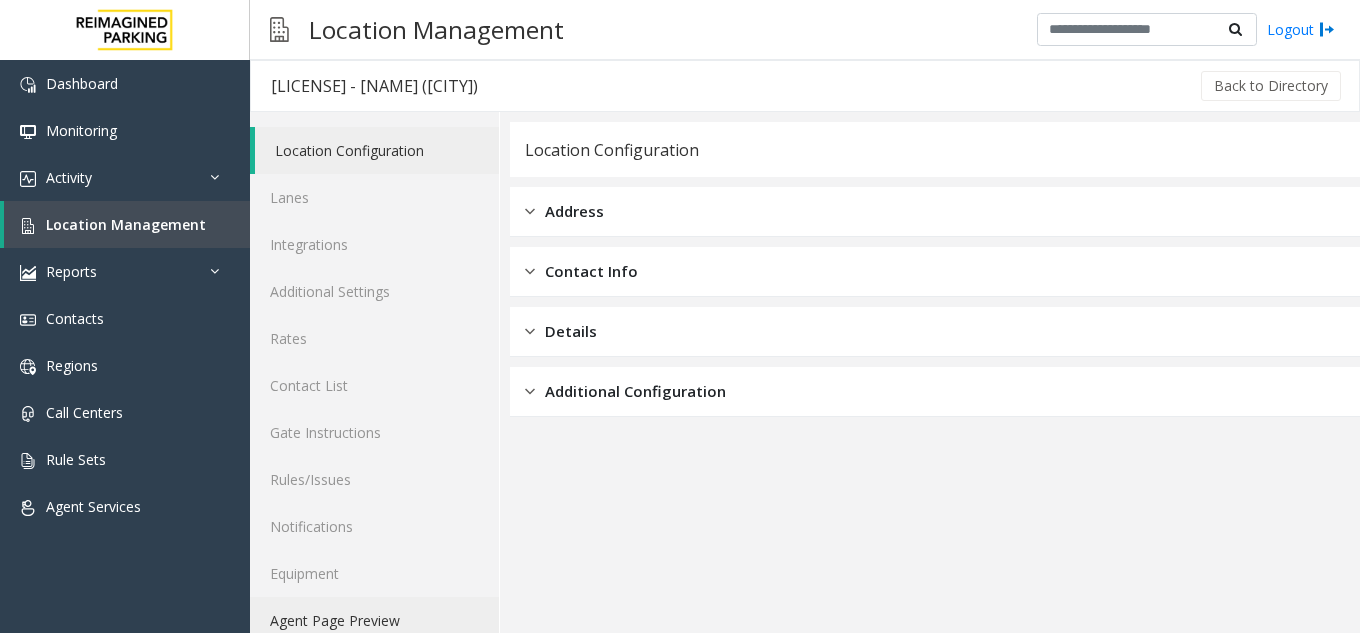 click on "Agent Page Preview" 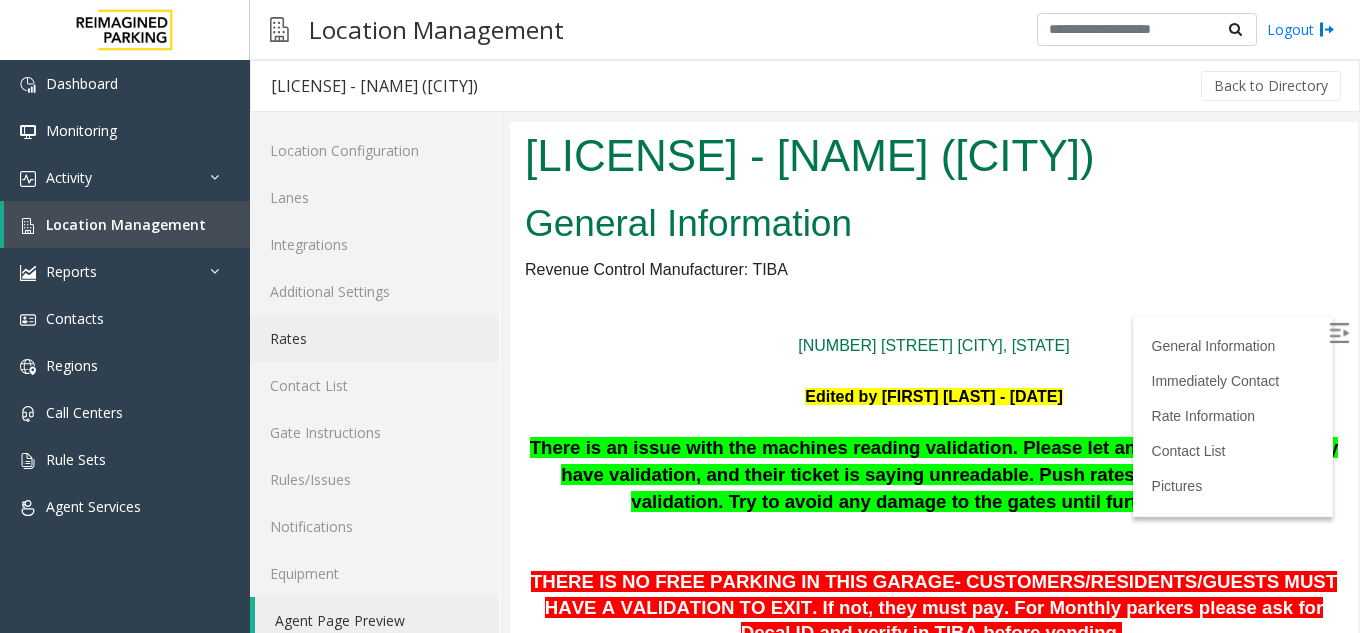 scroll, scrollTop: 0, scrollLeft: 0, axis: both 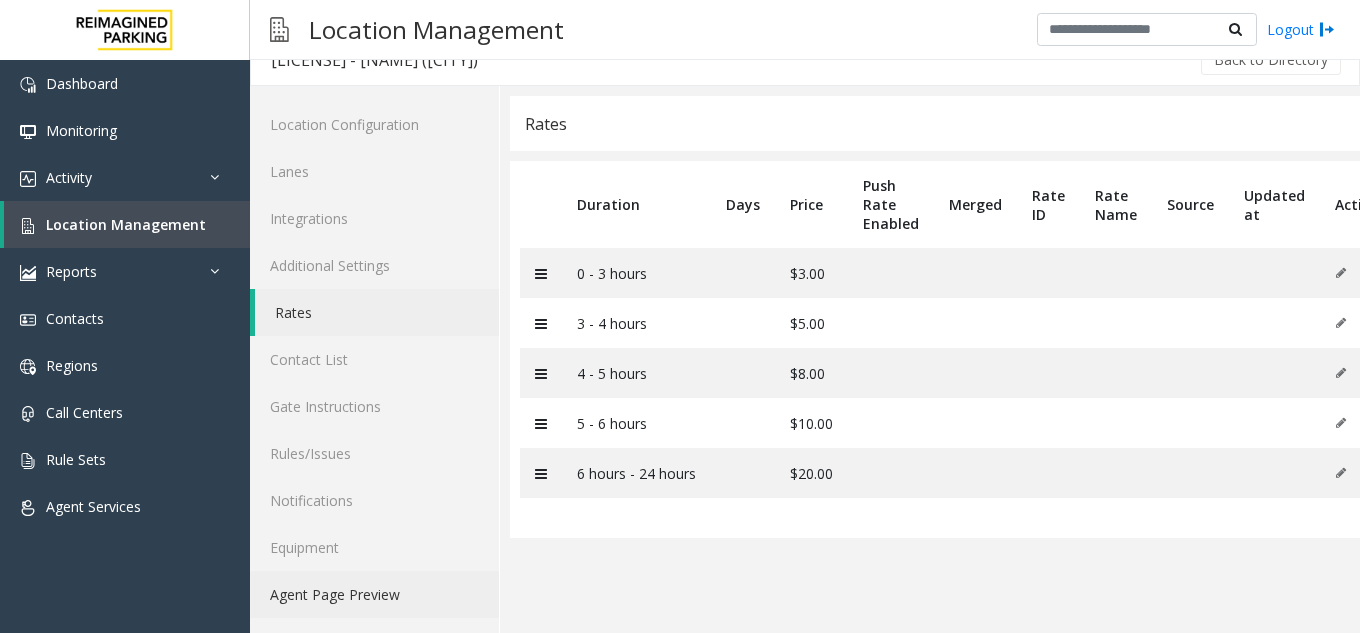 click on "Agent Page Preview" 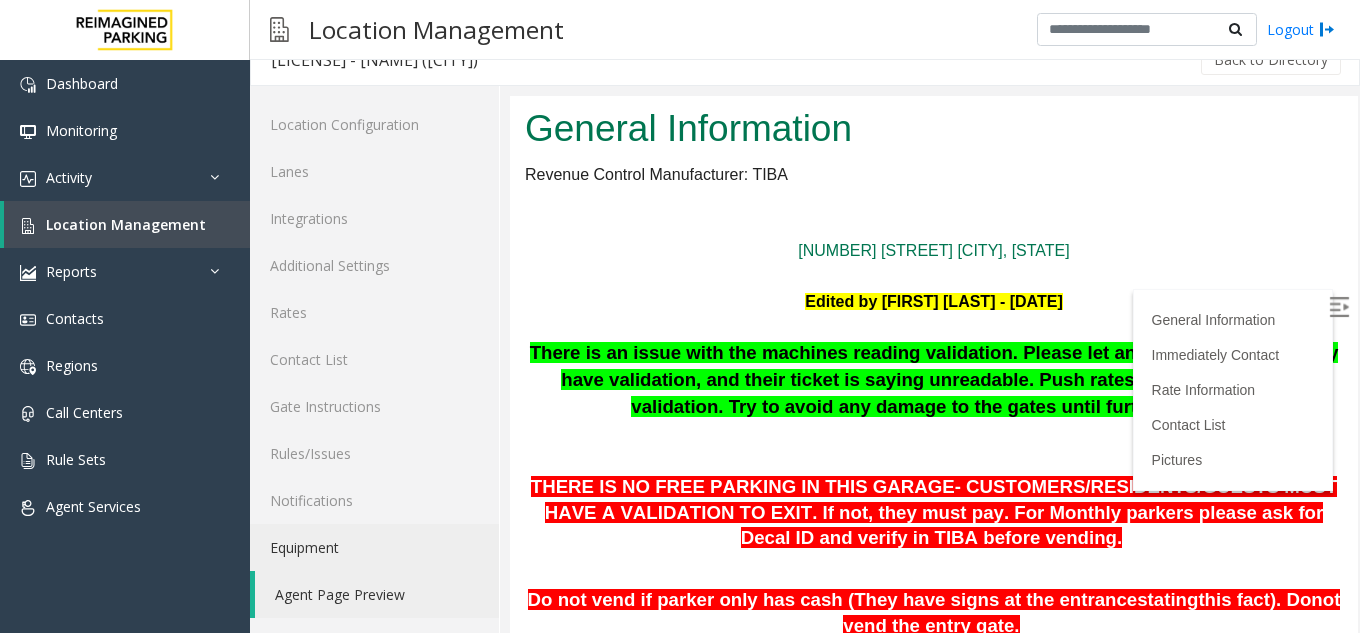 scroll, scrollTop: 100, scrollLeft: 0, axis: vertical 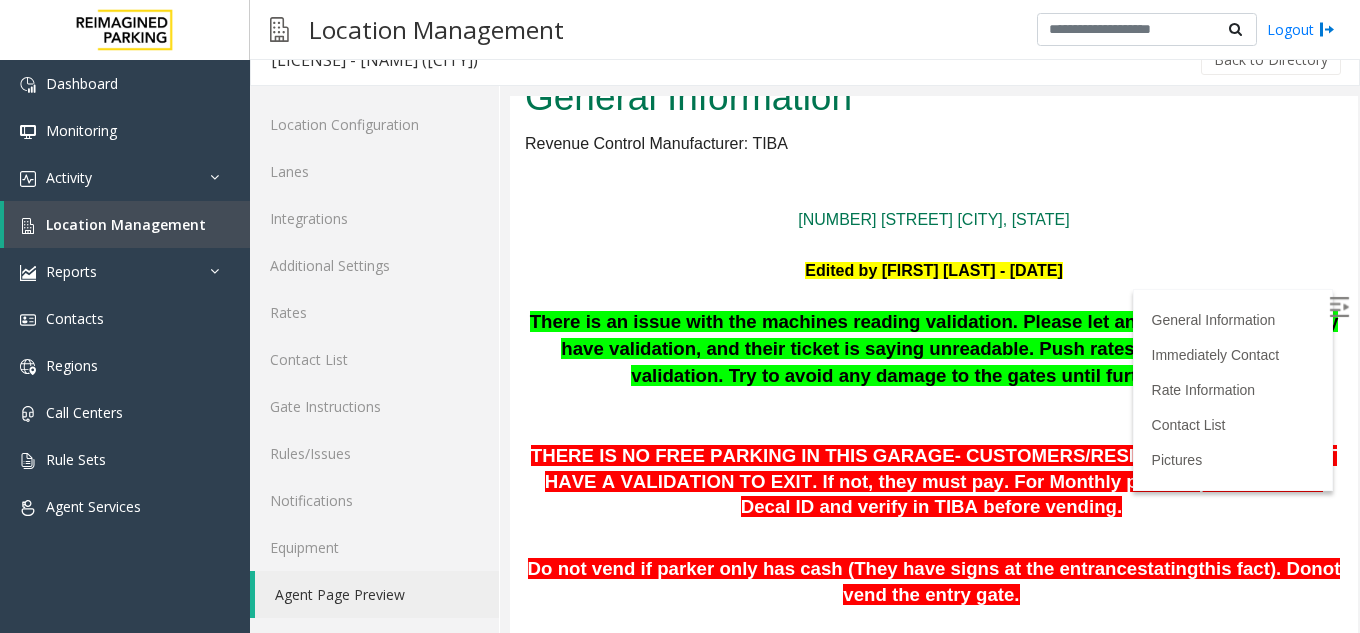 click at bounding box center (1341, 310) 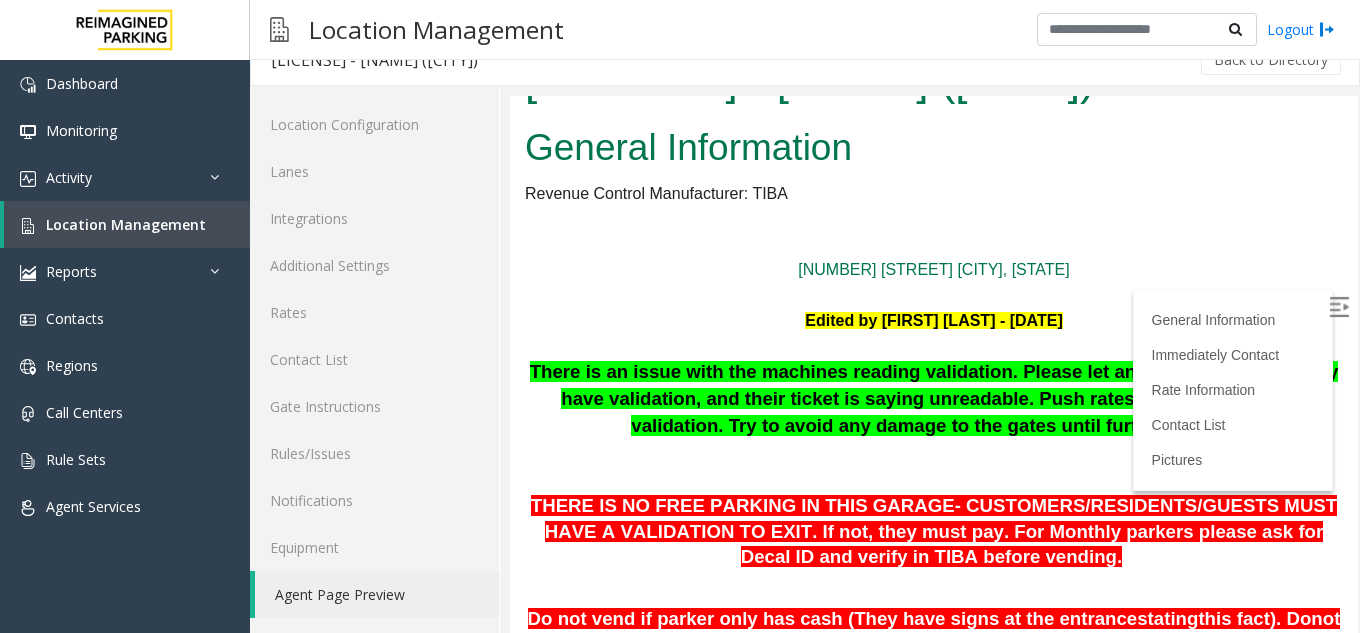 scroll, scrollTop: 0, scrollLeft: 0, axis: both 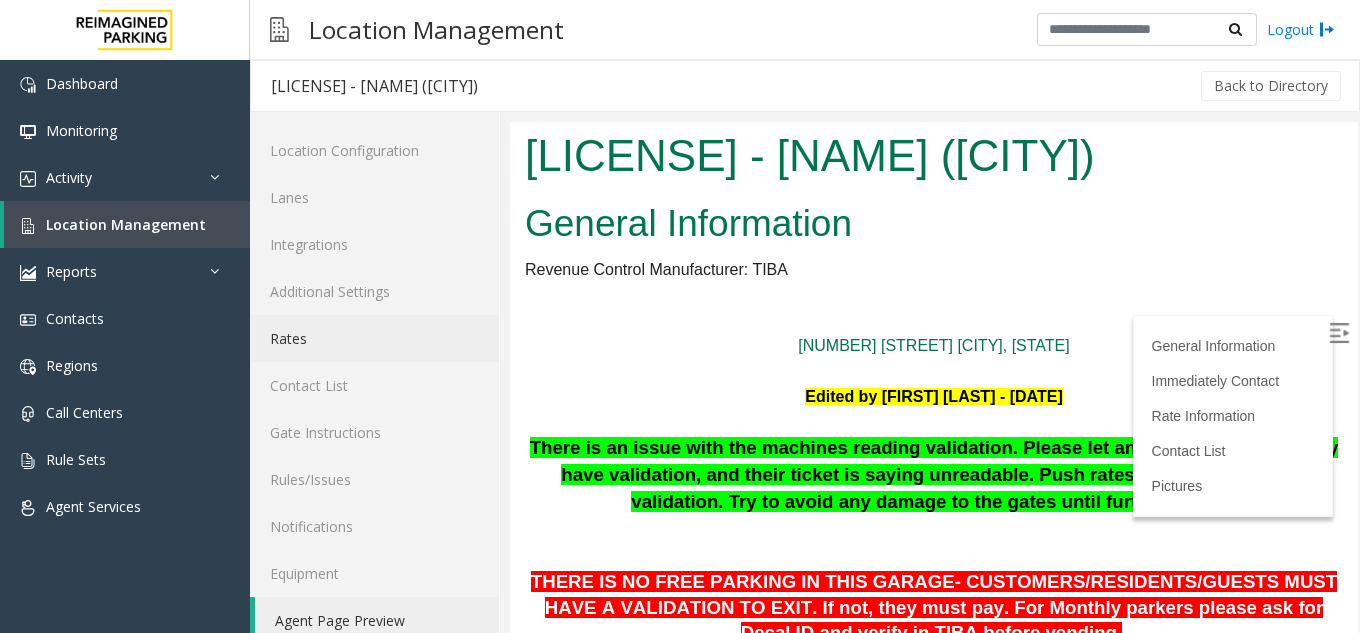 click on "Rates" 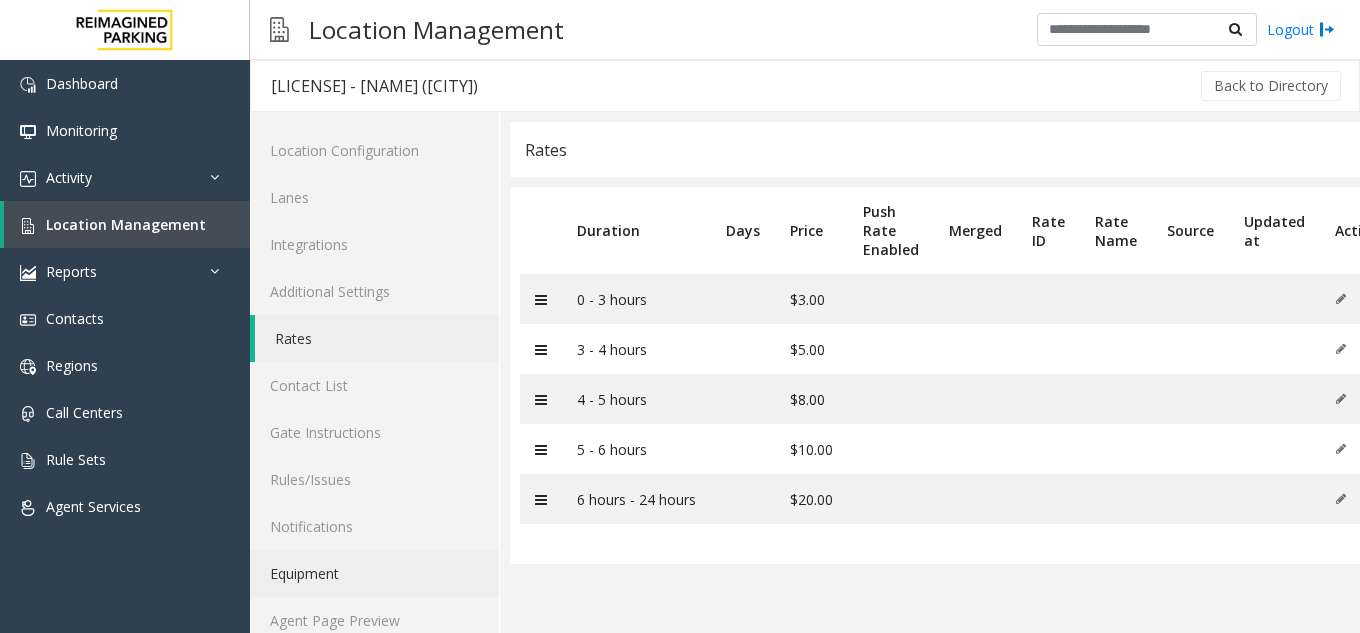 scroll, scrollTop: 26, scrollLeft: 0, axis: vertical 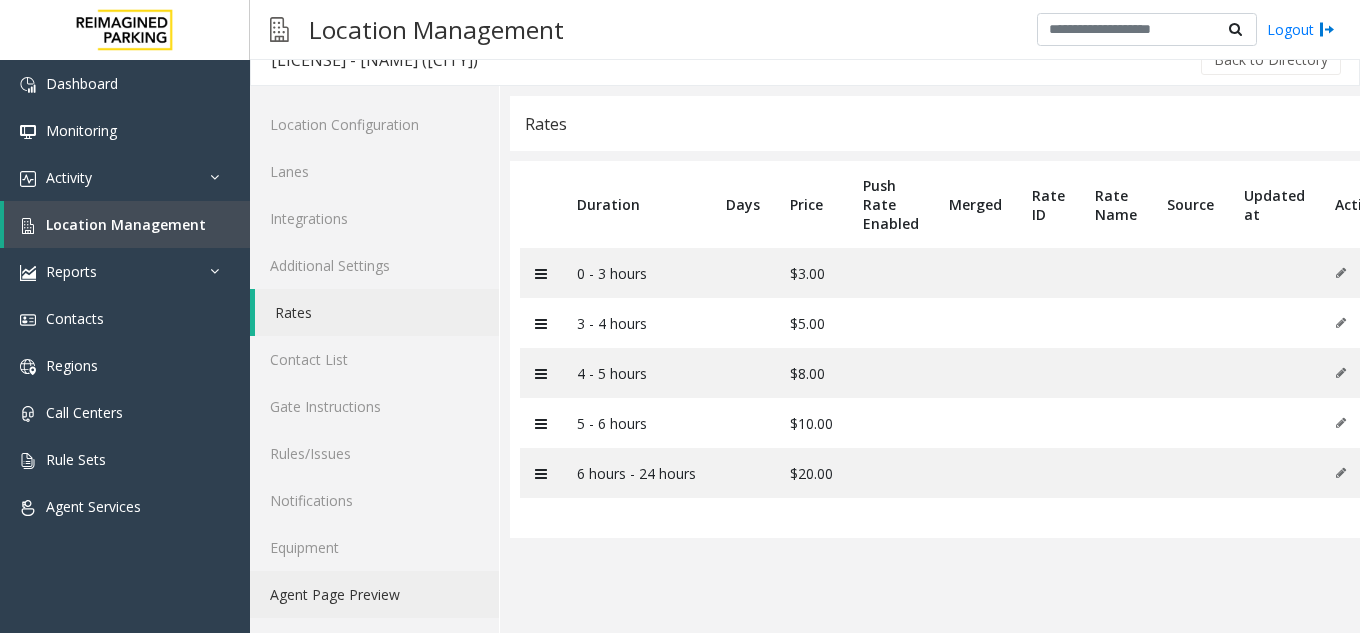 click on "Agent Page Preview" 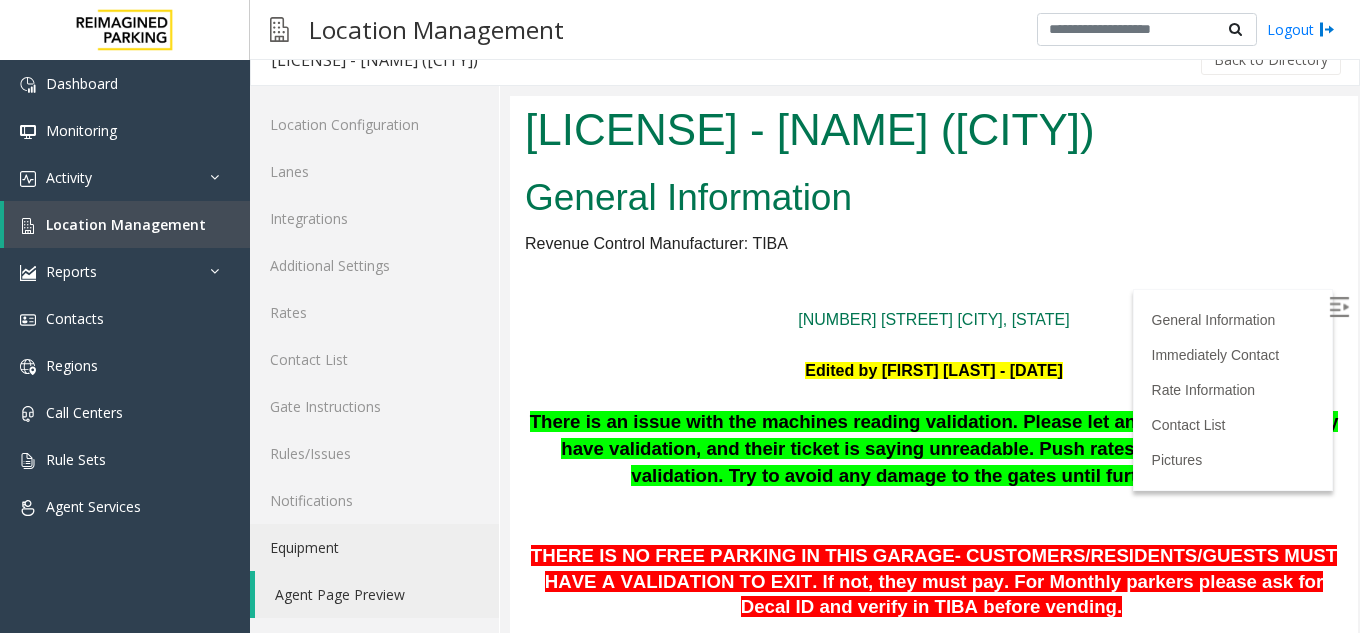 scroll, scrollTop: 0, scrollLeft: 0, axis: both 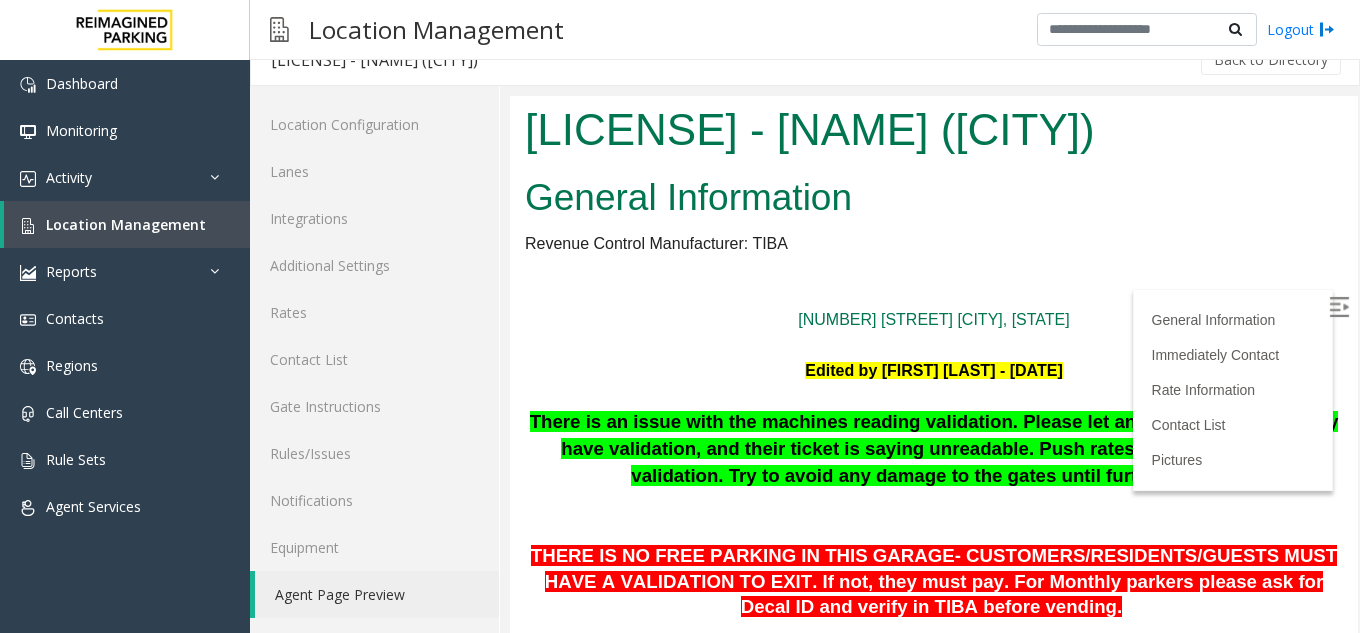 click at bounding box center [1339, 307] 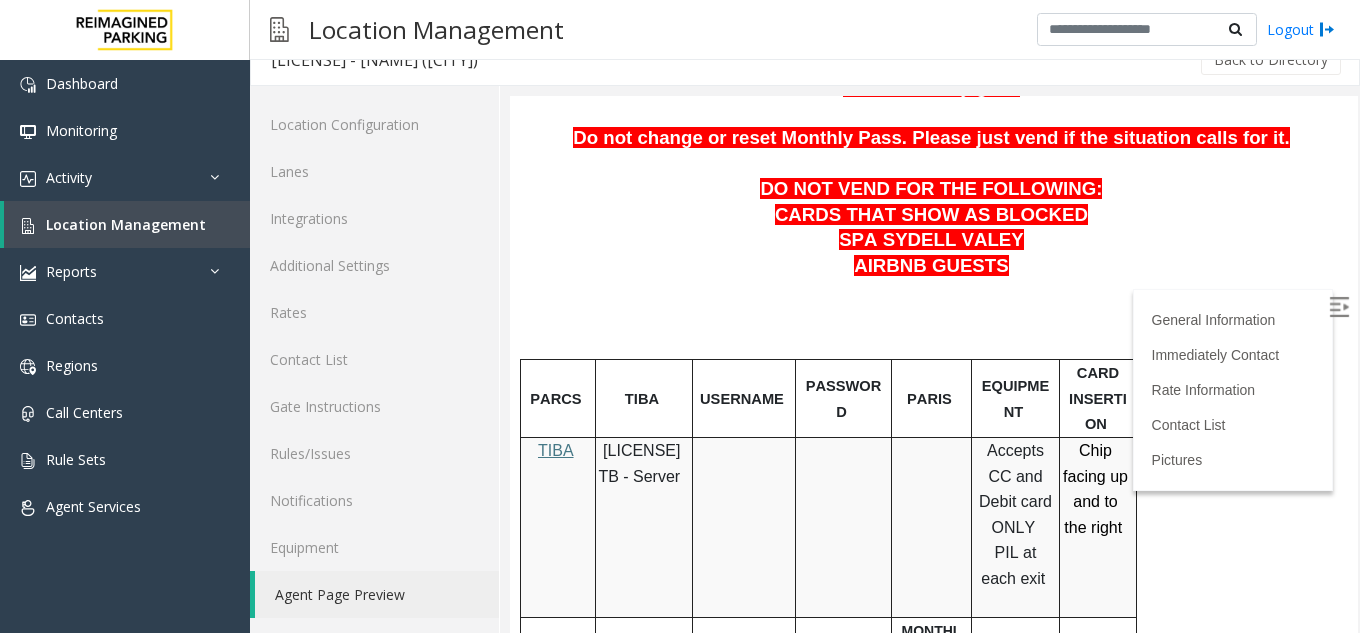 scroll, scrollTop: 400, scrollLeft: 0, axis: vertical 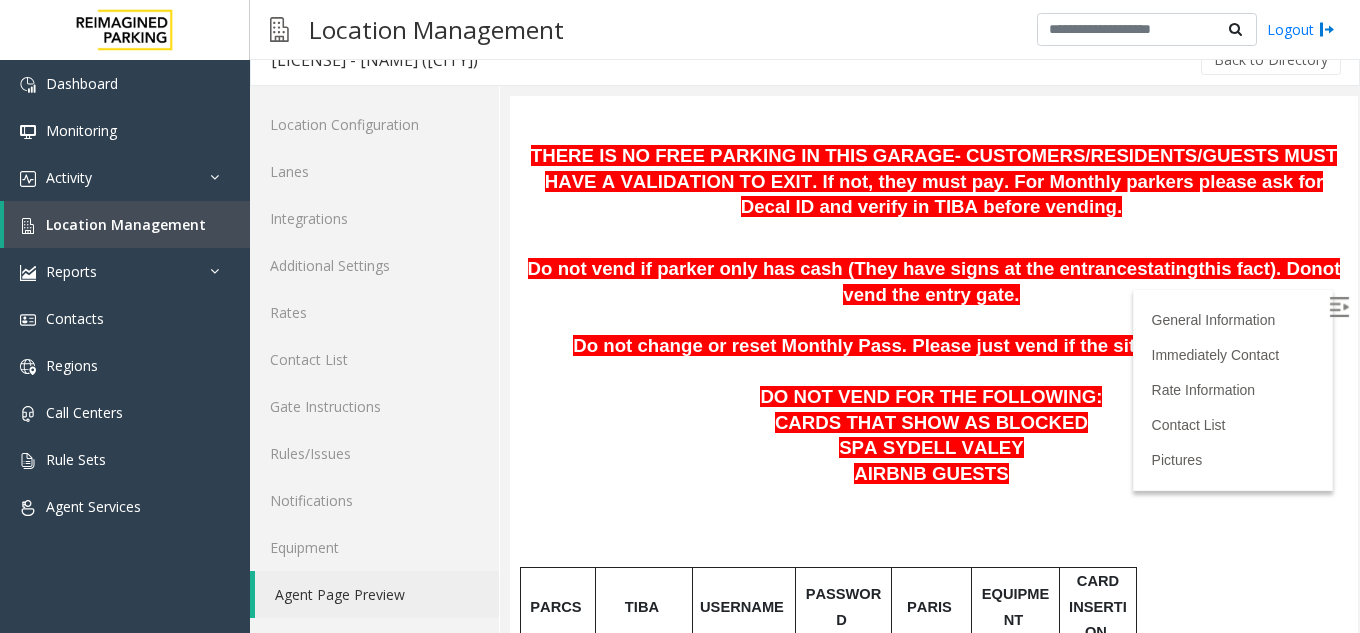 click on "THERE IS NO FREE PARKING IN THIS GARAGE- CUSTOMERS/RESIDENTS/GUESTS MUST HAVE A VALIDATION TO EXIT. If not, they must pay. For Monthly parkers please ask for Decal ID and verify in TIBA before vending." at bounding box center [934, 182] 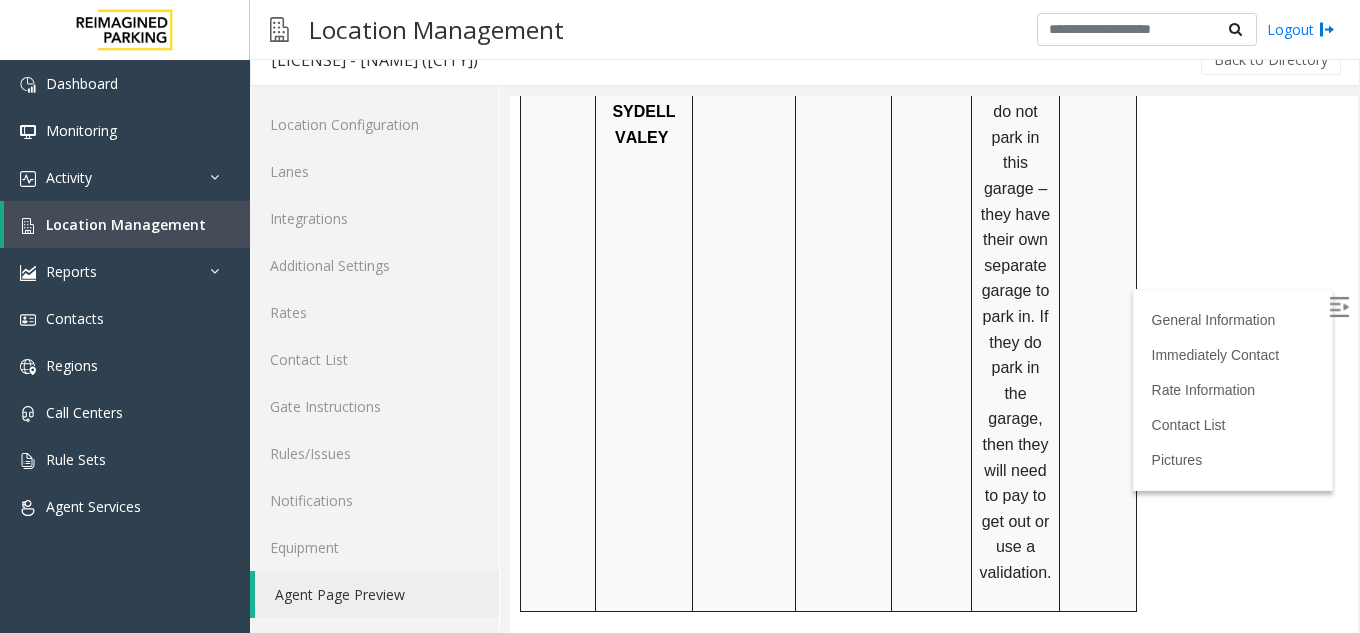 scroll, scrollTop: 2671, scrollLeft: 0, axis: vertical 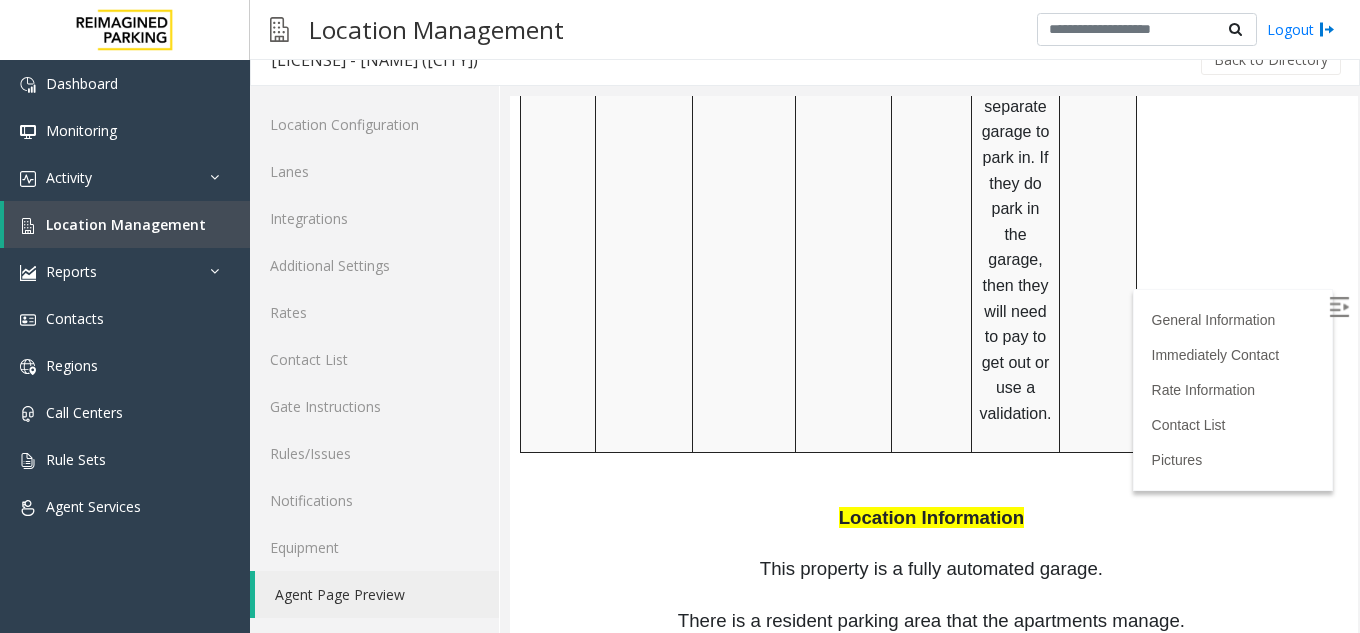 click on "Agent Page Preview" 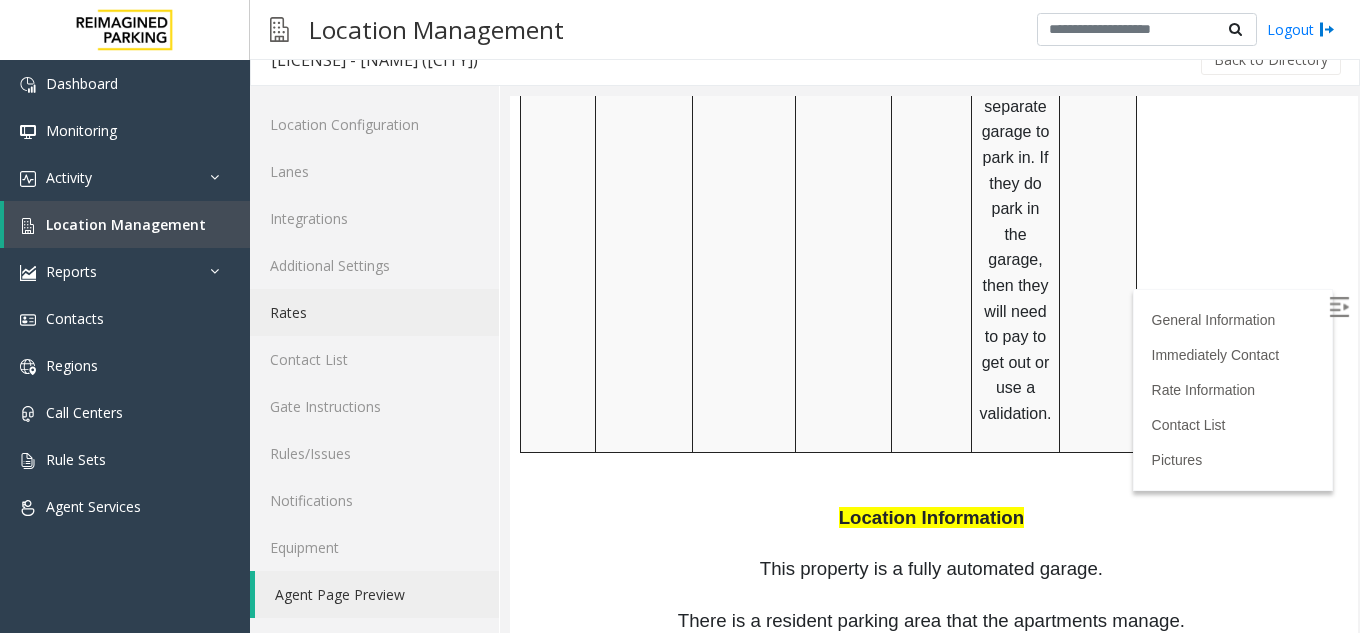 click on "Rates" 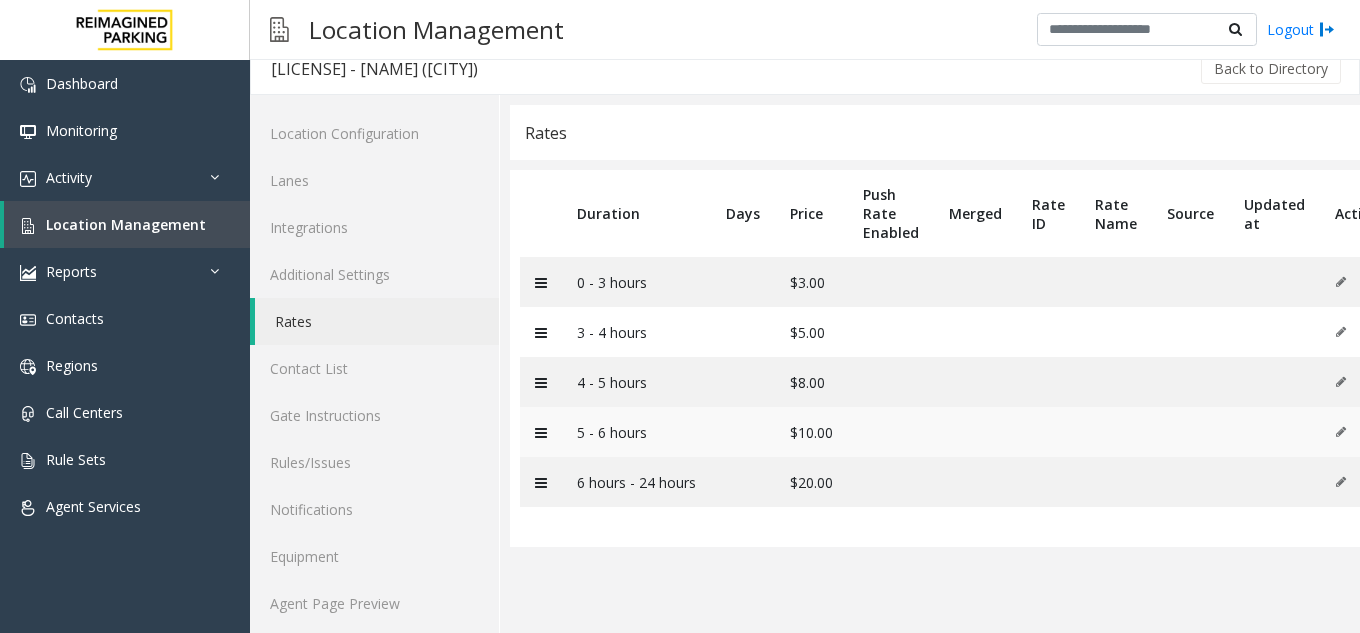 scroll, scrollTop: 26, scrollLeft: 0, axis: vertical 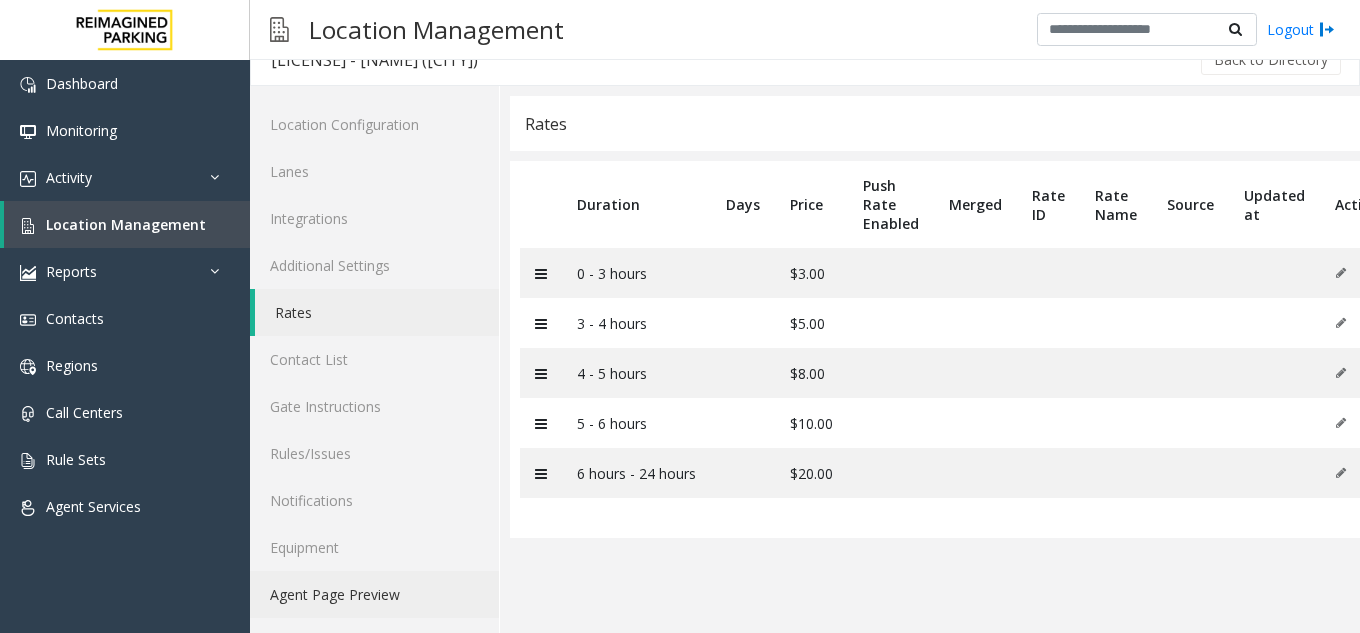 click on "Agent Page Preview" 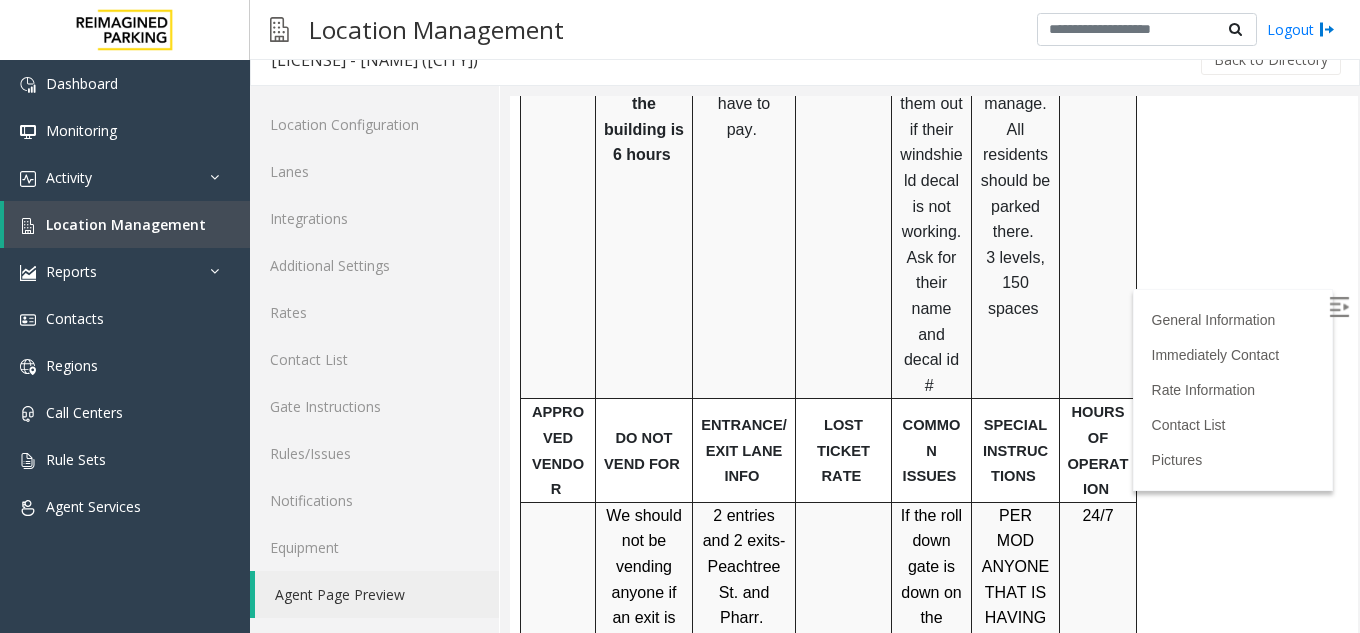 click at bounding box center (744, 398) 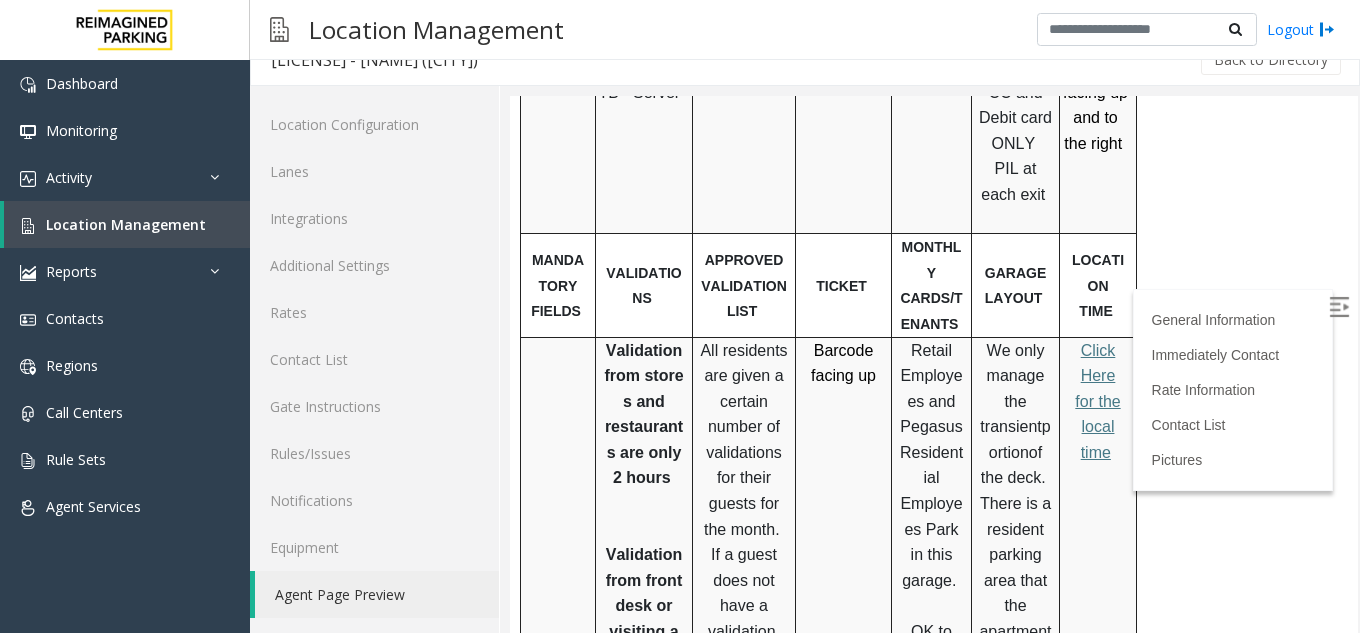 scroll, scrollTop: 971, scrollLeft: 0, axis: vertical 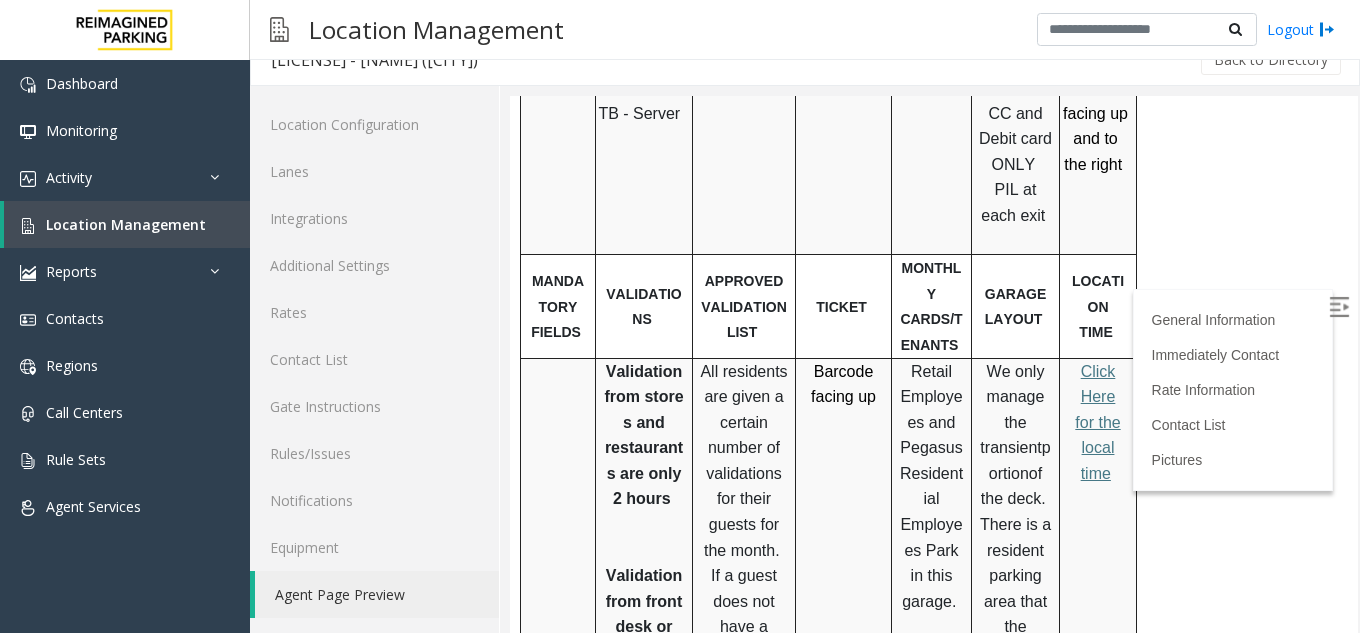 click on "Agent Page Preview" 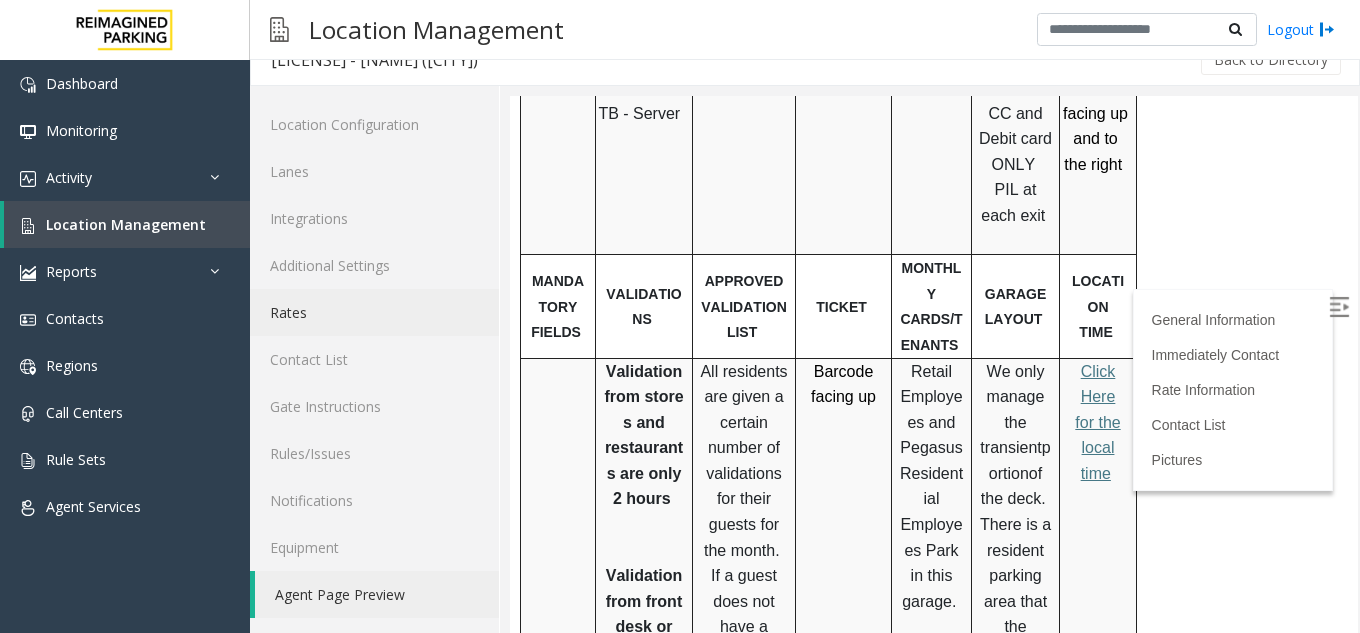 click on "Rates" 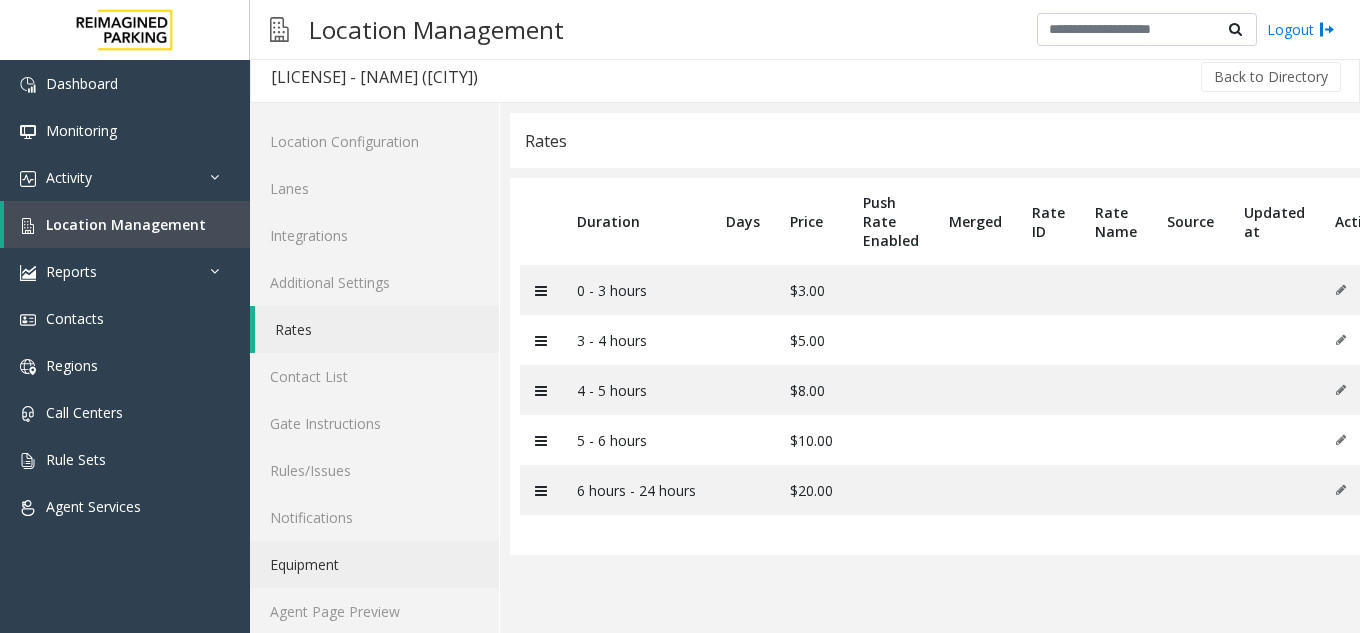 scroll, scrollTop: 0, scrollLeft: 0, axis: both 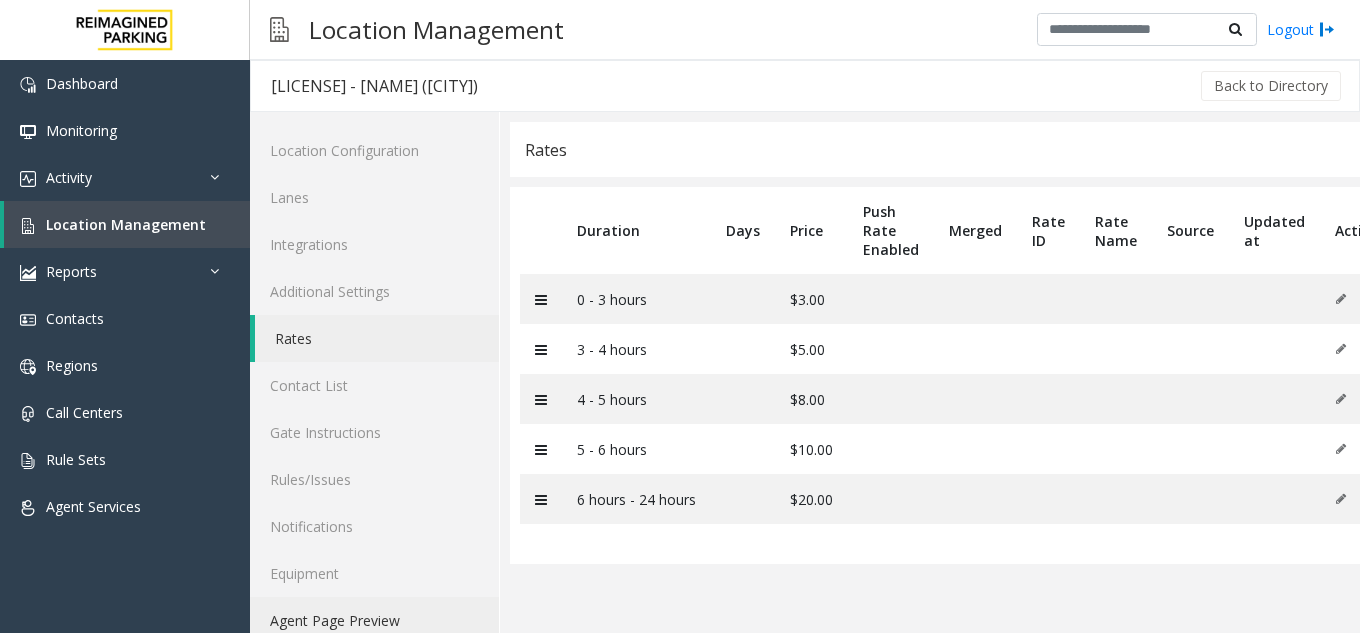 click on "Agent Page Preview" 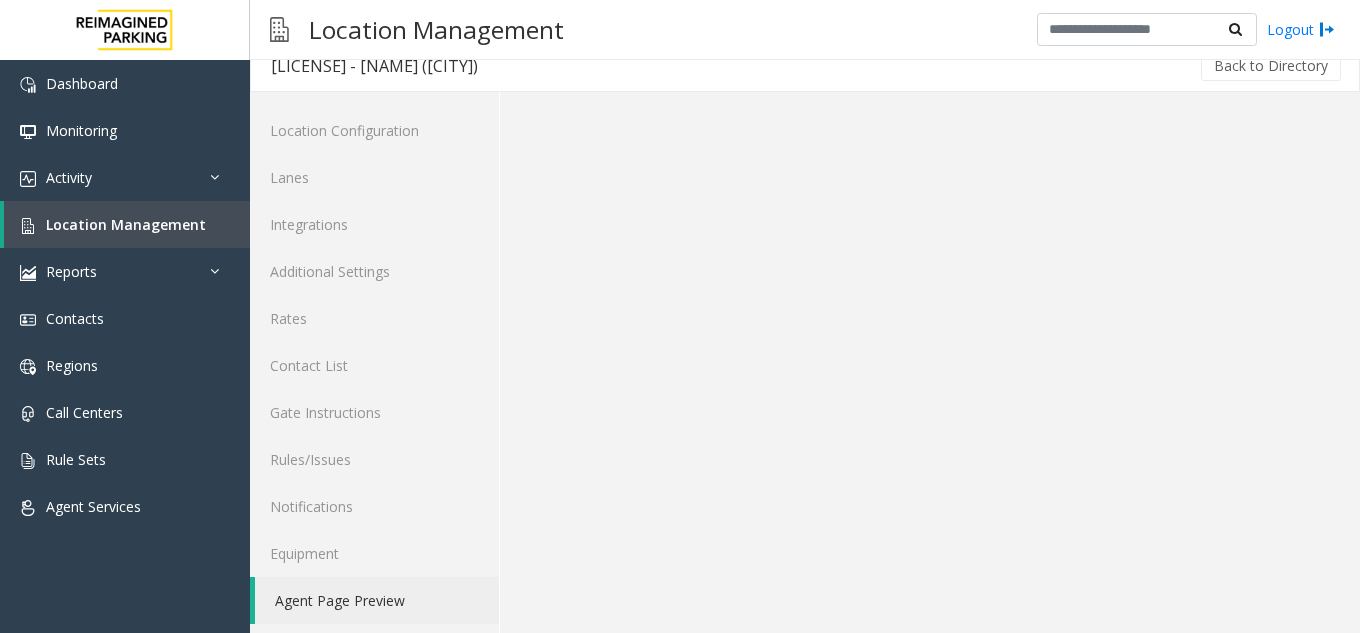 scroll, scrollTop: 26, scrollLeft: 0, axis: vertical 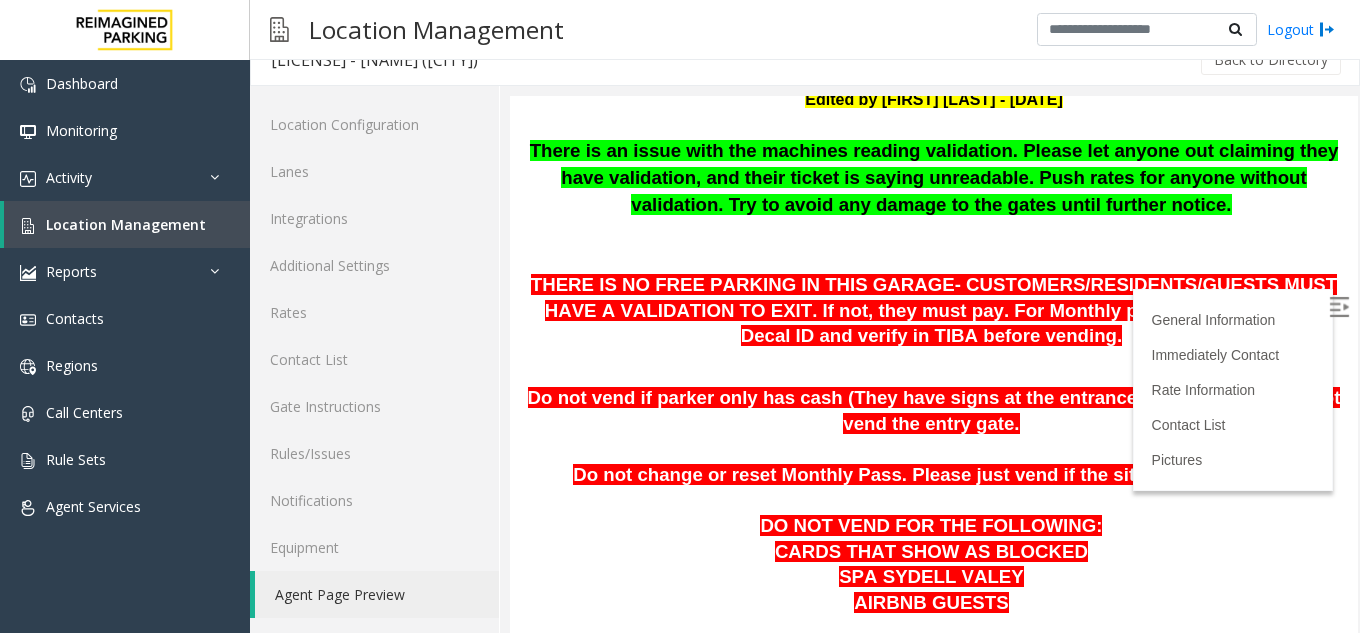 click at bounding box center [1339, 307] 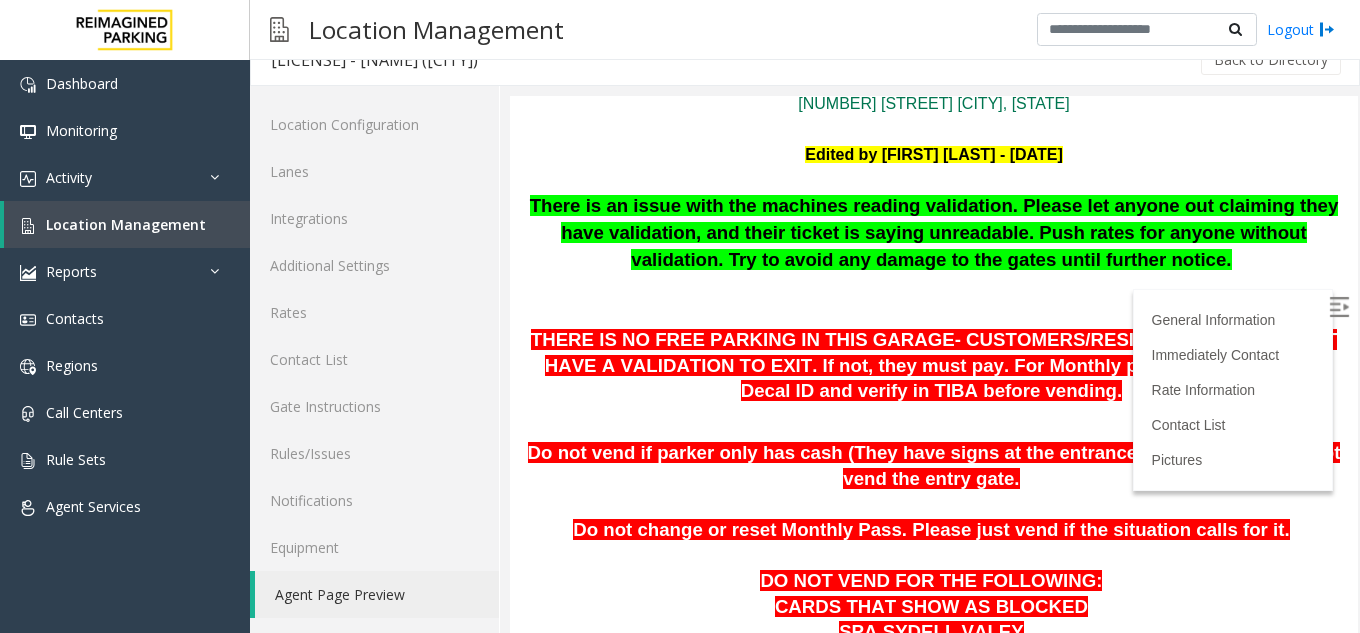 scroll, scrollTop: 171, scrollLeft: 0, axis: vertical 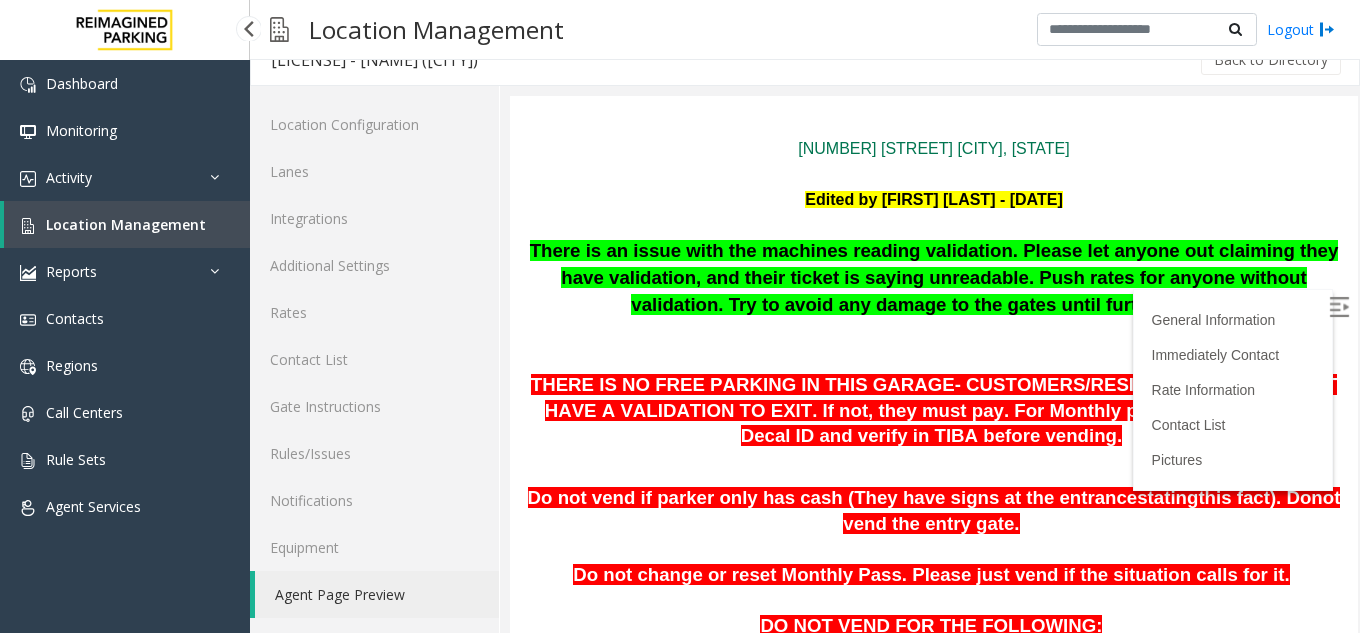 click on "Location Management" at bounding box center [126, 224] 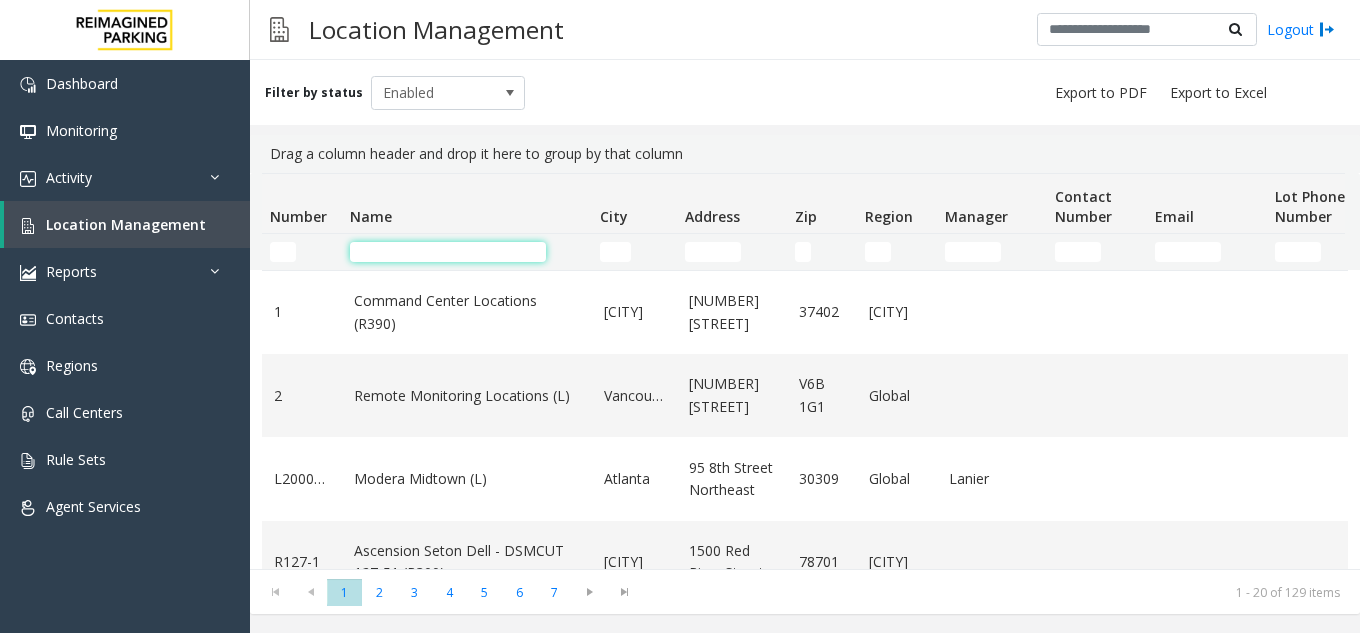 click 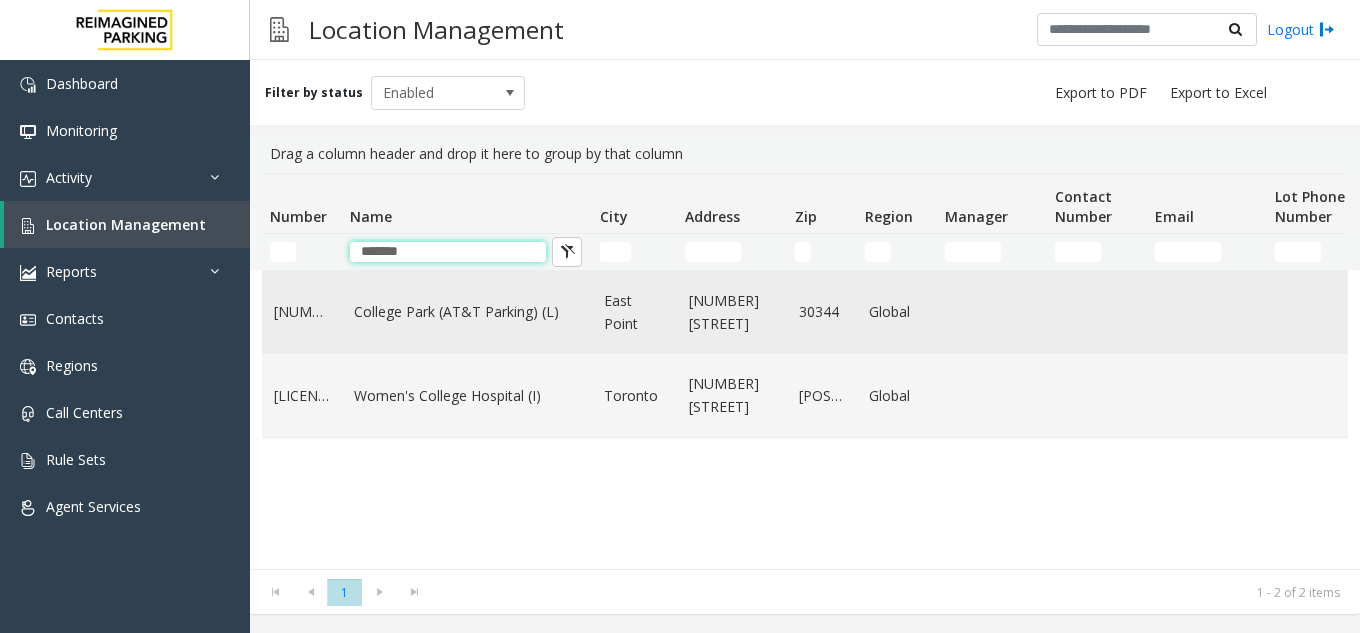 type on "*******" 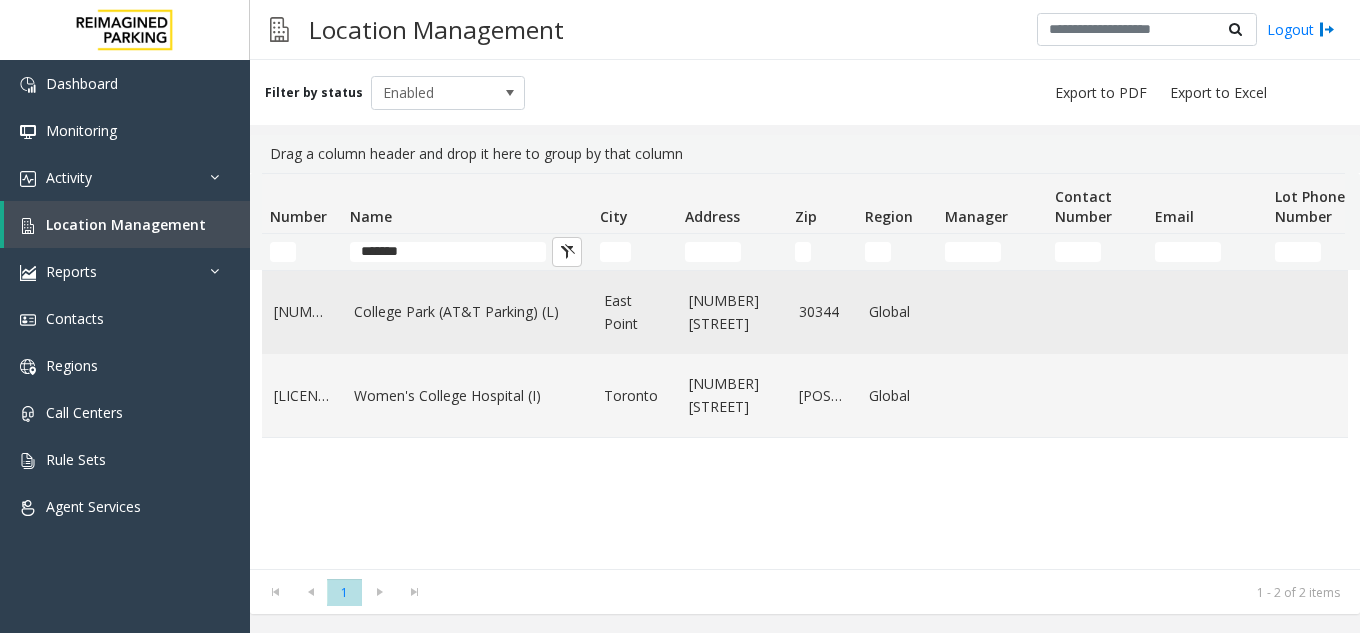 click on "College Park (AT&T Parking) (L)" 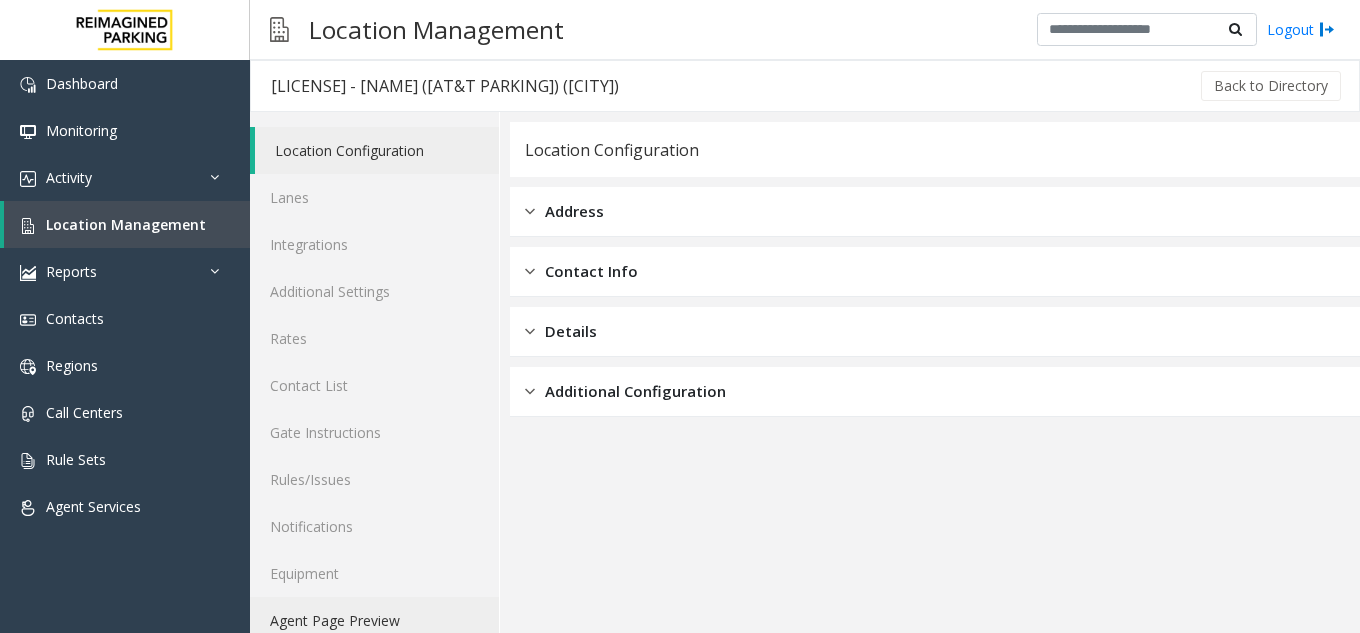 click on "Agent Page Preview" 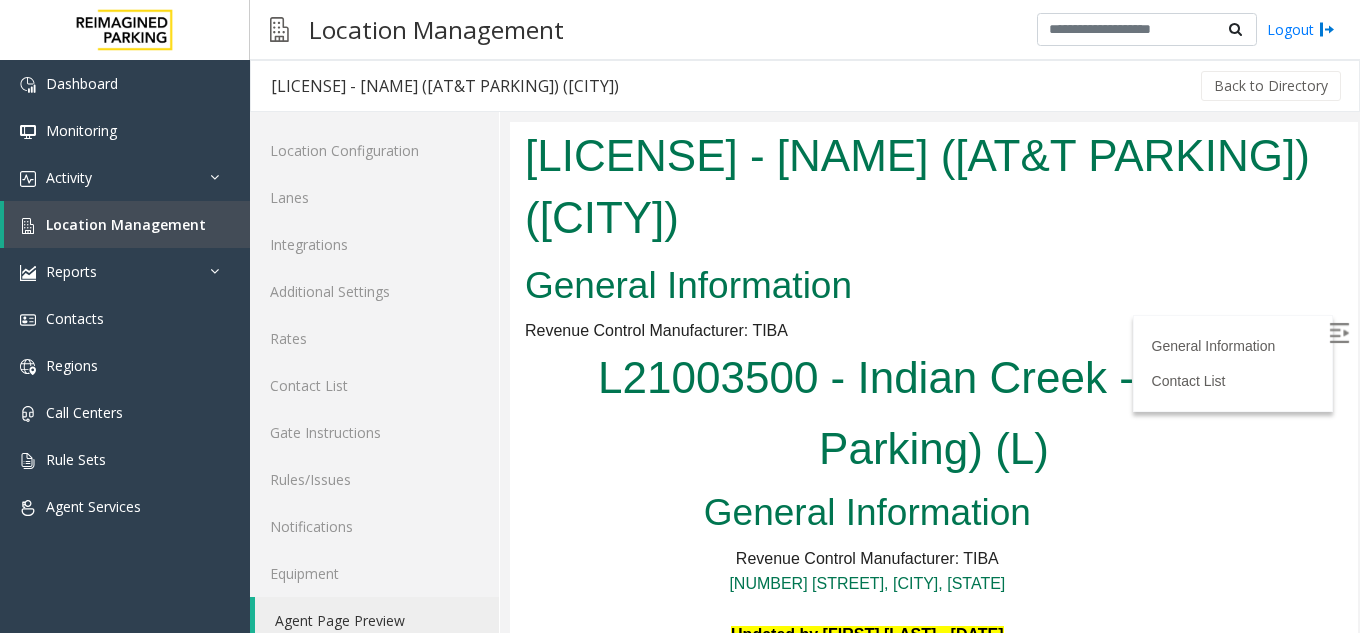 scroll, scrollTop: 0, scrollLeft: 0, axis: both 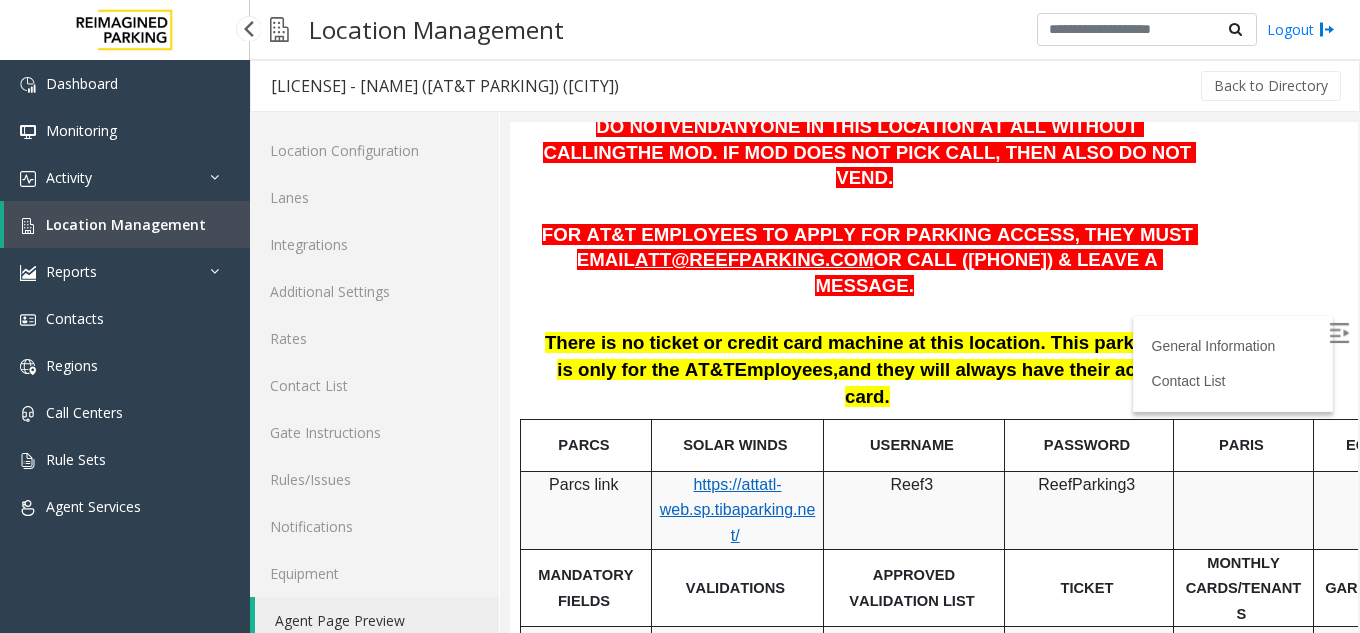 click on "Location Management" at bounding box center [127, 224] 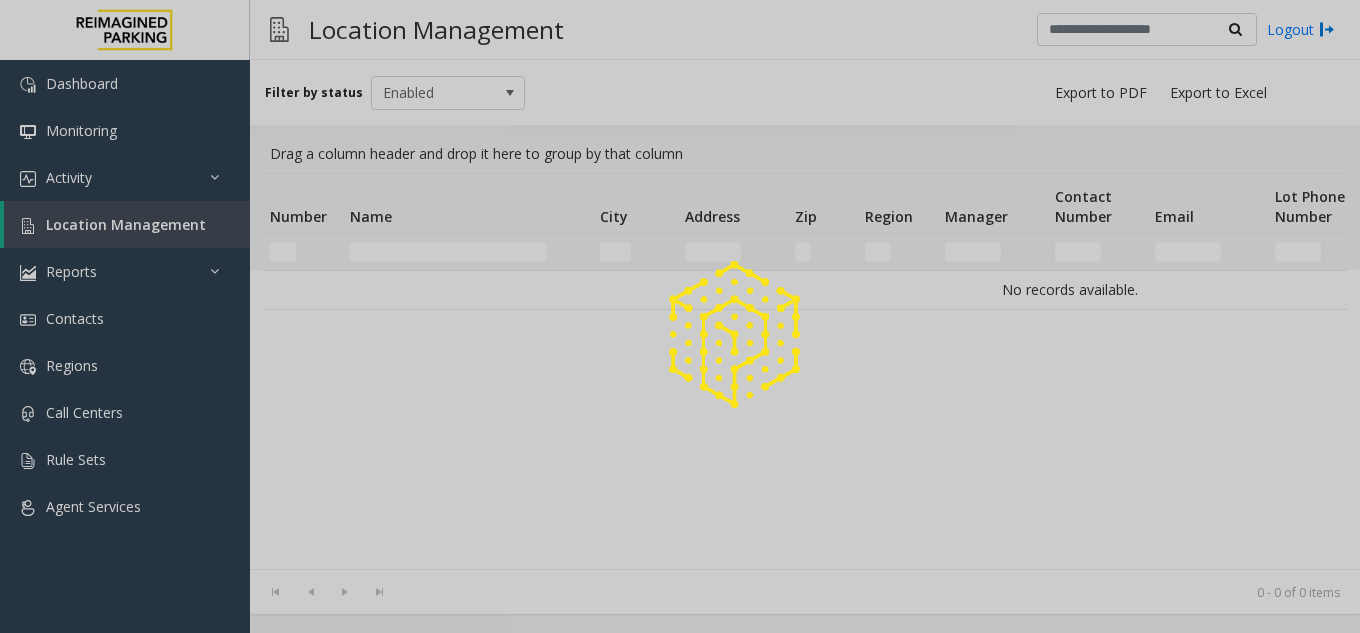 click 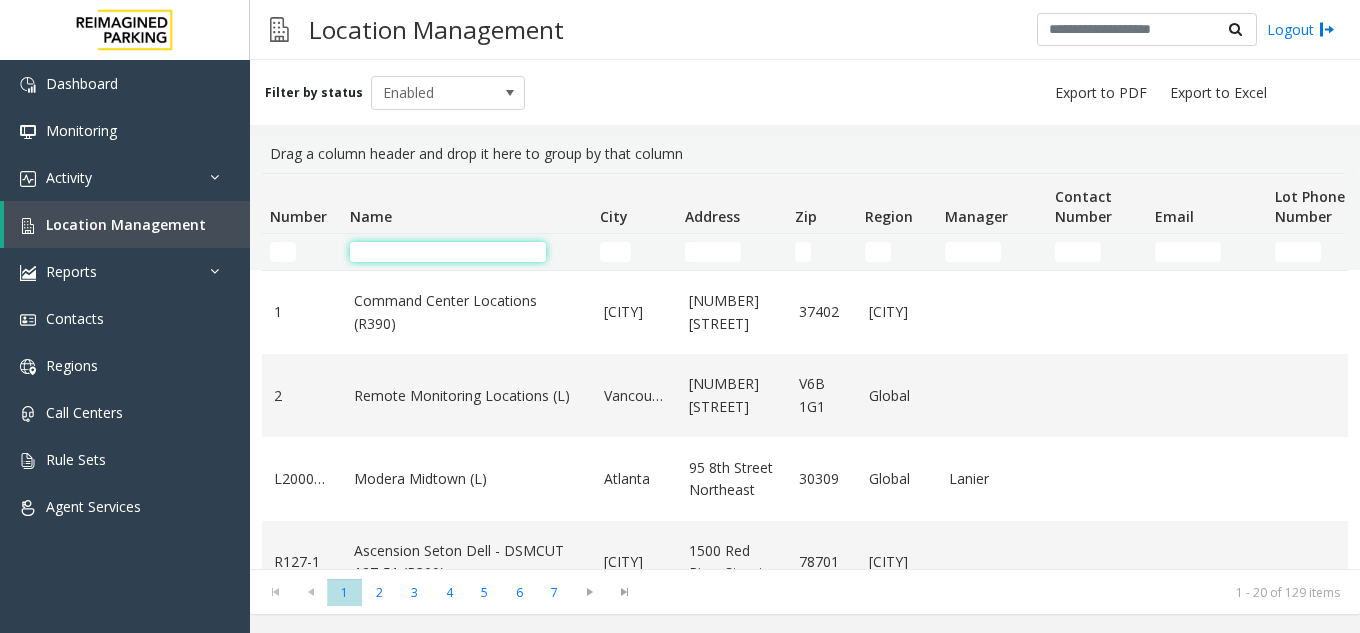 click 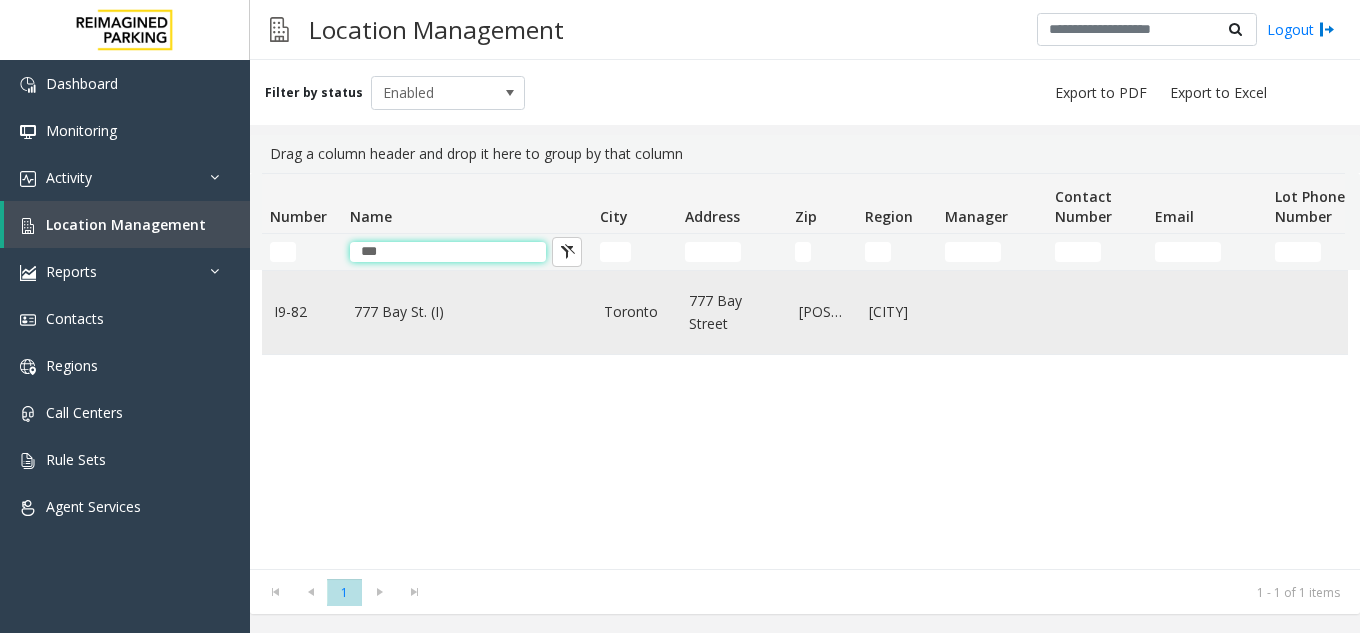 type on "***" 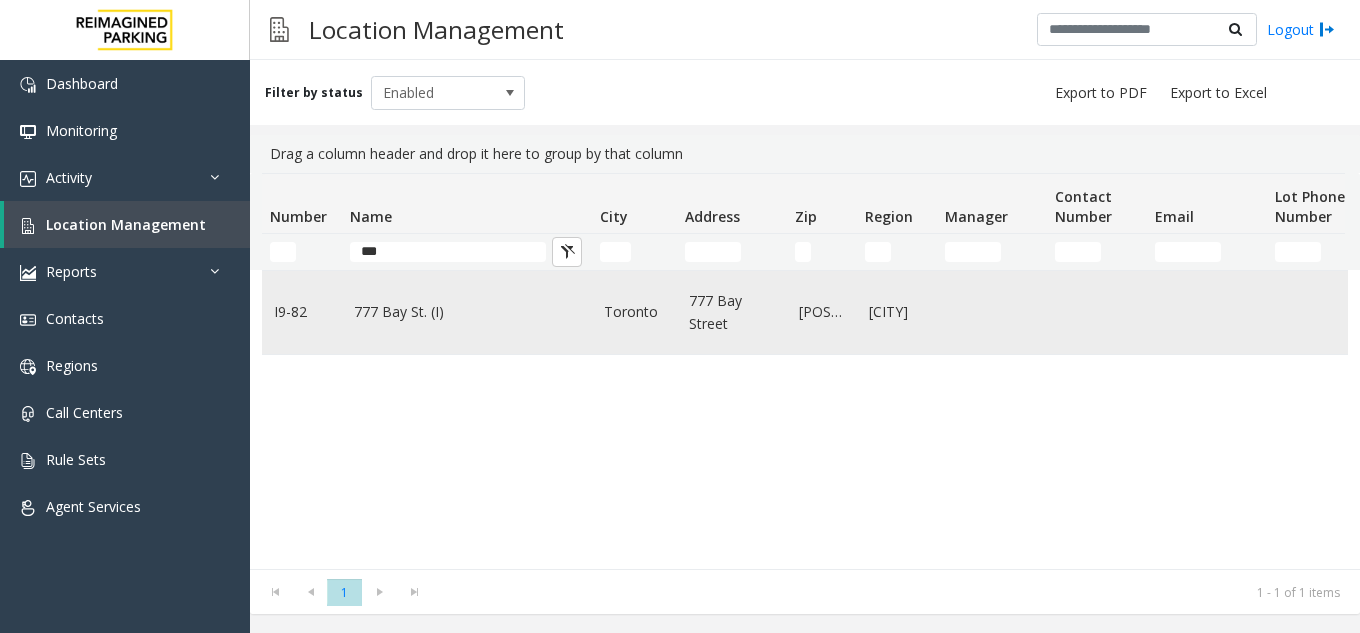 click on "777 Bay St. (I)" 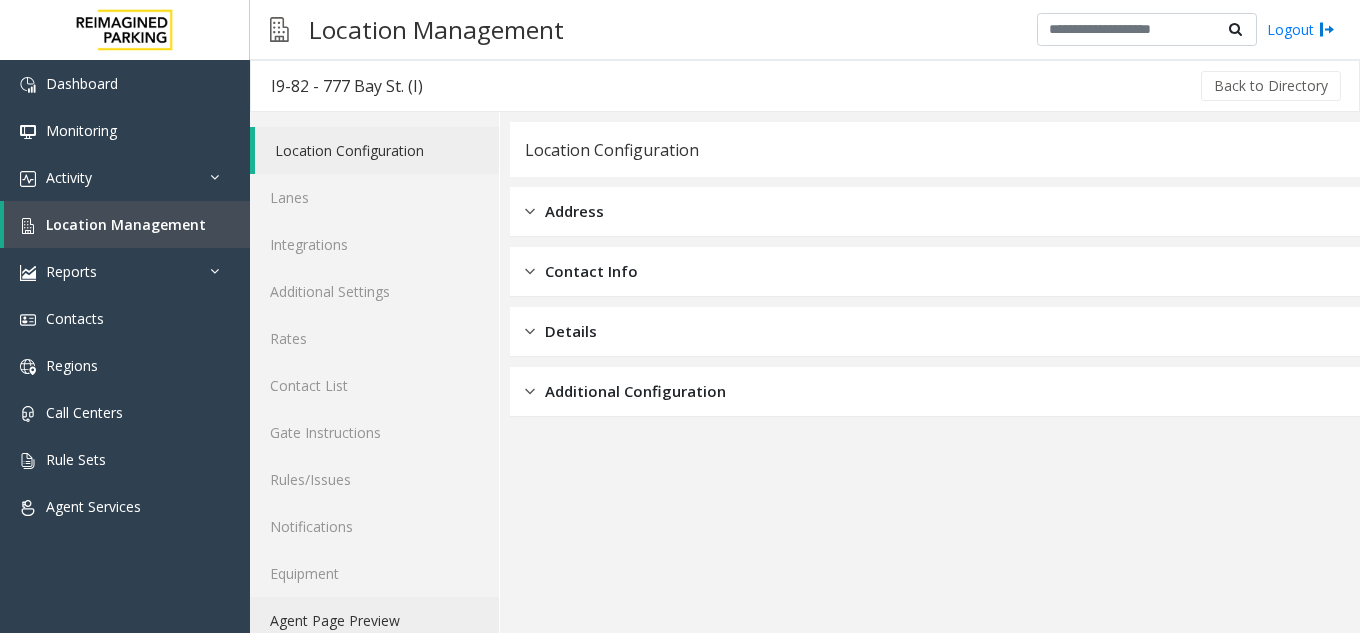 click on "Agent Page Preview" 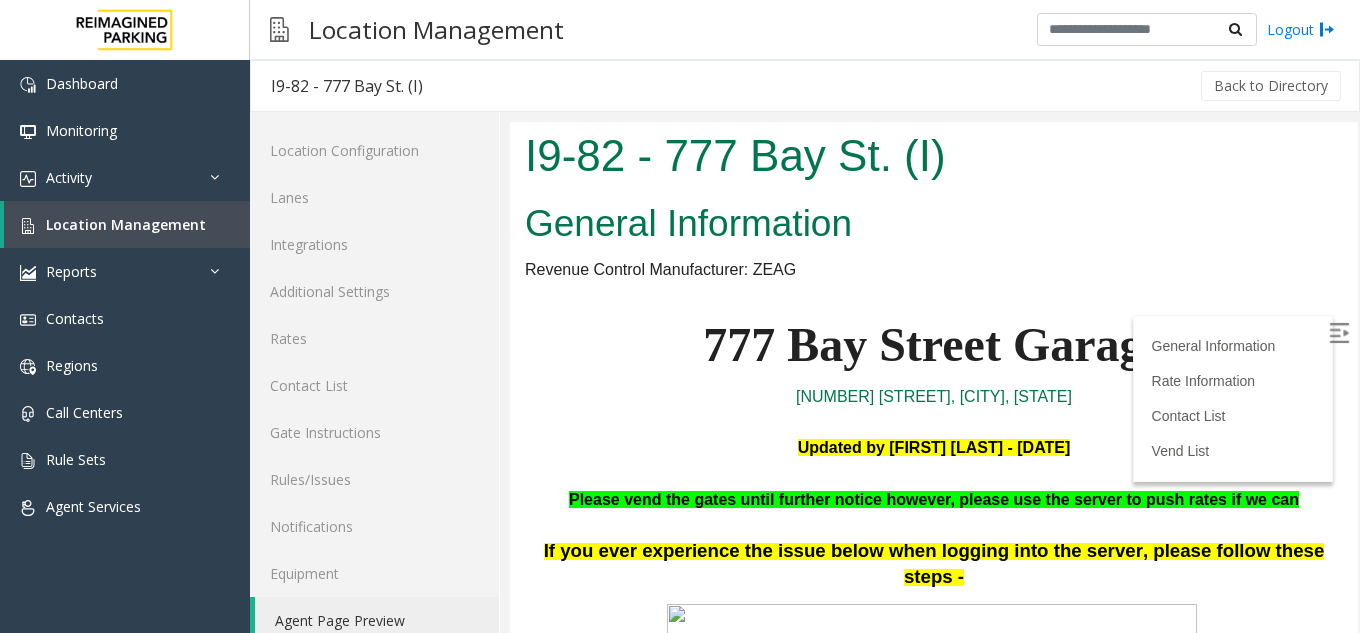 scroll, scrollTop: 0, scrollLeft: 0, axis: both 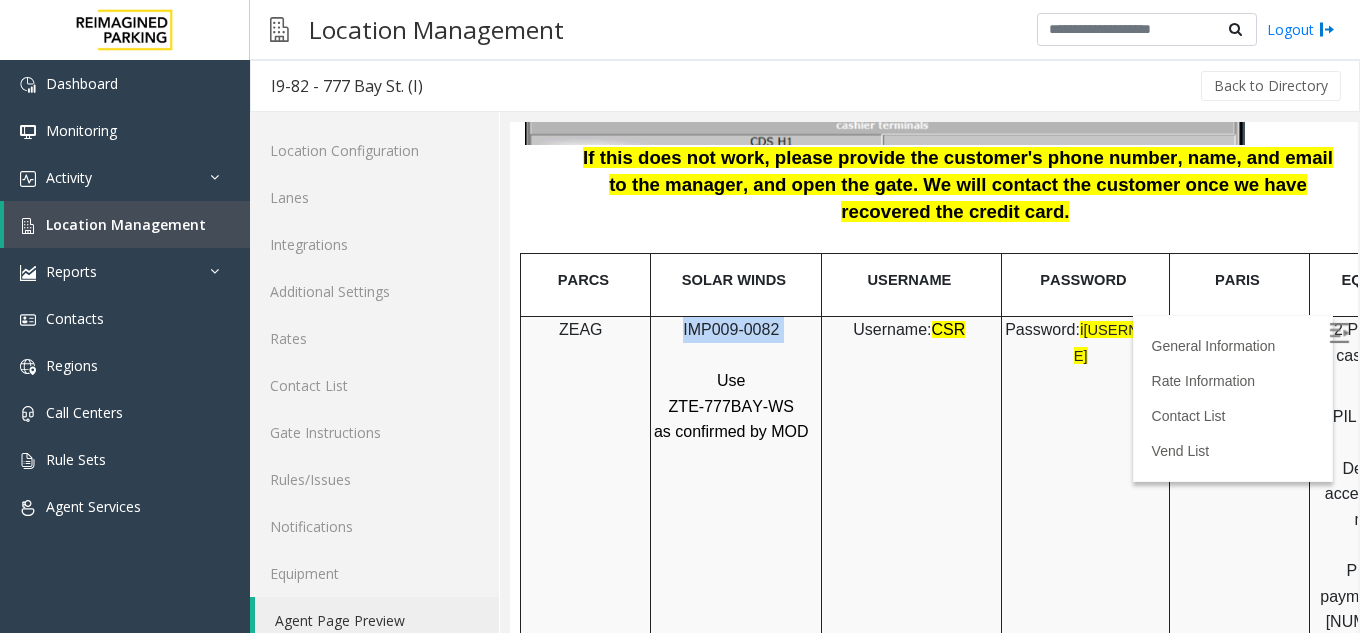 drag, startPoint x: 665, startPoint y: 280, endPoint x: 806, endPoint y: 280, distance: 141 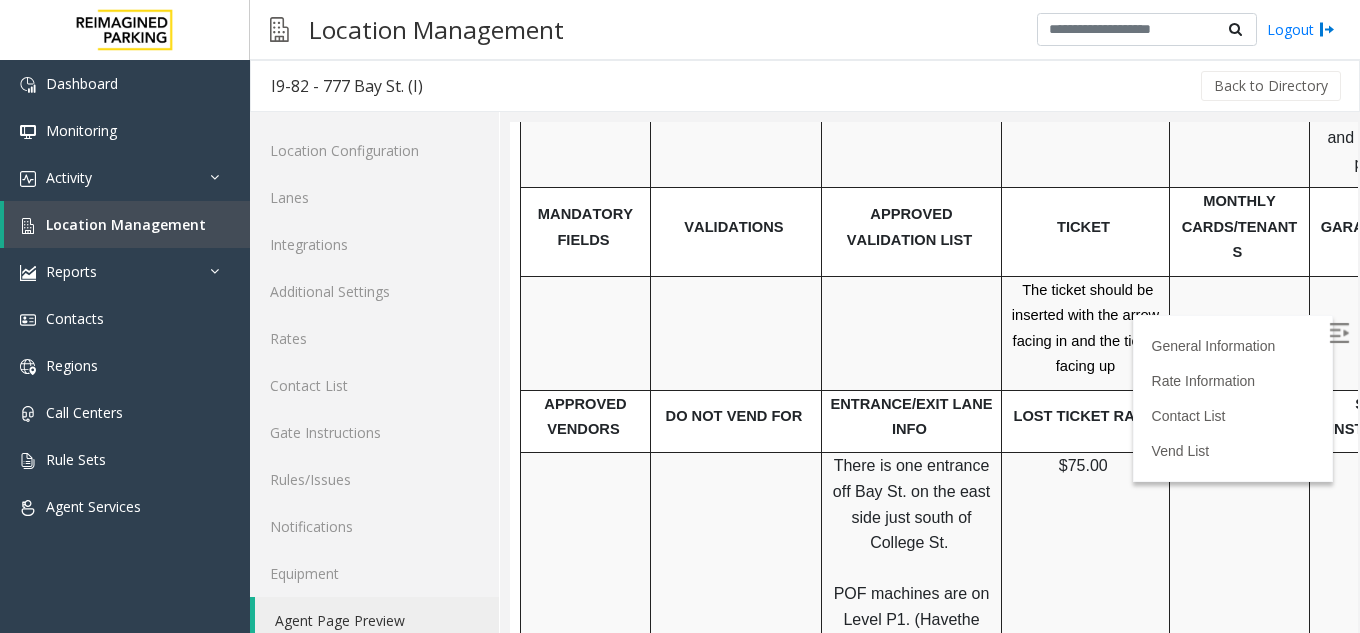 scroll, scrollTop: 3184, scrollLeft: 0, axis: vertical 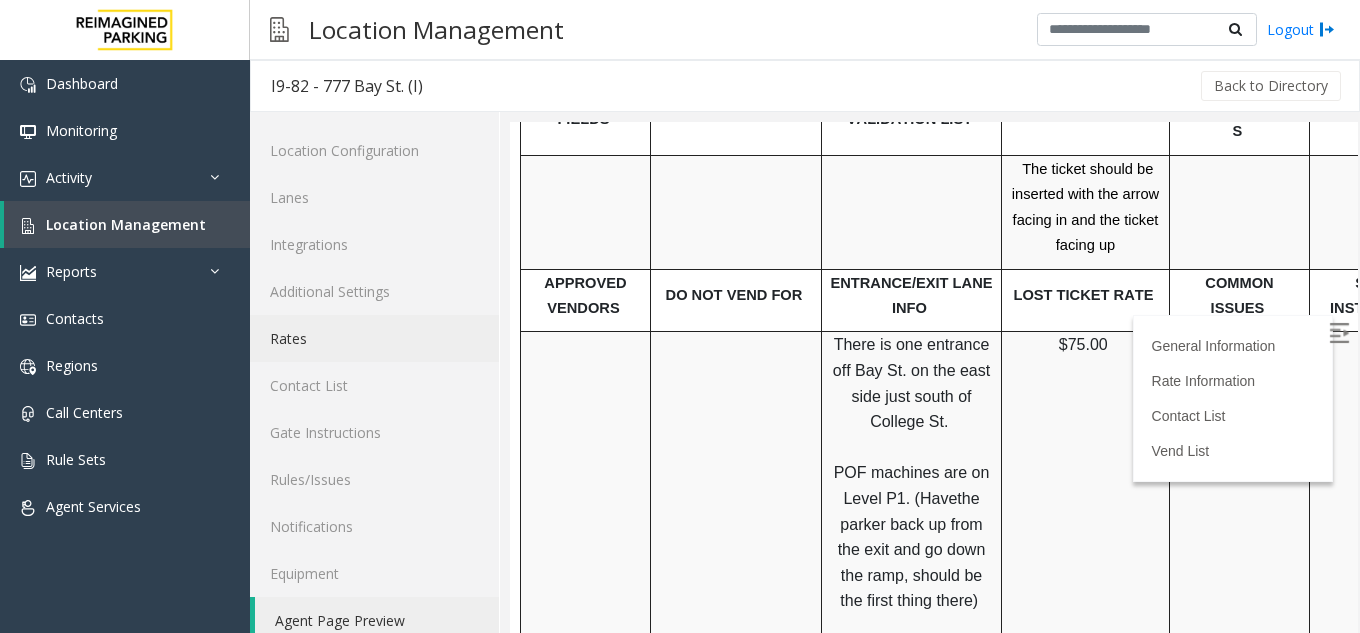 click on "Rates" 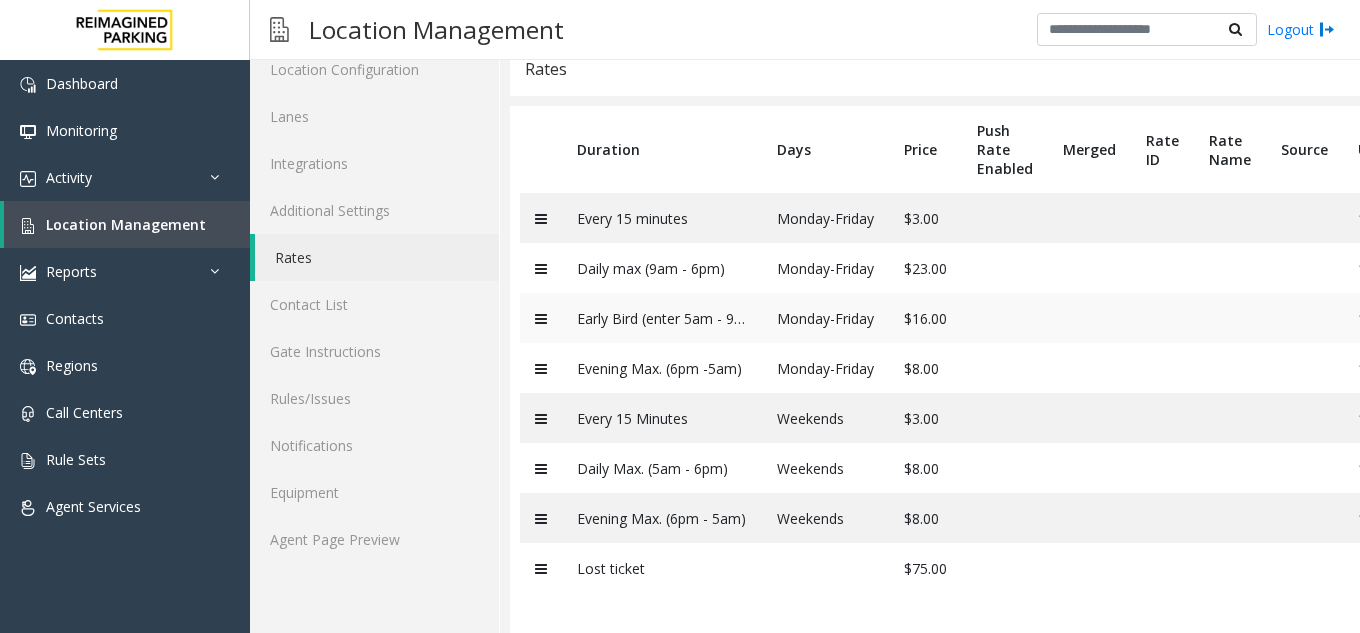 scroll, scrollTop: 0, scrollLeft: 0, axis: both 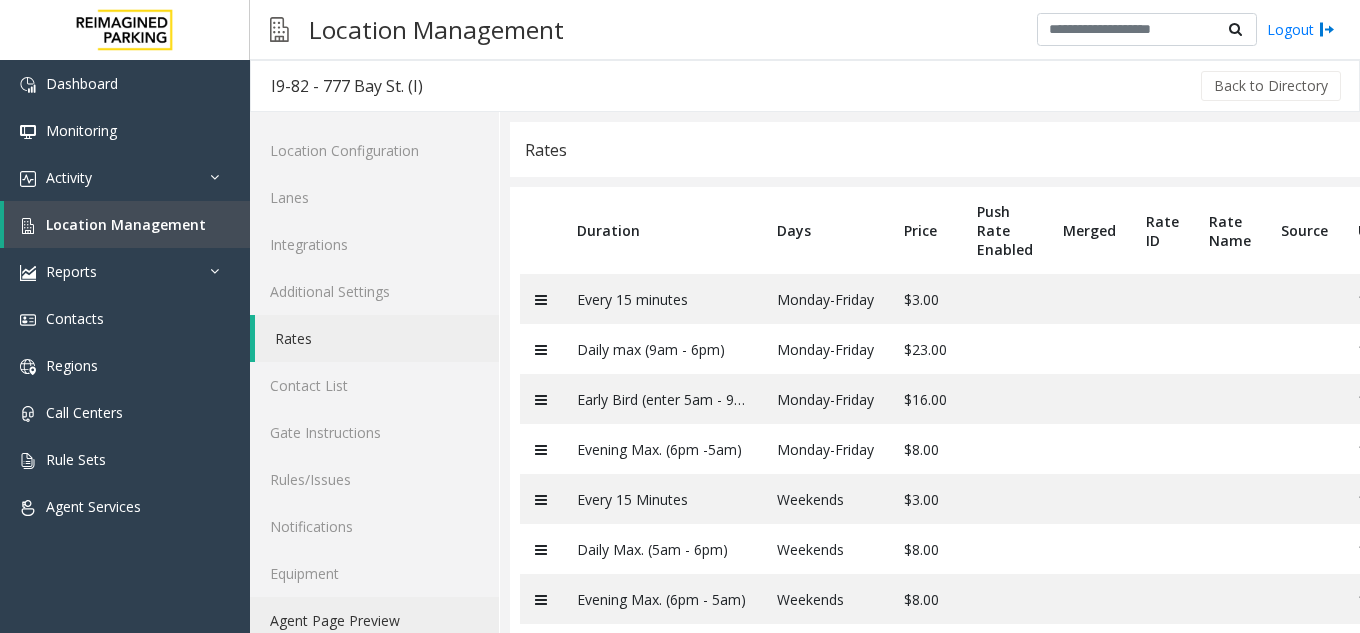 click on "Agent Page Preview" 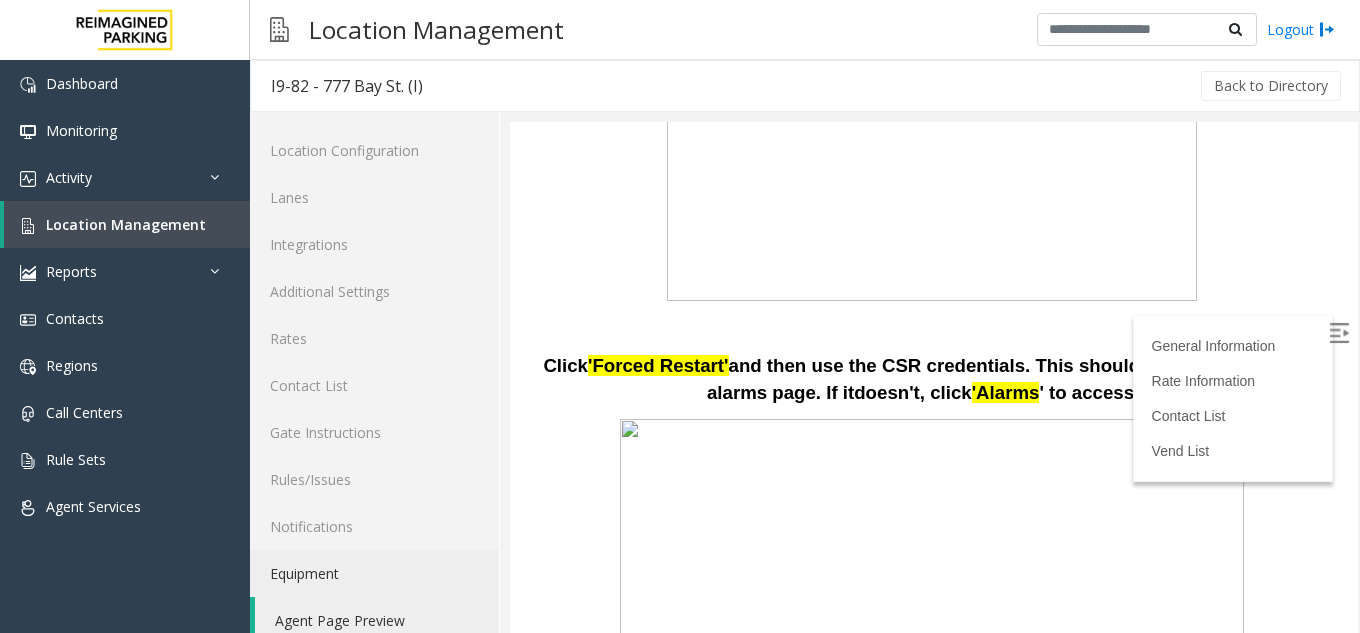 scroll, scrollTop: 700, scrollLeft: 0, axis: vertical 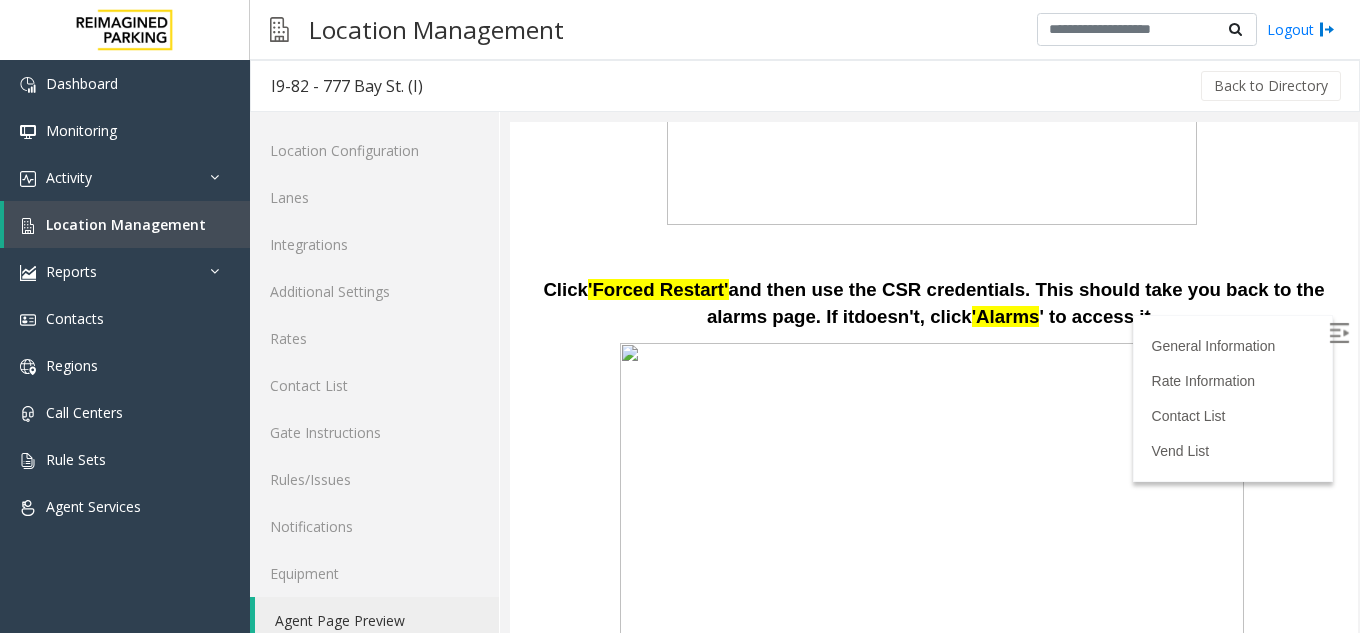 click at bounding box center (1341, 336) 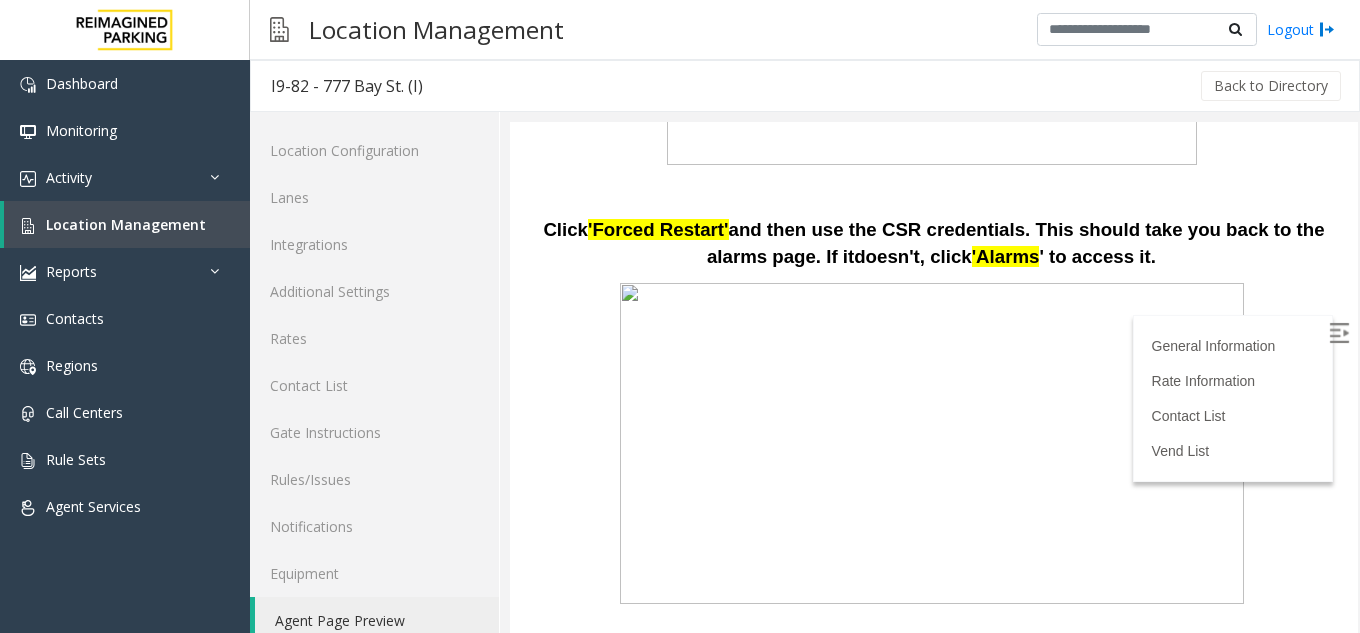 scroll, scrollTop: 900, scrollLeft: 0, axis: vertical 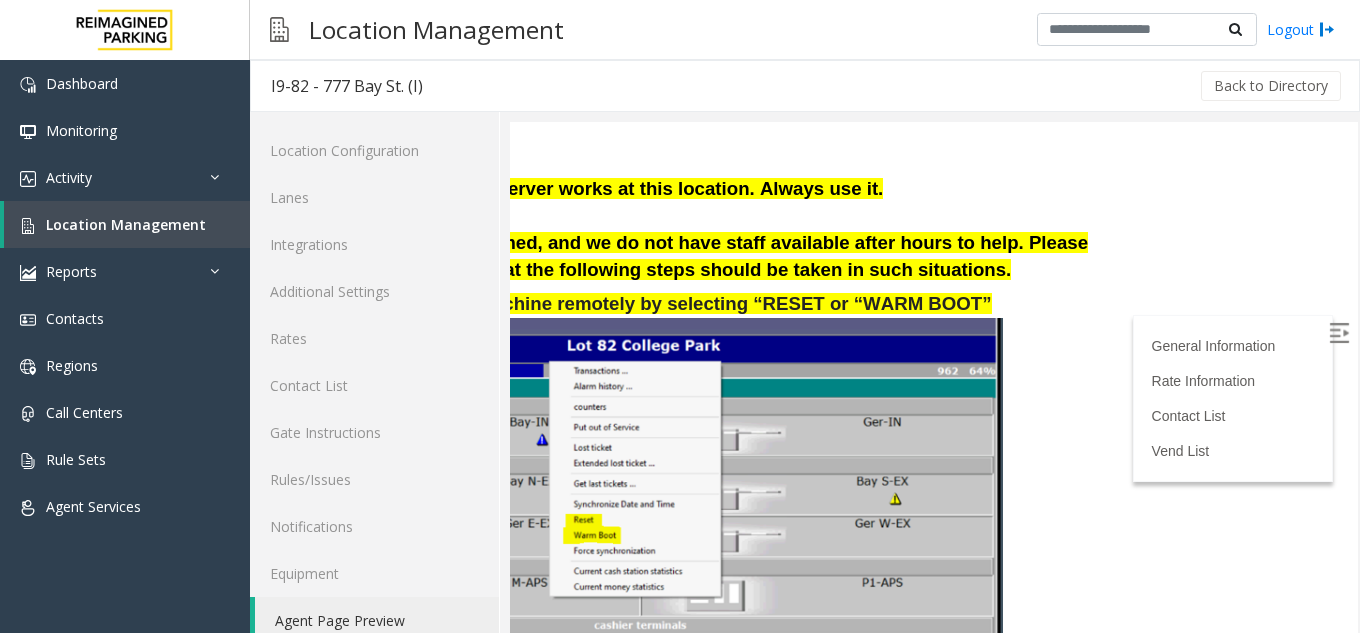 click on "If the credit card is jammed, and we do not have staff available after hours to help. Please keep in mind that the following steps should be taken in such situations." at bounding box center [692, 256] 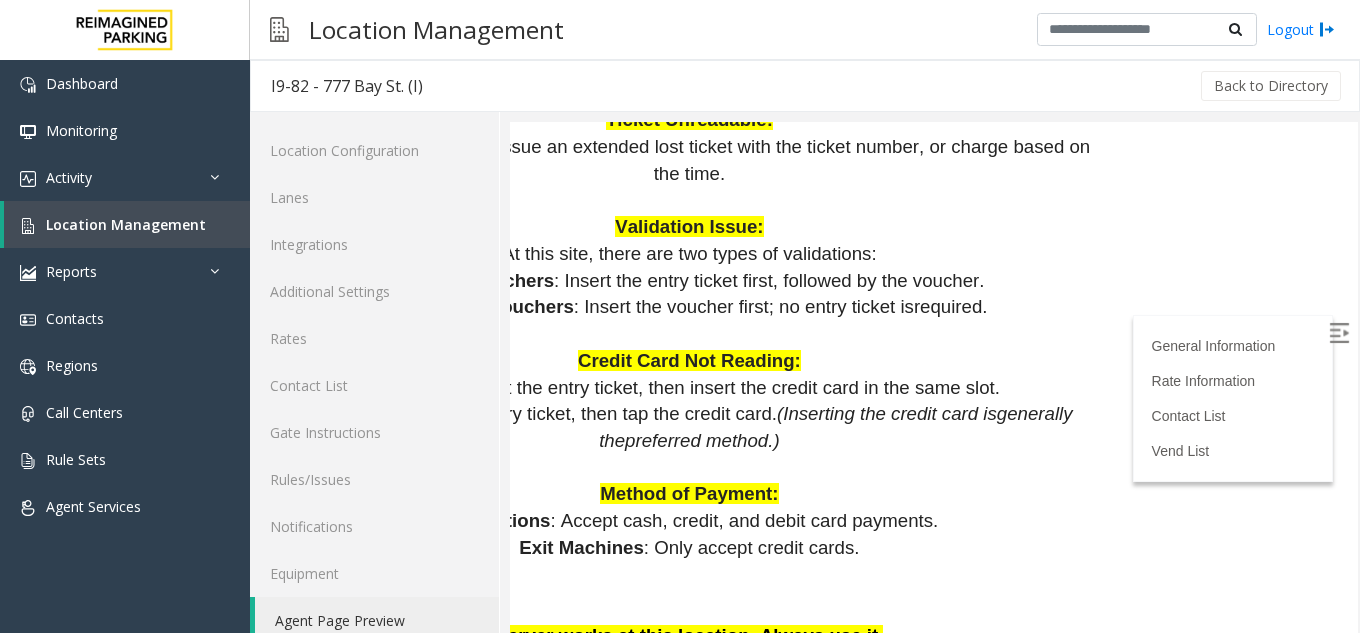 scroll, scrollTop: 1500, scrollLeft: 272, axis: both 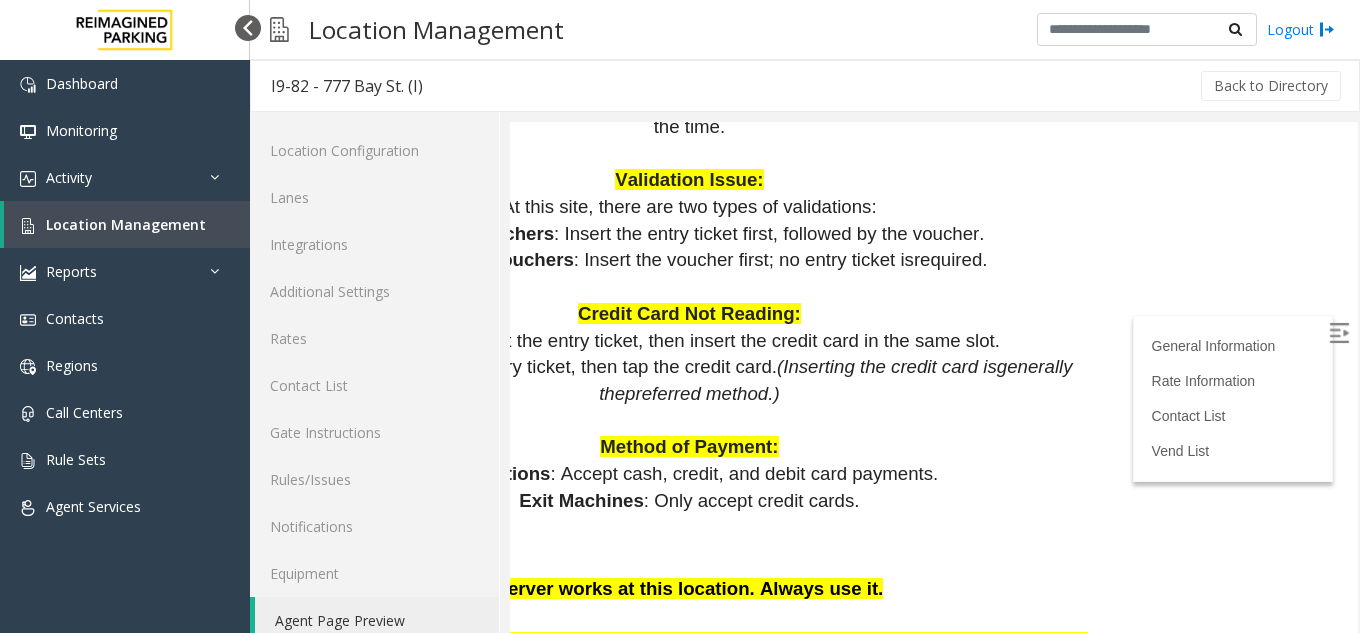 click at bounding box center (248, 28) 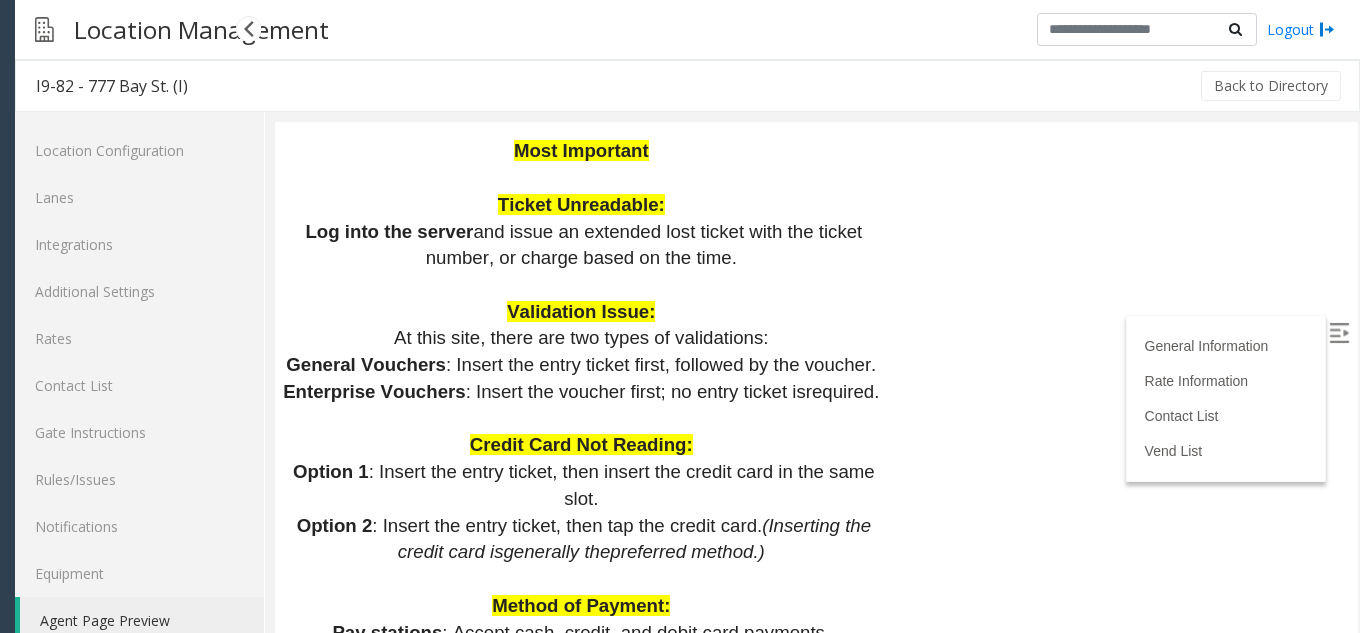 scroll, scrollTop: 1473, scrollLeft: 37, axis: both 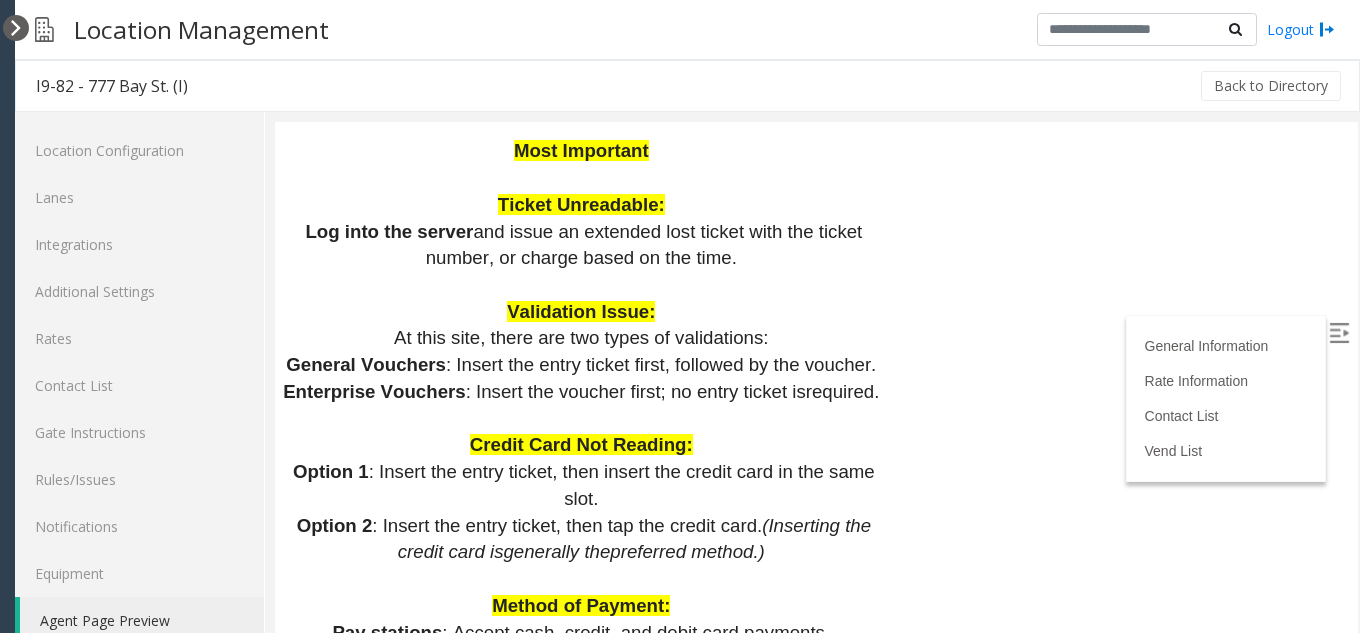 click at bounding box center [16, 28] 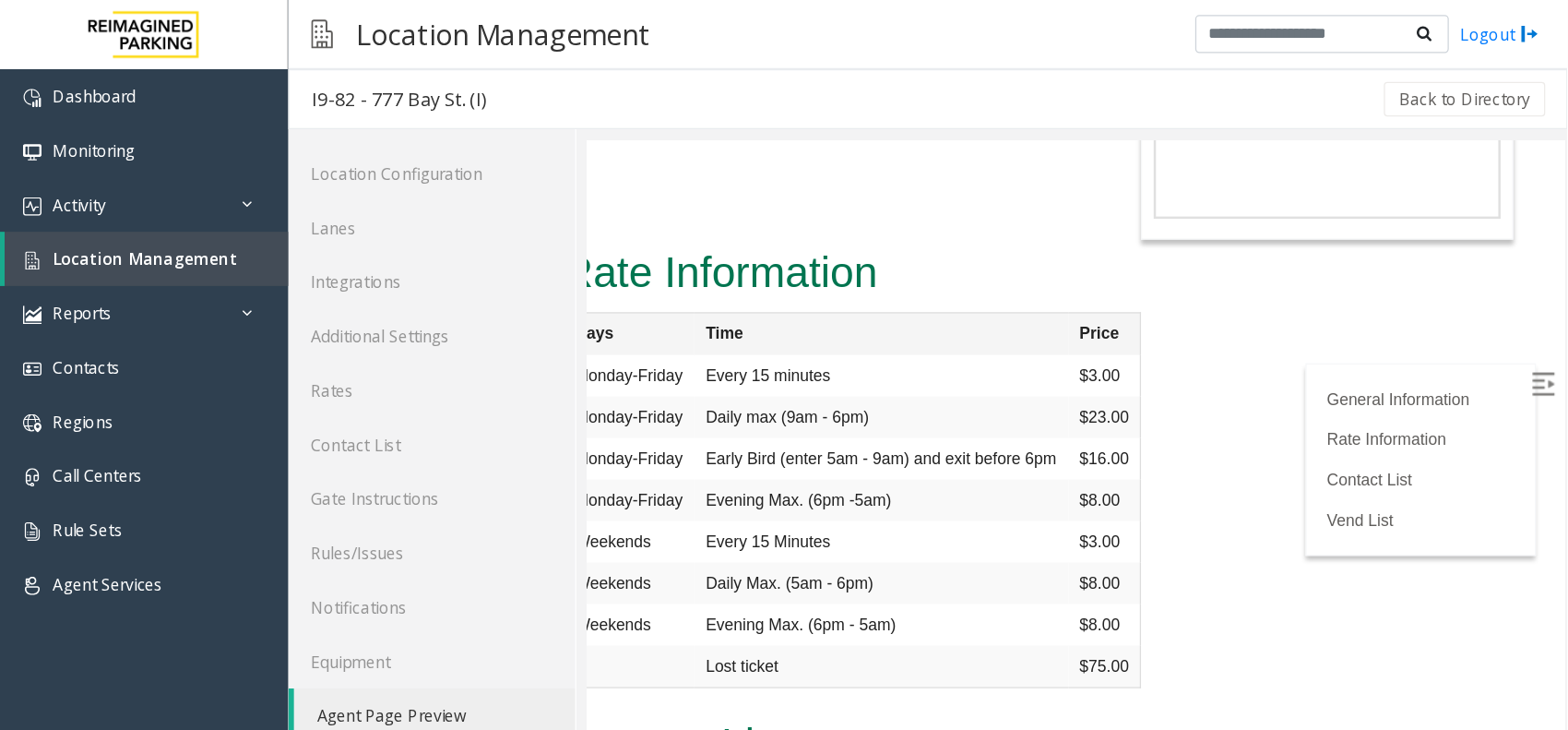 scroll, scrollTop: 3876, scrollLeft: 34, axis: both 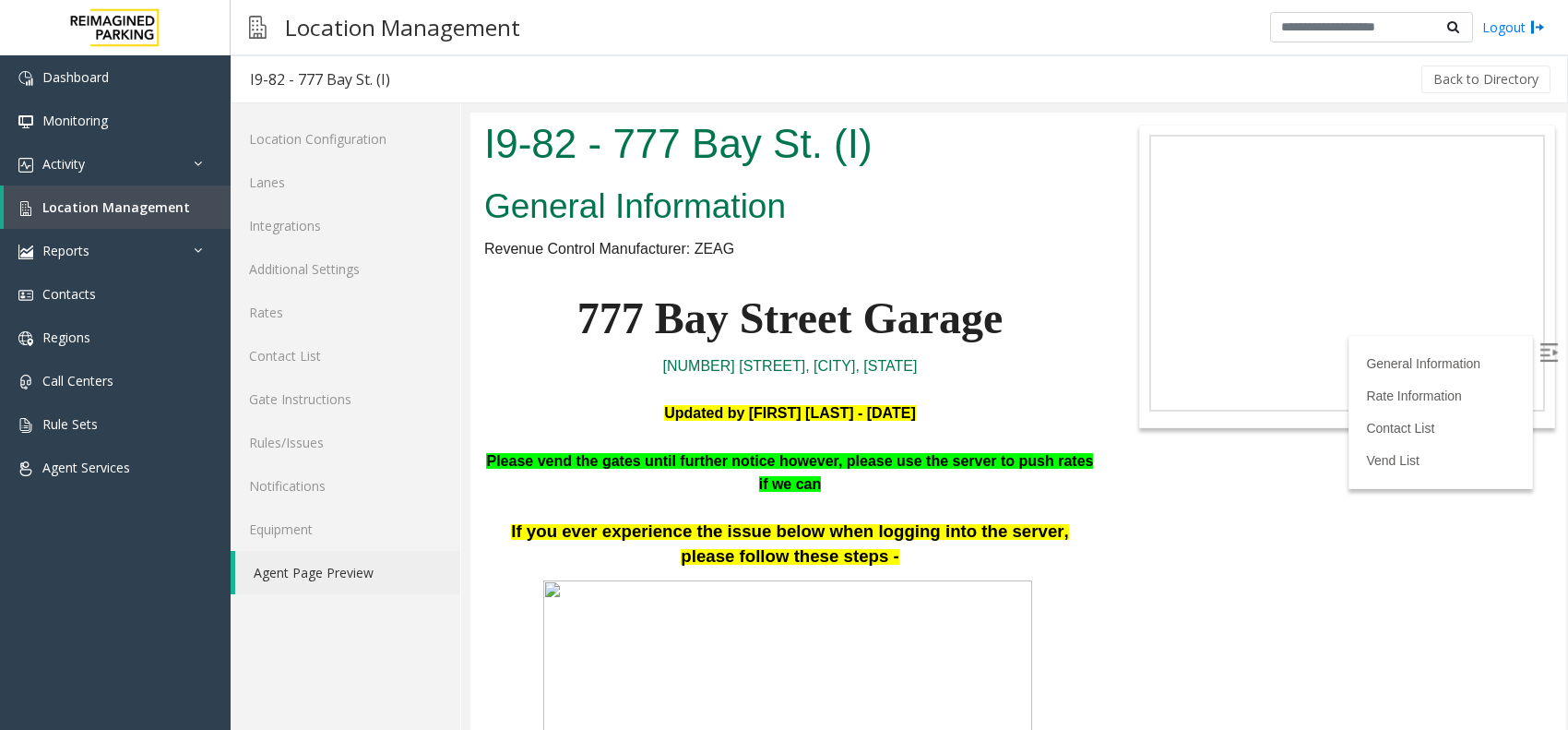 click on "General Information" at bounding box center (790, 207) 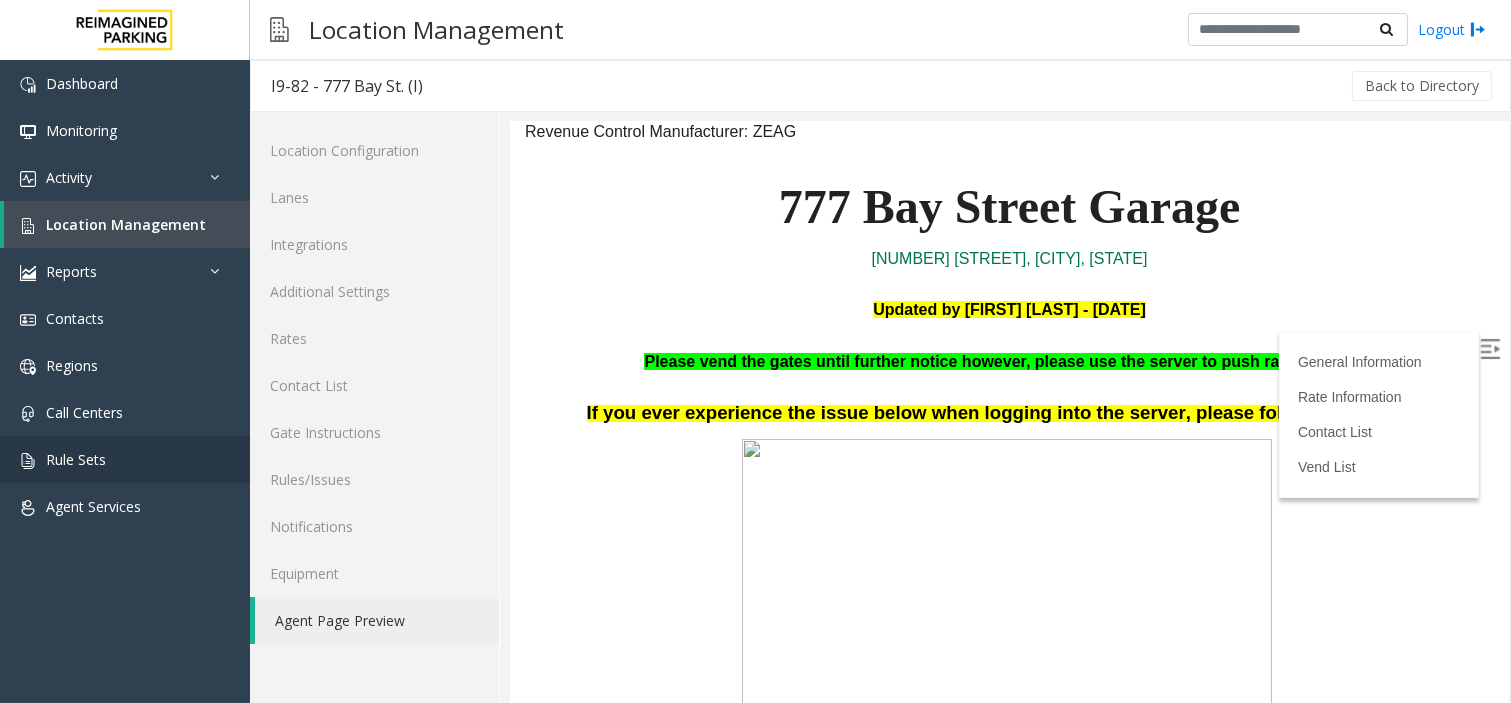 scroll, scrollTop: 0, scrollLeft: 0, axis: both 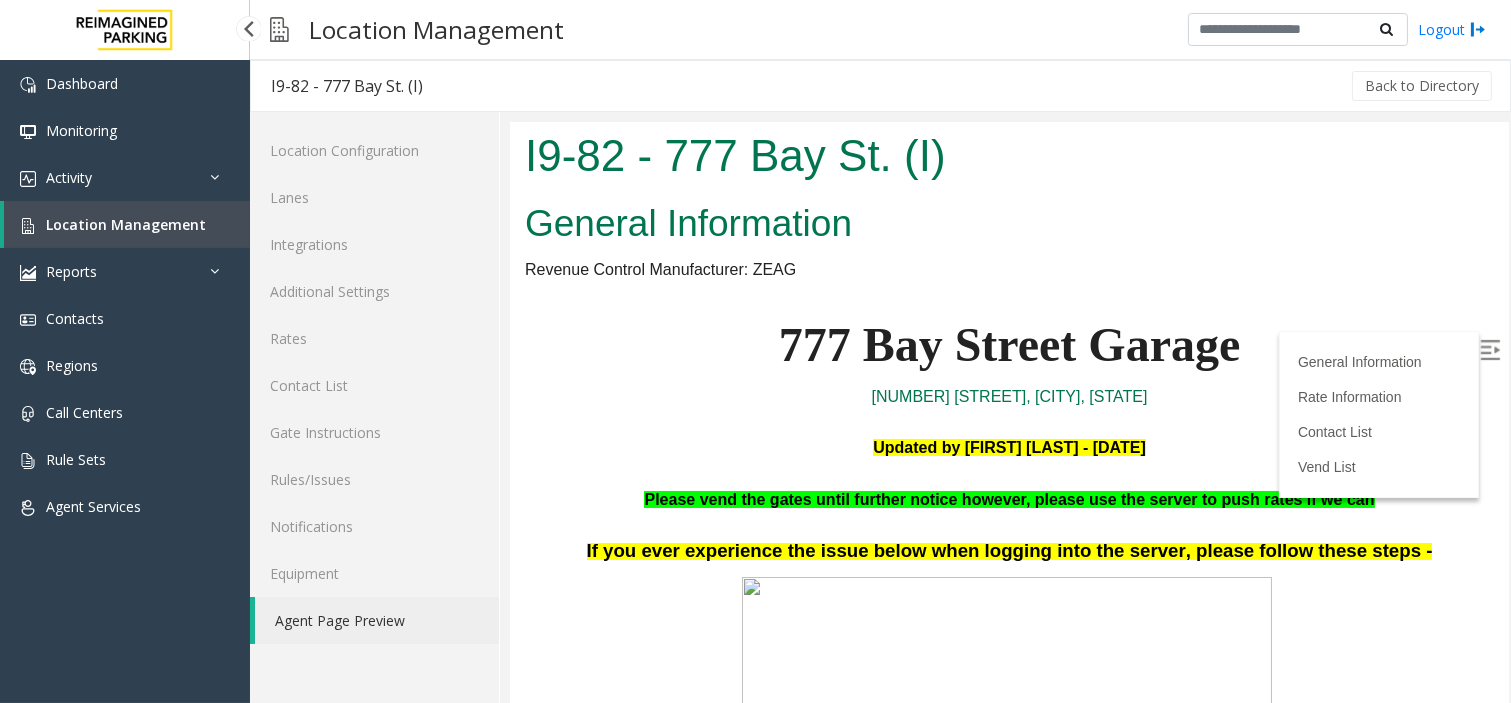 click on "Location Management" at bounding box center (127, 224) 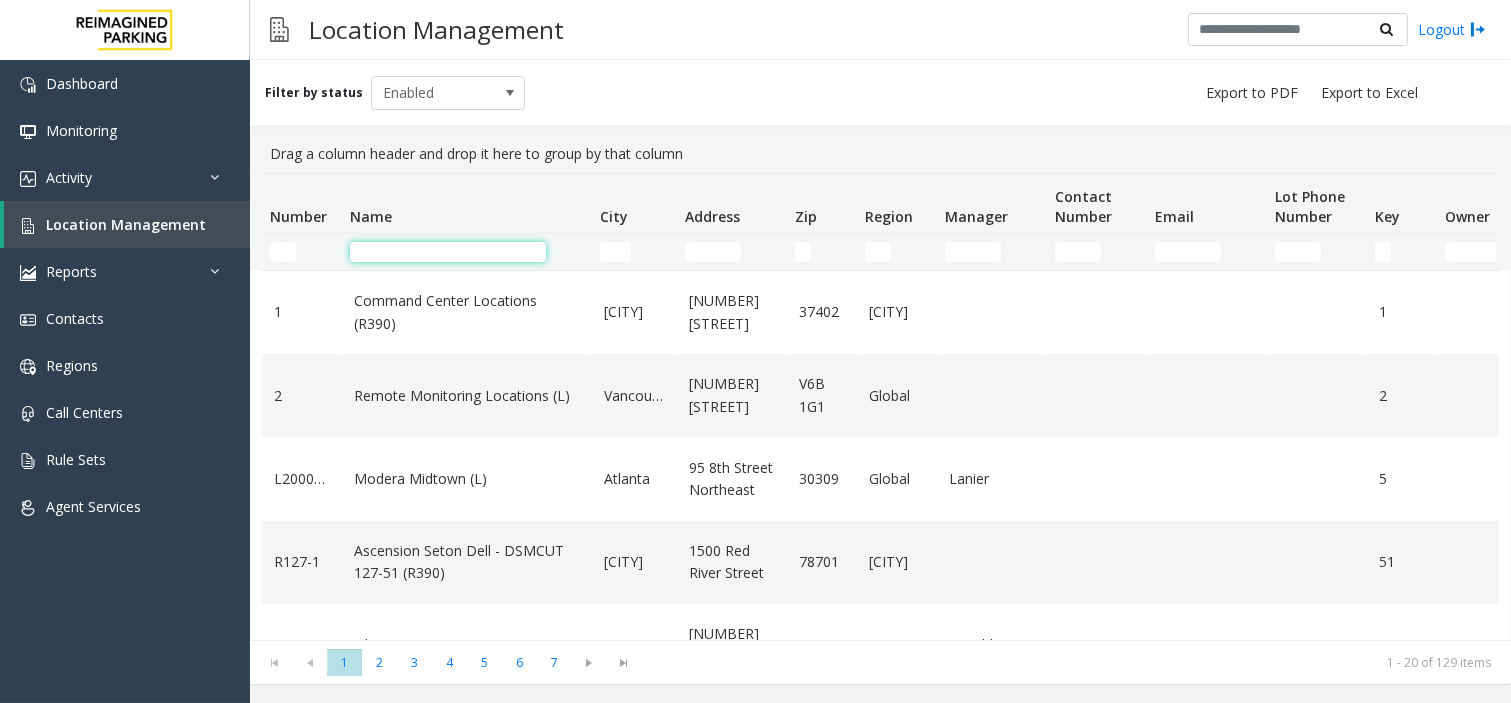 click 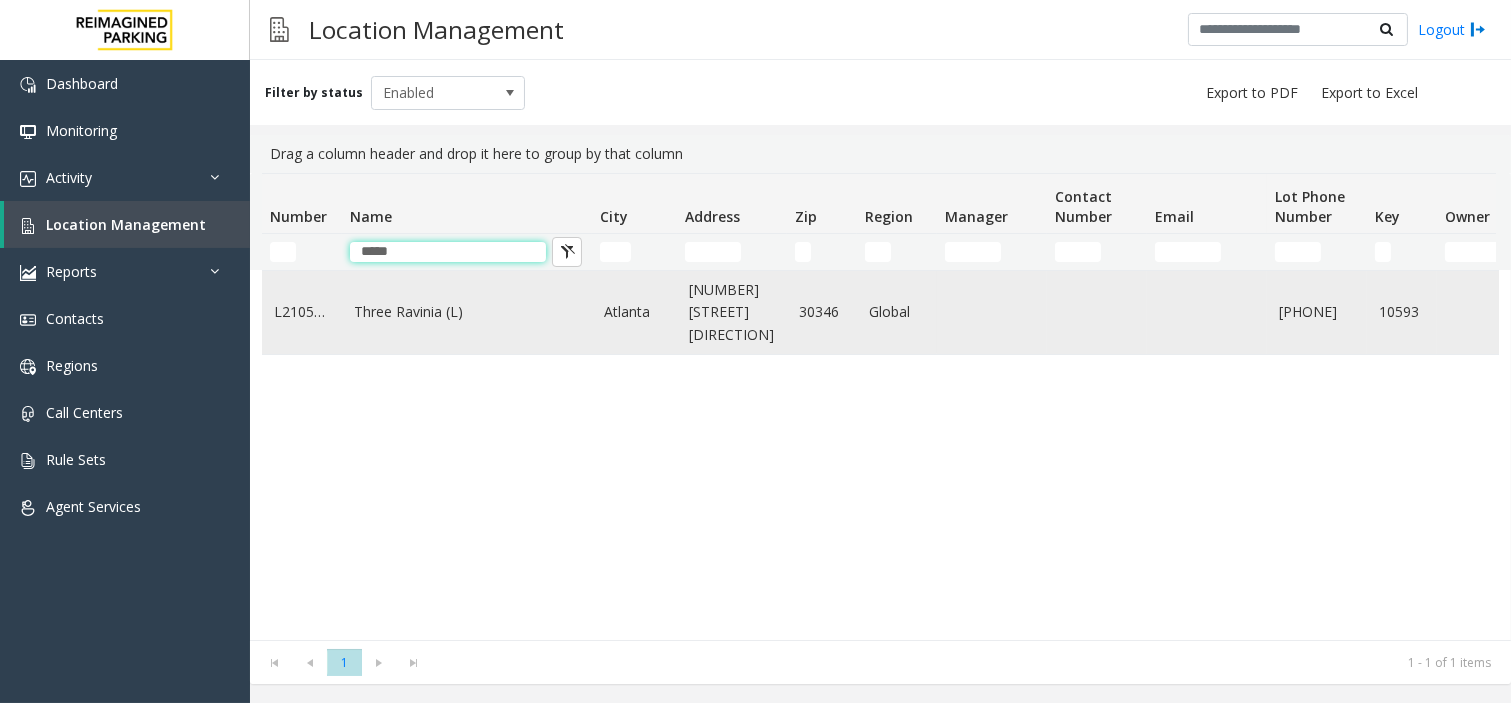 type on "[MASKED]" 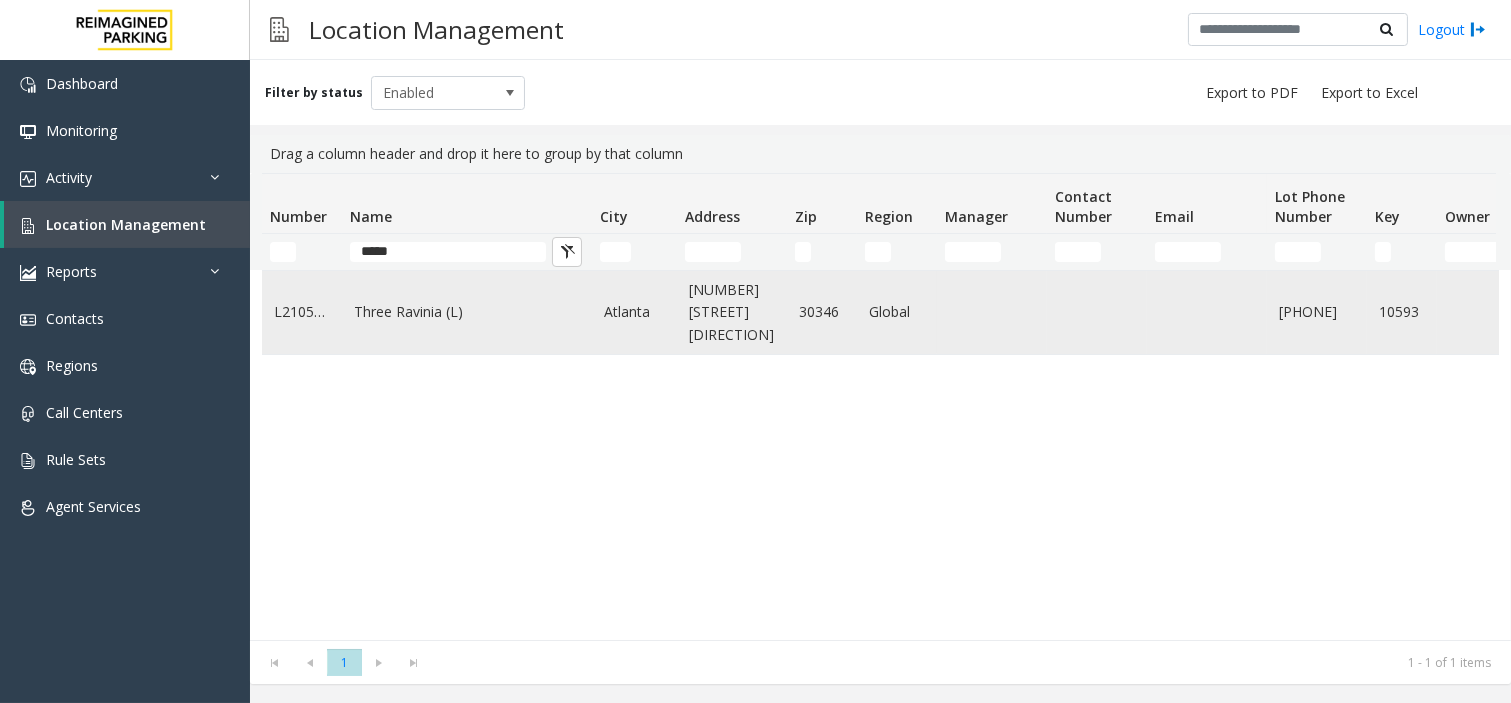 click on "Three Ravinia (L)" 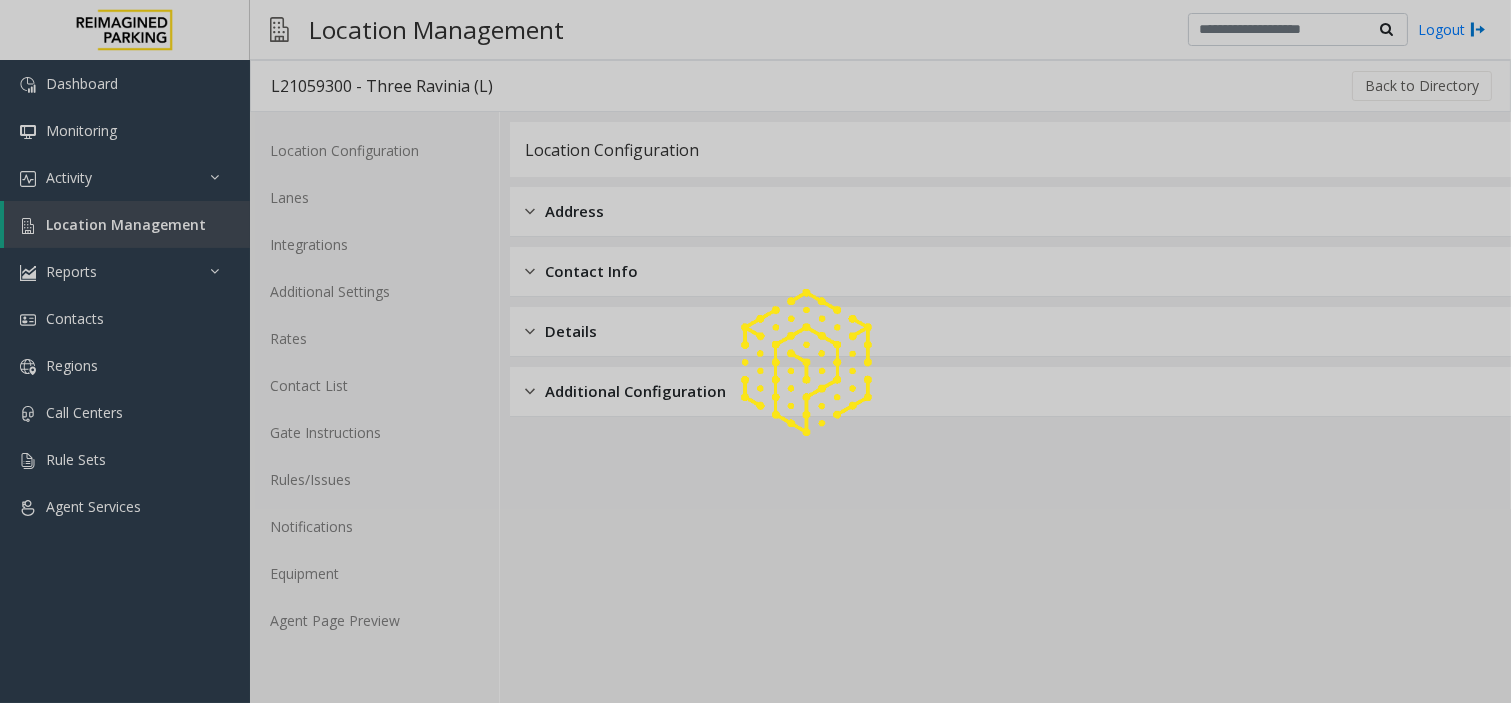 click 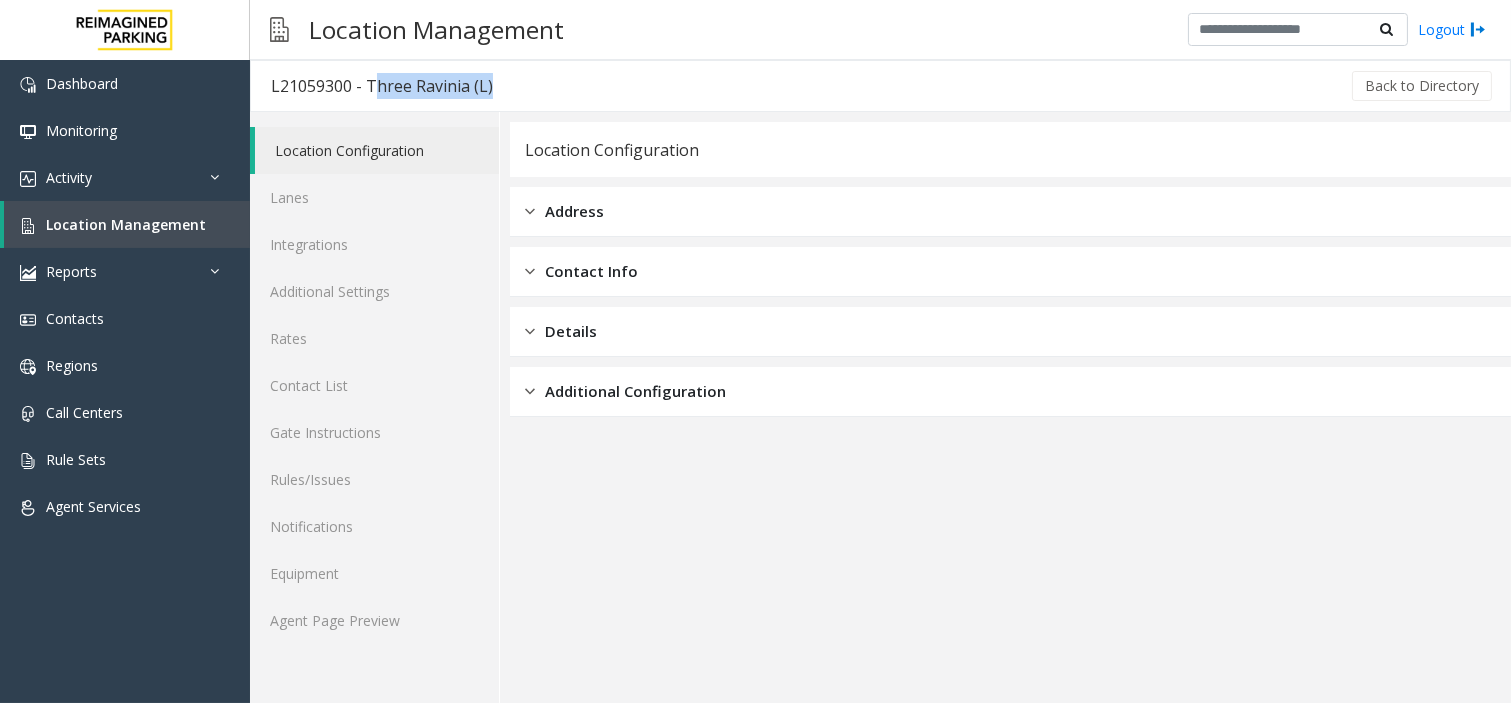 drag, startPoint x: 365, startPoint y: 81, endPoint x: 512, endPoint y: 88, distance: 147.16656 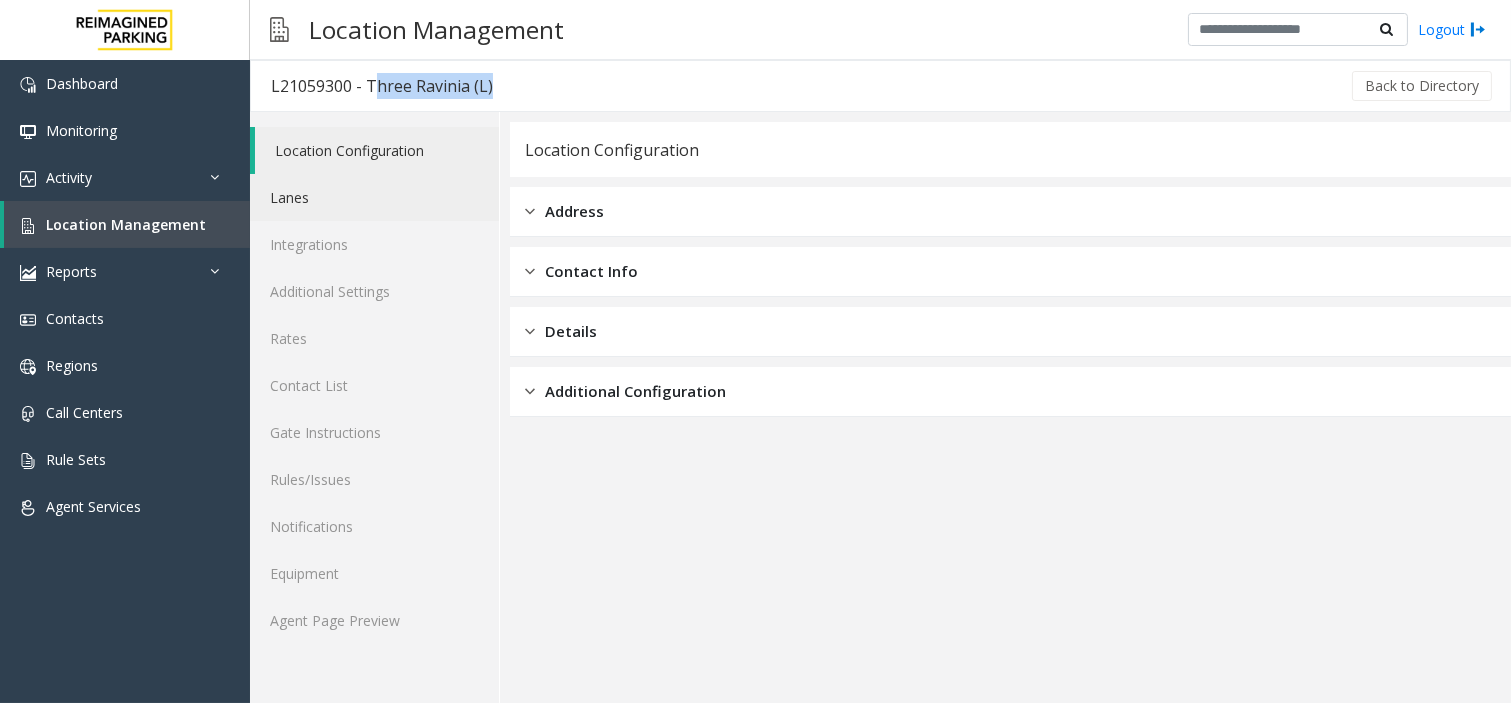click on "Lanes" 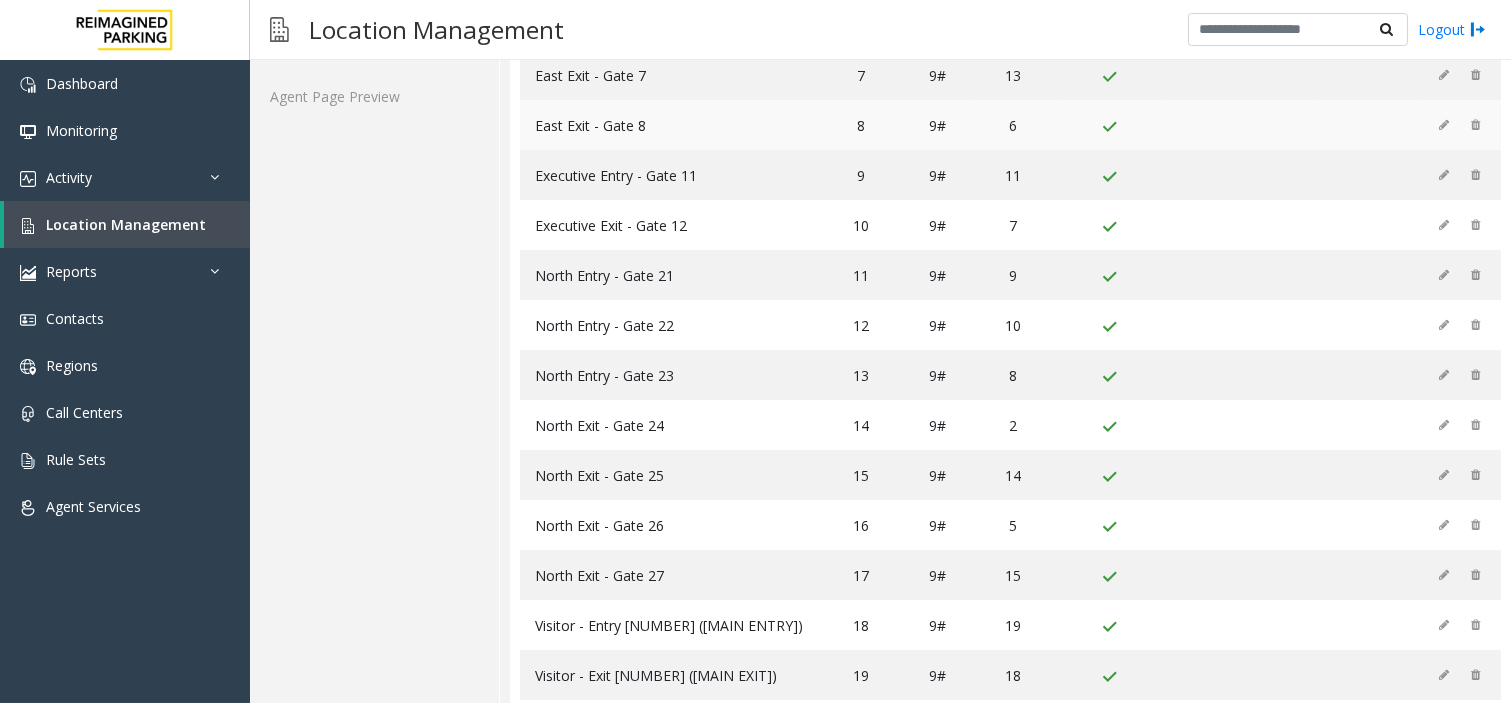 scroll, scrollTop: 746, scrollLeft: 0, axis: vertical 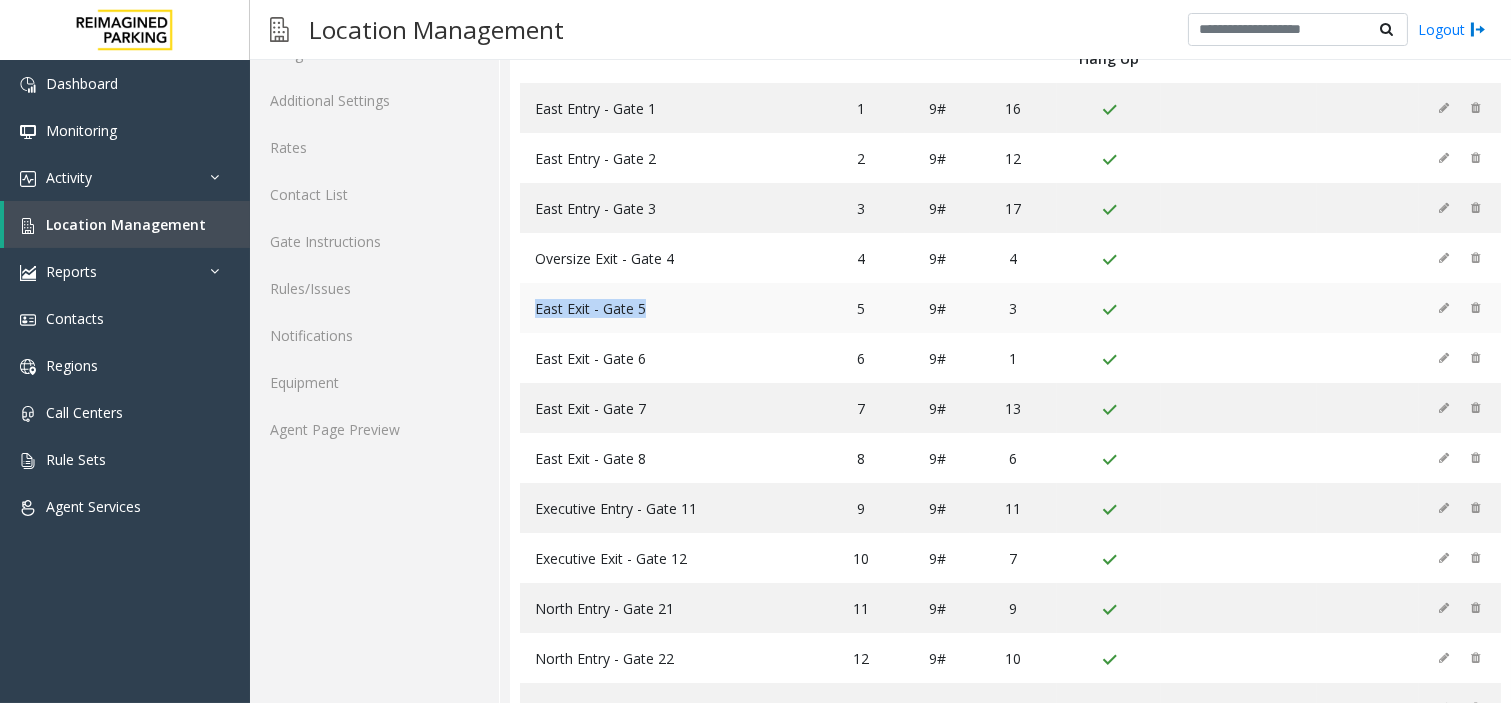 drag, startPoint x: 525, startPoint y: 285, endPoint x: 664, endPoint y: 284, distance: 139.0036 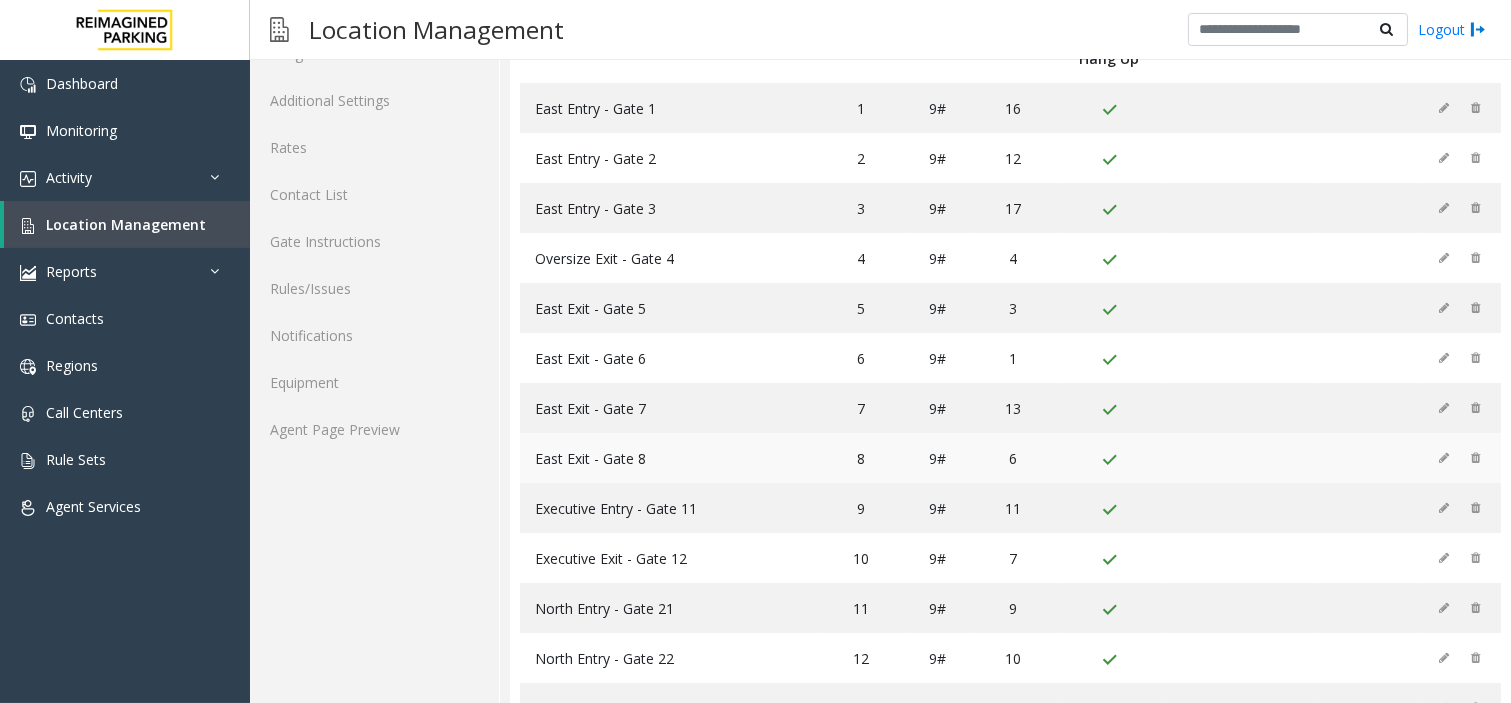 click 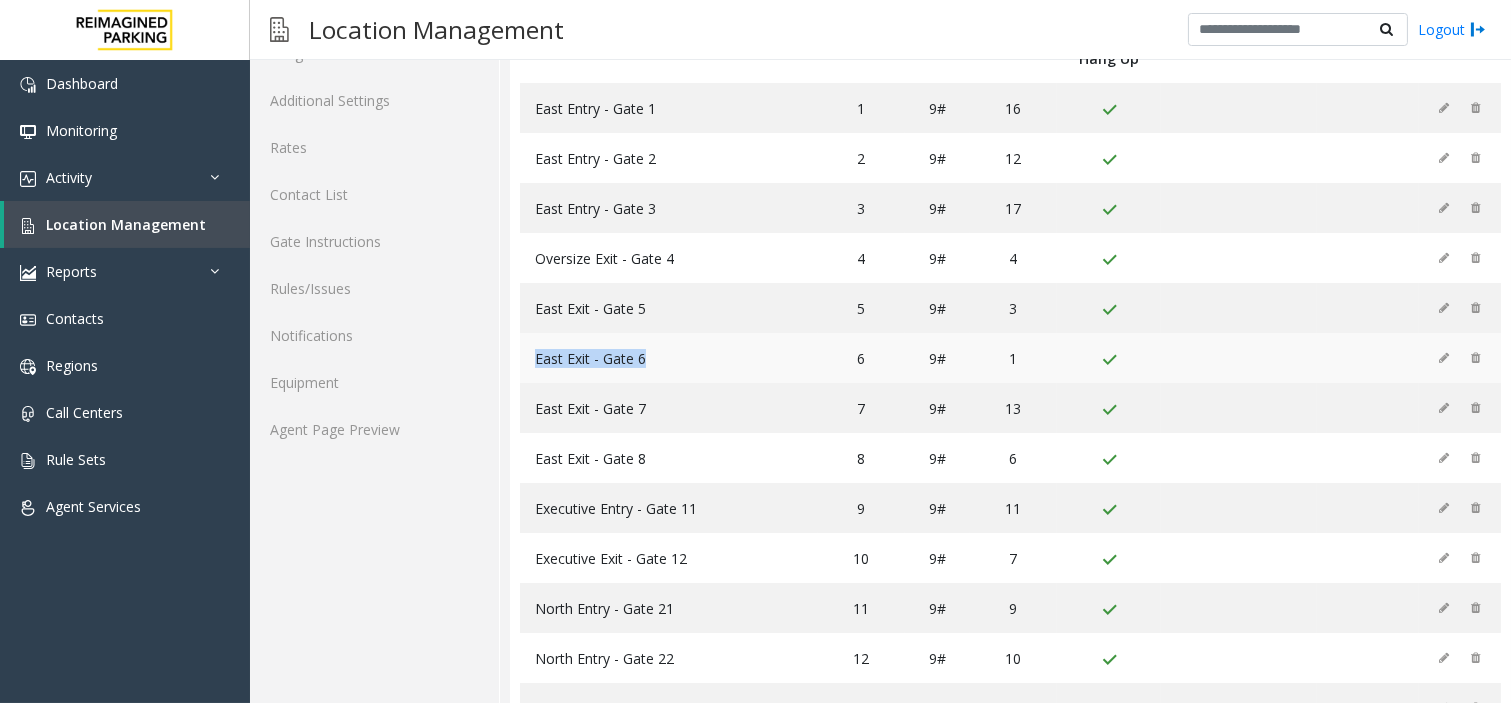 drag, startPoint x: 536, startPoint y: 332, endPoint x: 650, endPoint y: 334, distance: 114.01754 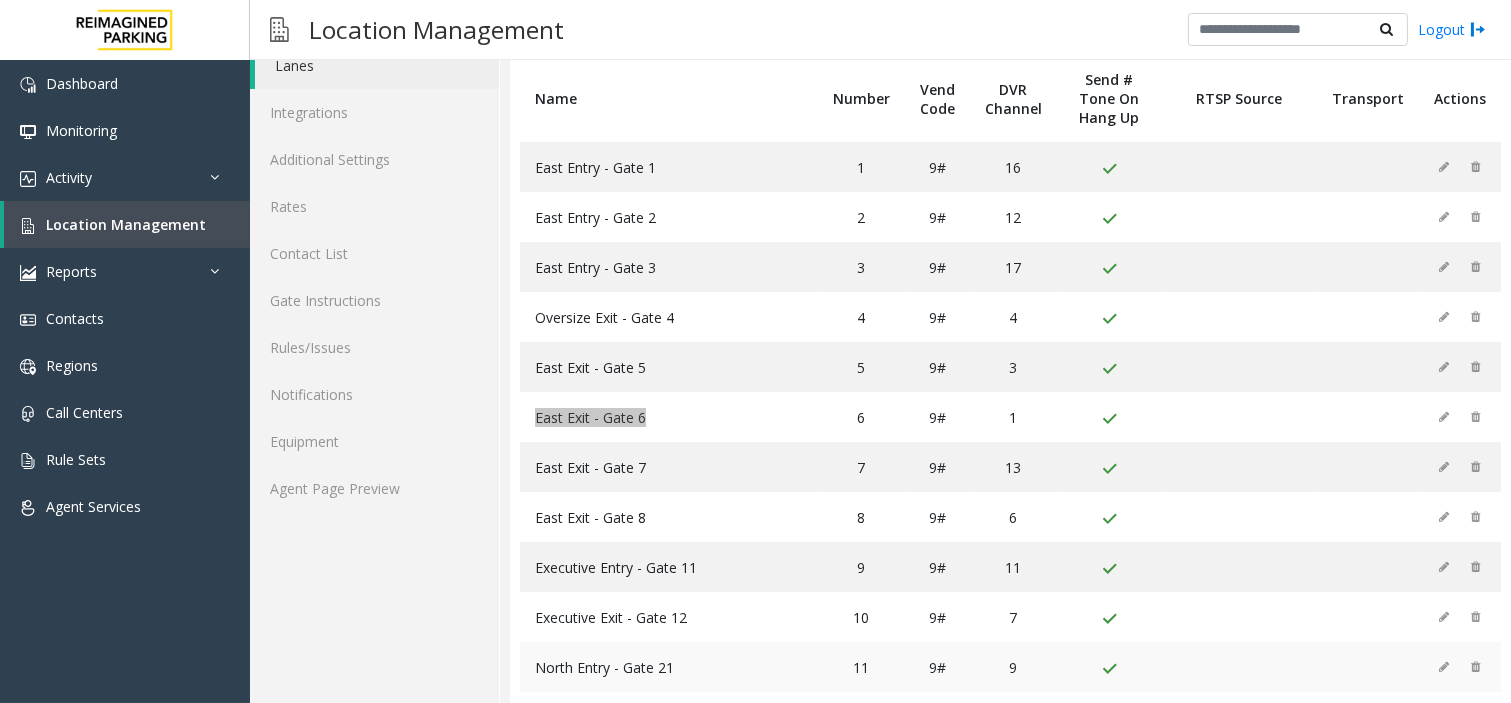 scroll, scrollTop: 80, scrollLeft: 0, axis: vertical 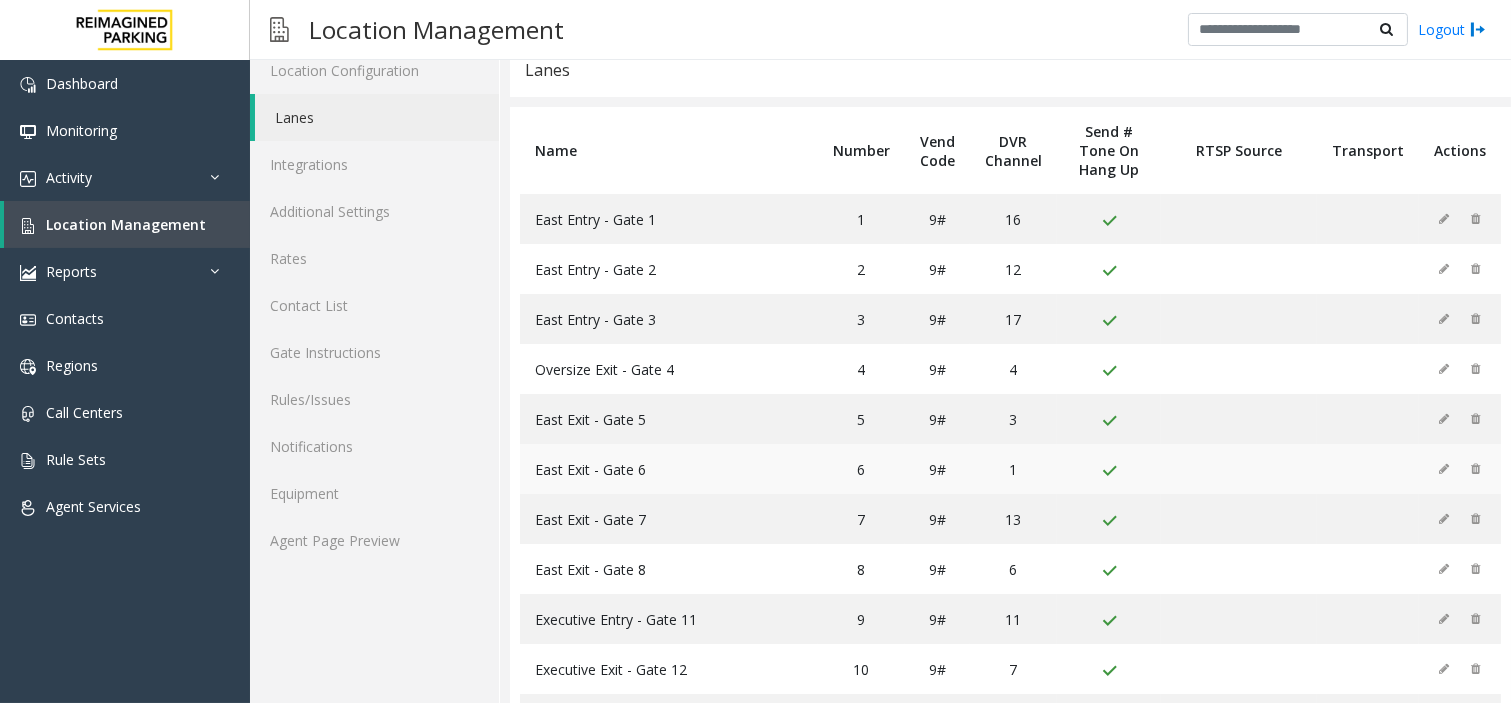 click 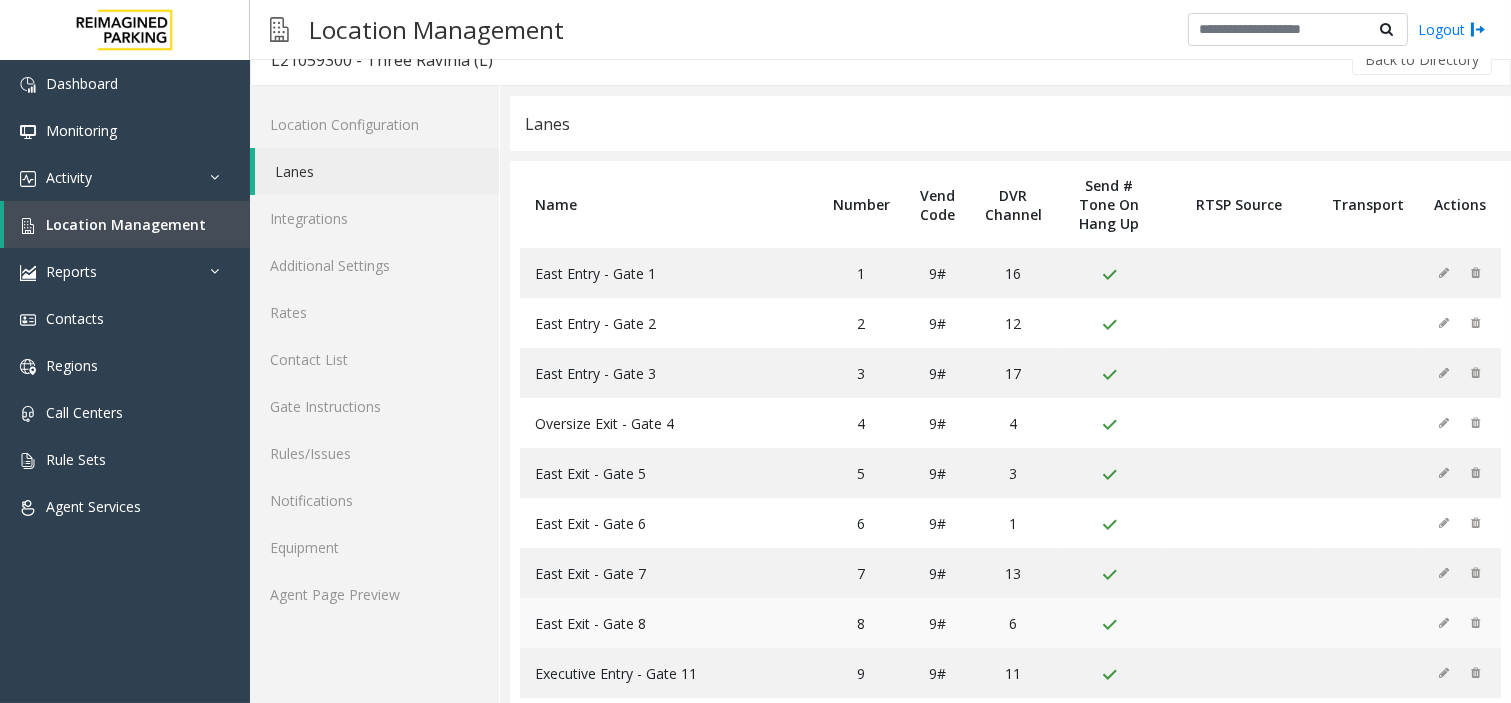 scroll, scrollTop: 0, scrollLeft: 0, axis: both 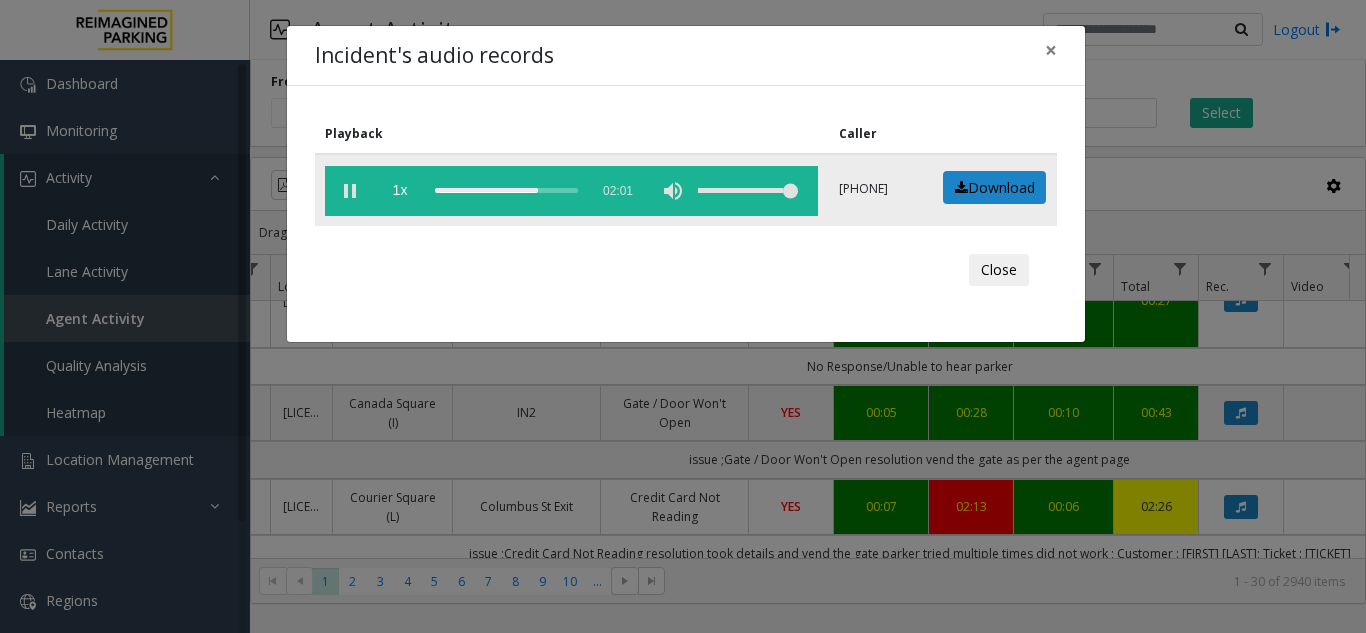 click 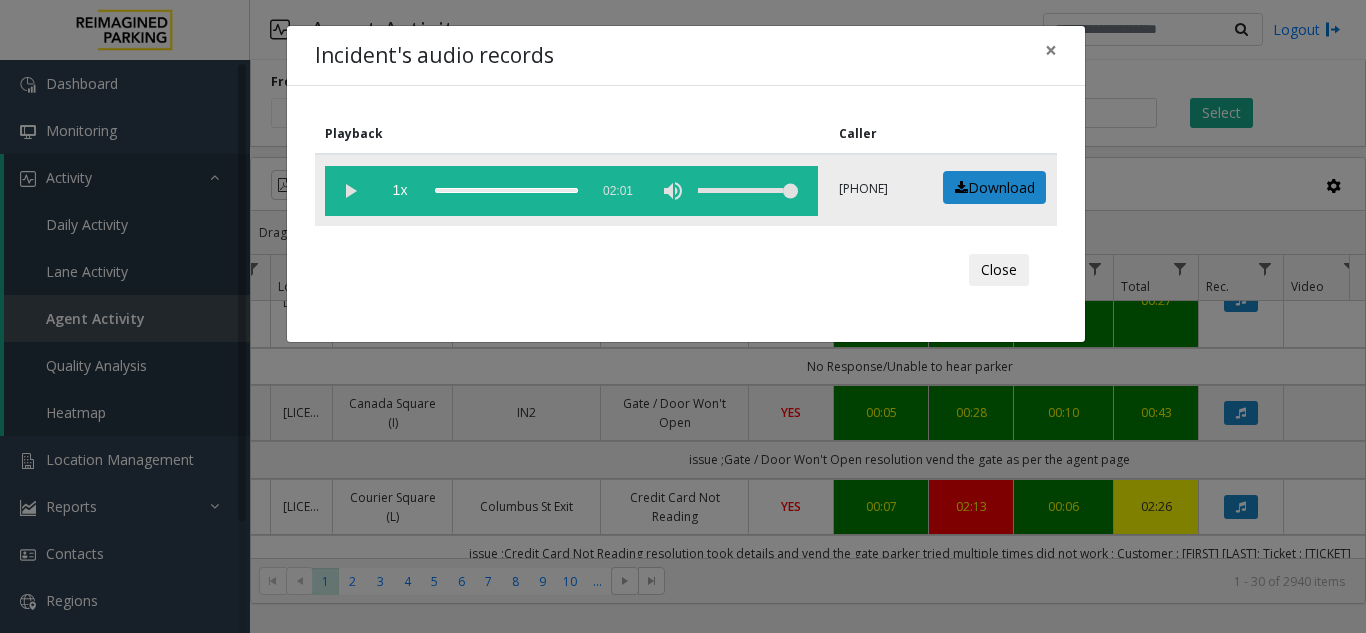 click 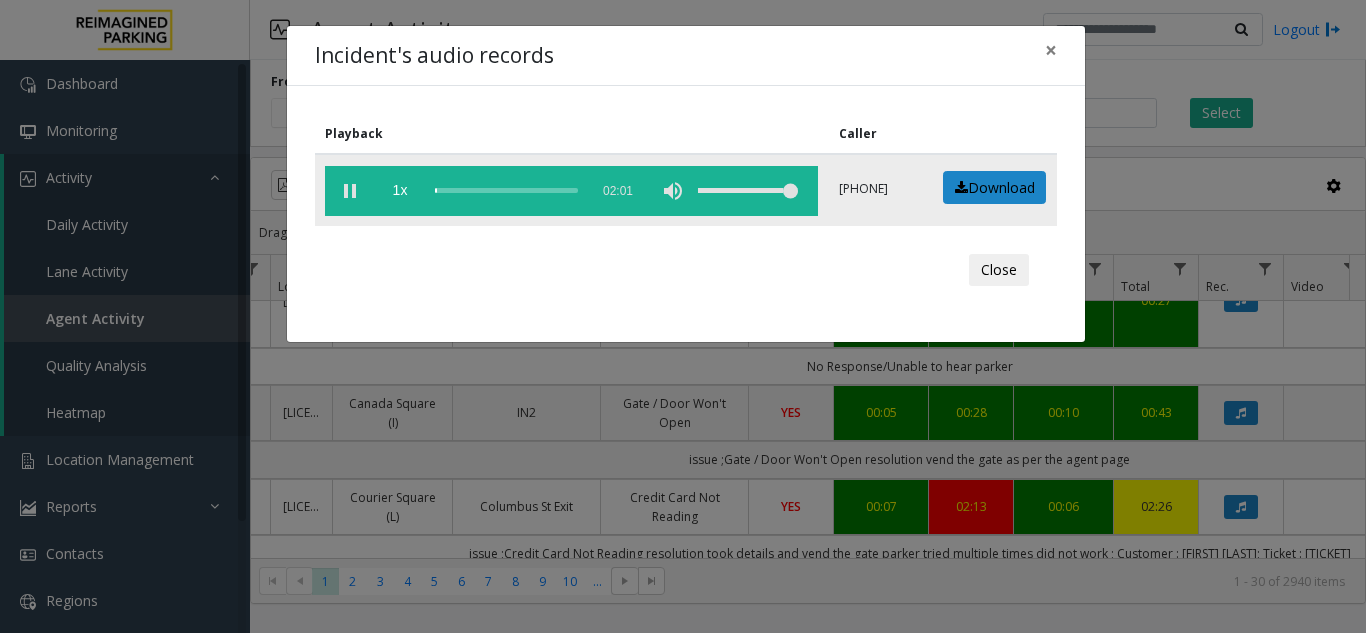 click 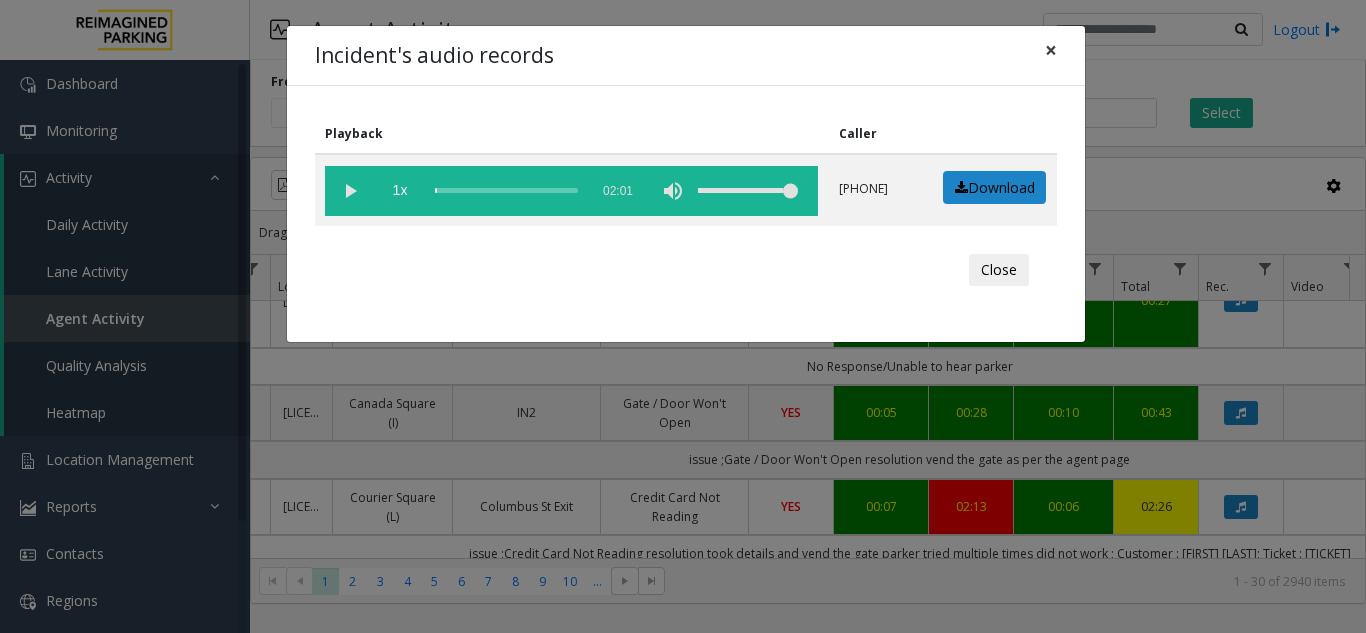 click on "×" 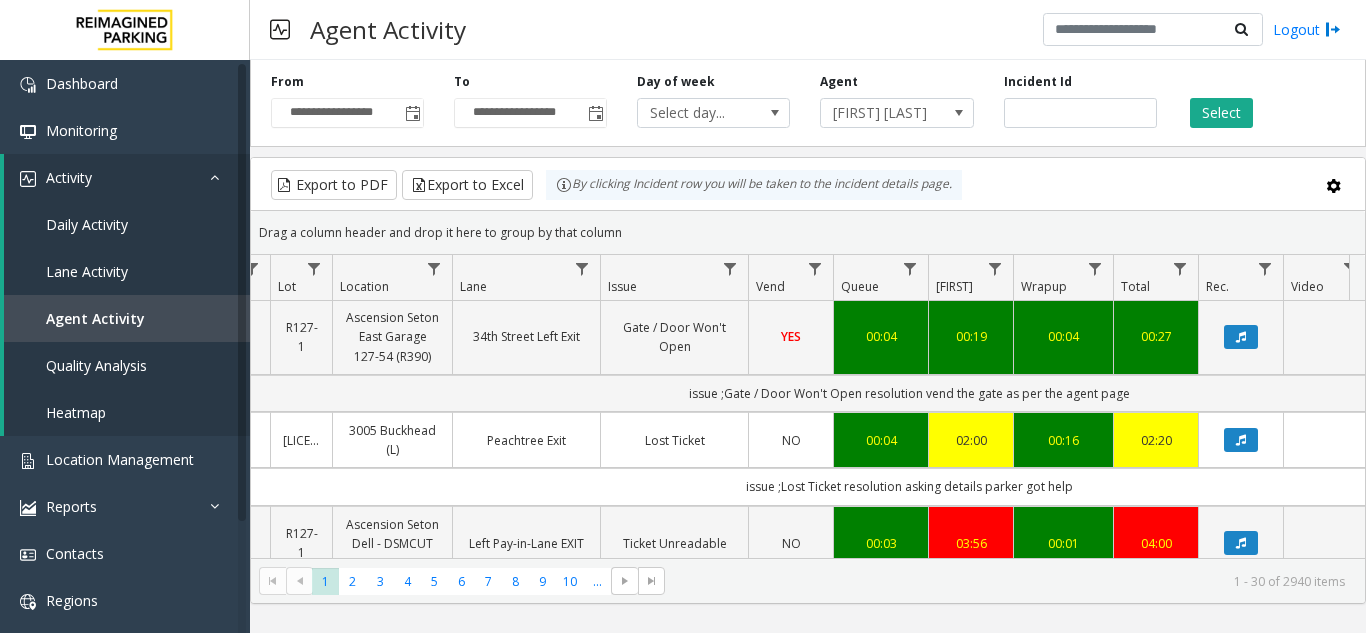 scroll, scrollTop: 2699, scrollLeft: 275, axis: both 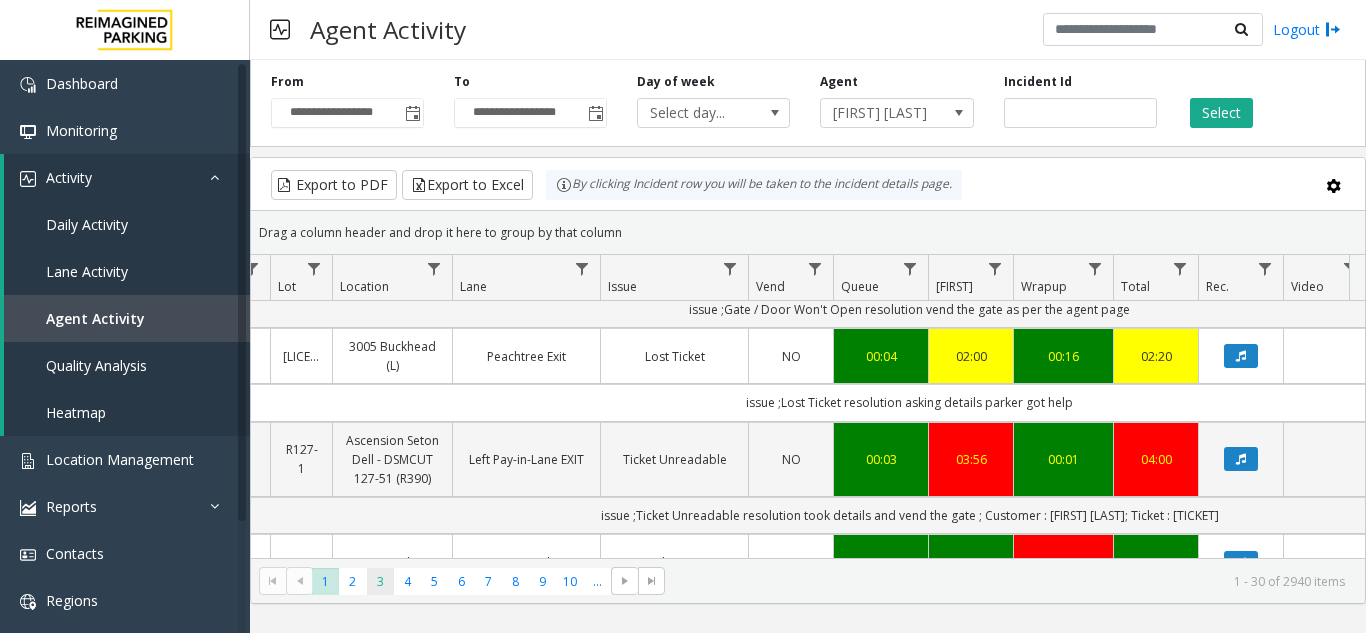 click on "3" 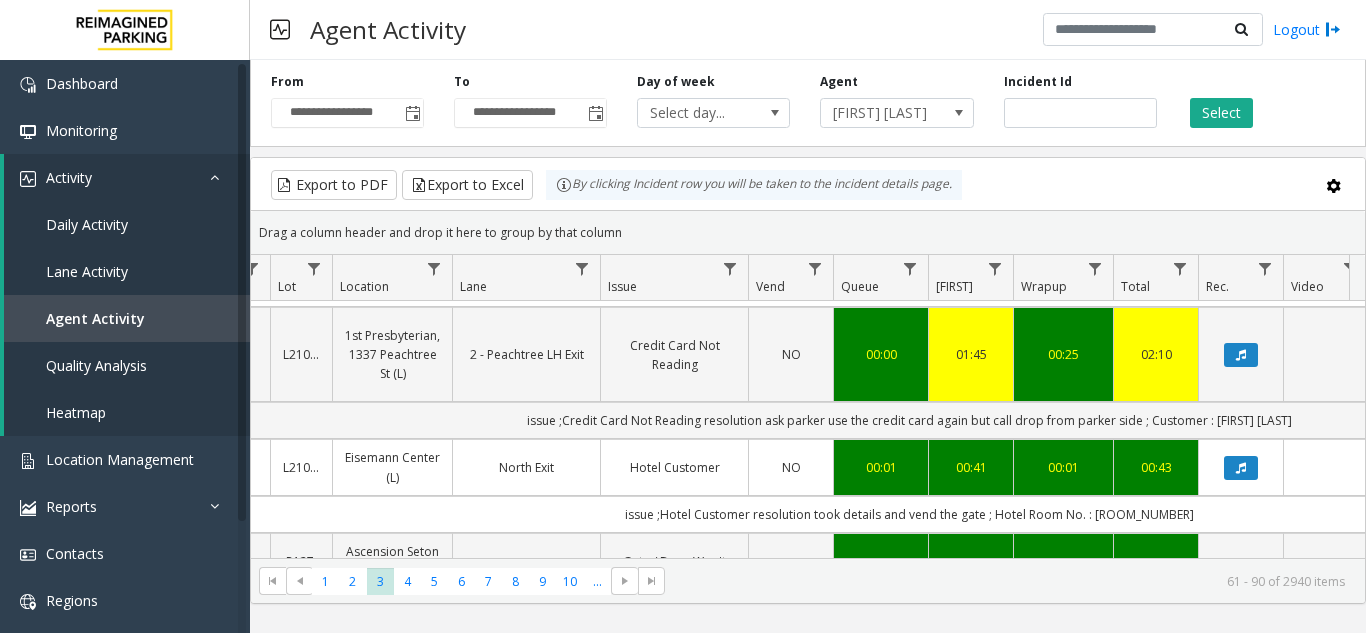 scroll, scrollTop: 1200, scrollLeft: 275, axis: both 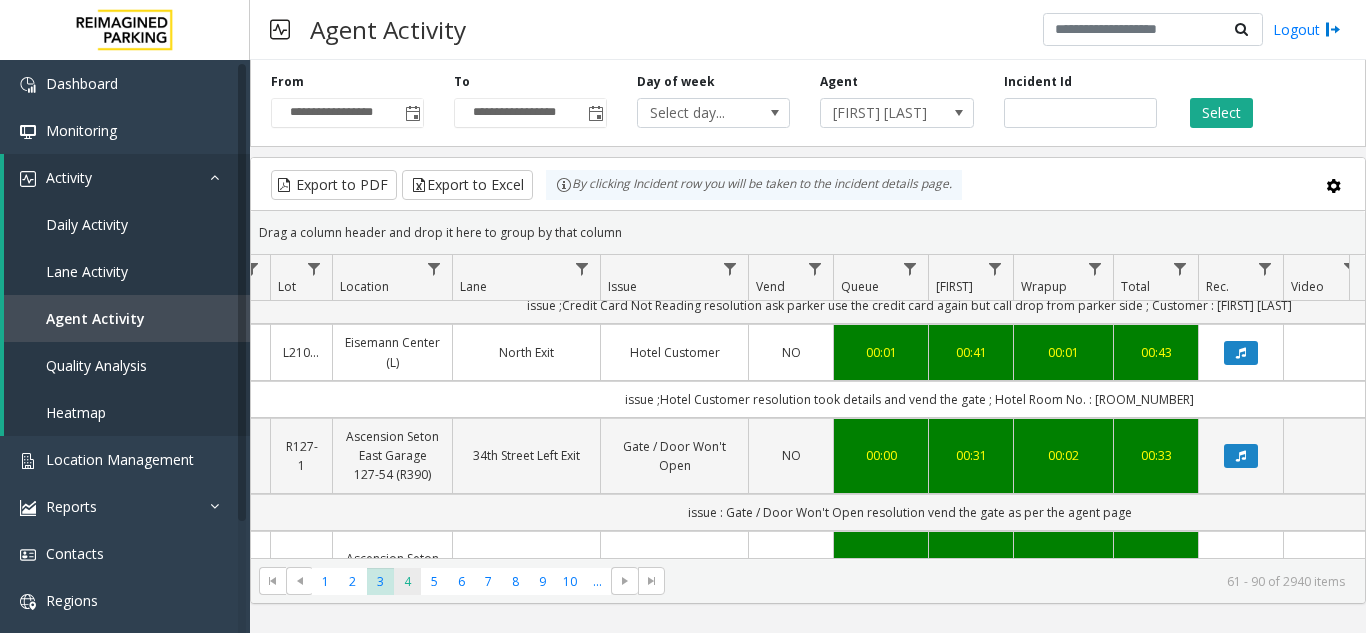 click on "4" 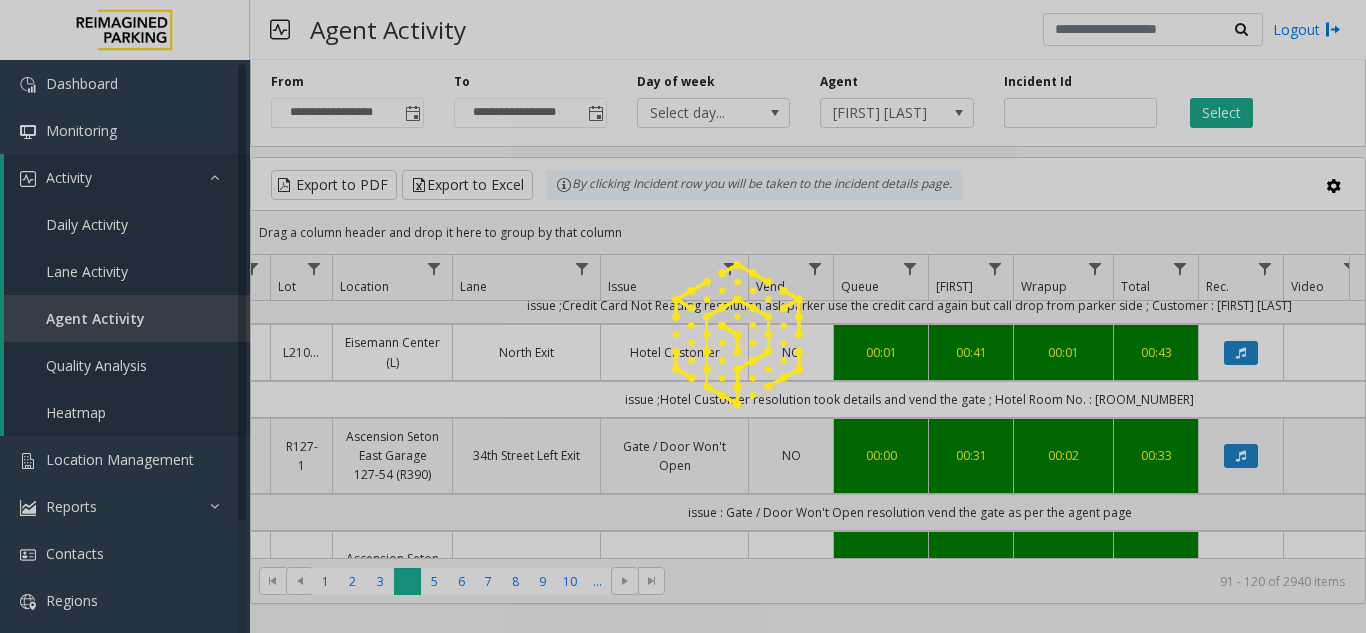 scroll, scrollTop: 0, scrollLeft: 275, axis: horizontal 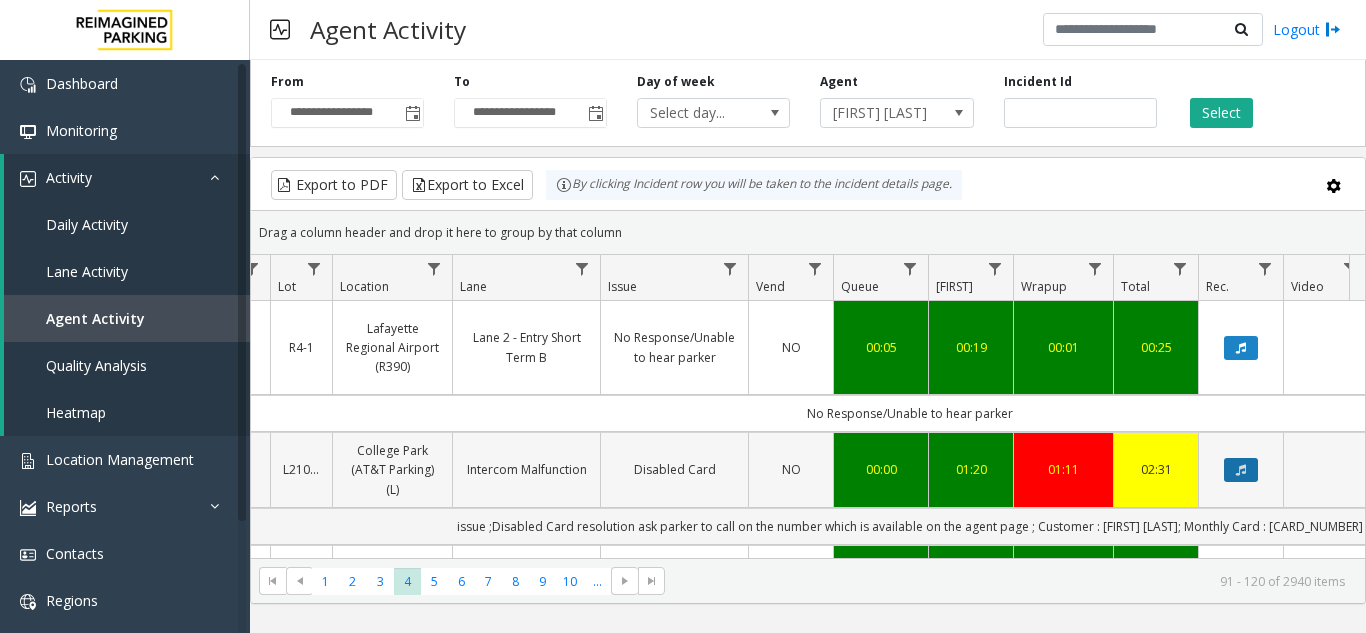 click 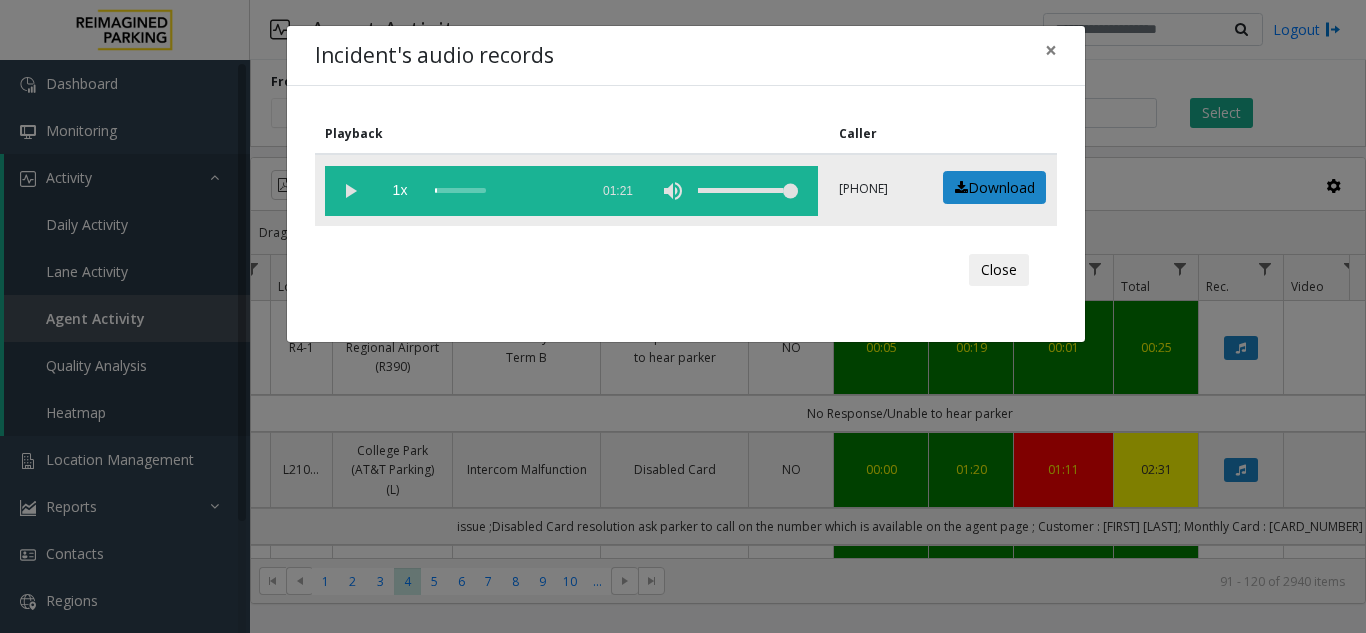 click 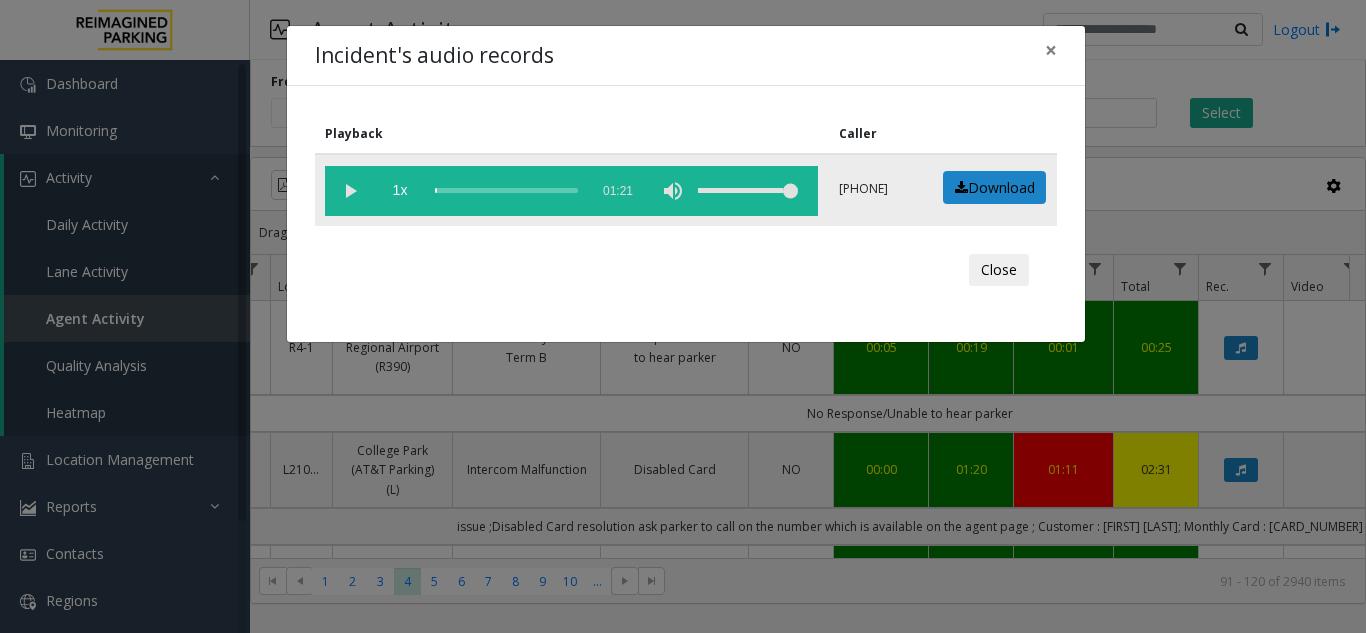 click 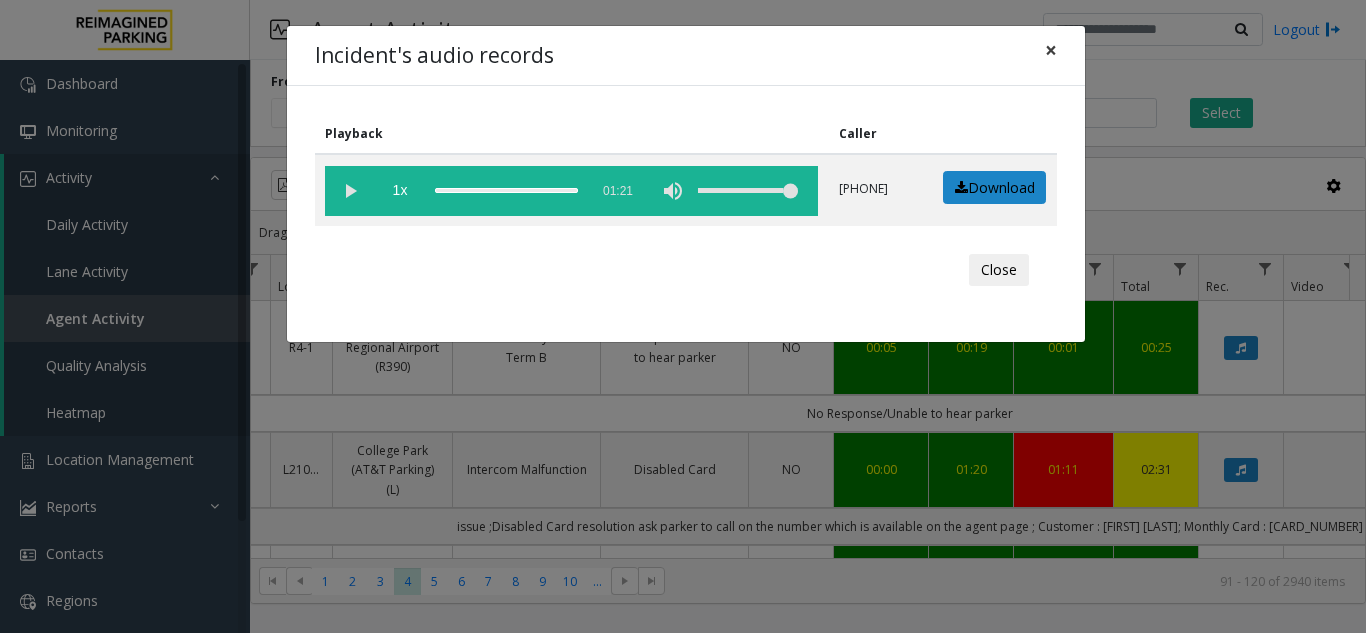click on "×" 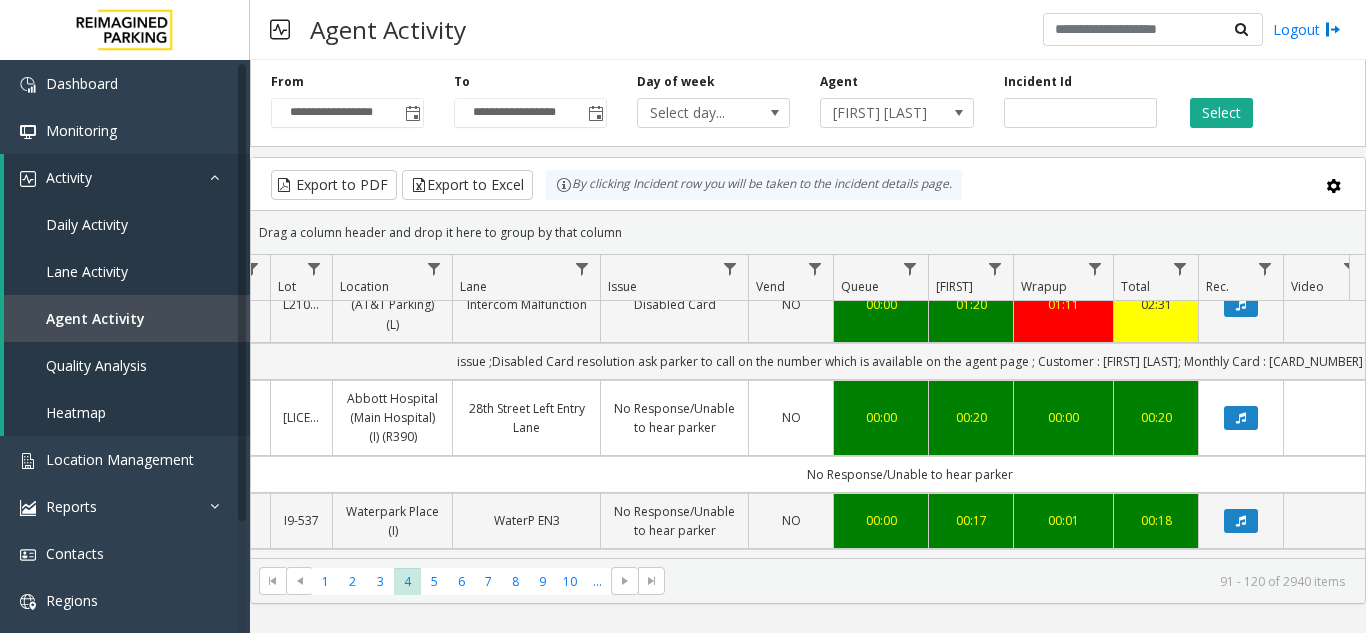 scroll, scrollTop: 200, scrollLeft: 275, axis: both 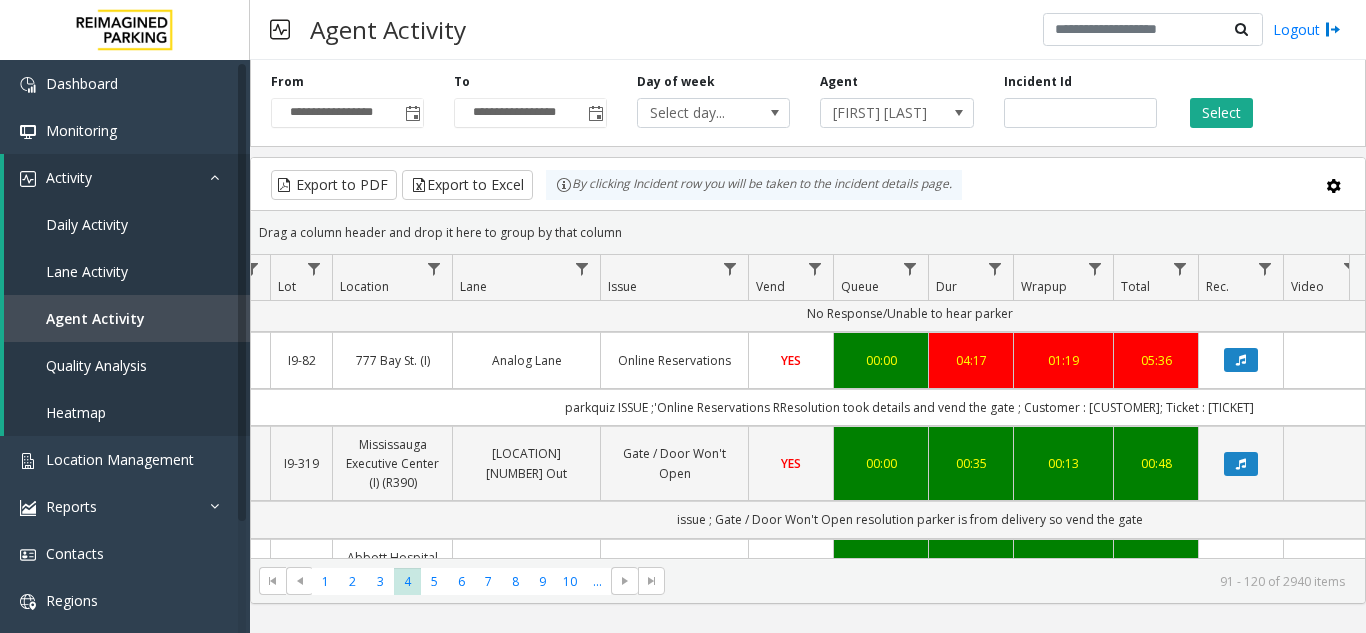 click 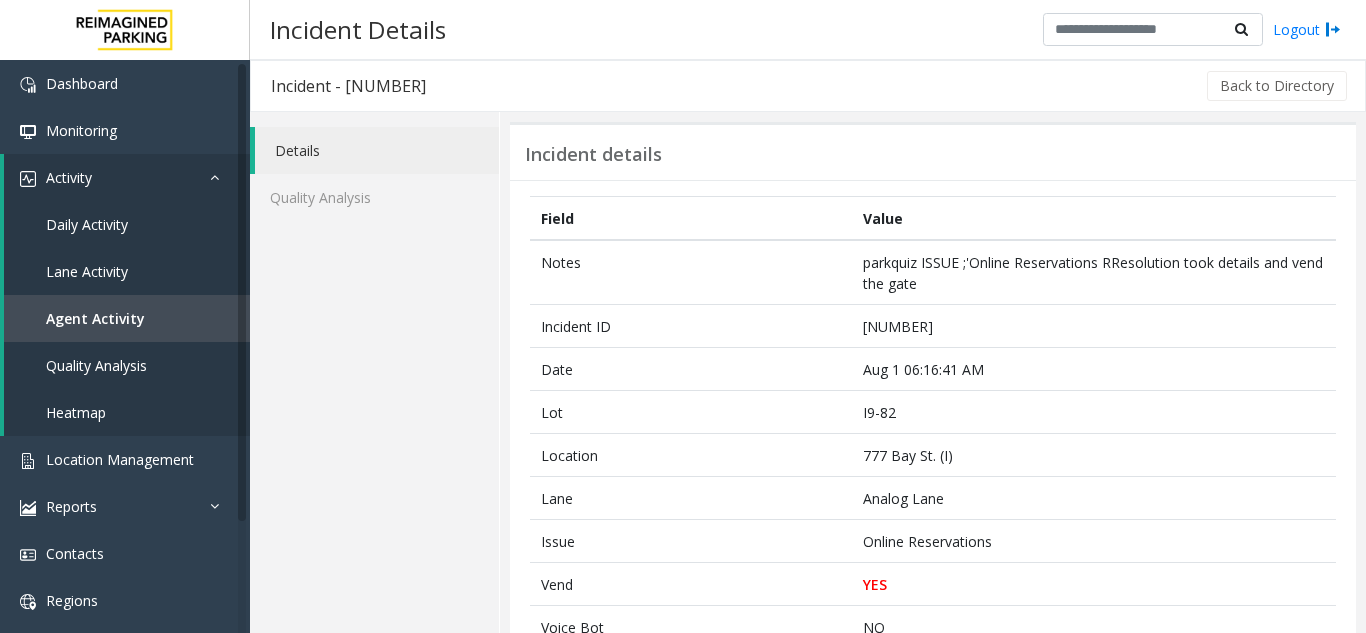 click on "Details" 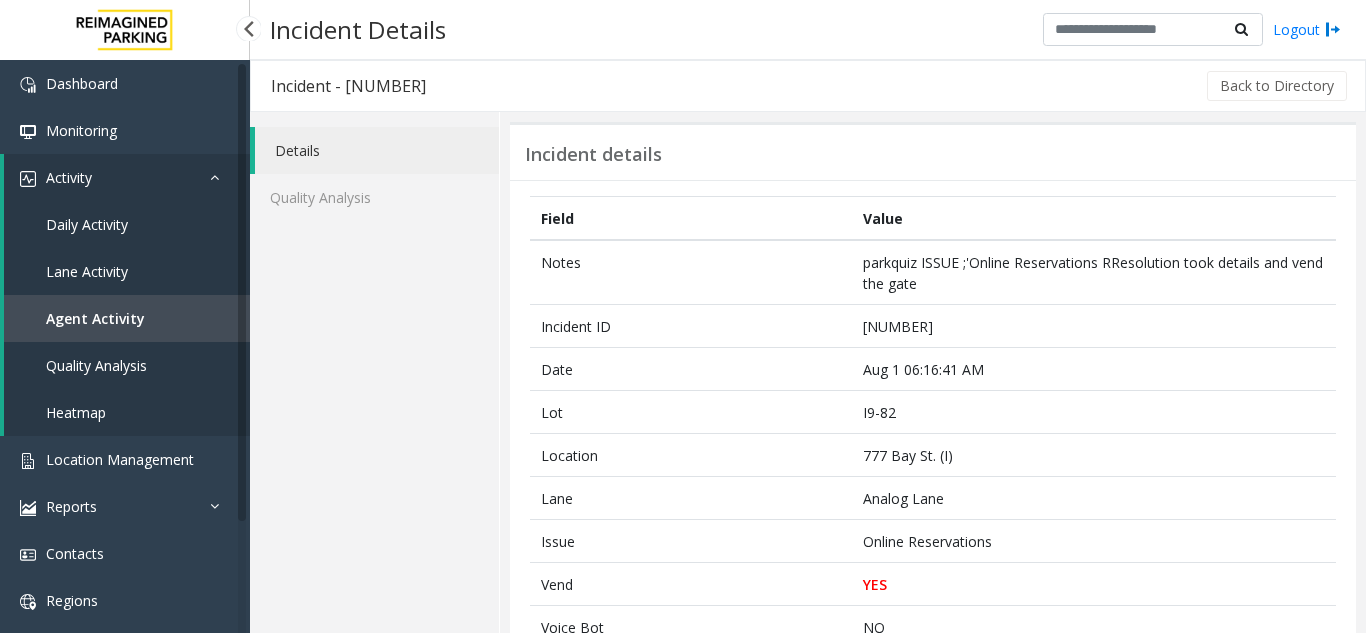 click on "Agent Activity" at bounding box center [127, 318] 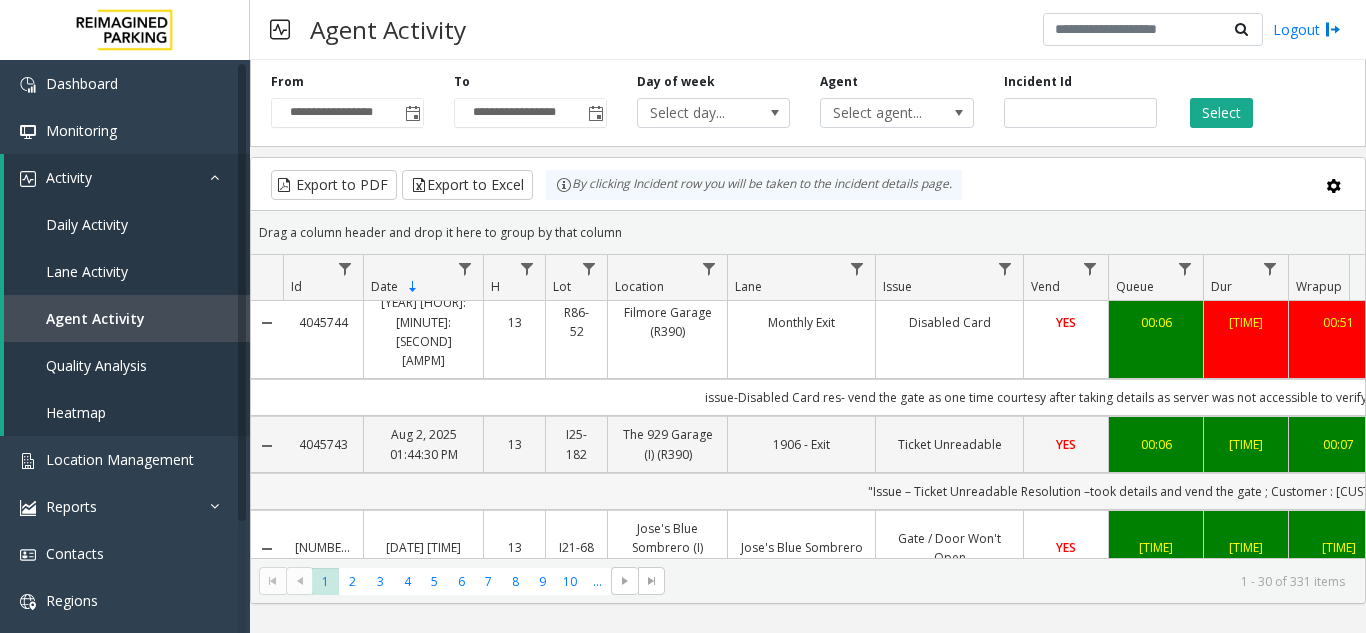 scroll, scrollTop: 0, scrollLeft: 0, axis: both 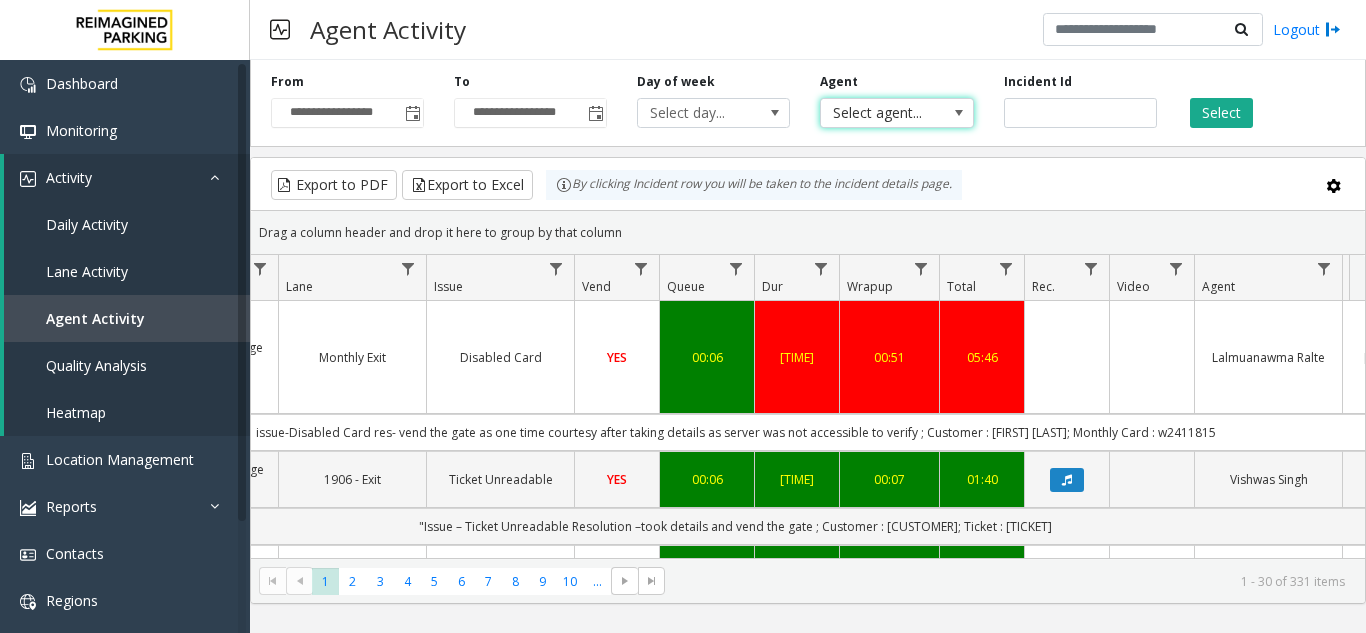 click on "Select agent..." at bounding box center (881, 113) 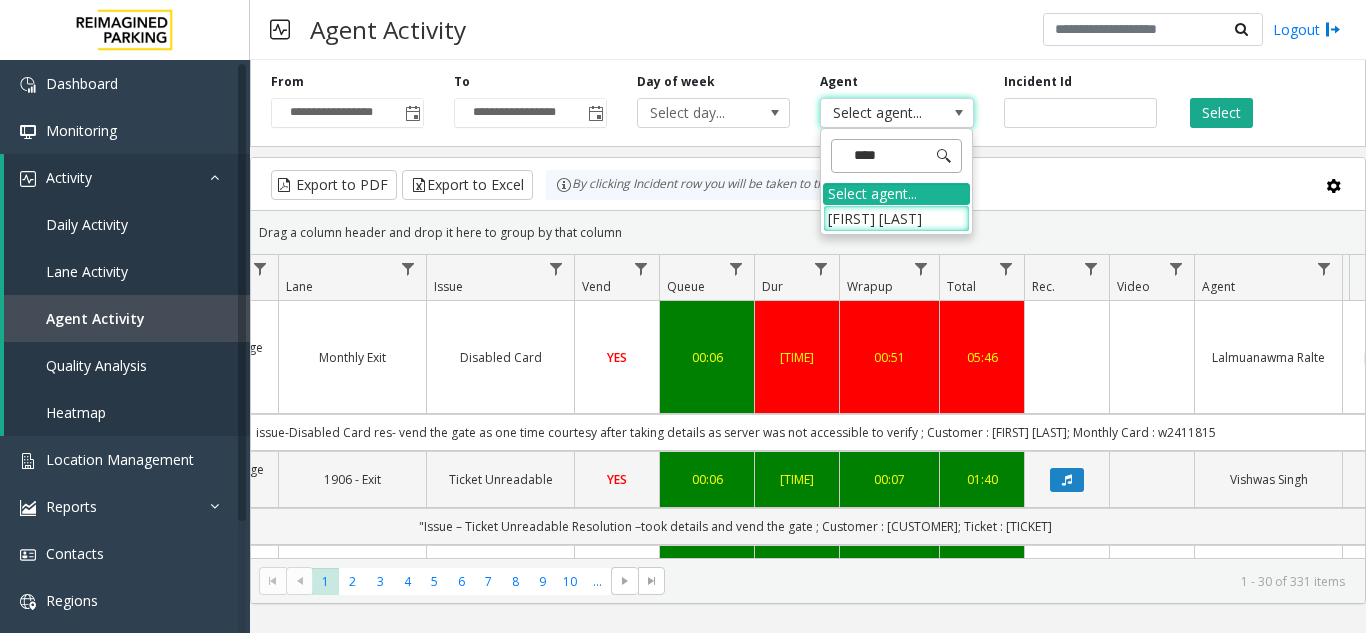 type on "[MASKED]" 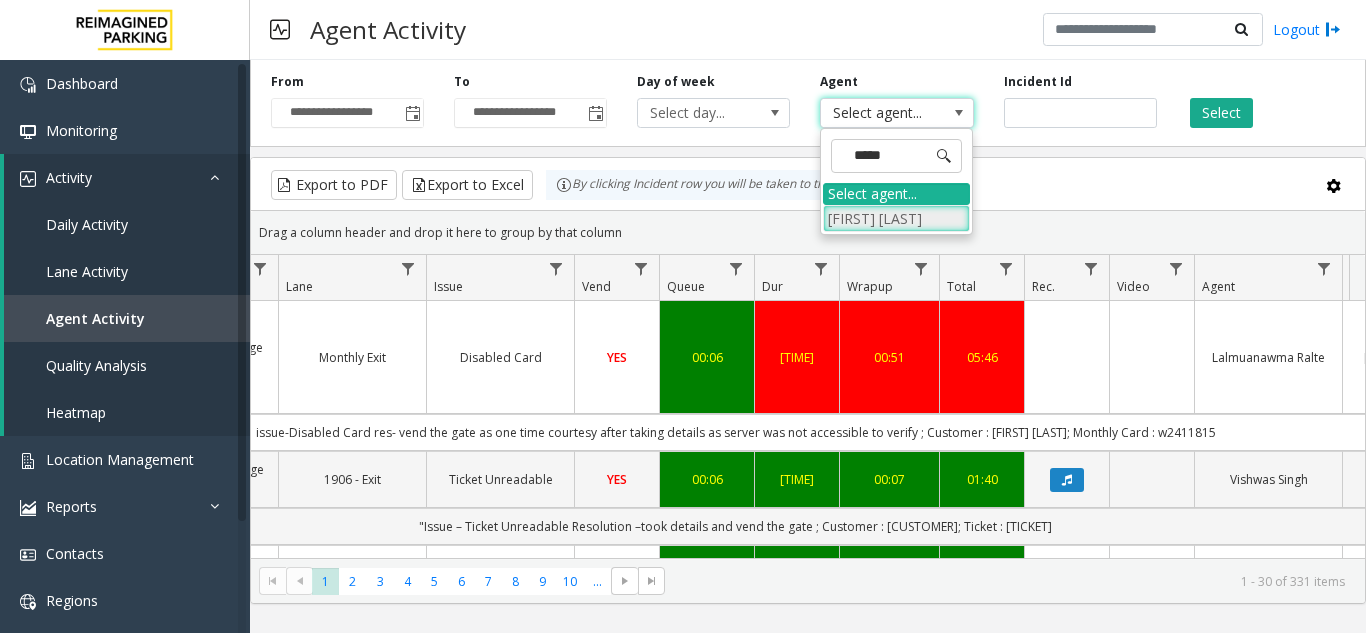 click on "[FIRST] [LAST]" at bounding box center (896, 218) 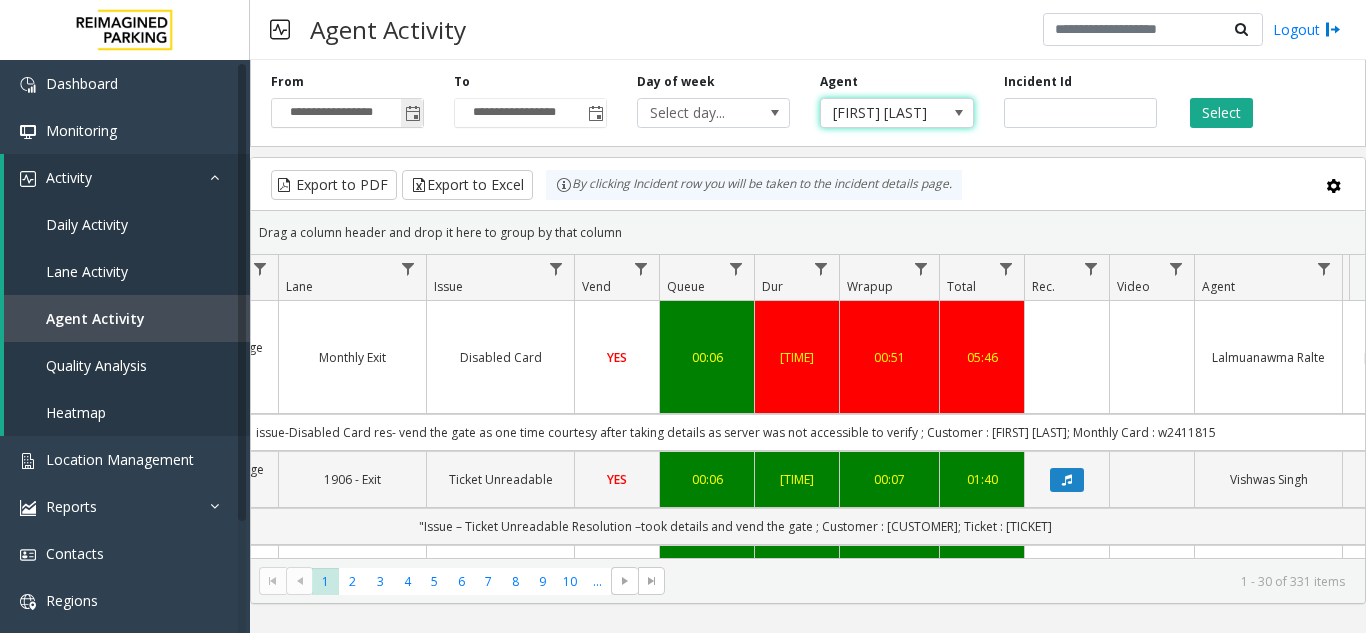 click 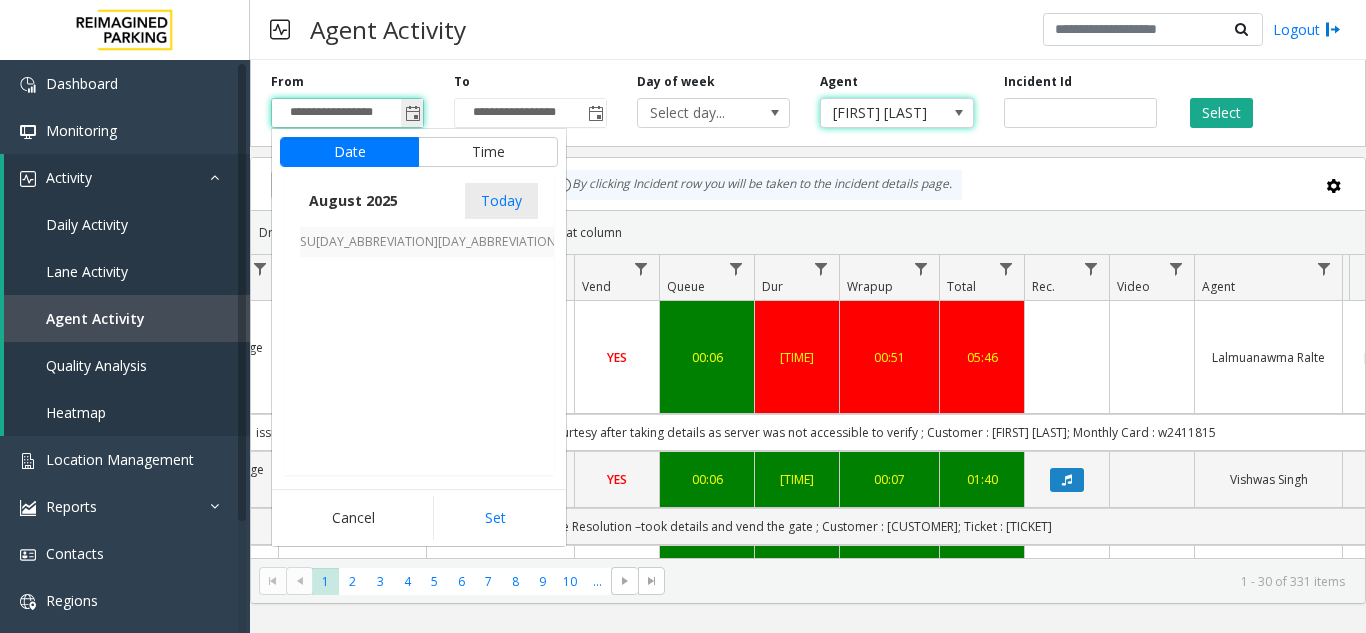 scroll, scrollTop: 358666, scrollLeft: 0, axis: vertical 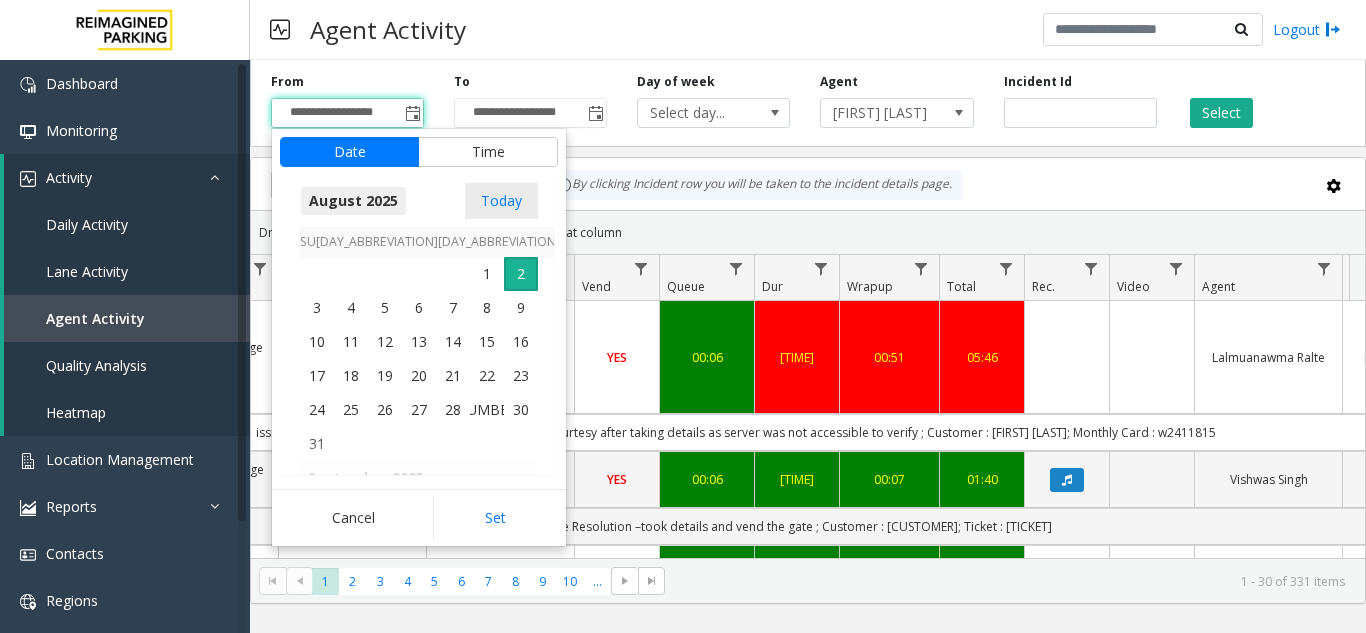 click on "August 2025" at bounding box center (353, 201) 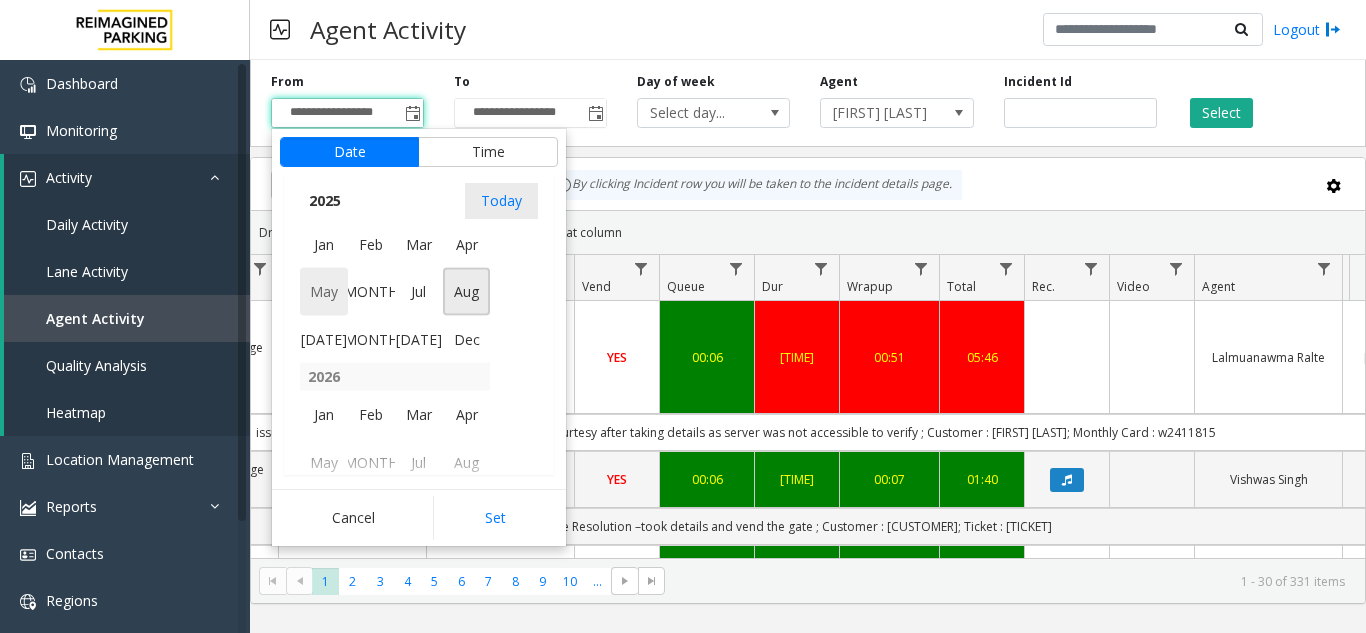 click on "May" at bounding box center (324, 292) 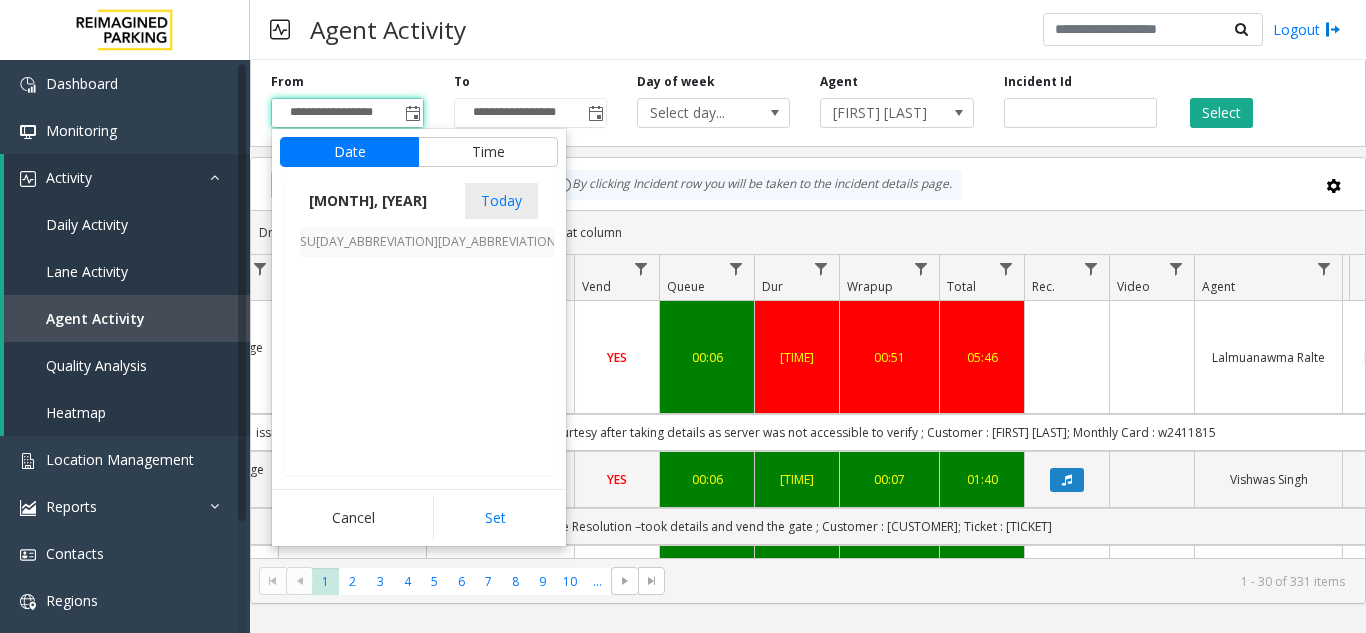 scroll, scrollTop: 357952, scrollLeft: 0, axis: vertical 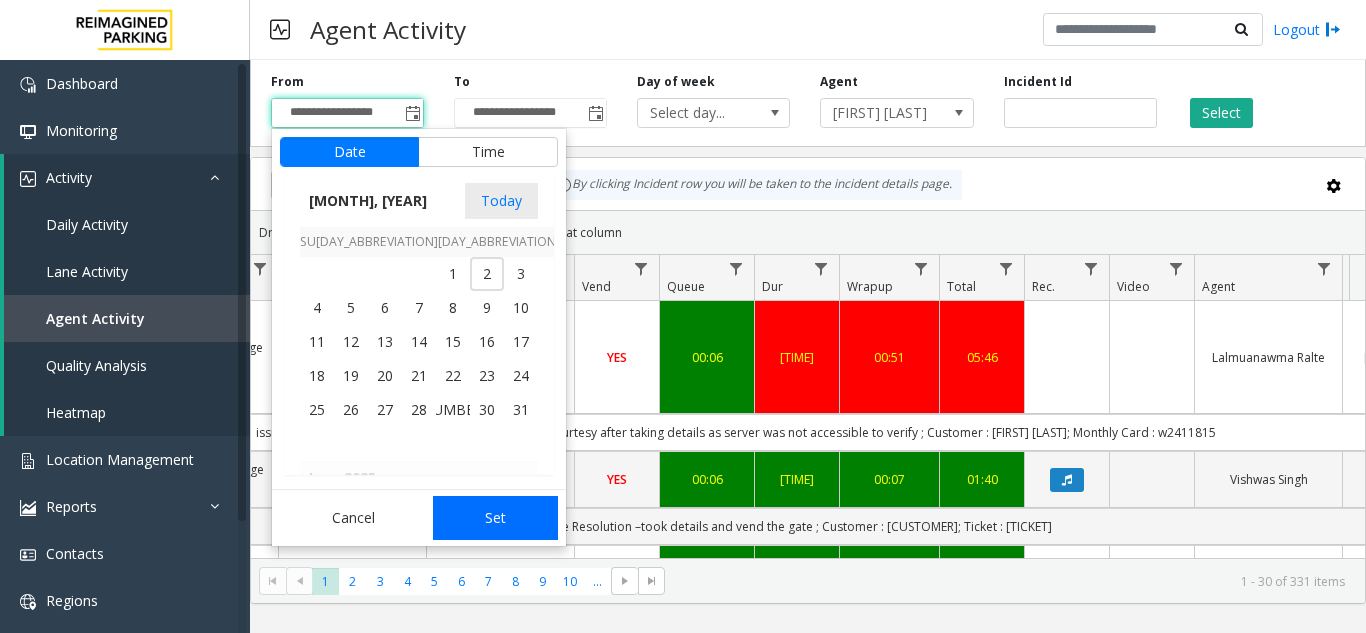click on "Set" 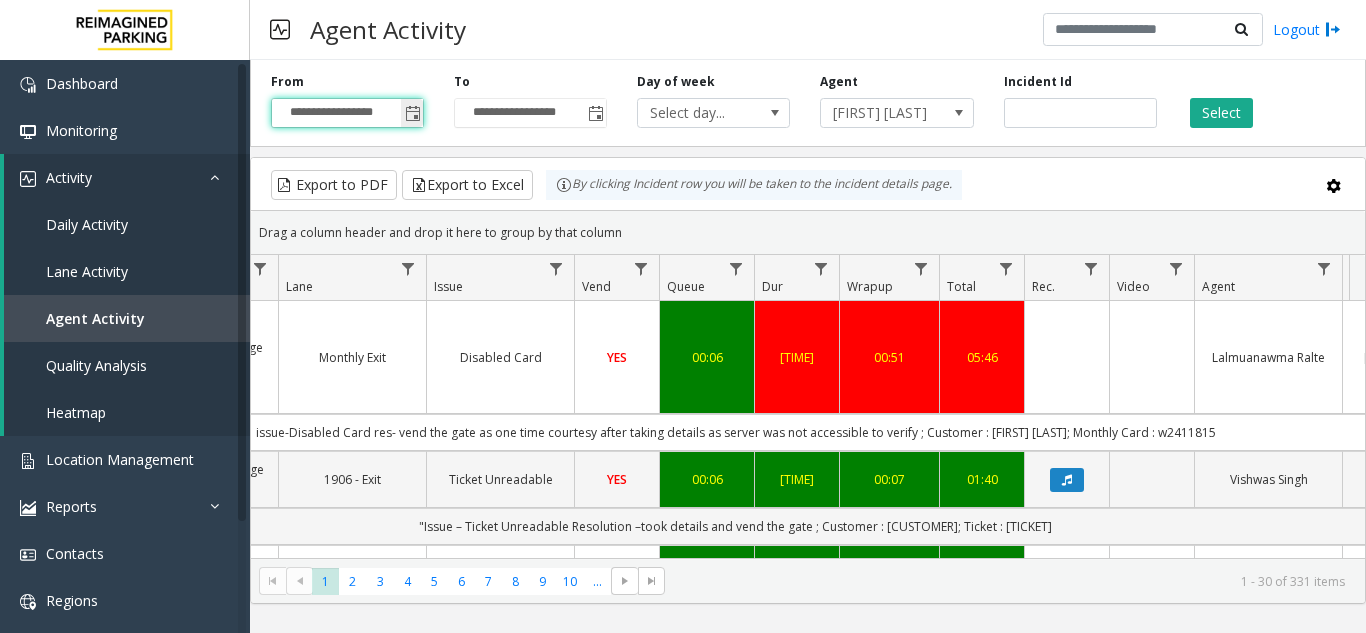 click 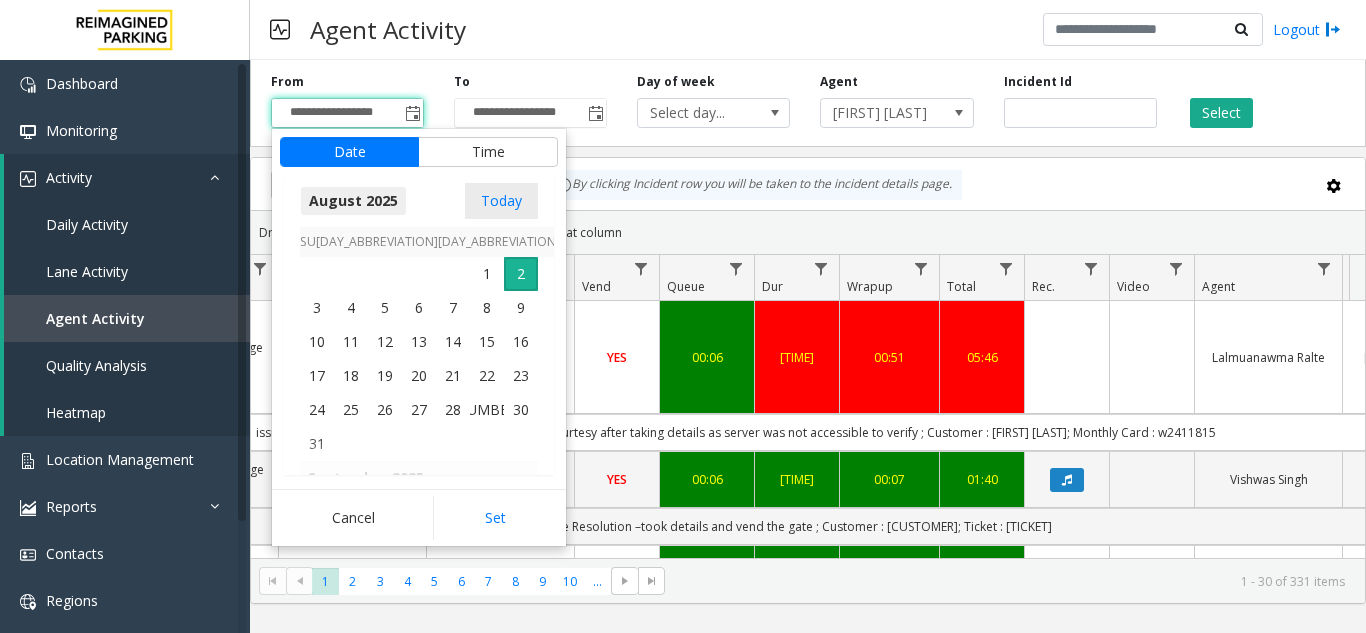 click on "August 2025" at bounding box center [353, 201] 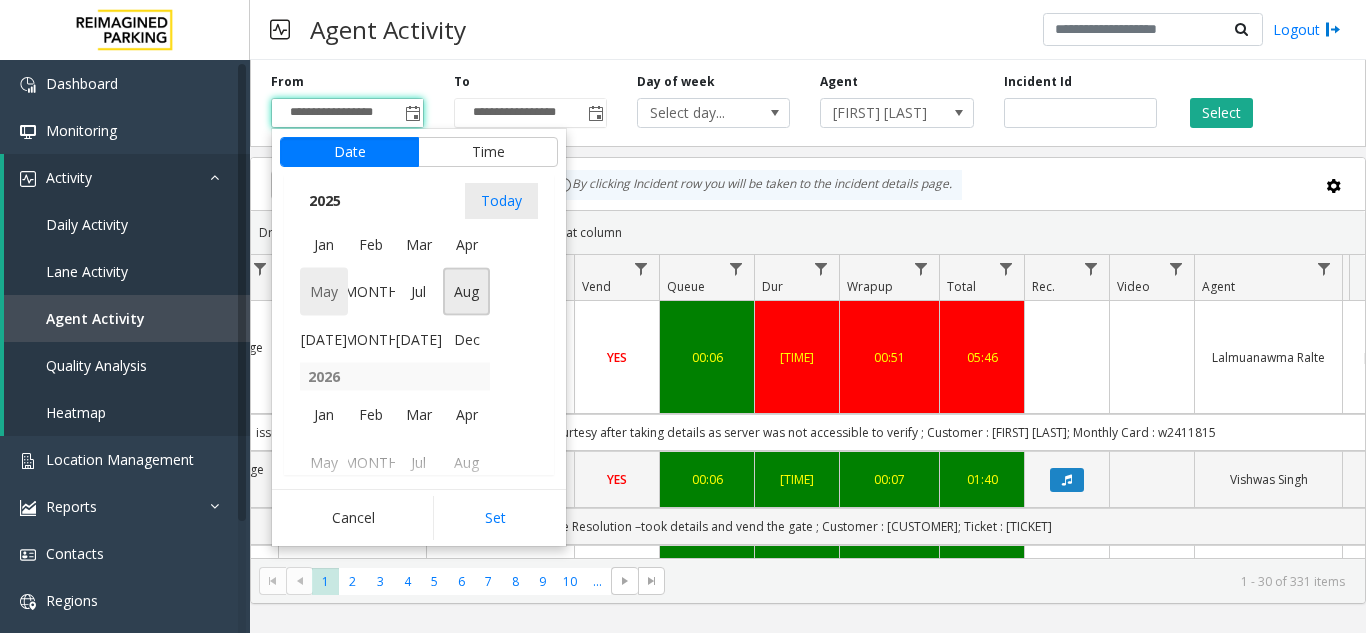 click on "May" at bounding box center (324, 292) 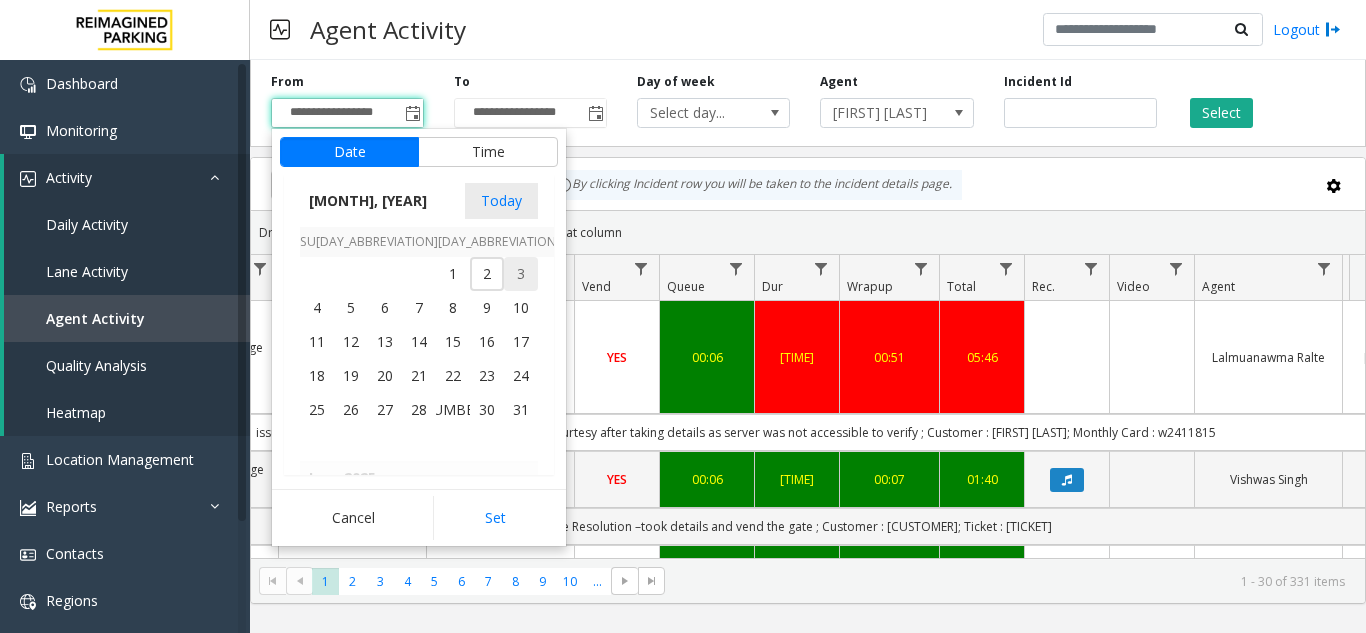 click on "3" at bounding box center (521, 274) 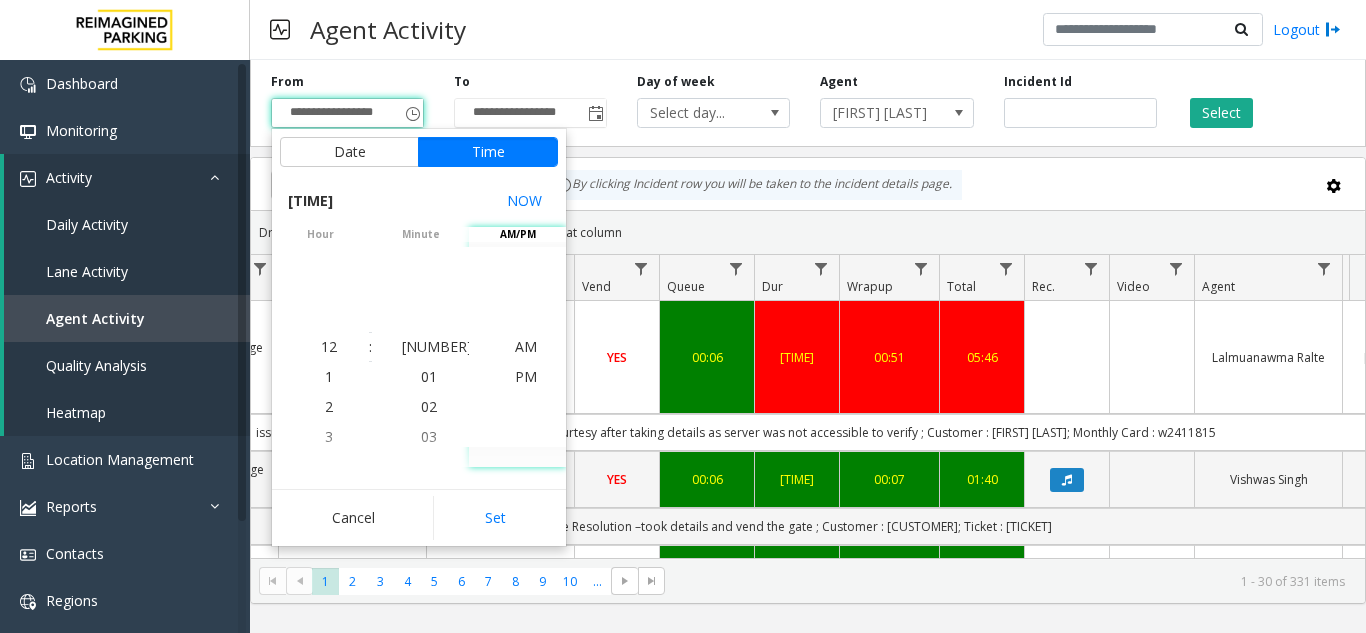 click on "Set" 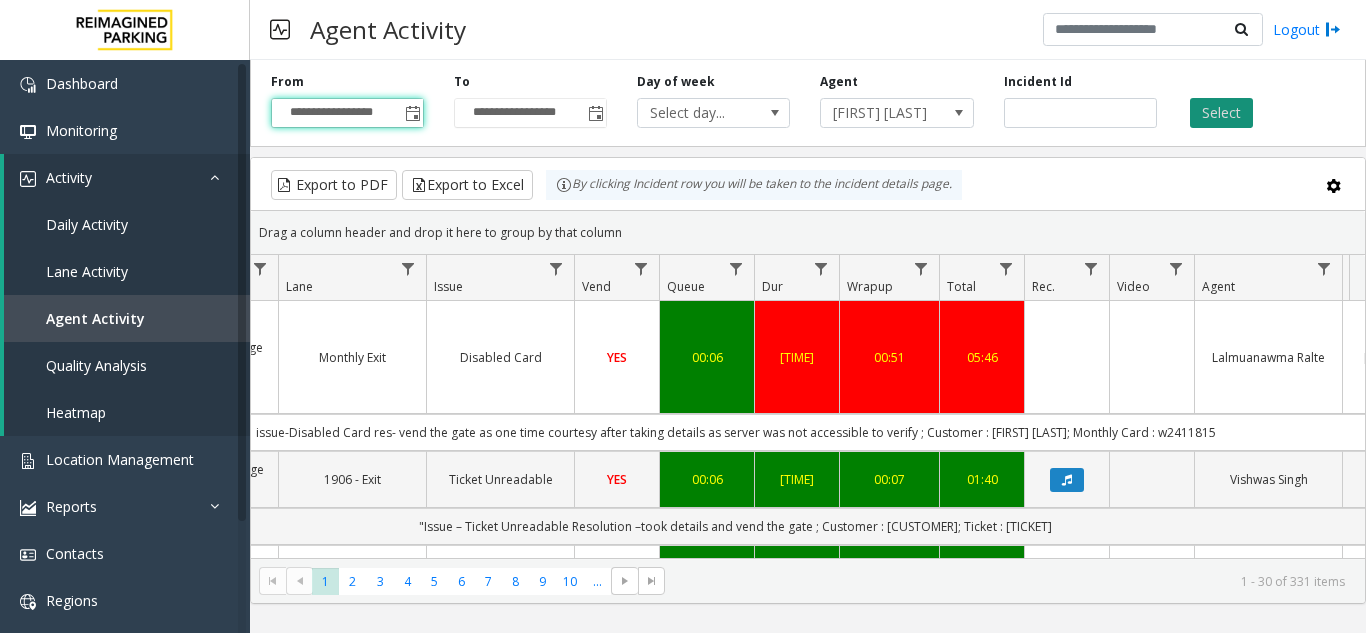click on "Select" 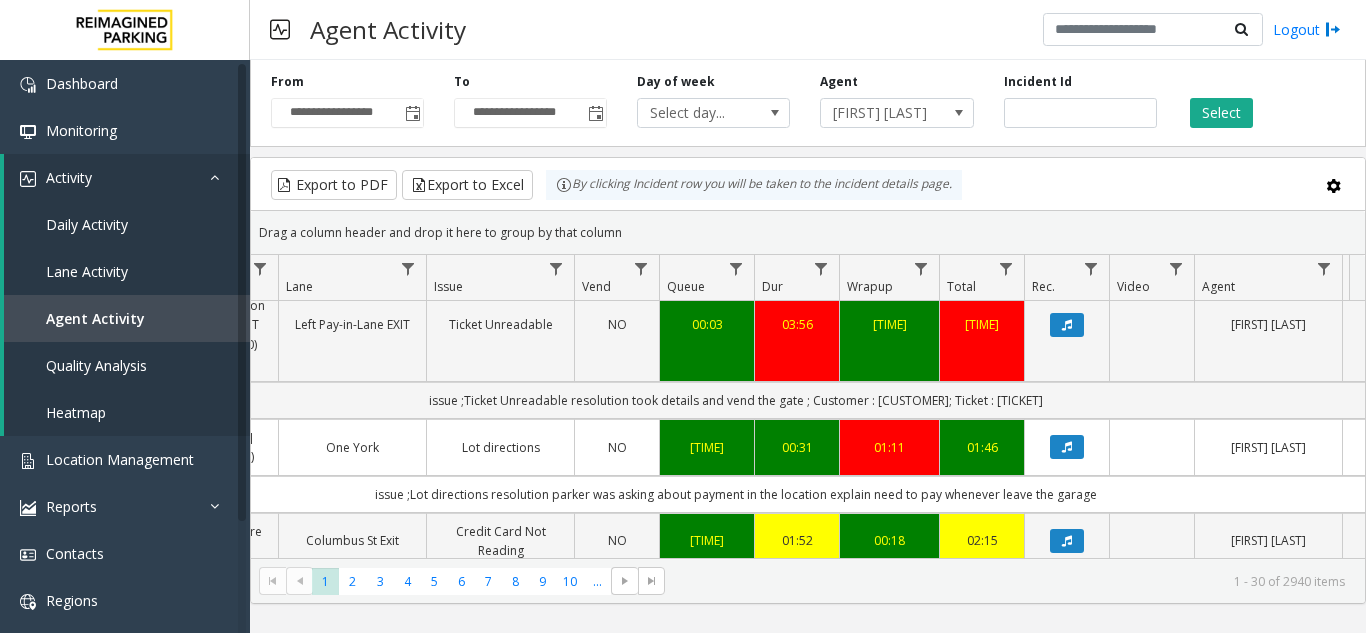 scroll, scrollTop: 2699, scrollLeft: 501, axis: both 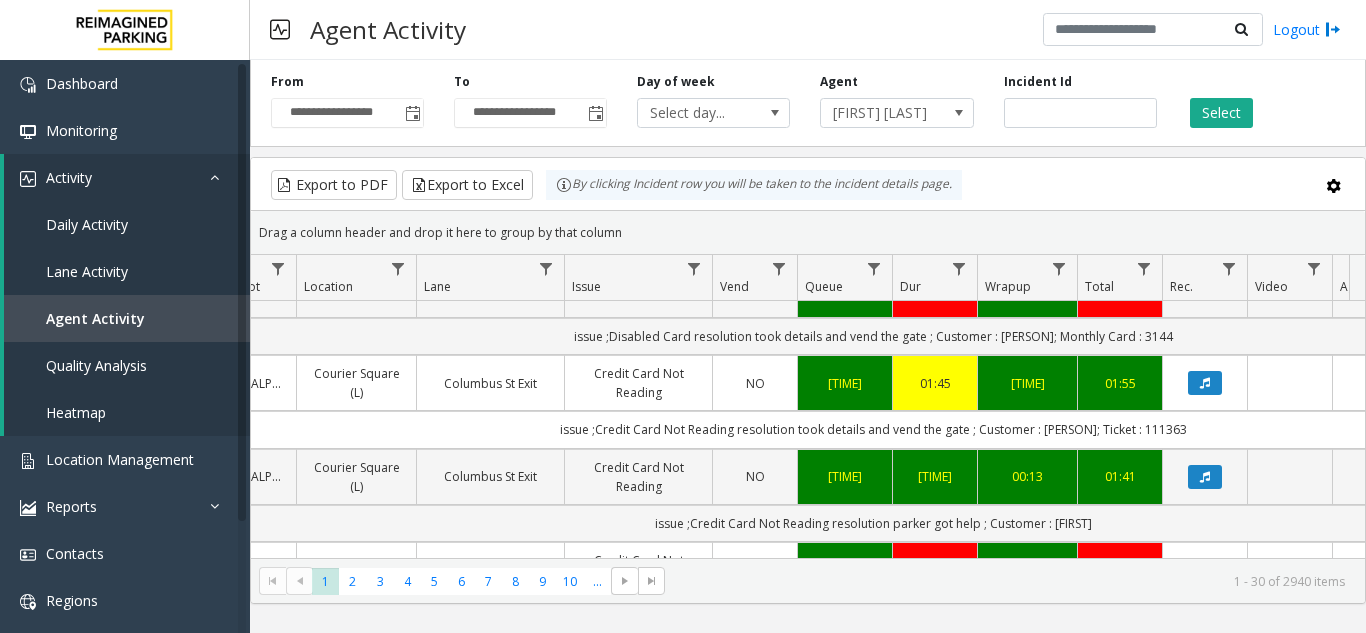click 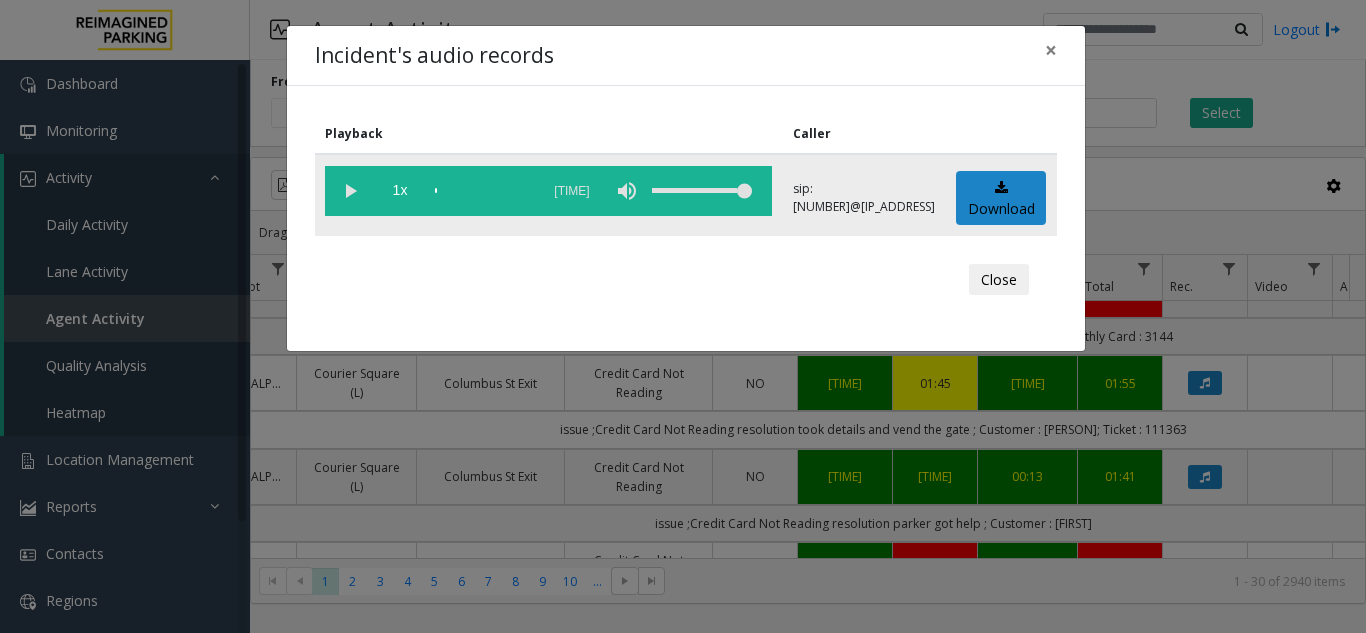 click 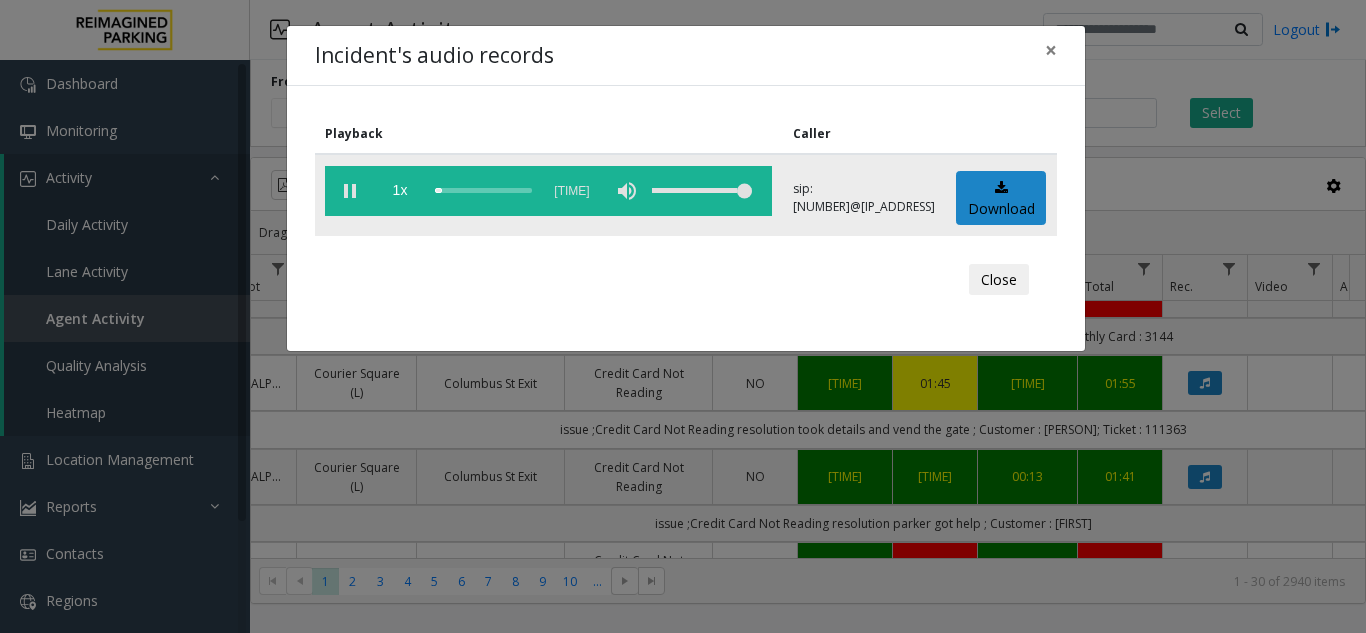 click on "1x  05:38" 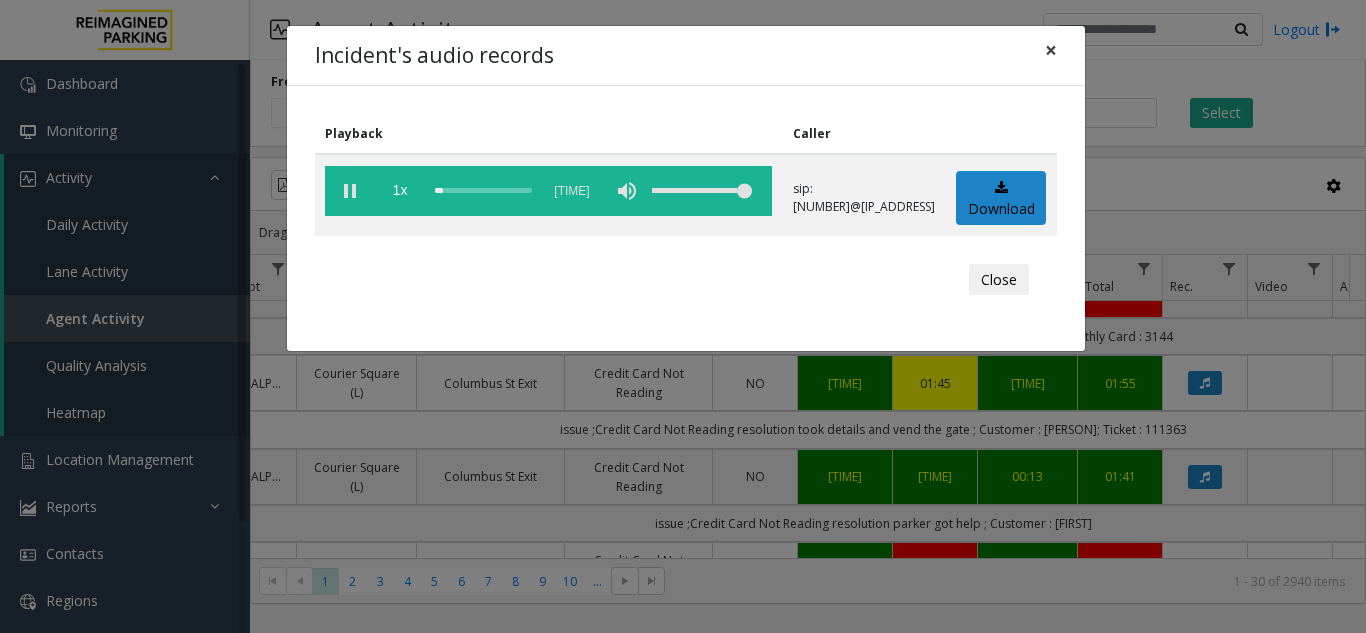 click on "×" 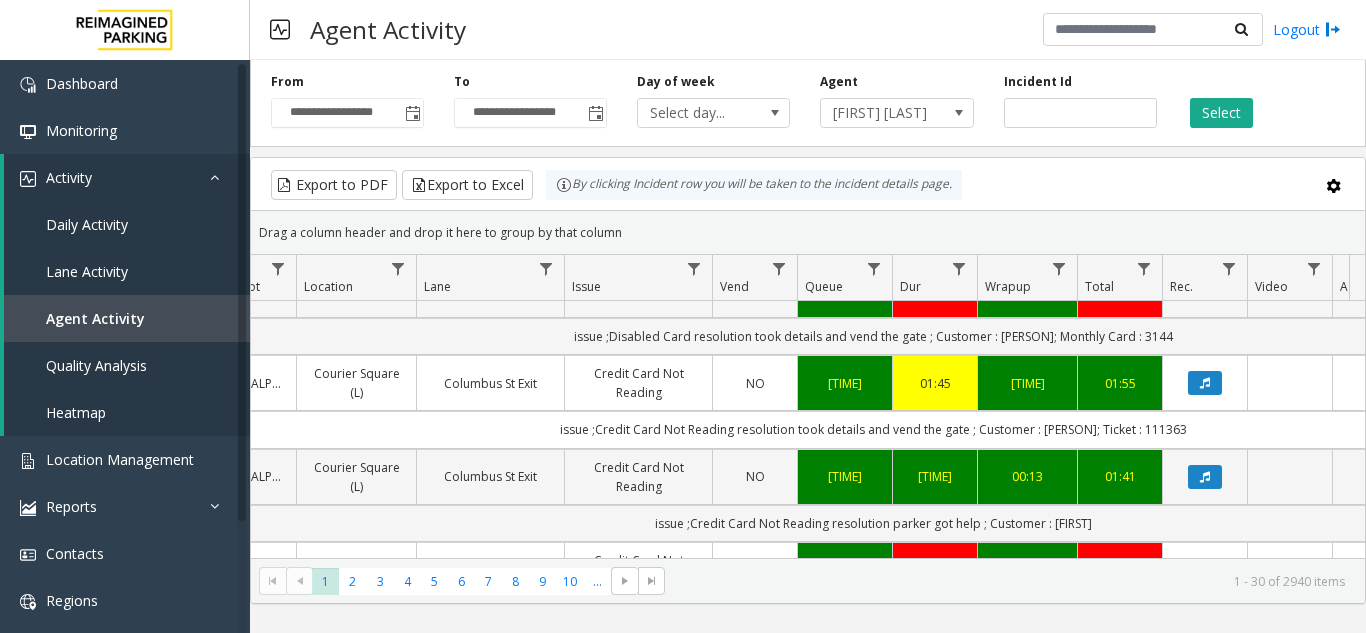 click 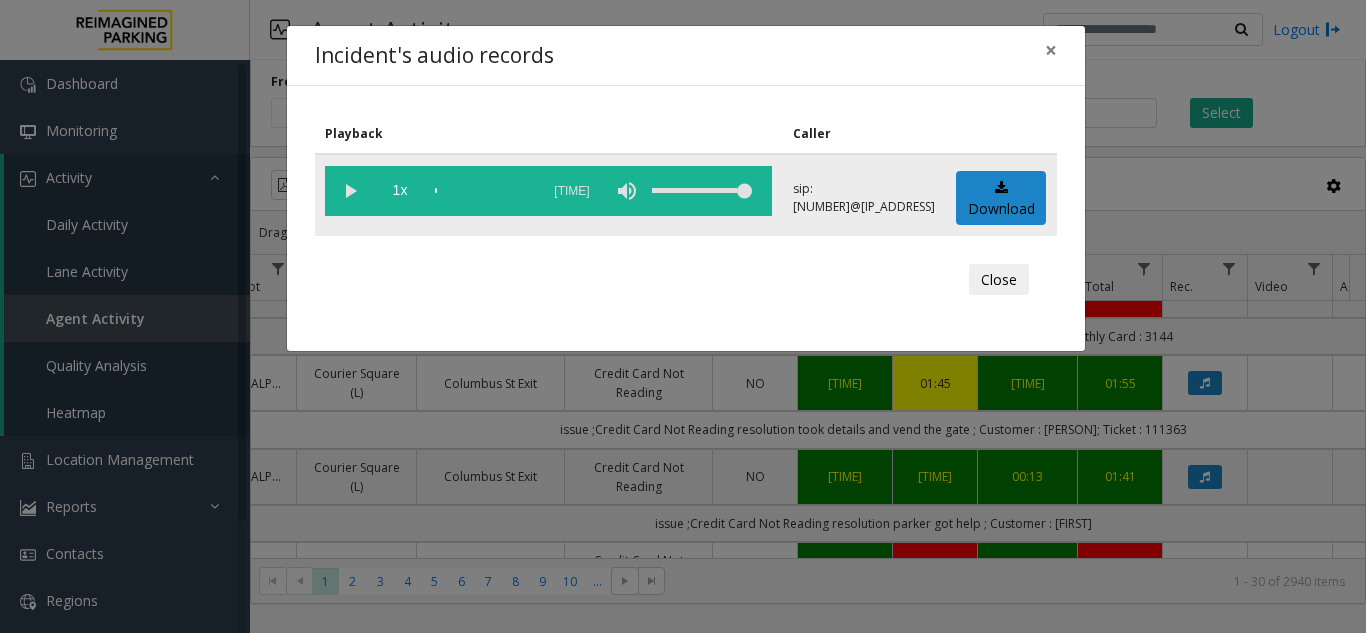 click 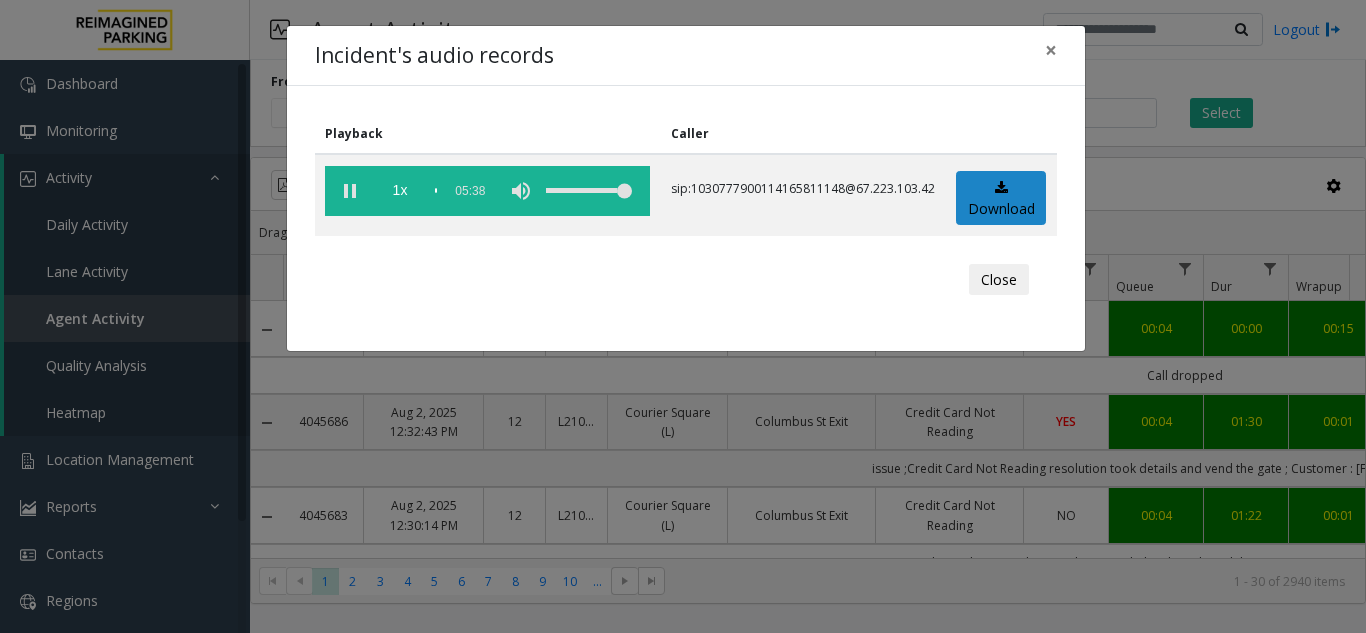 scroll, scrollTop: 0, scrollLeft: 0, axis: both 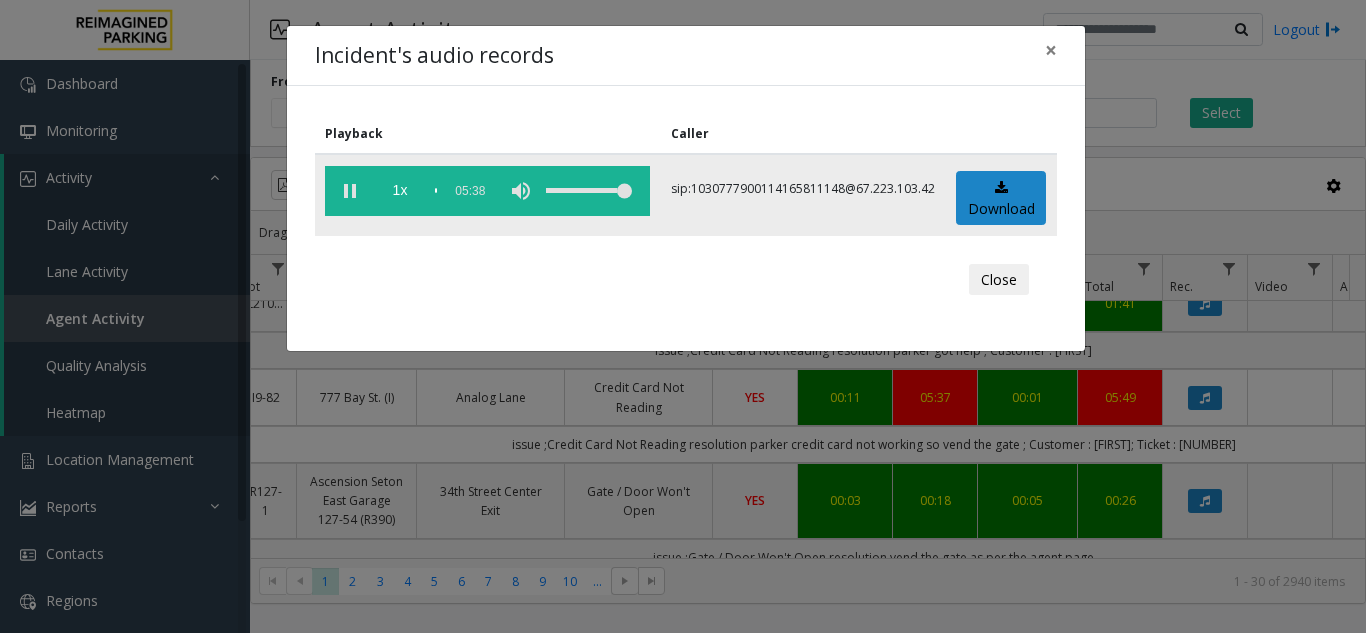click on "1x  05:38" 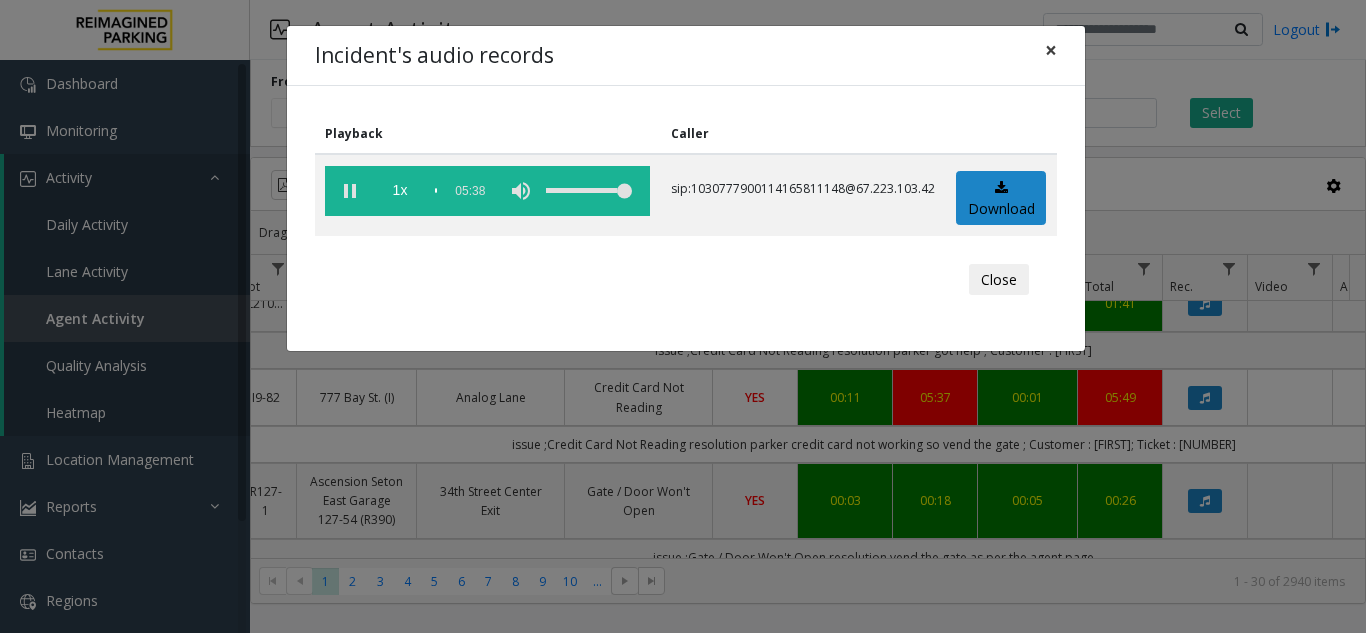 click on "×" 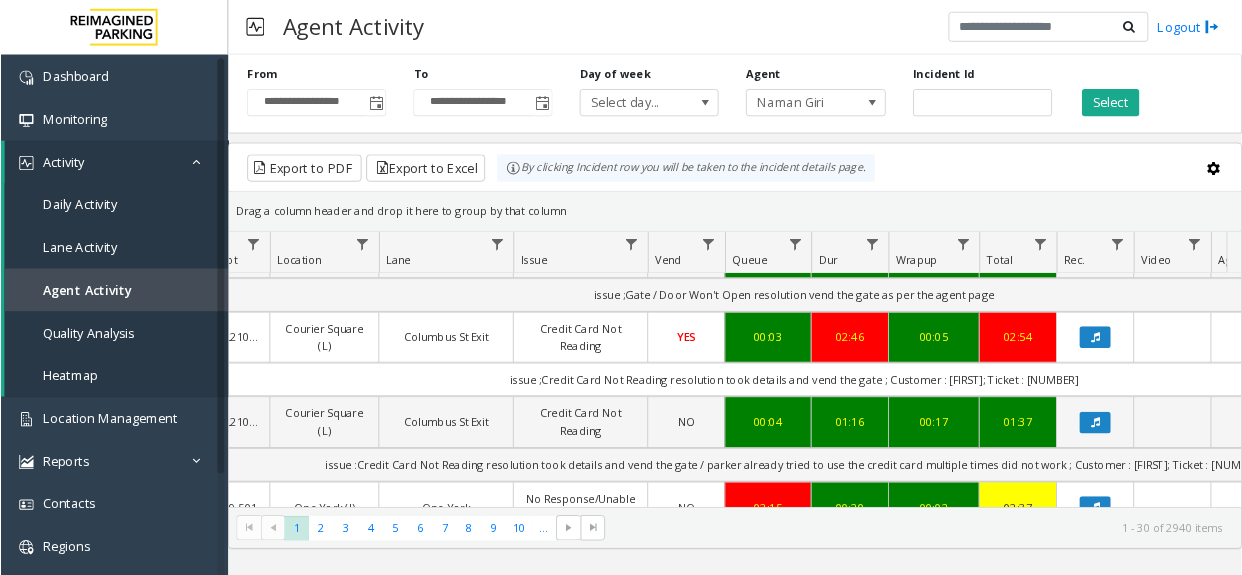 scroll, scrollTop: 1499, scrollLeft: 311, axis: both 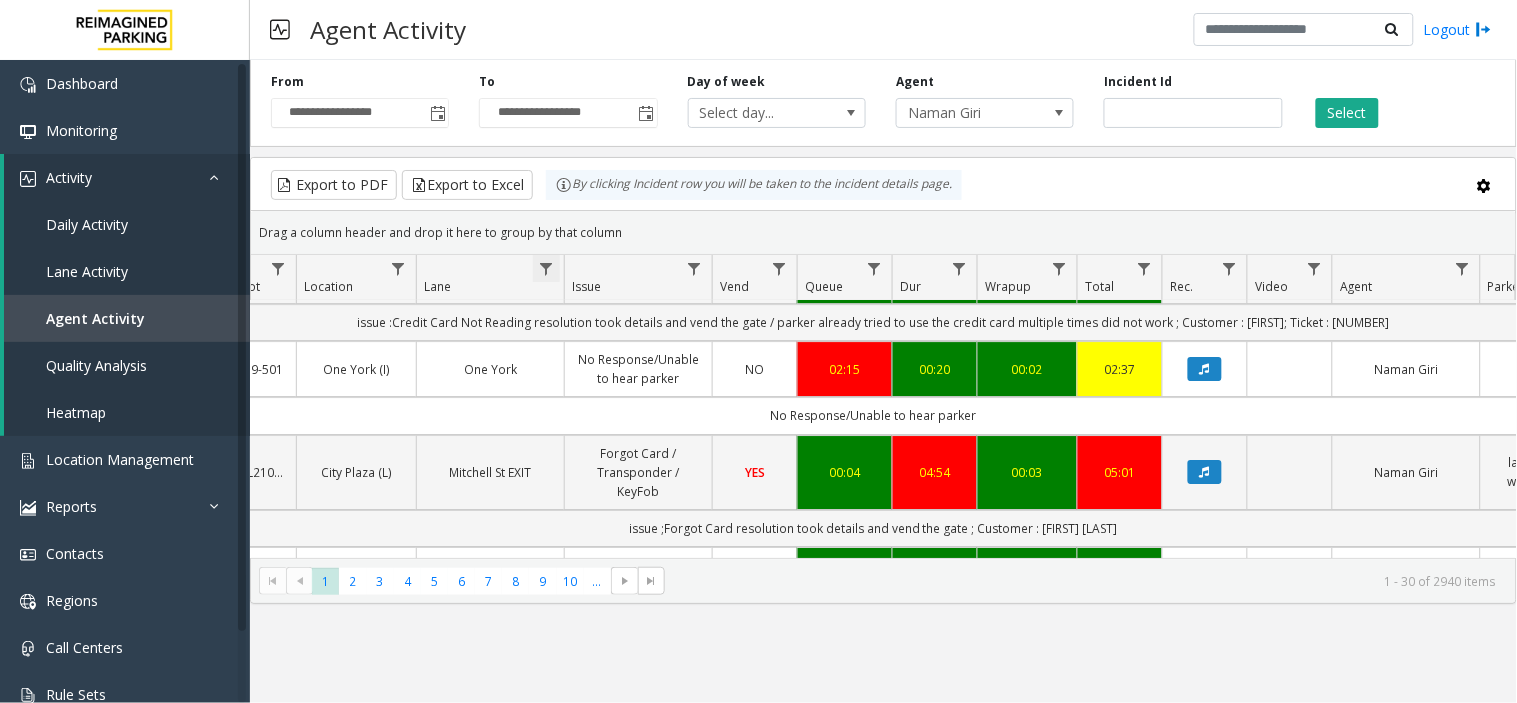 click 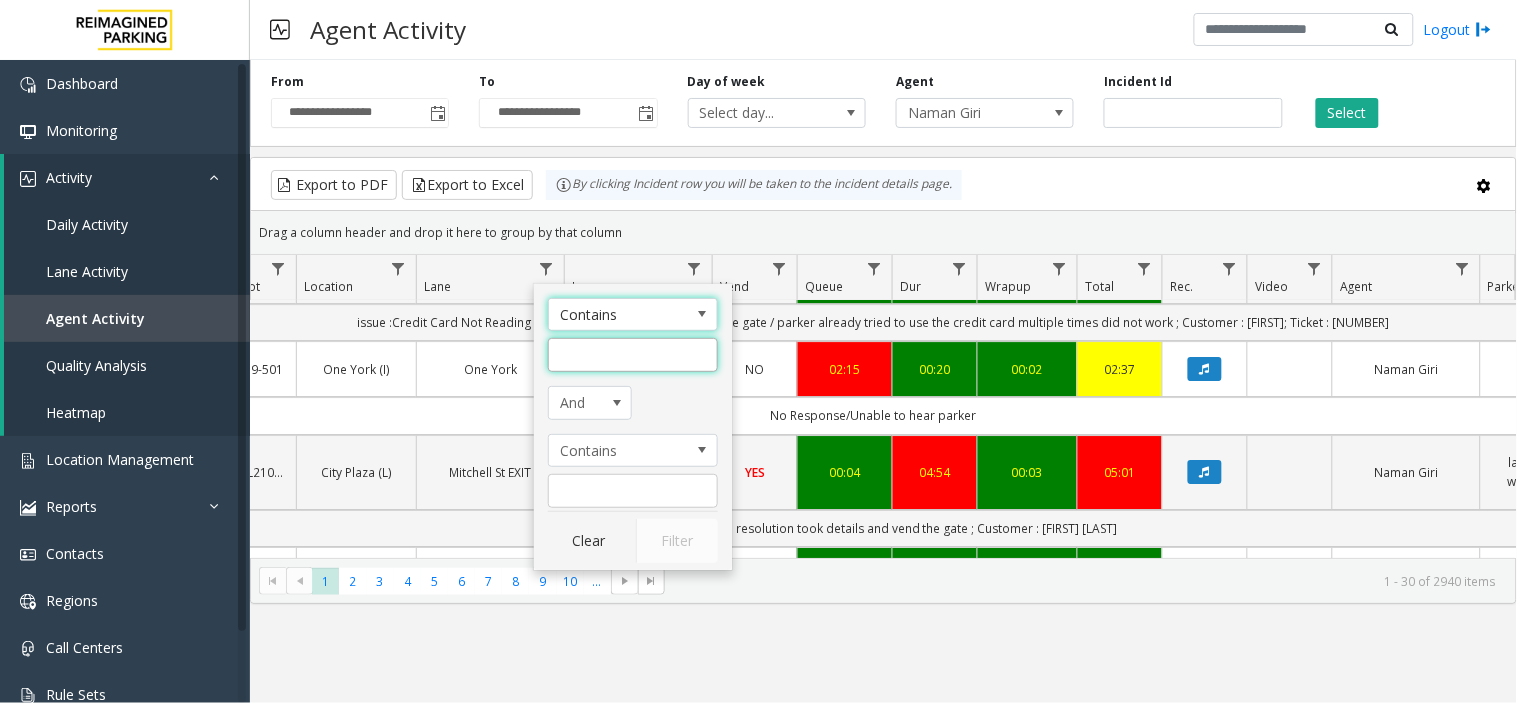 click 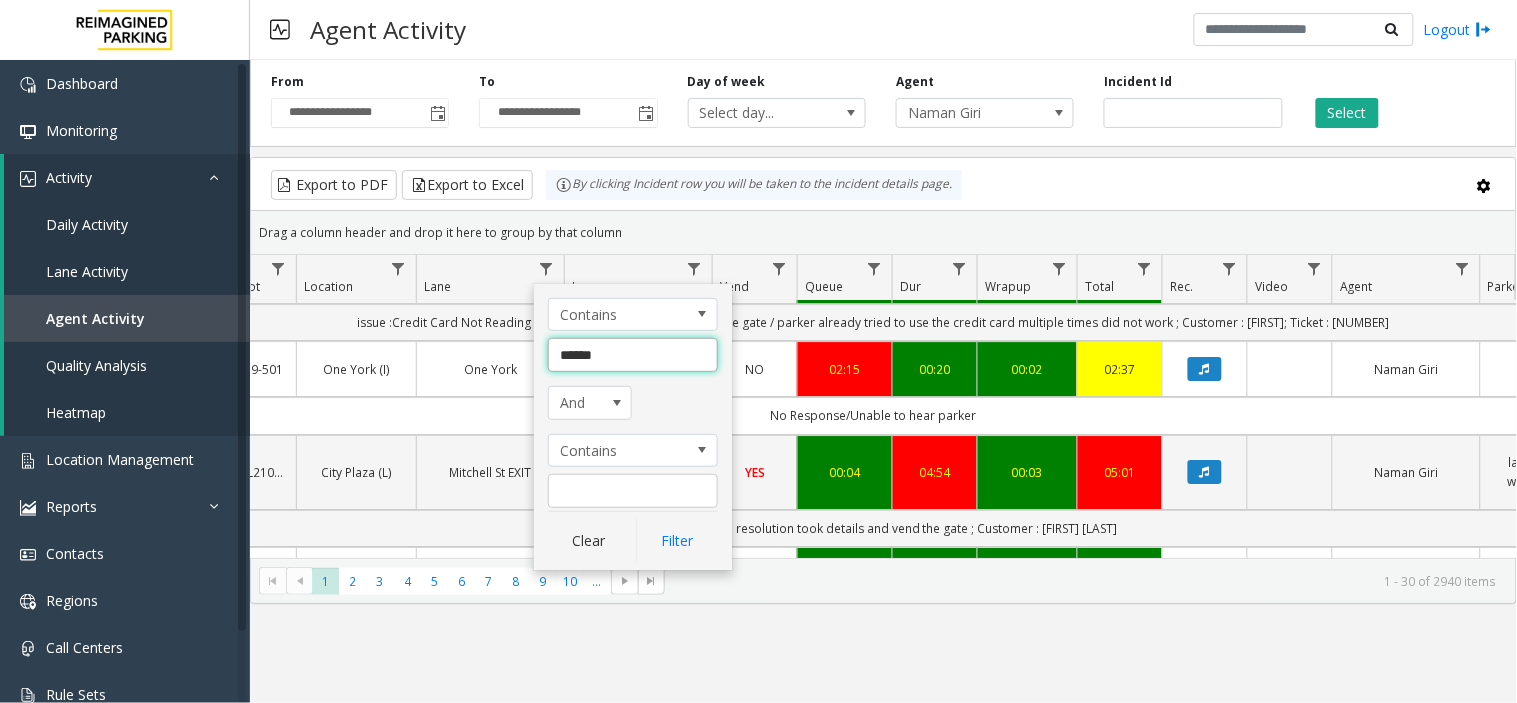 click on "*****" 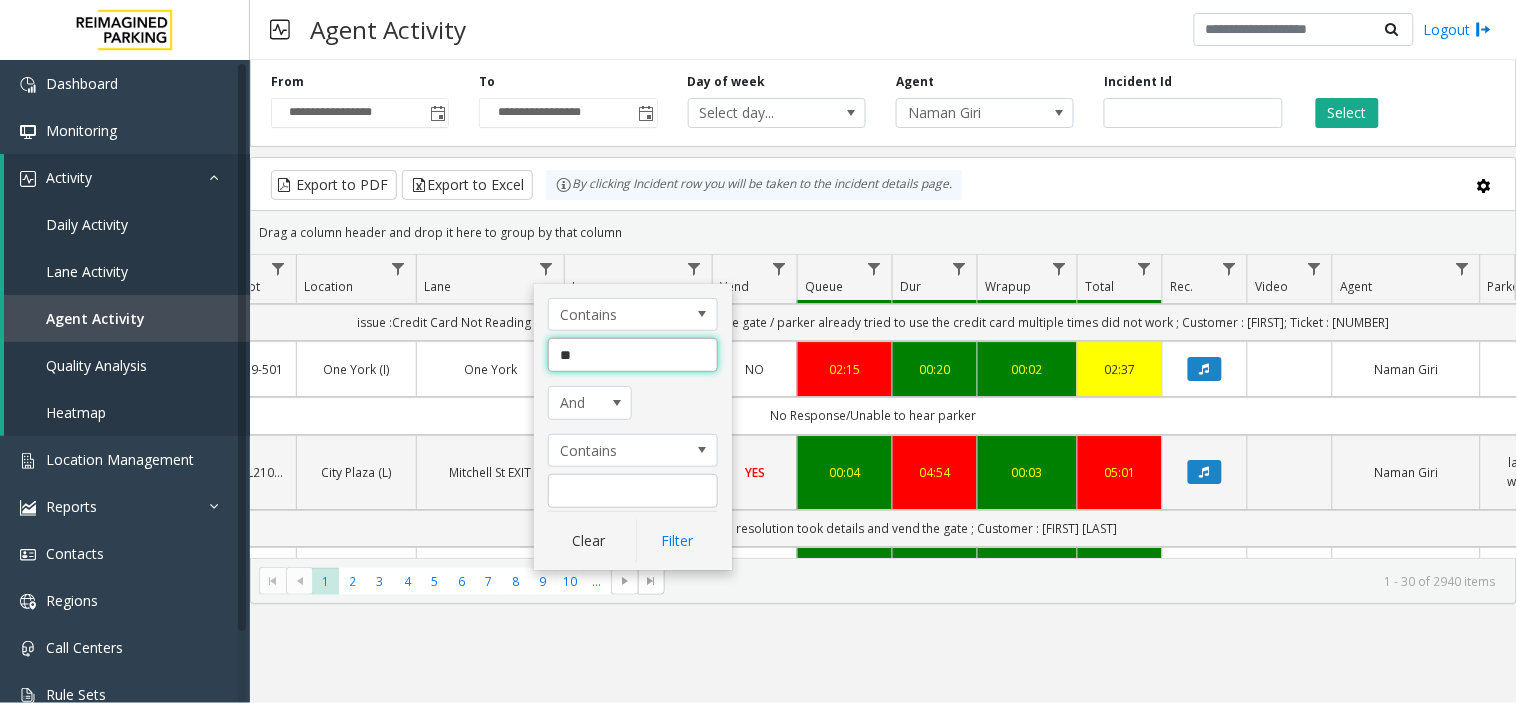 type on "*" 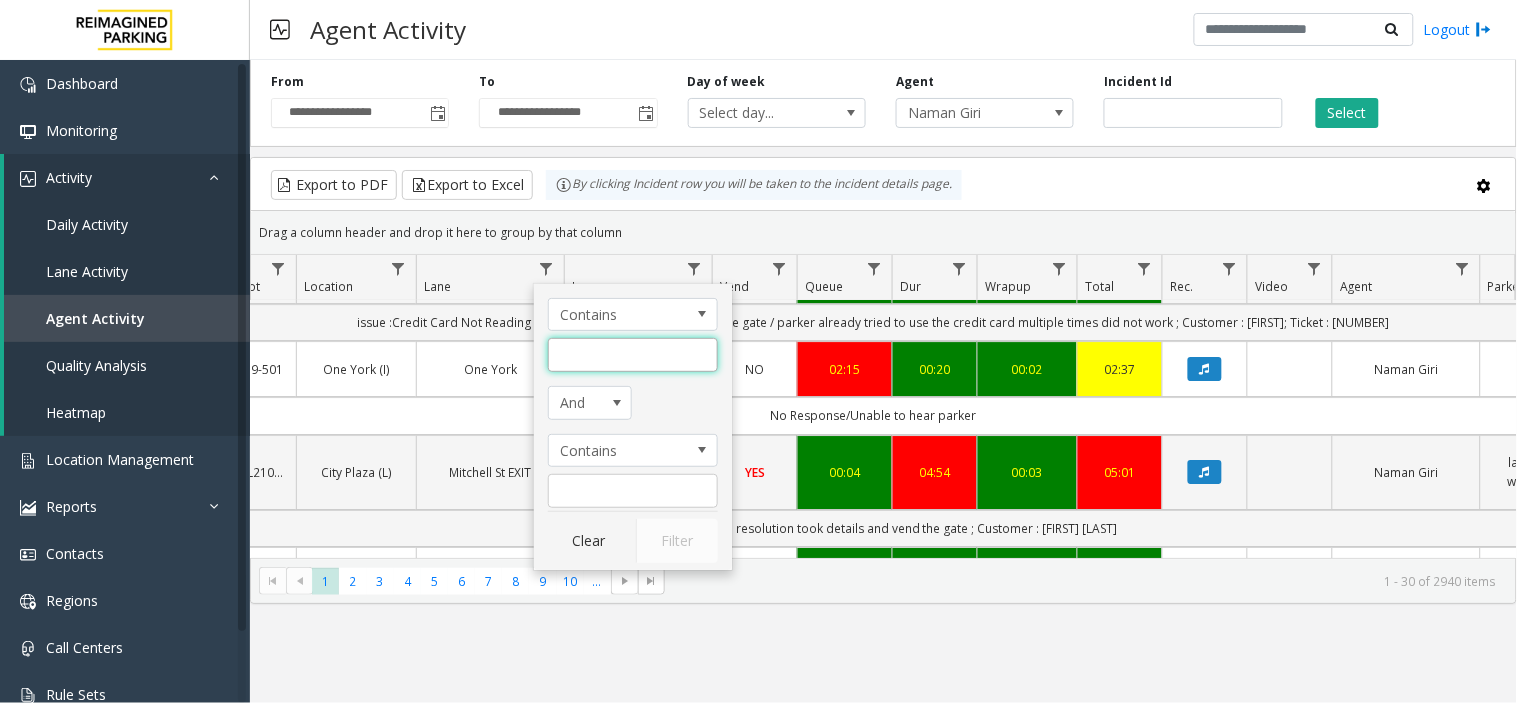 paste on "**********" 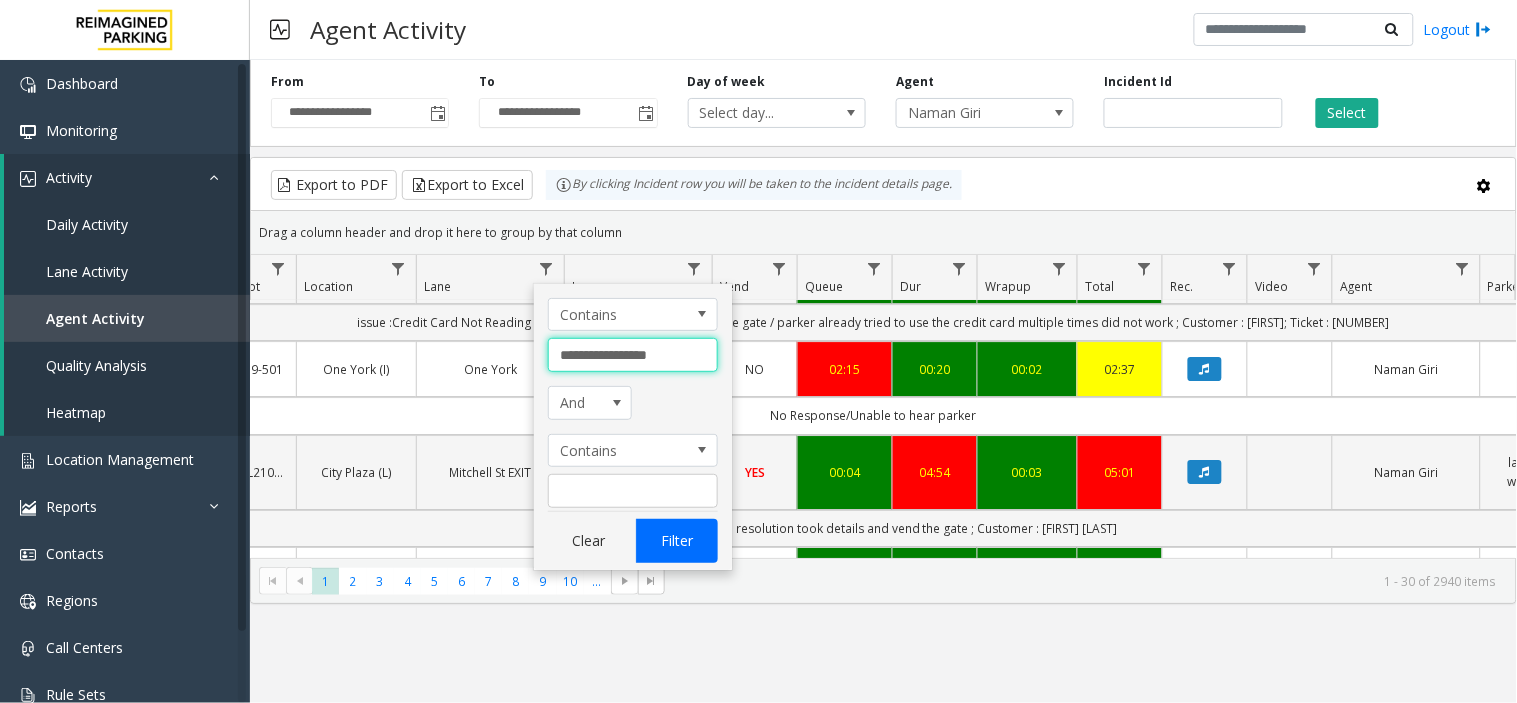 type on "**********" 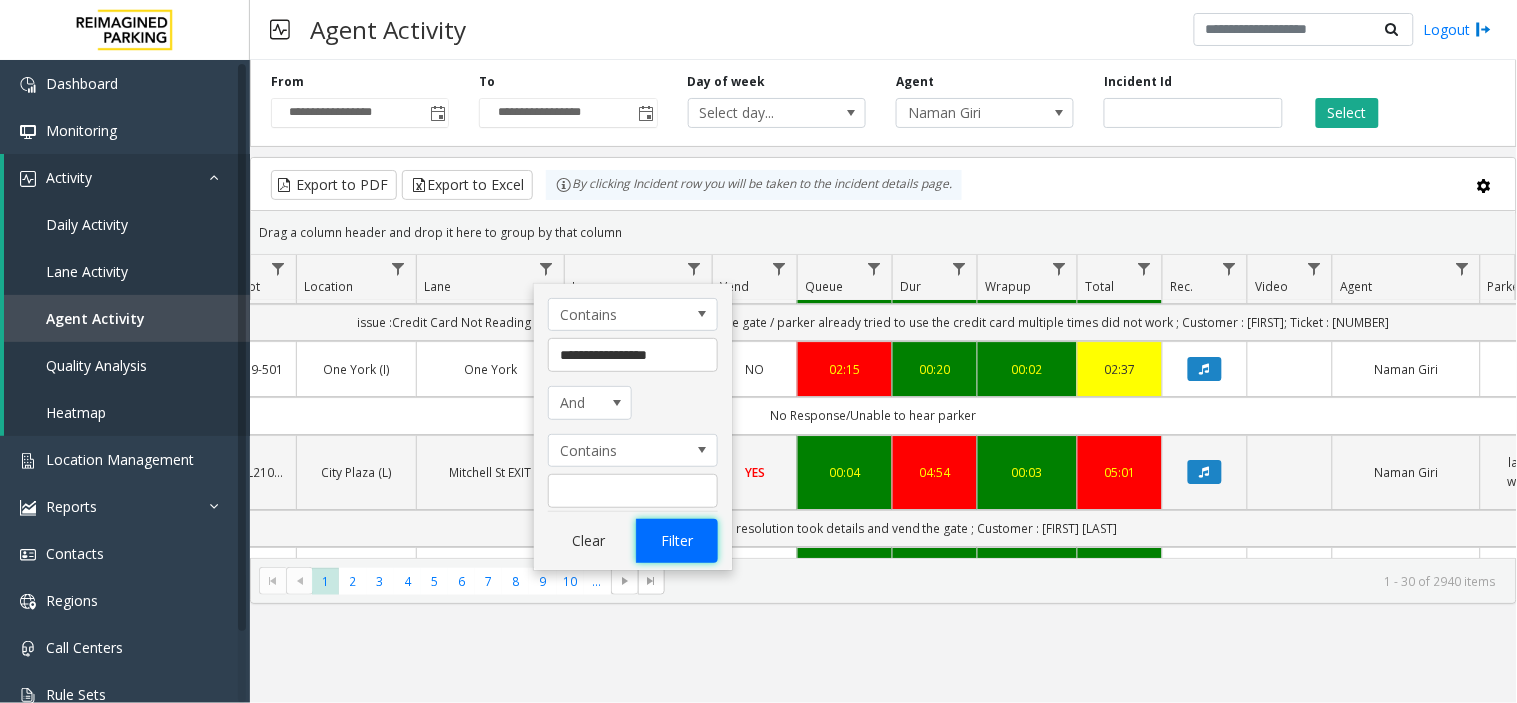 click on "Filter" 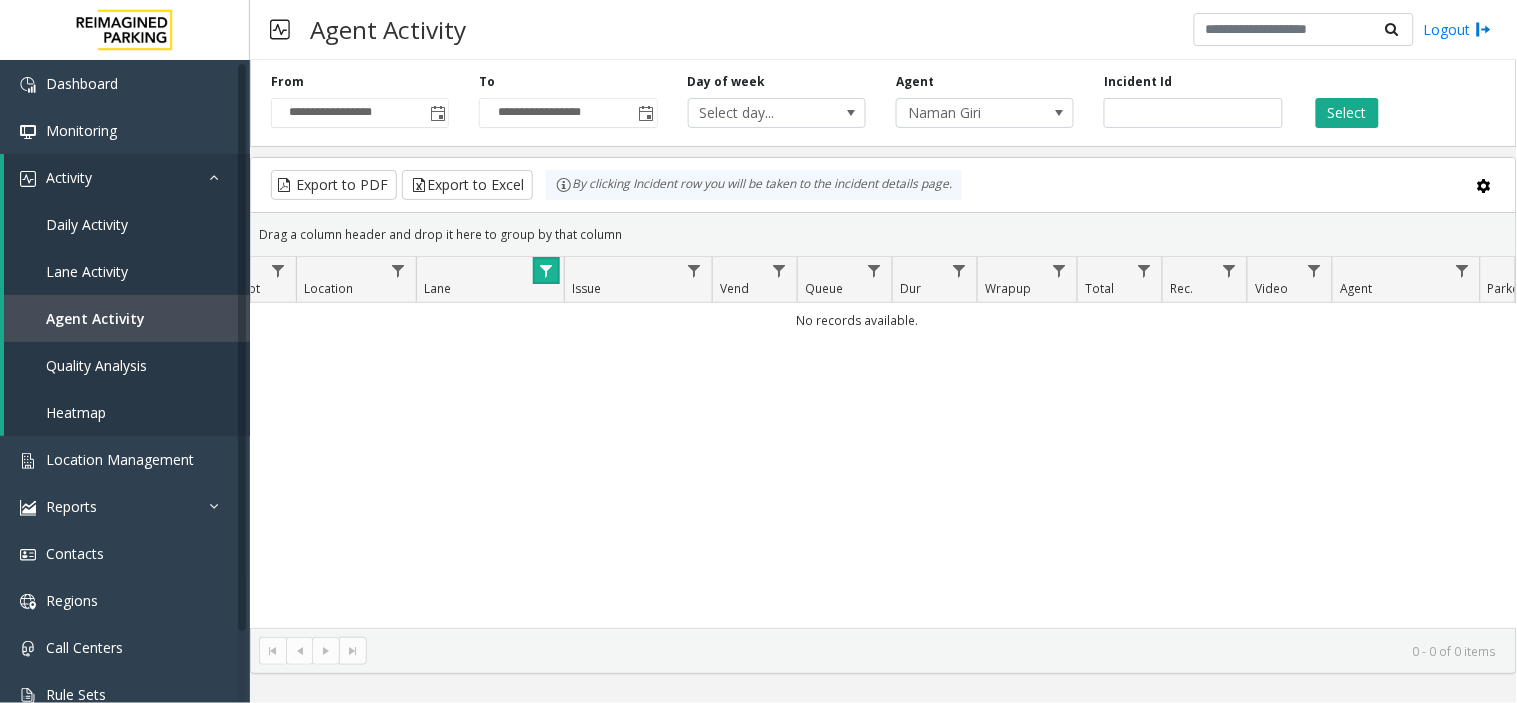 scroll, scrollTop: 0, scrollLeft: 311, axis: horizontal 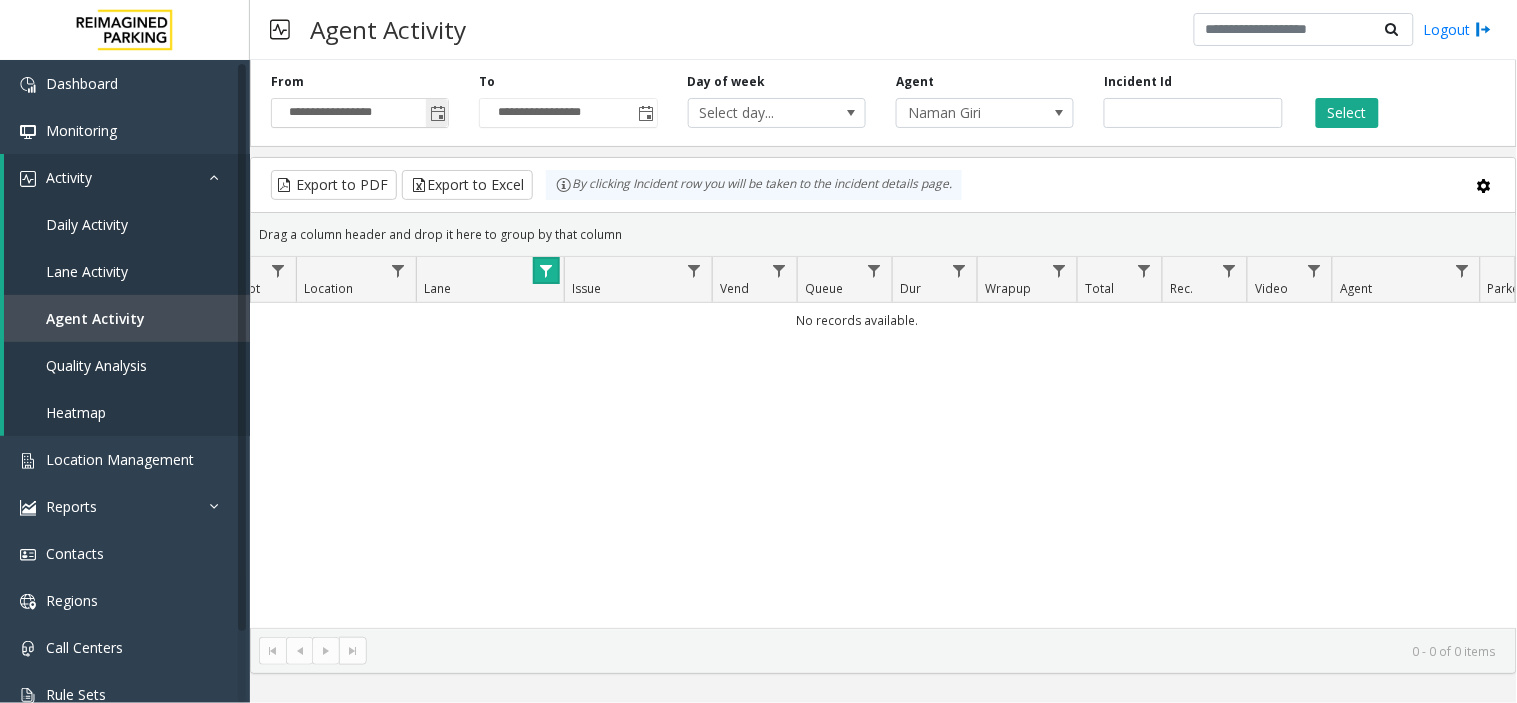 click 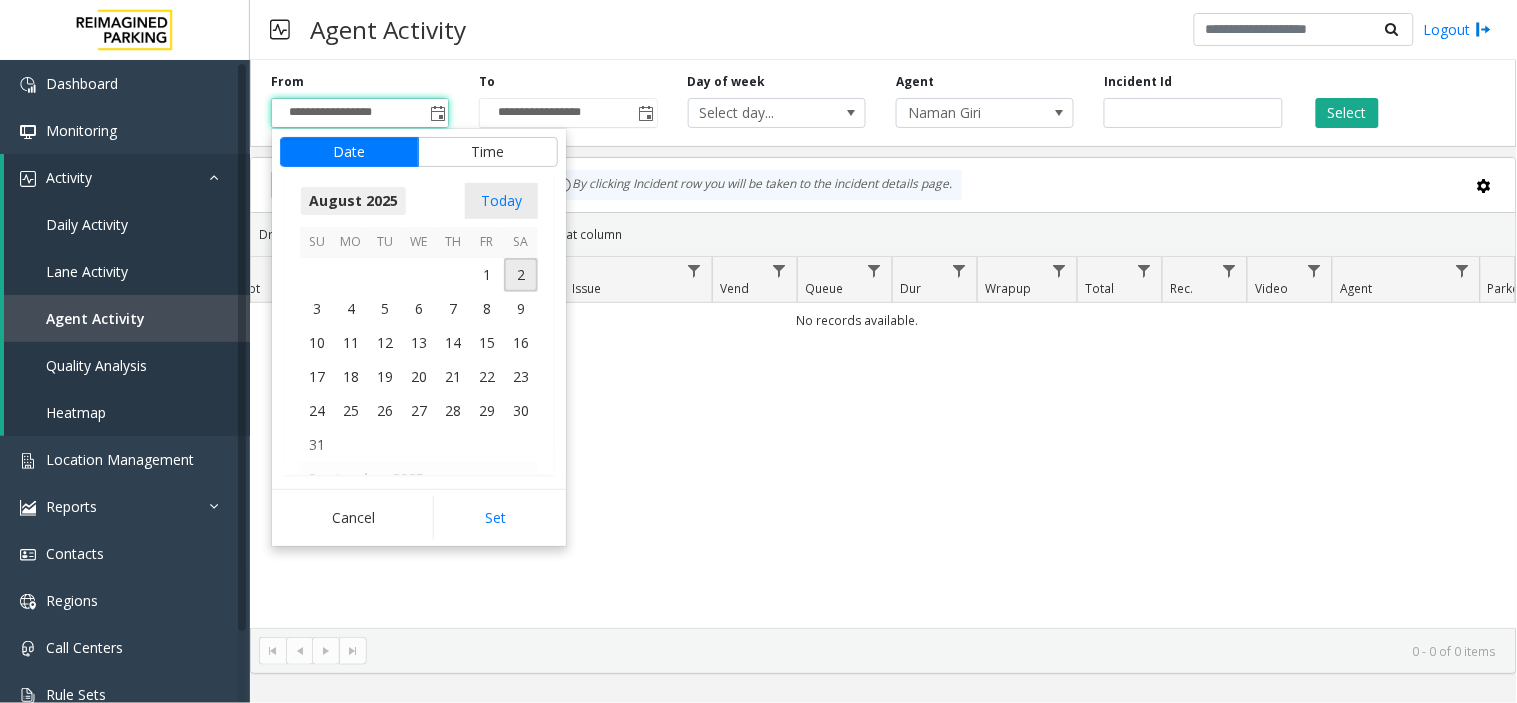click on "August 2025" at bounding box center (353, 201) 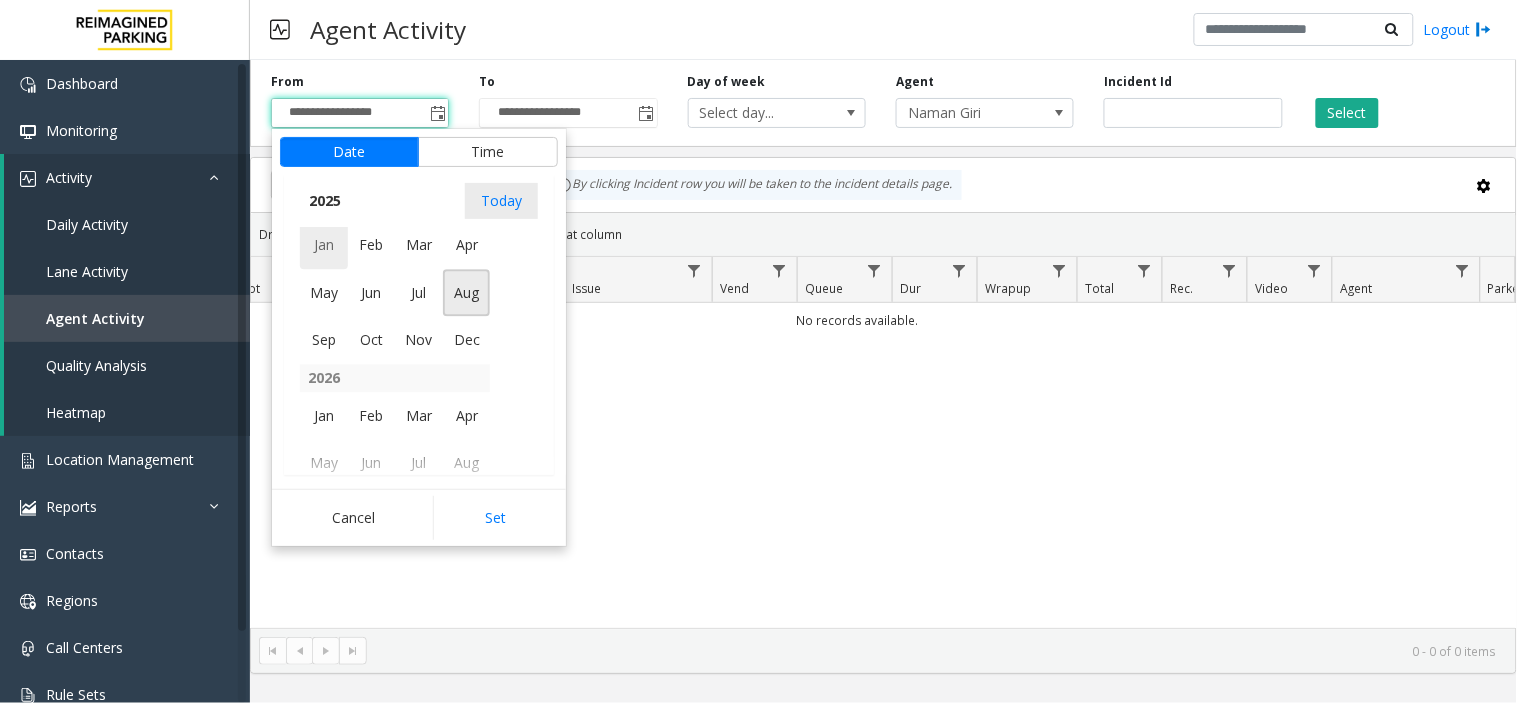 click on "Jan" at bounding box center [324, 245] 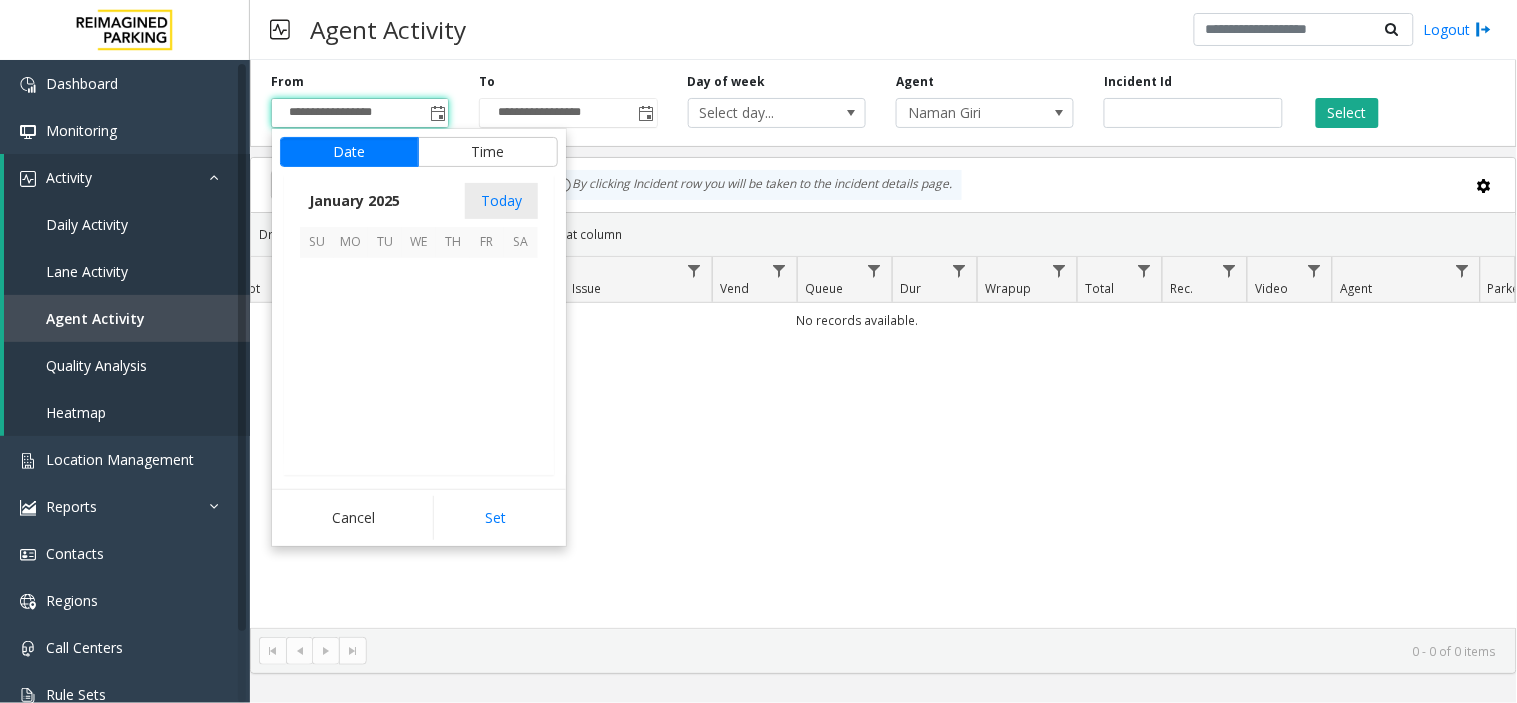 scroll, scrollTop: 356926, scrollLeft: 0, axis: vertical 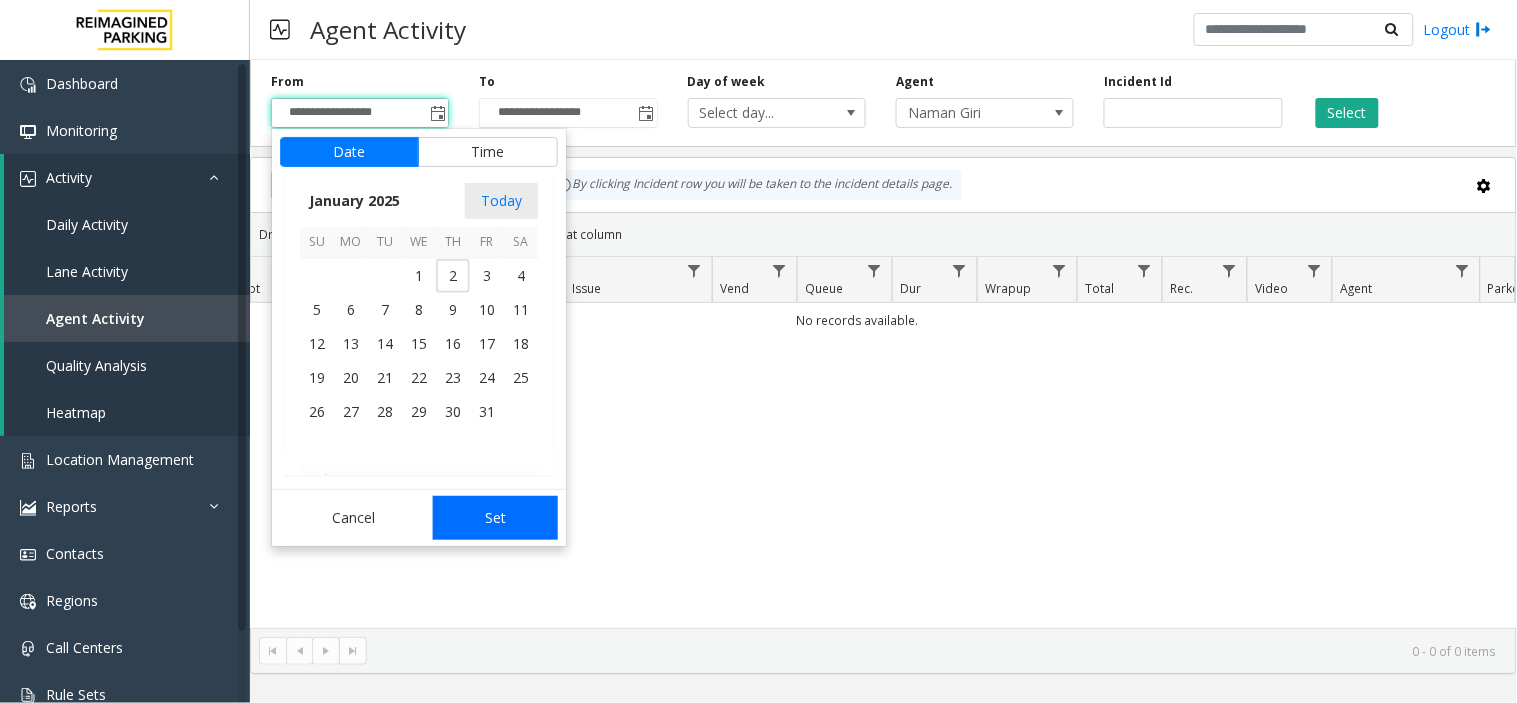 click on "Set" 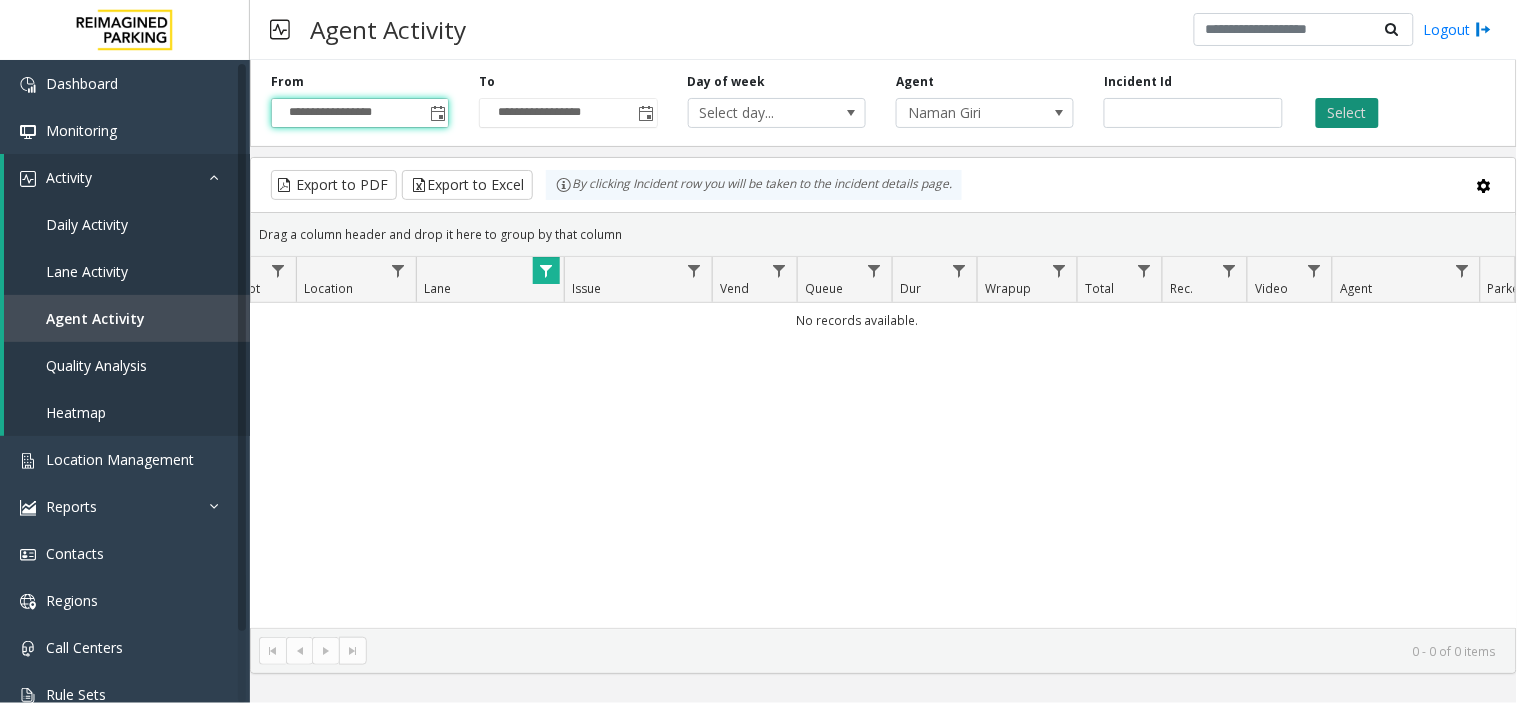 click on "Select" 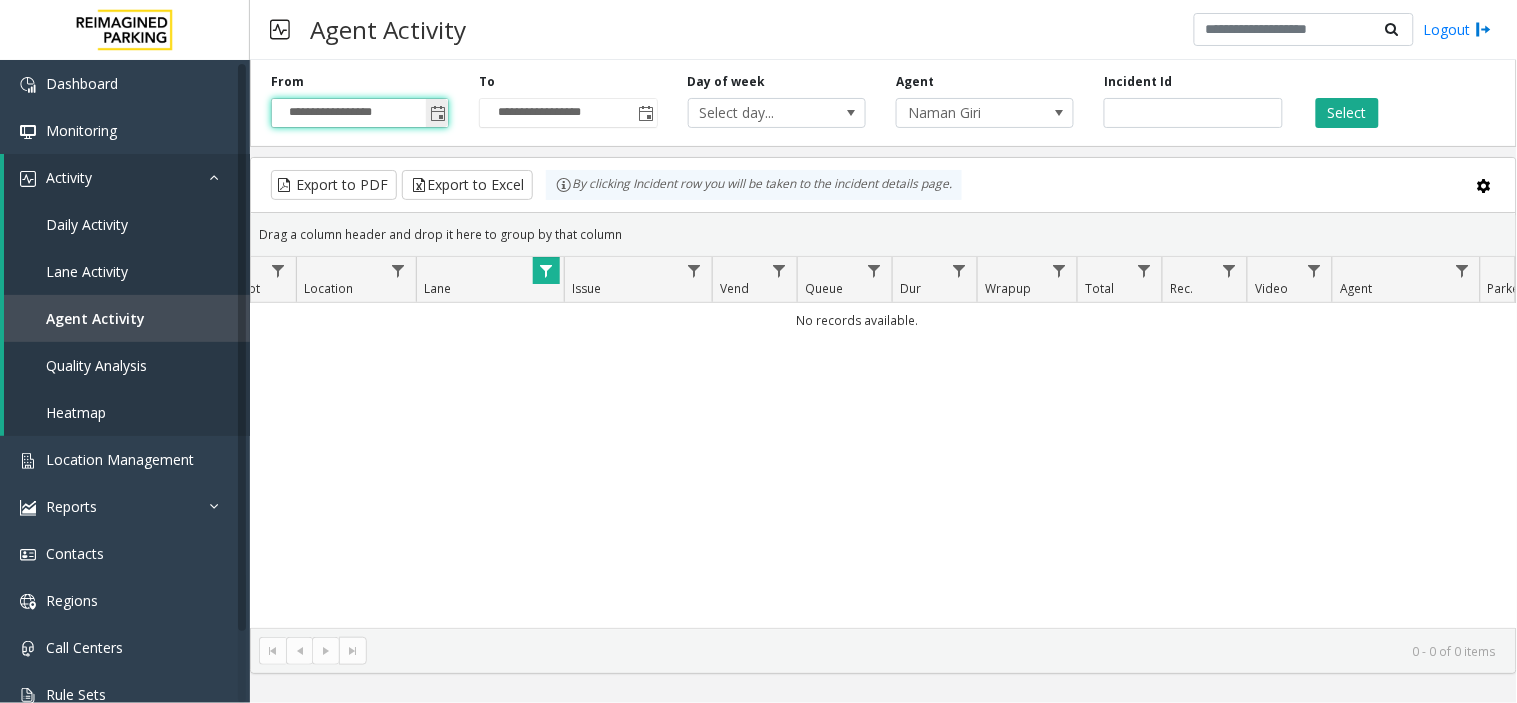 click on "**********" at bounding box center (360, 113) 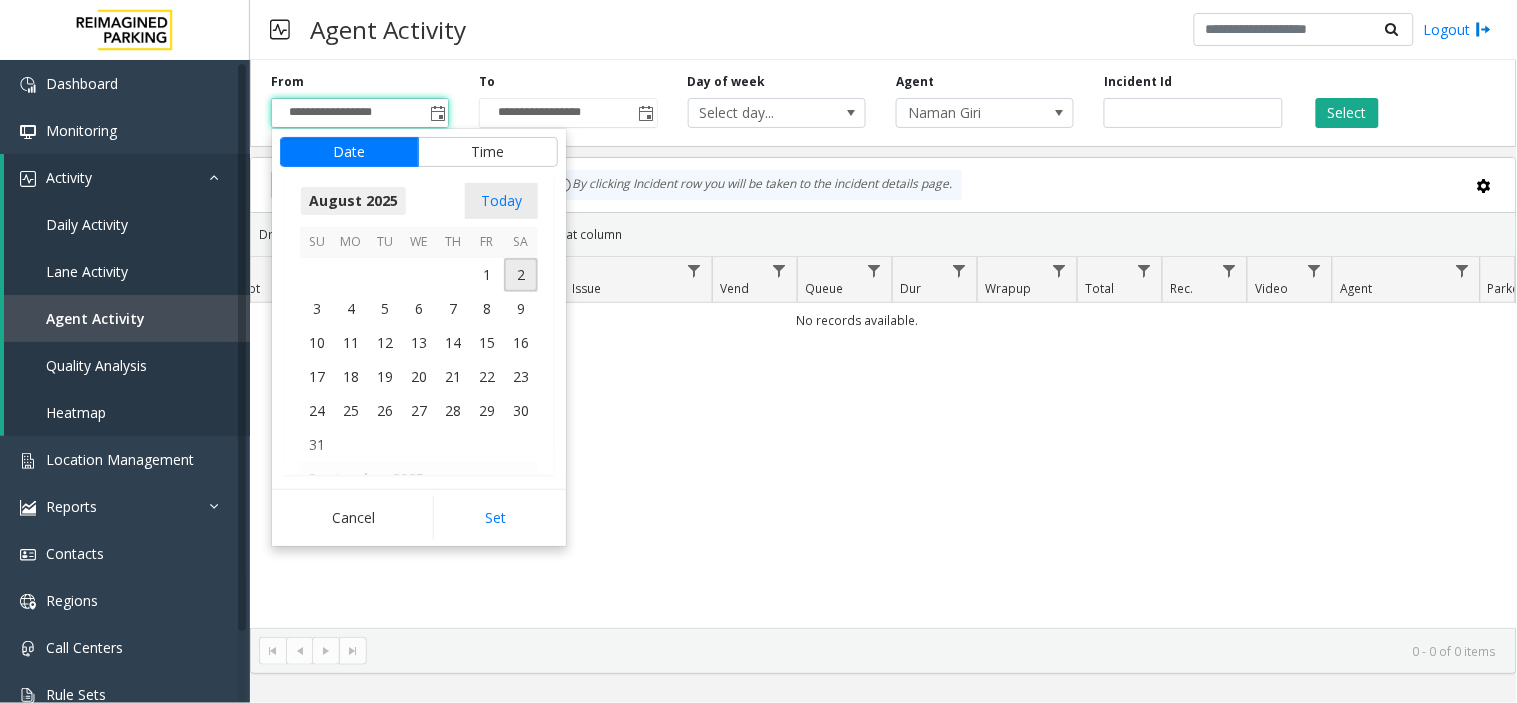 click on "August 2025" at bounding box center [353, 201] 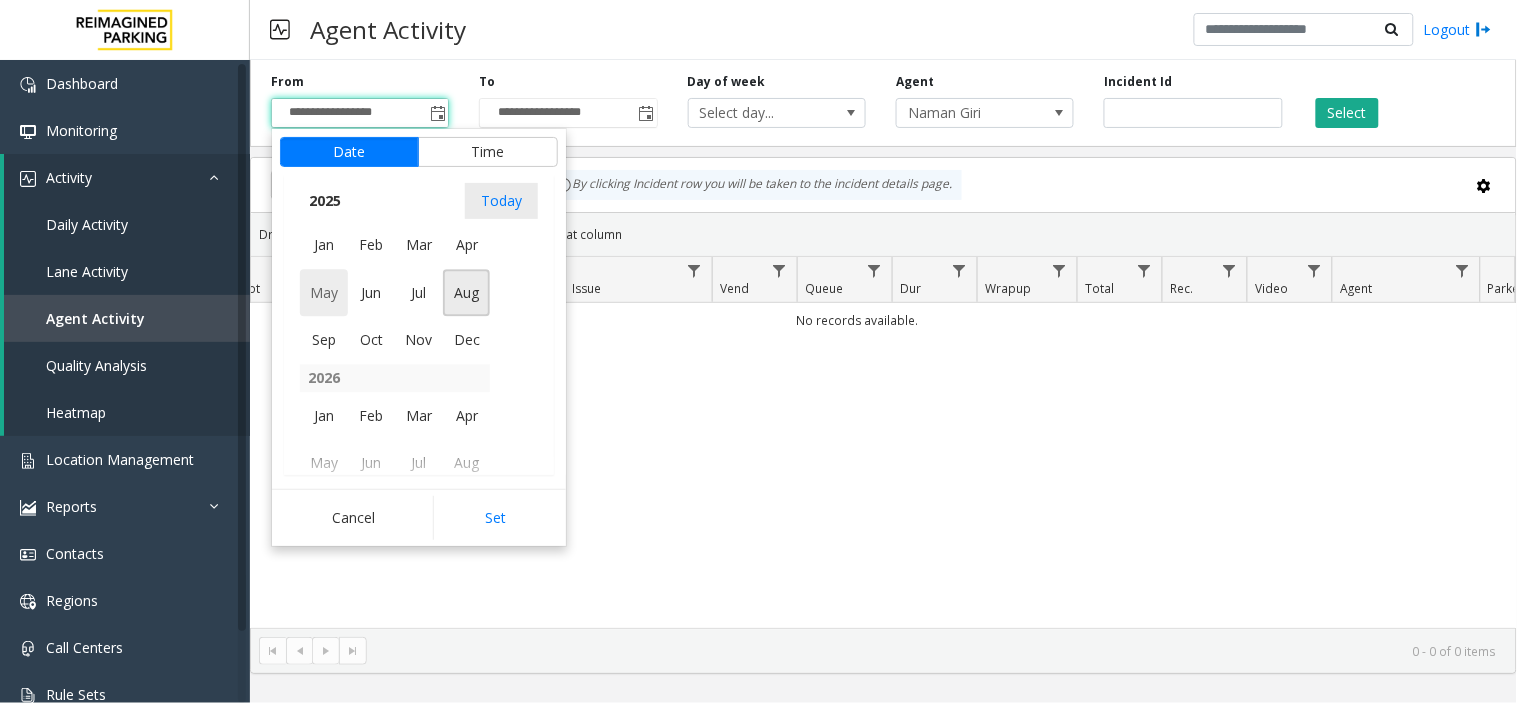 click on "May" at bounding box center [324, 293] 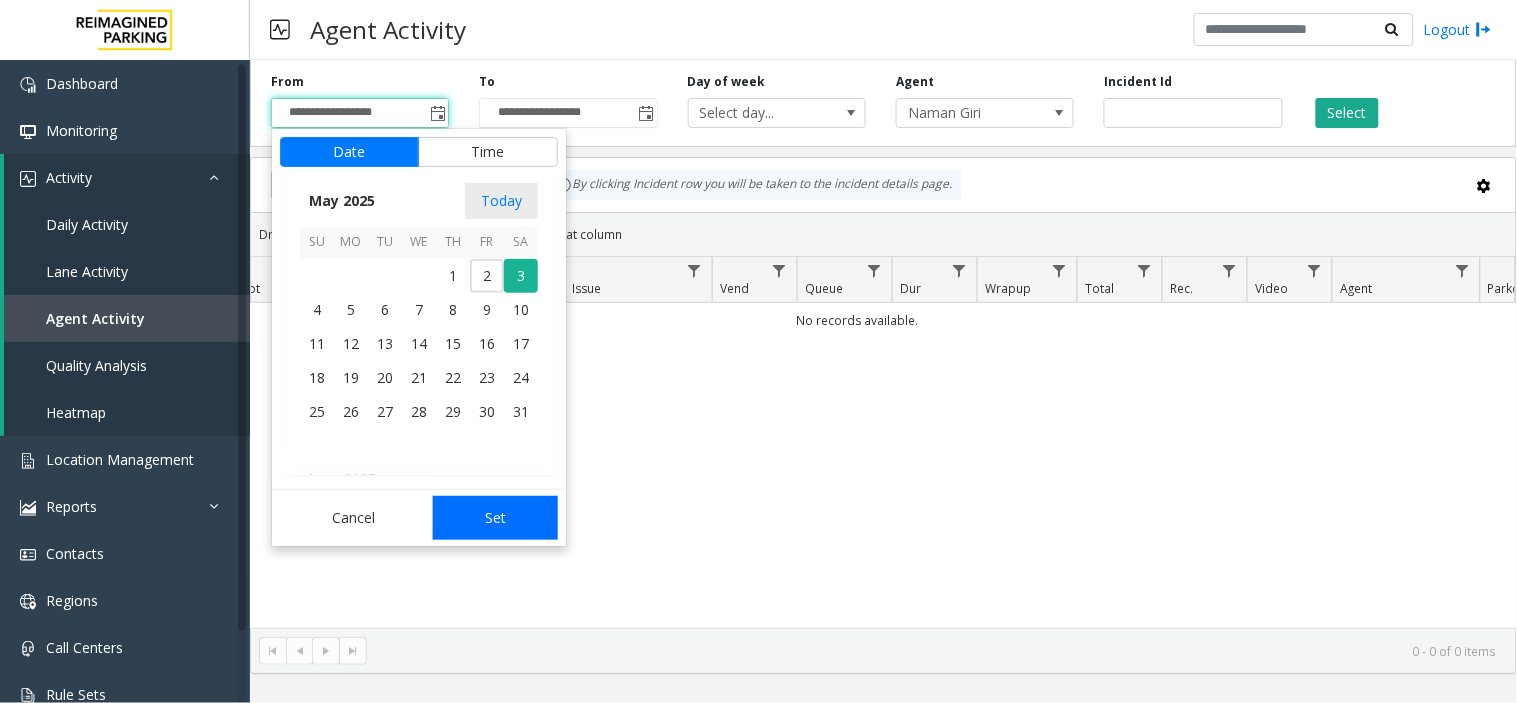 click on "Set" 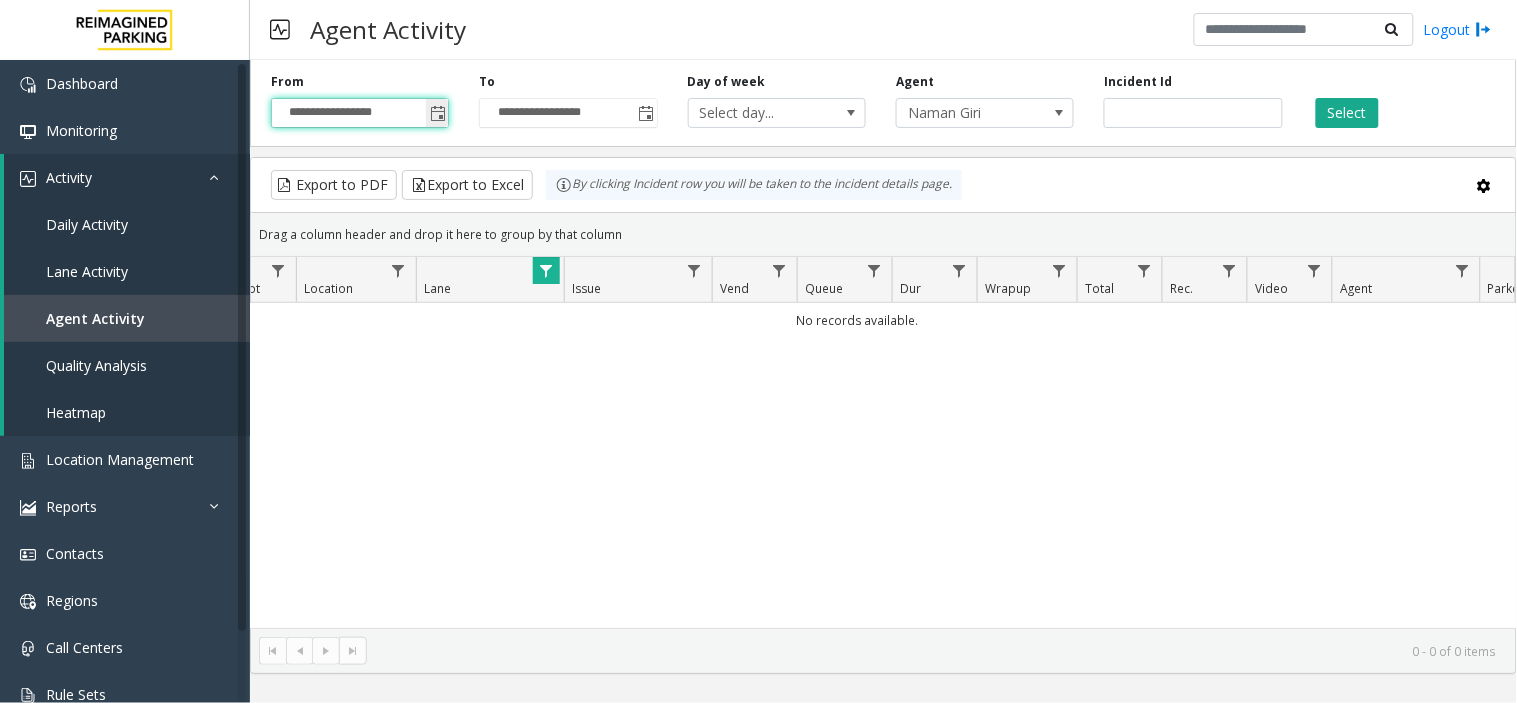 click 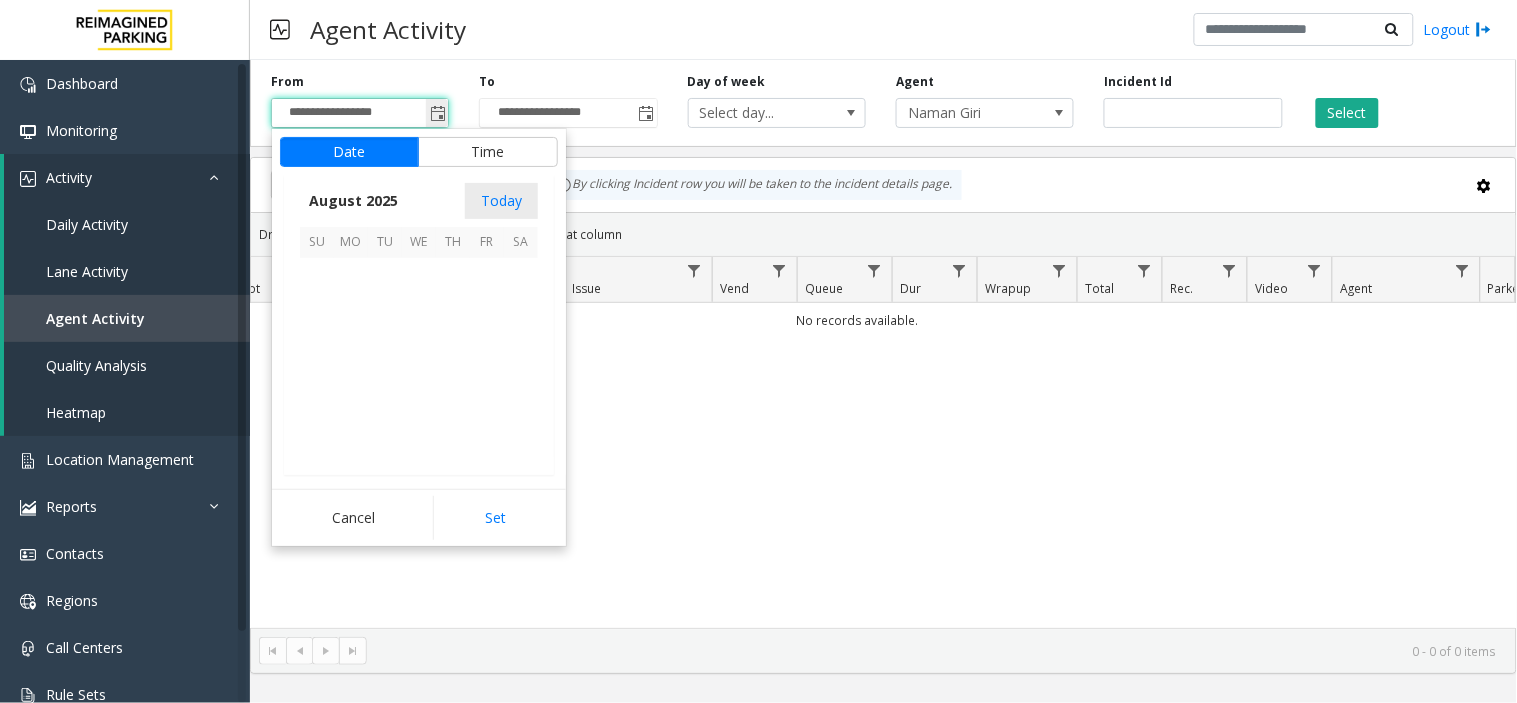 scroll, scrollTop: 358592, scrollLeft: 0, axis: vertical 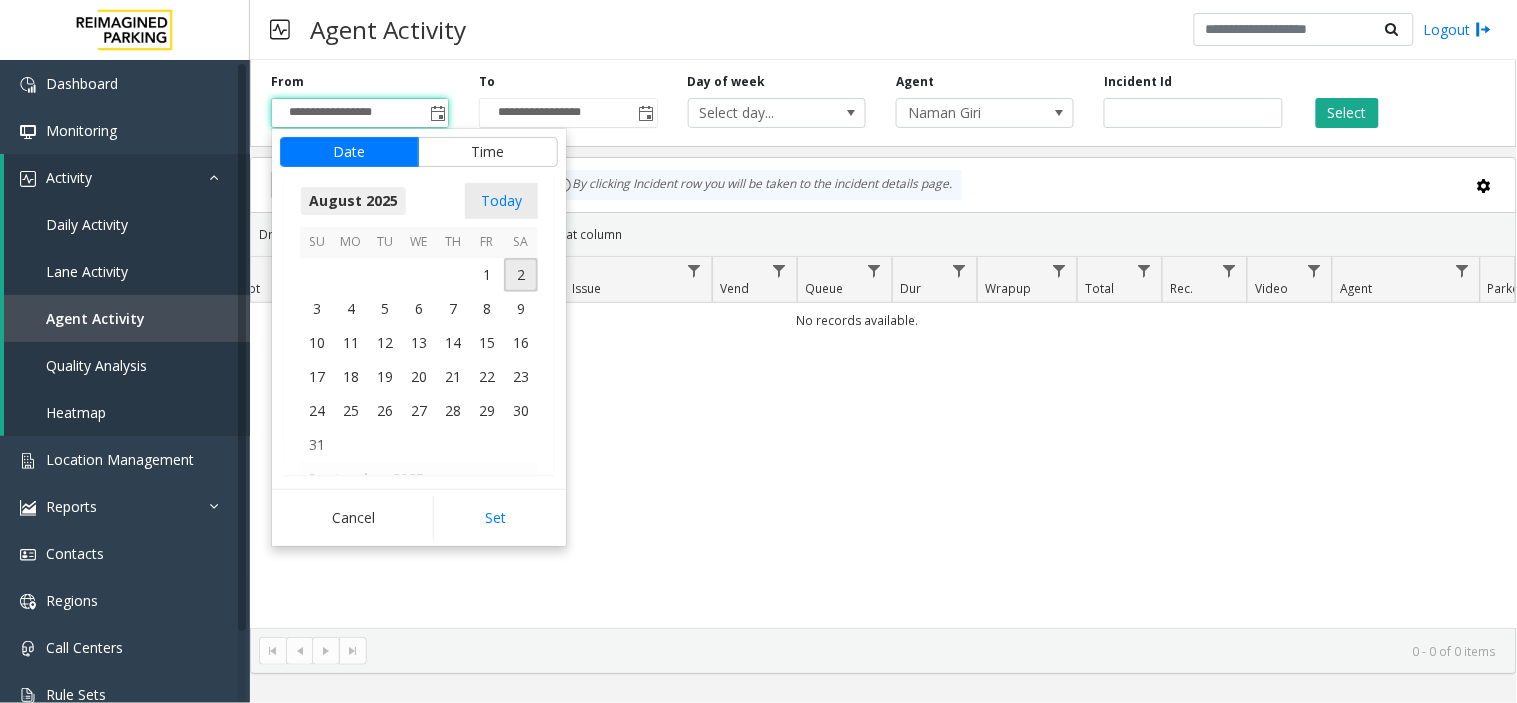 click on "August 2025" at bounding box center (353, 201) 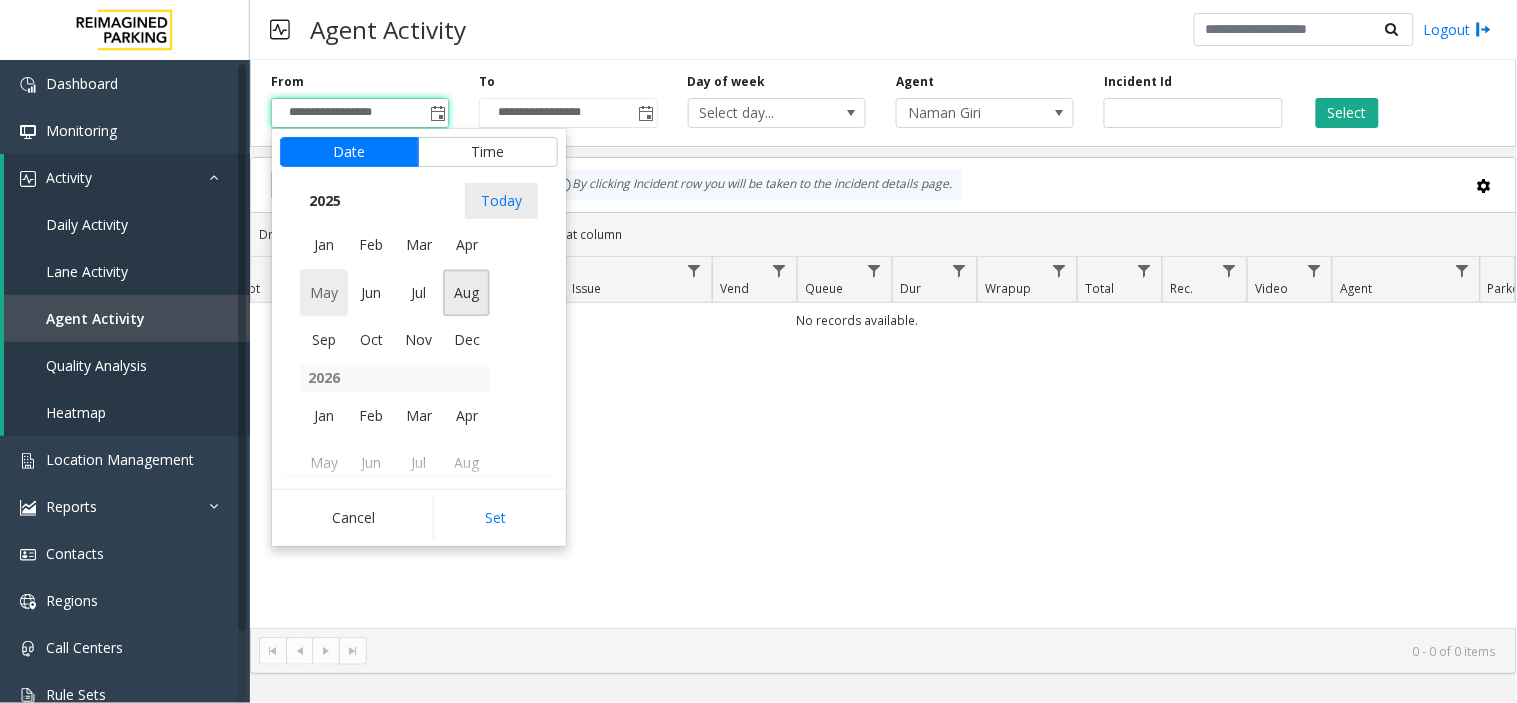 click on "May" at bounding box center (324, 293) 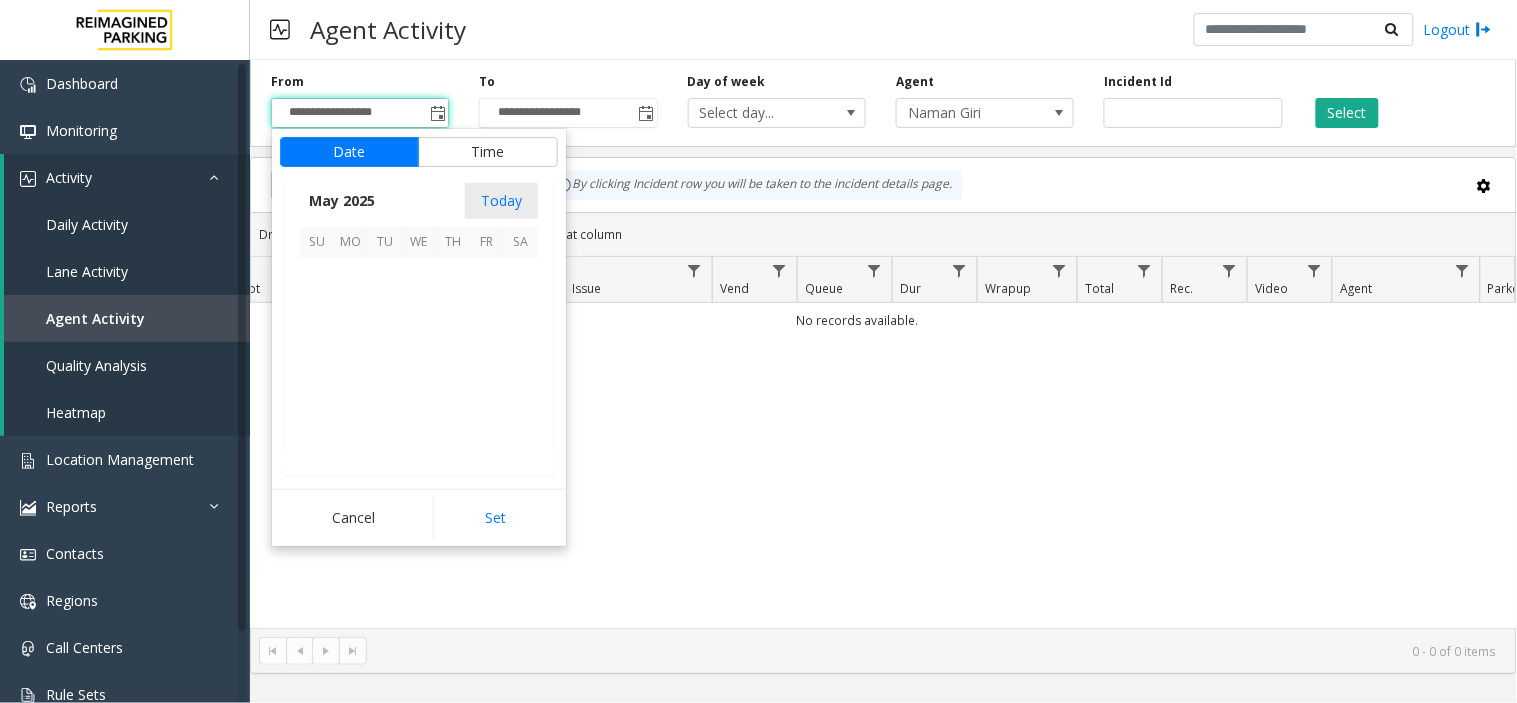 scroll, scrollTop: 357877, scrollLeft: 0, axis: vertical 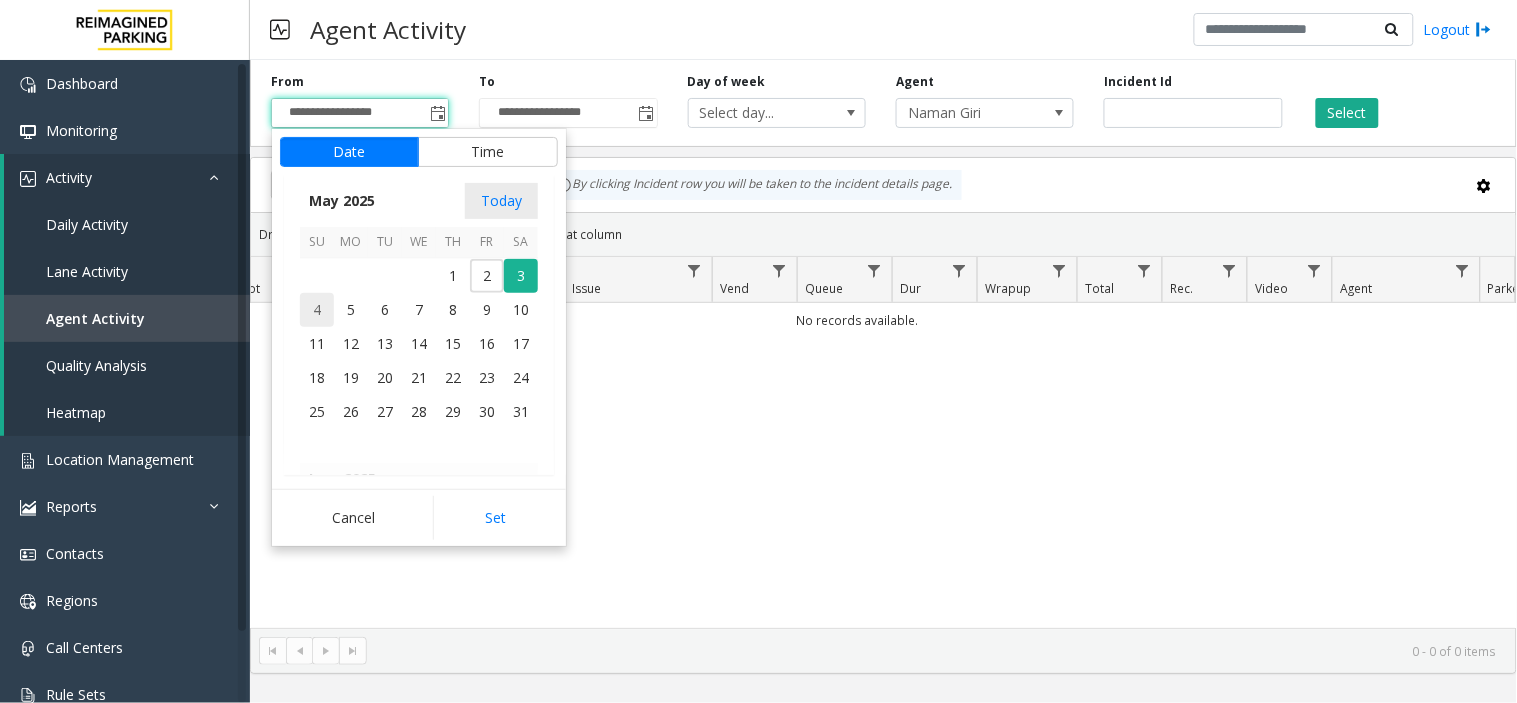 click on "4" at bounding box center [317, 310] 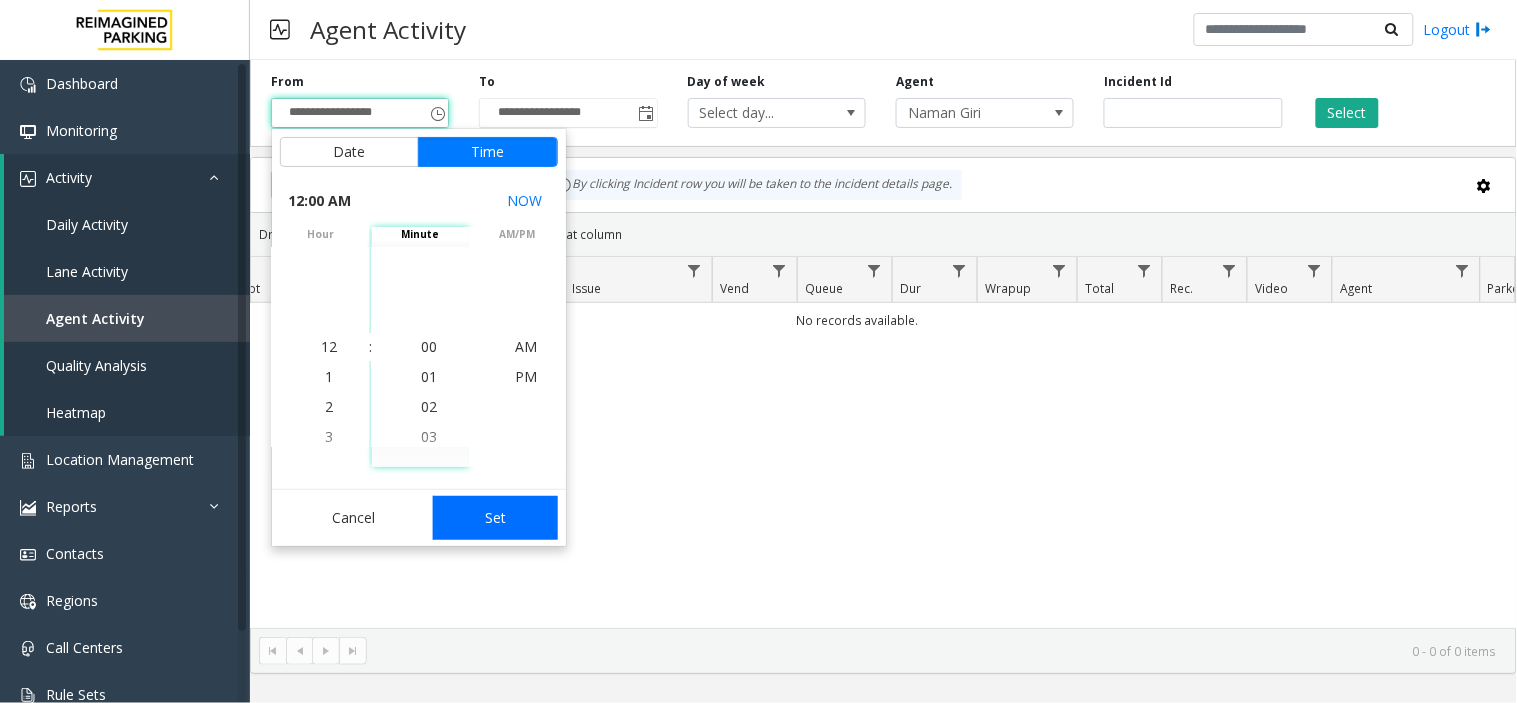 click on "Set" 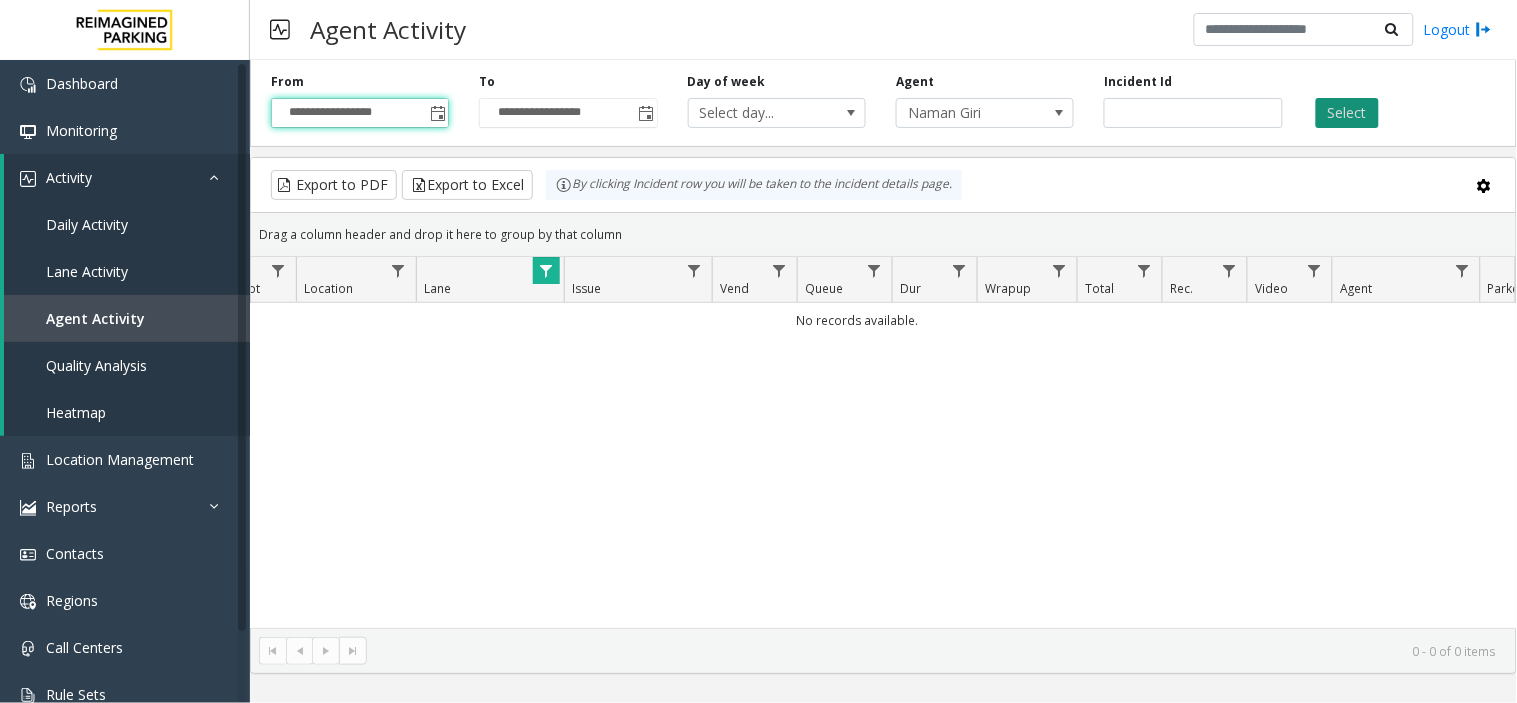 click on "Select" 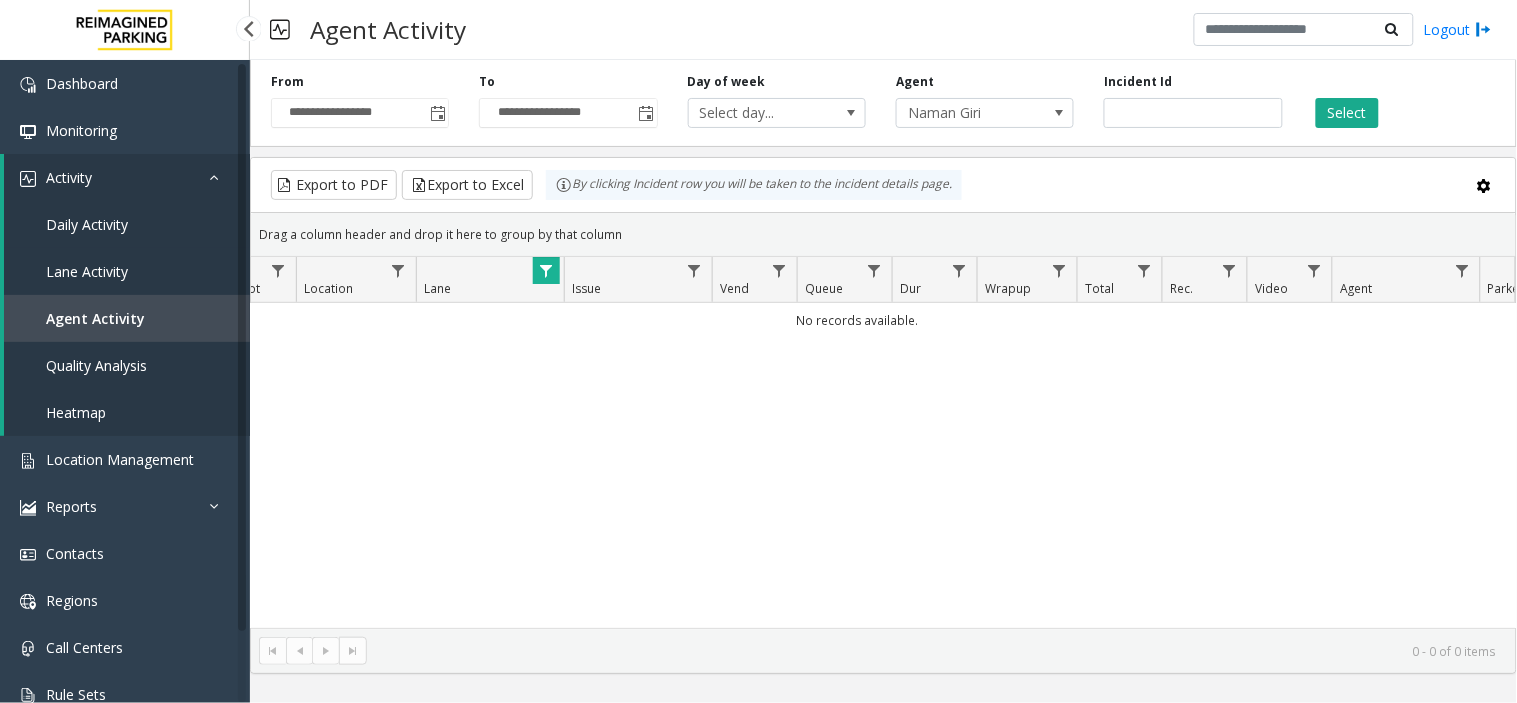 click on "Daily Activity" at bounding box center (87, 224) 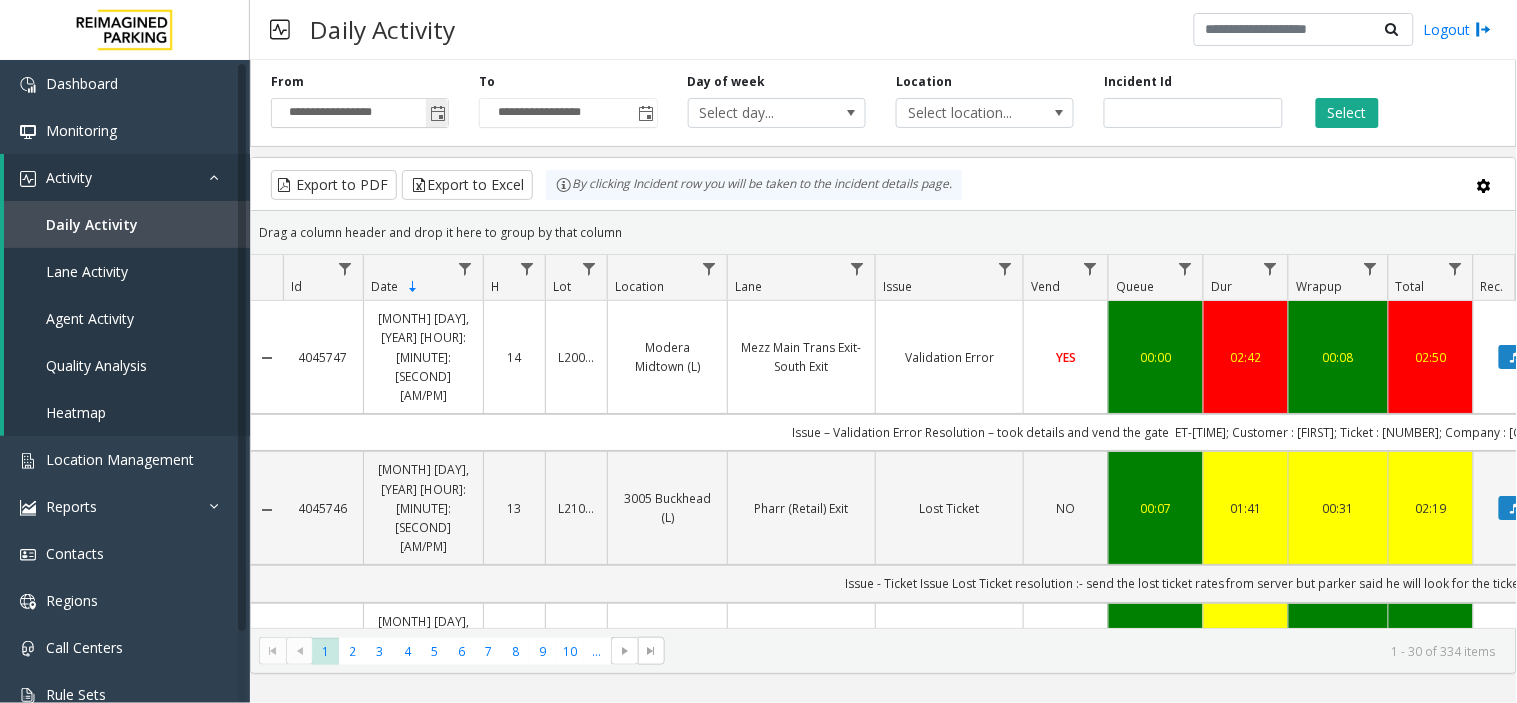 click 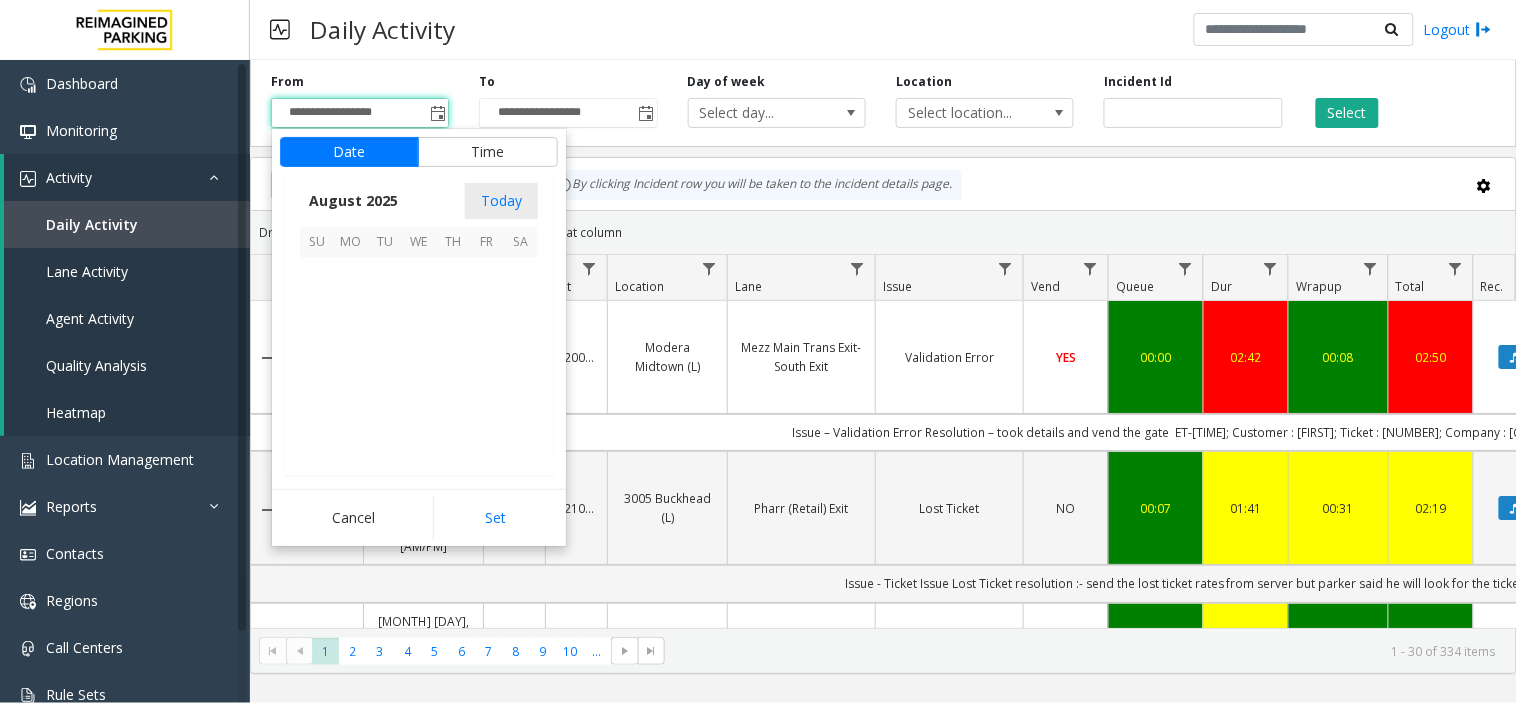 scroll, scrollTop: 358592, scrollLeft: 0, axis: vertical 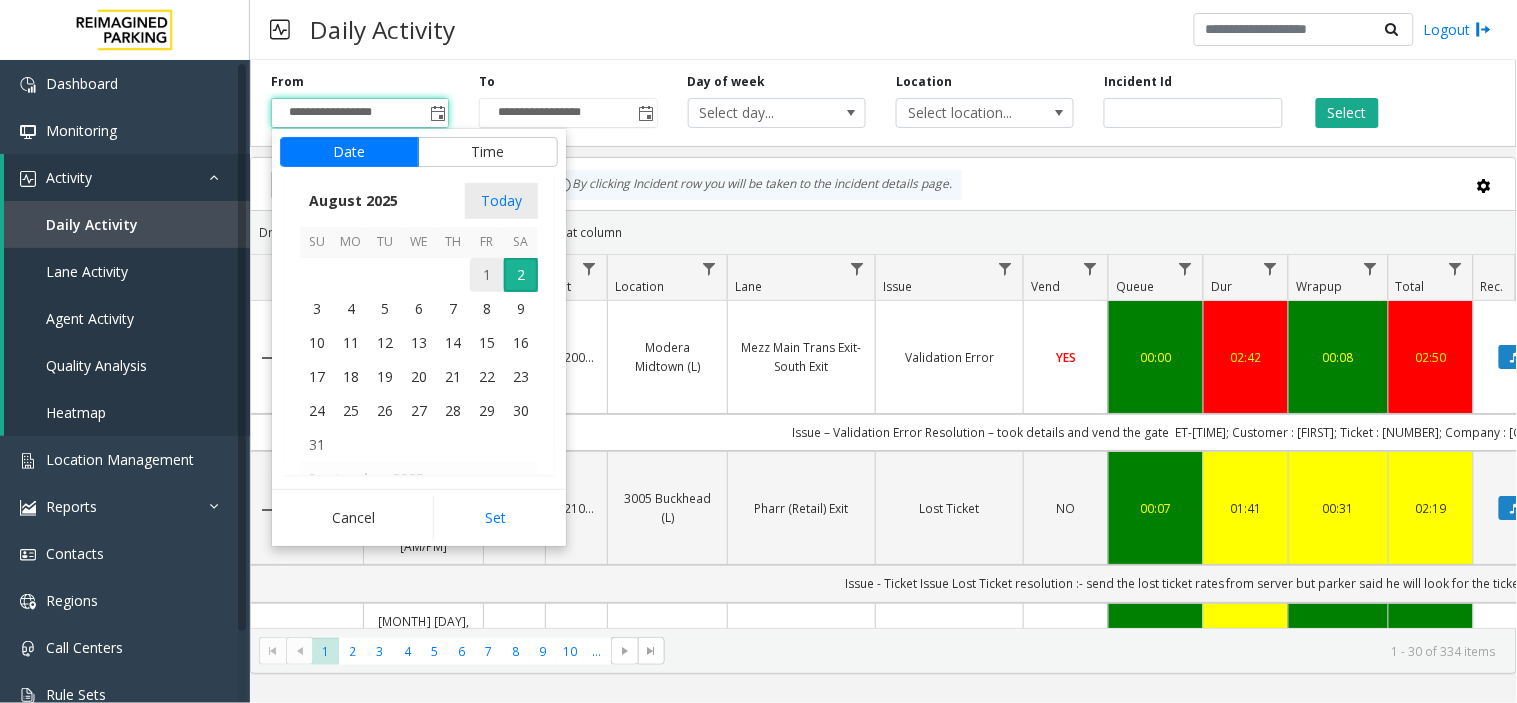 click on "1" at bounding box center [487, 275] 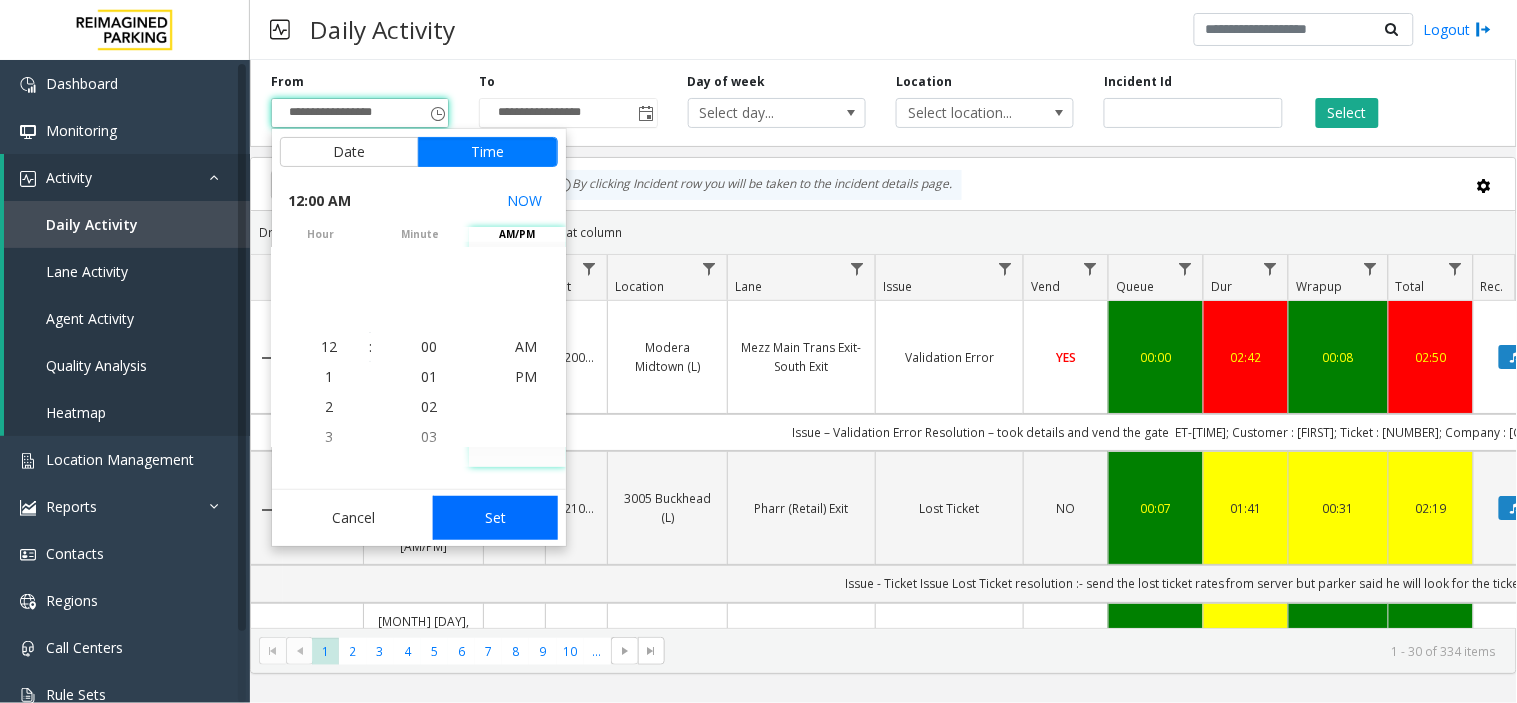click on "Set" 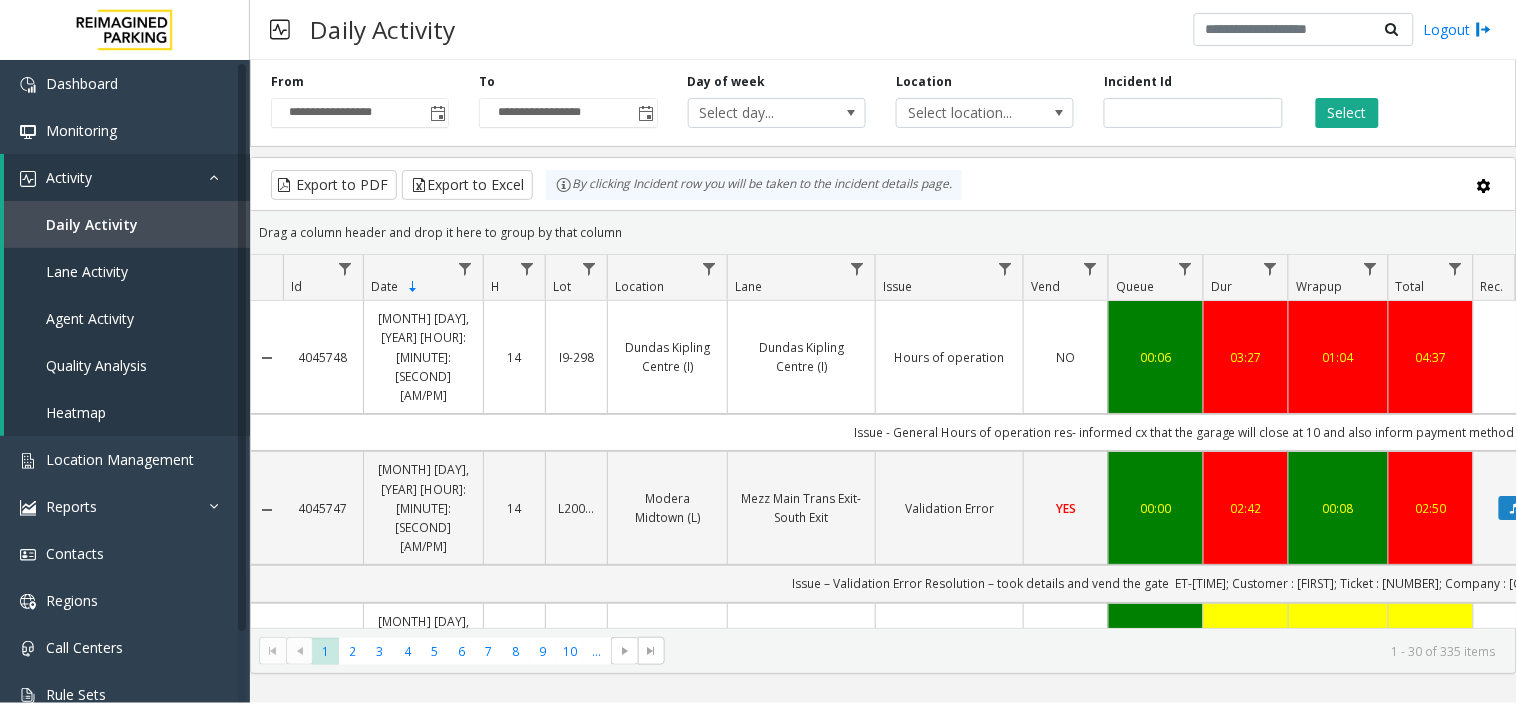 click 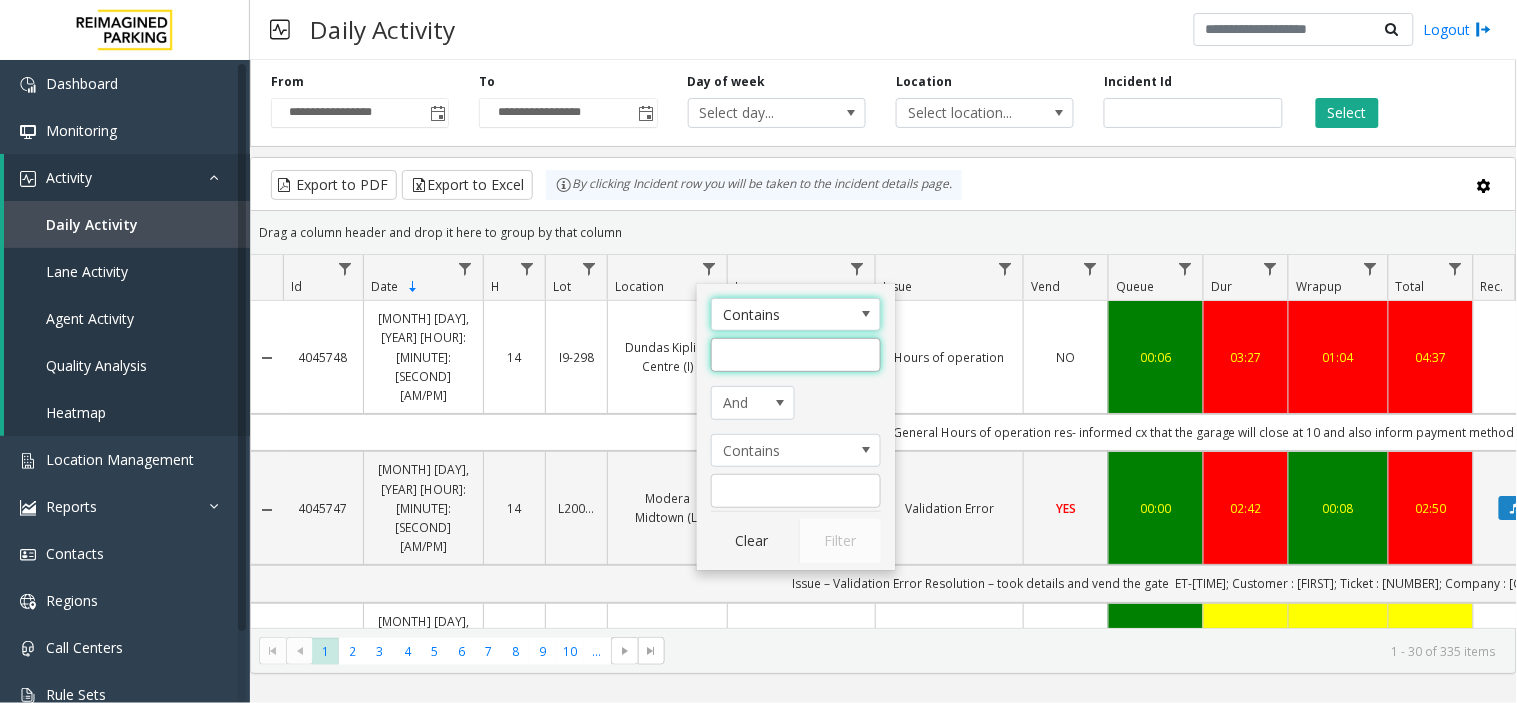click 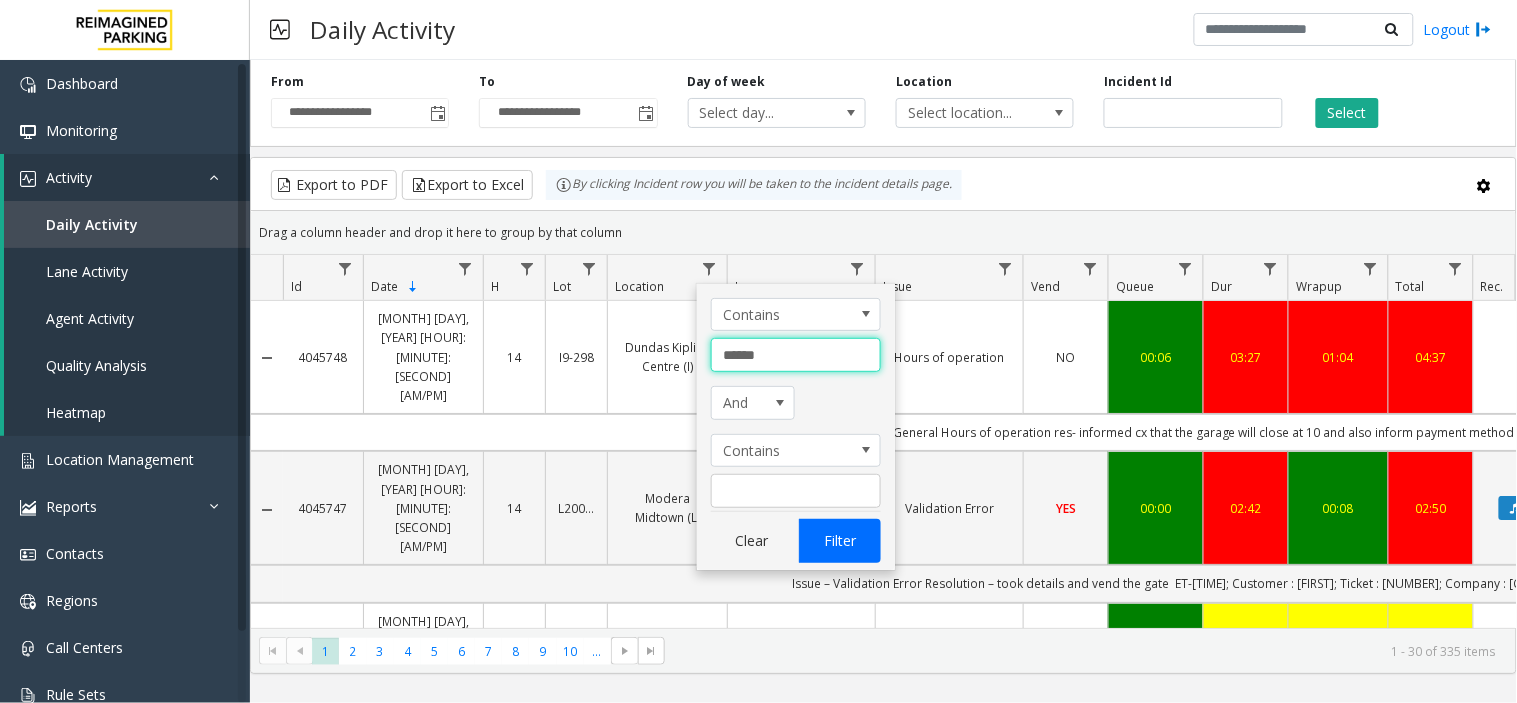 type on "*****" 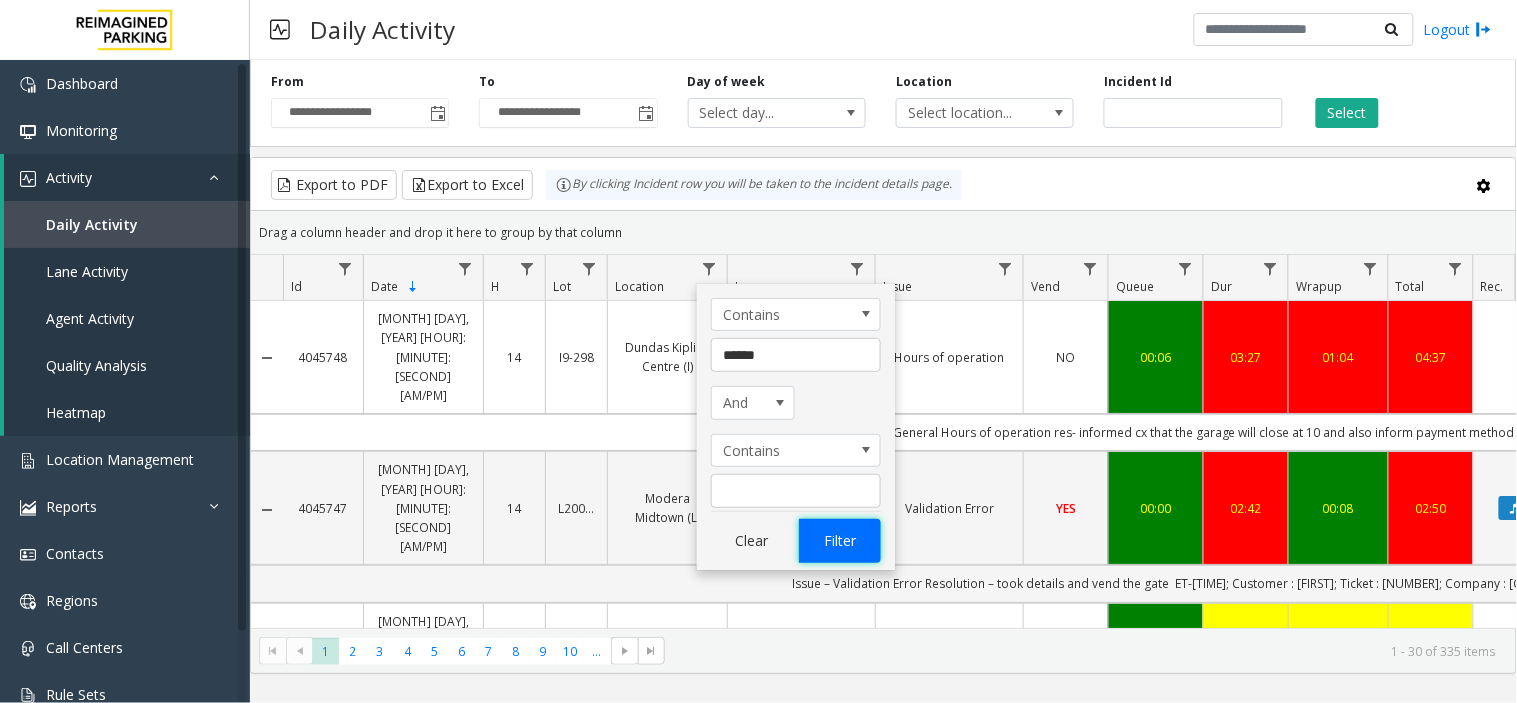 click on "Filter" 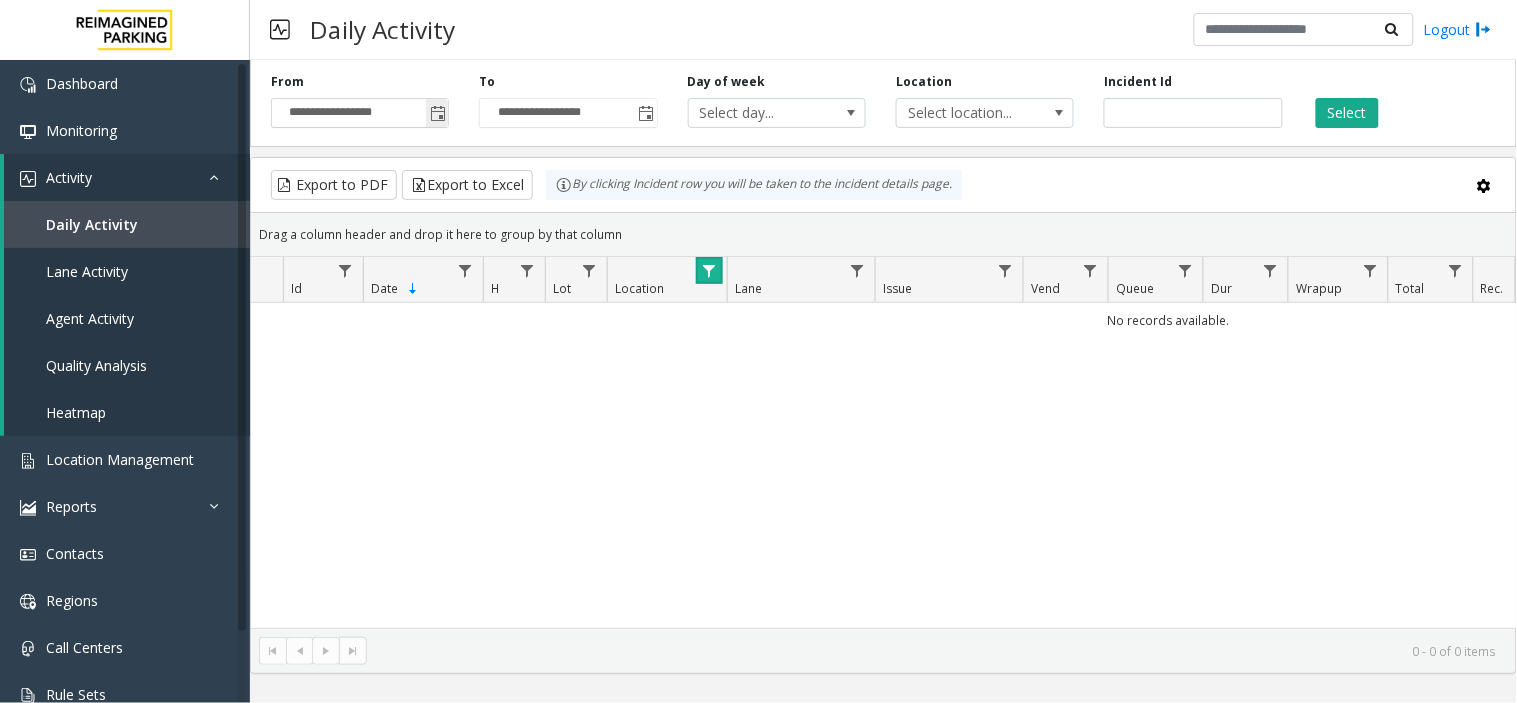 click 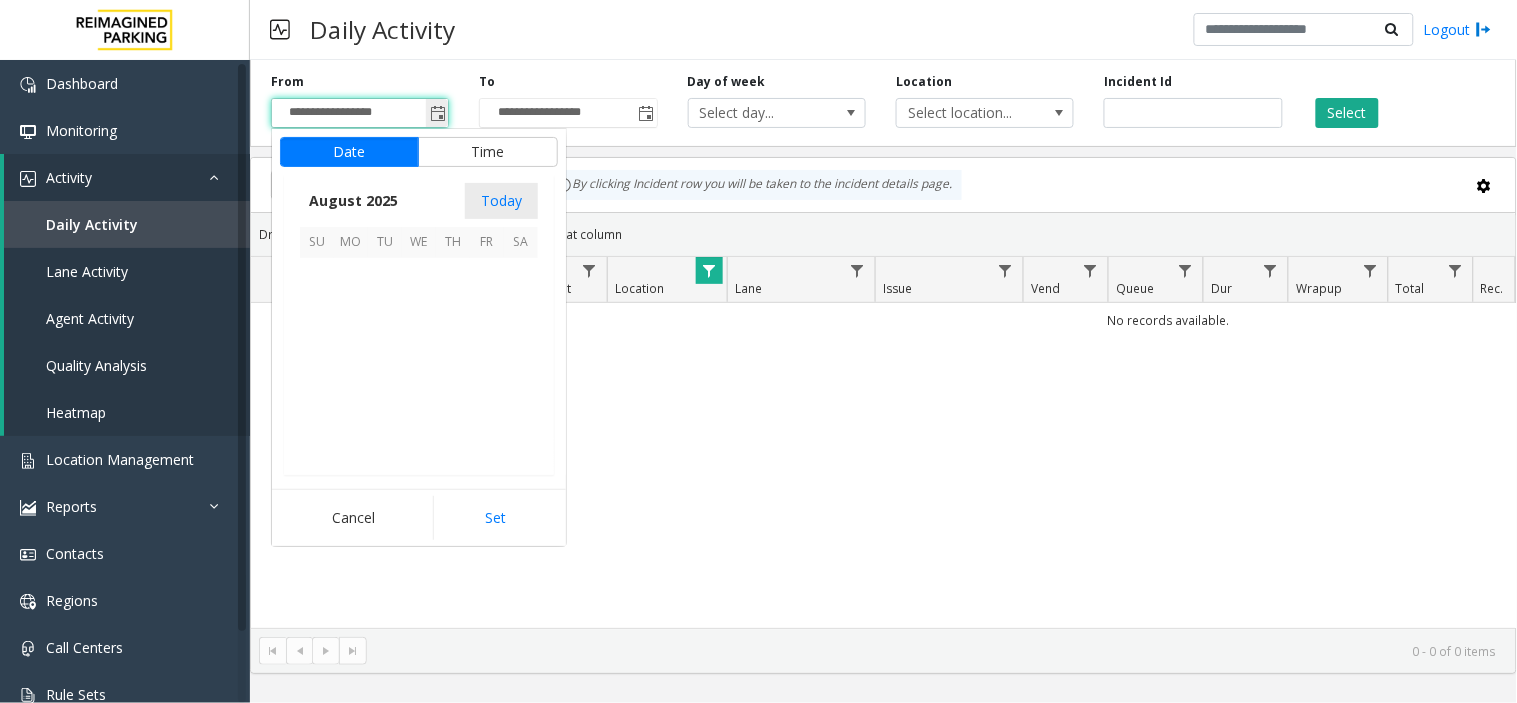 scroll, scrollTop: 358592, scrollLeft: 0, axis: vertical 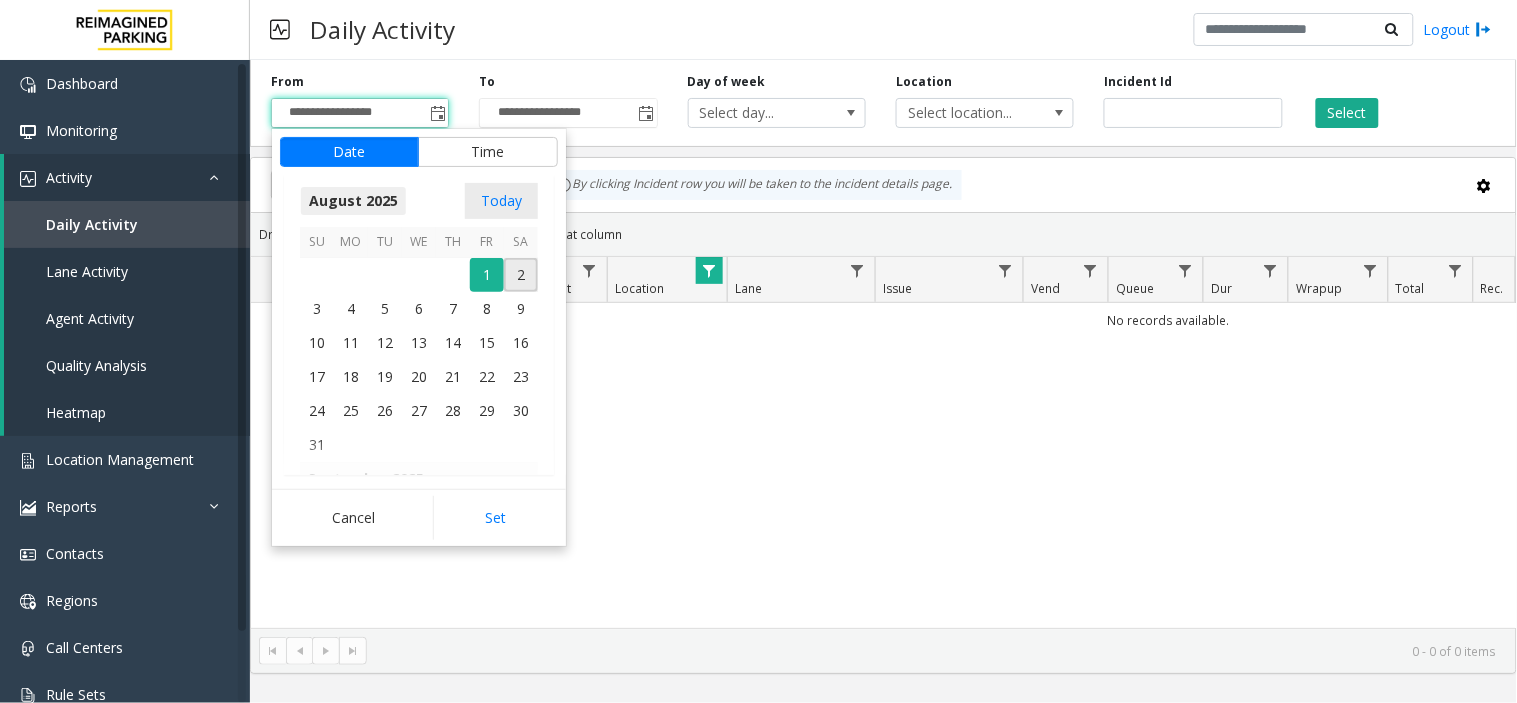 click on "August 2025" at bounding box center [353, 201] 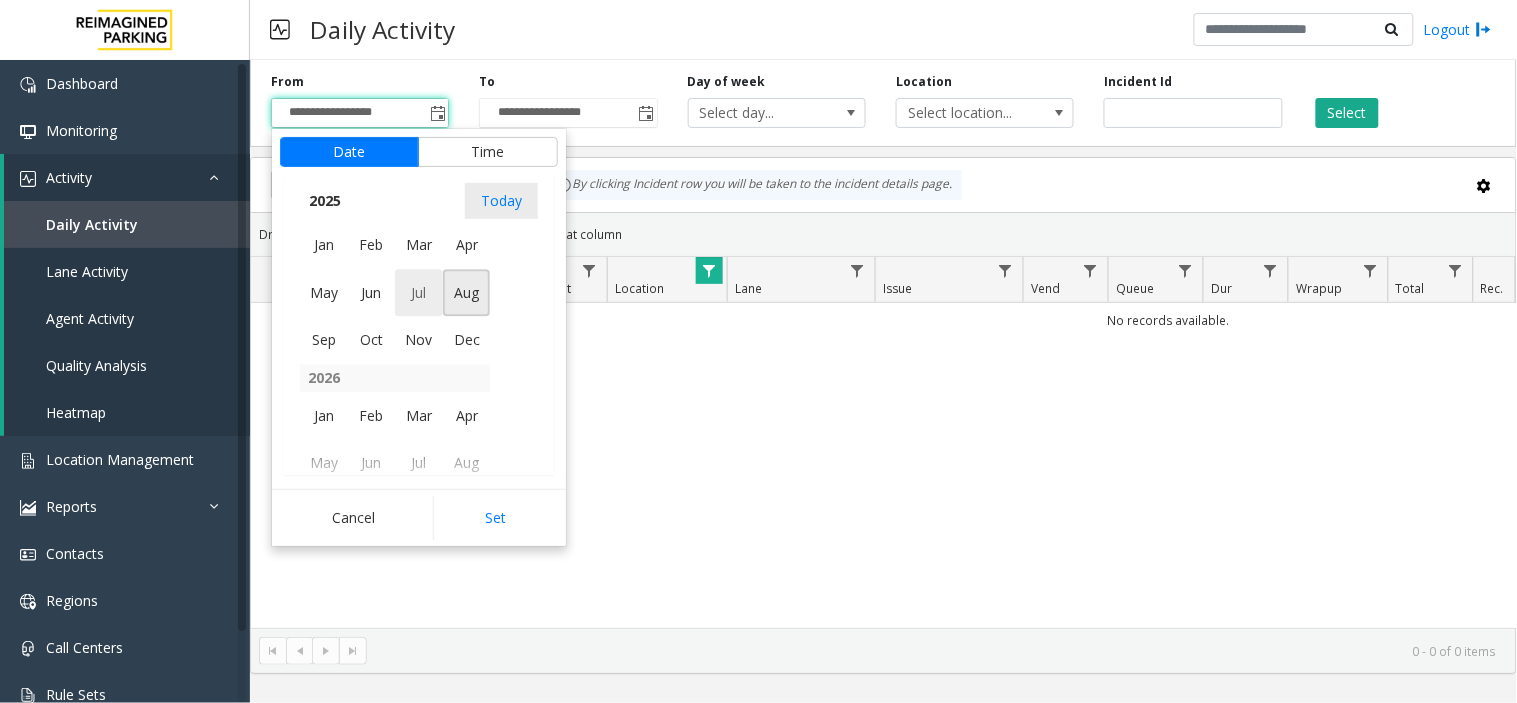 click on "Jul" at bounding box center [419, 293] 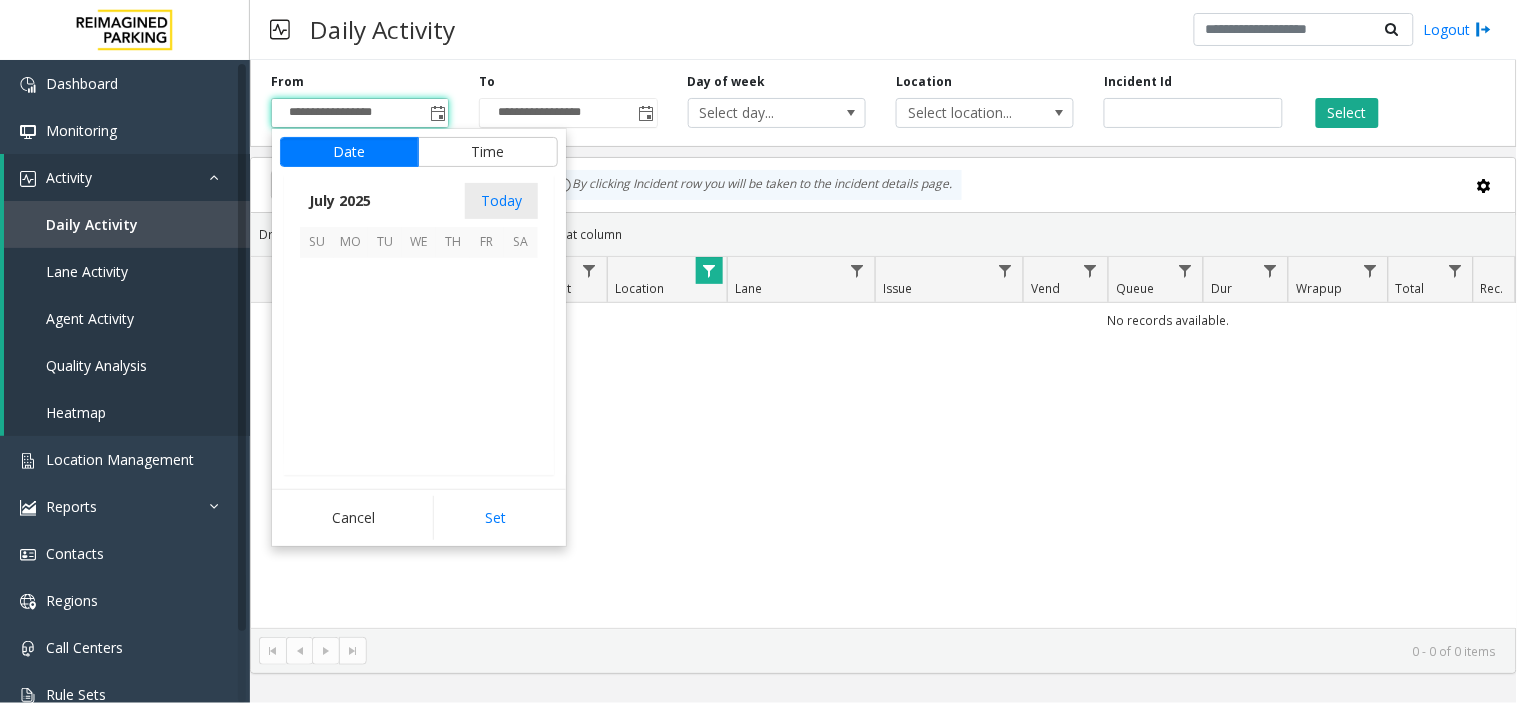 scroll, scrollTop: 358354, scrollLeft: 0, axis: vertical 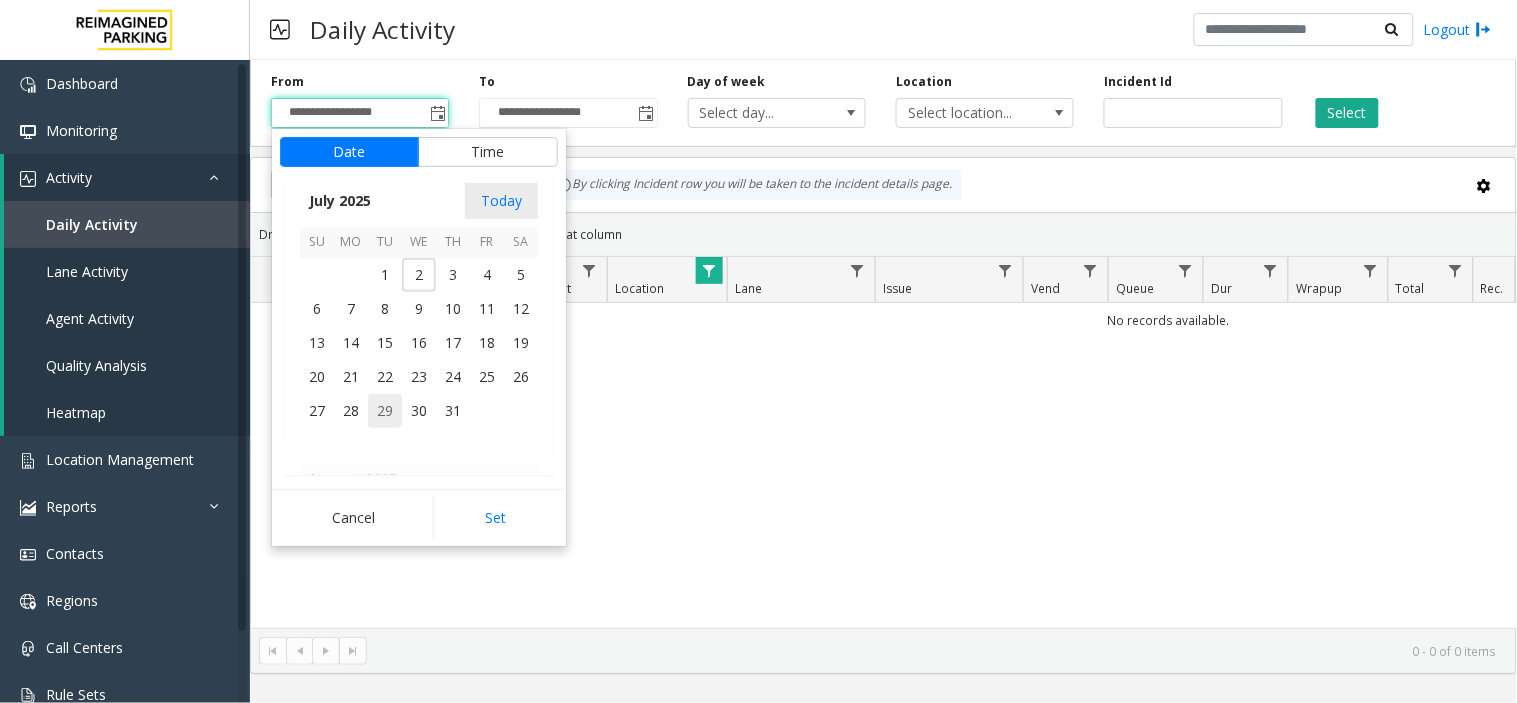 click on "29" at bounding box center (385, 411) 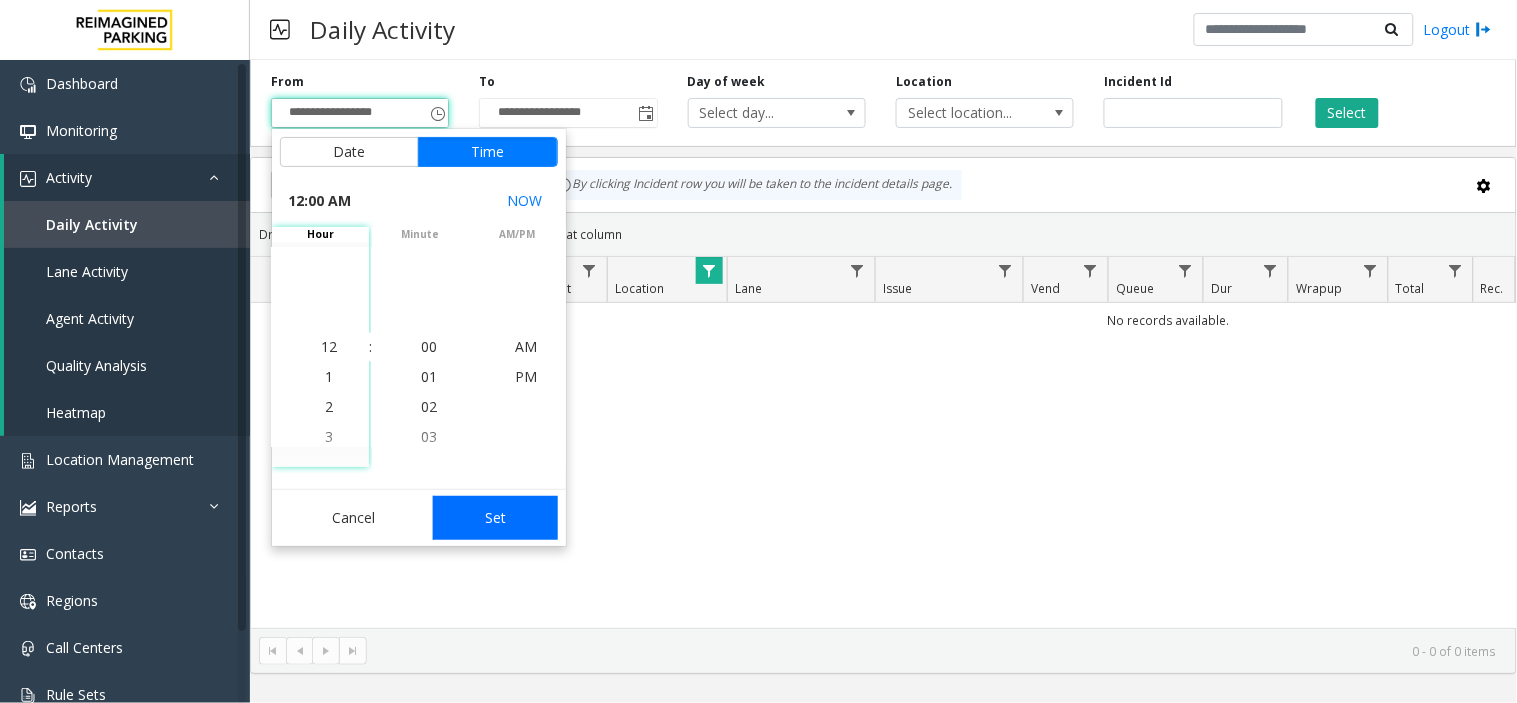 click on "Set" 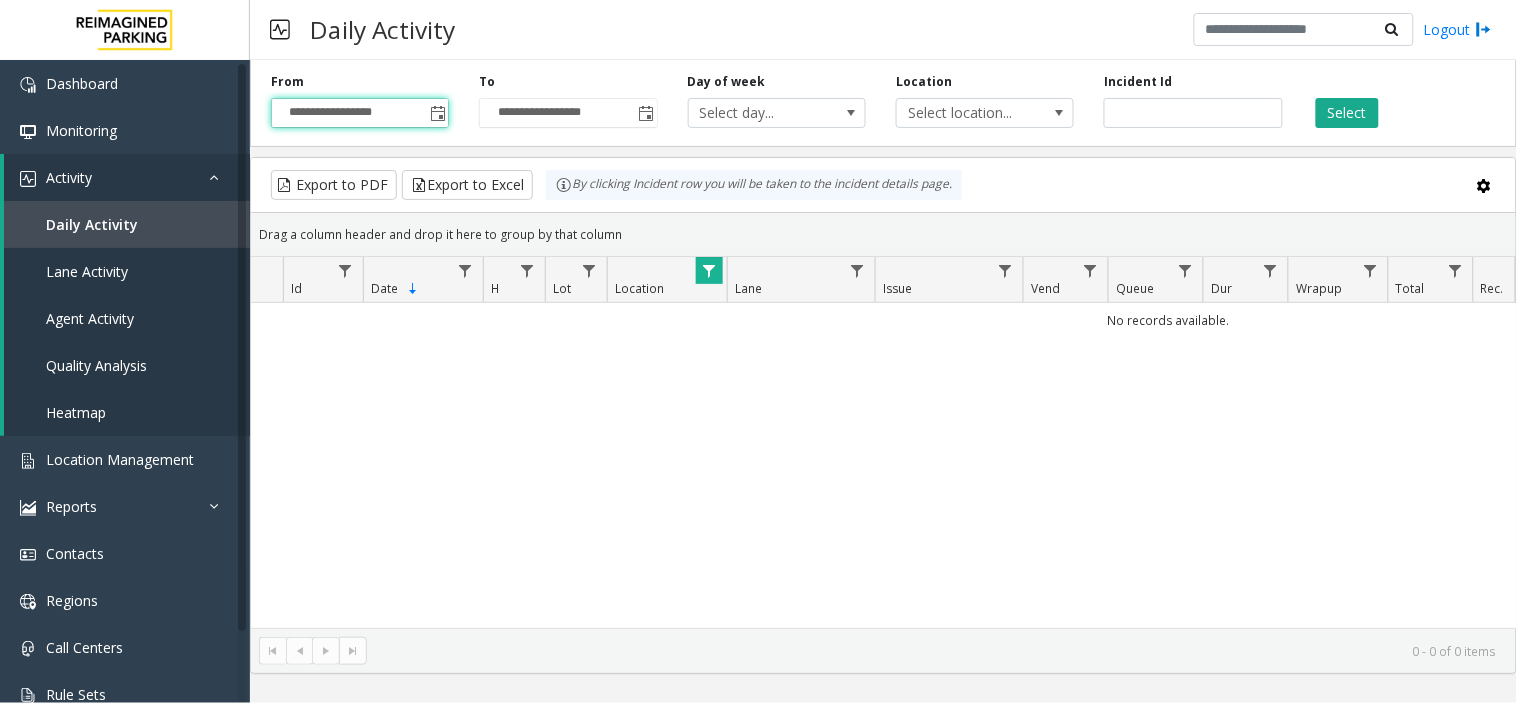 type on "**********" 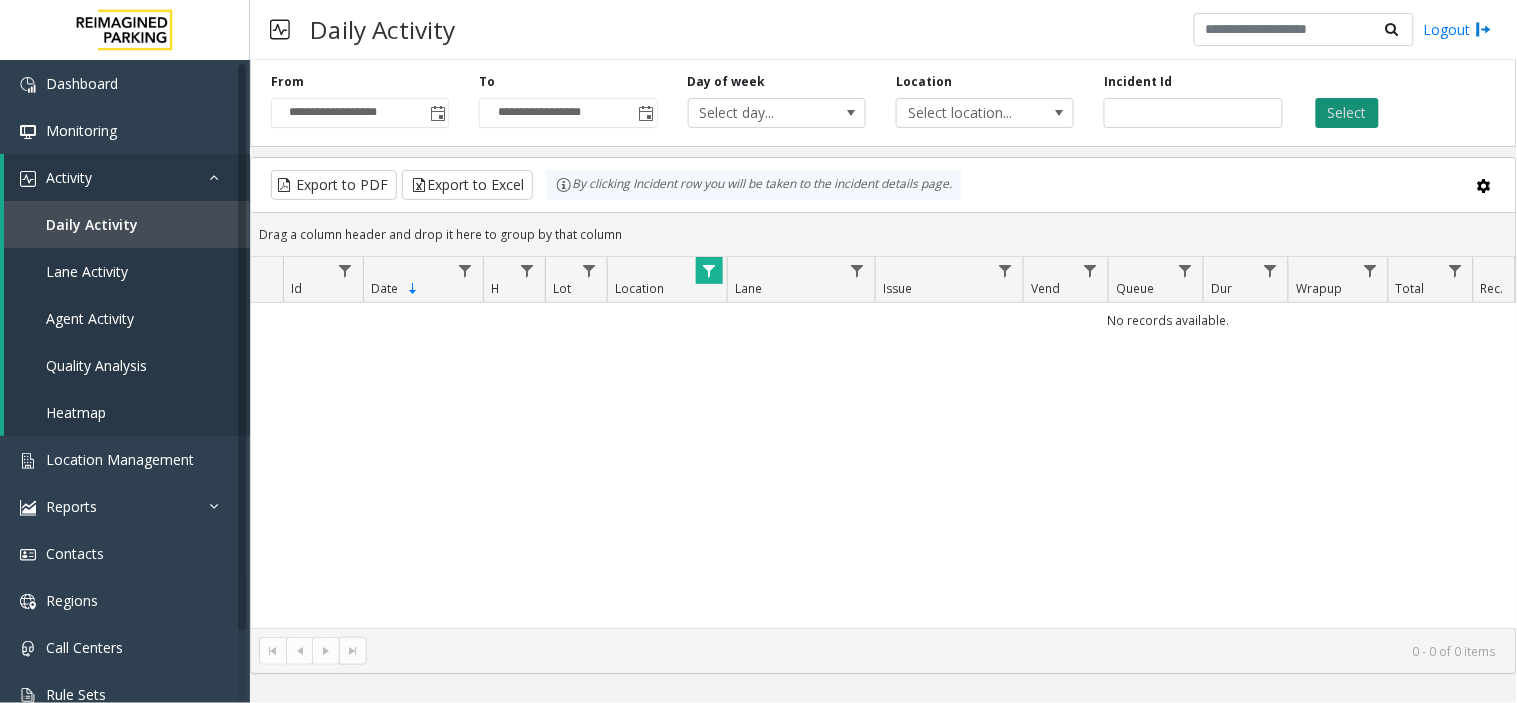 click on "Select" 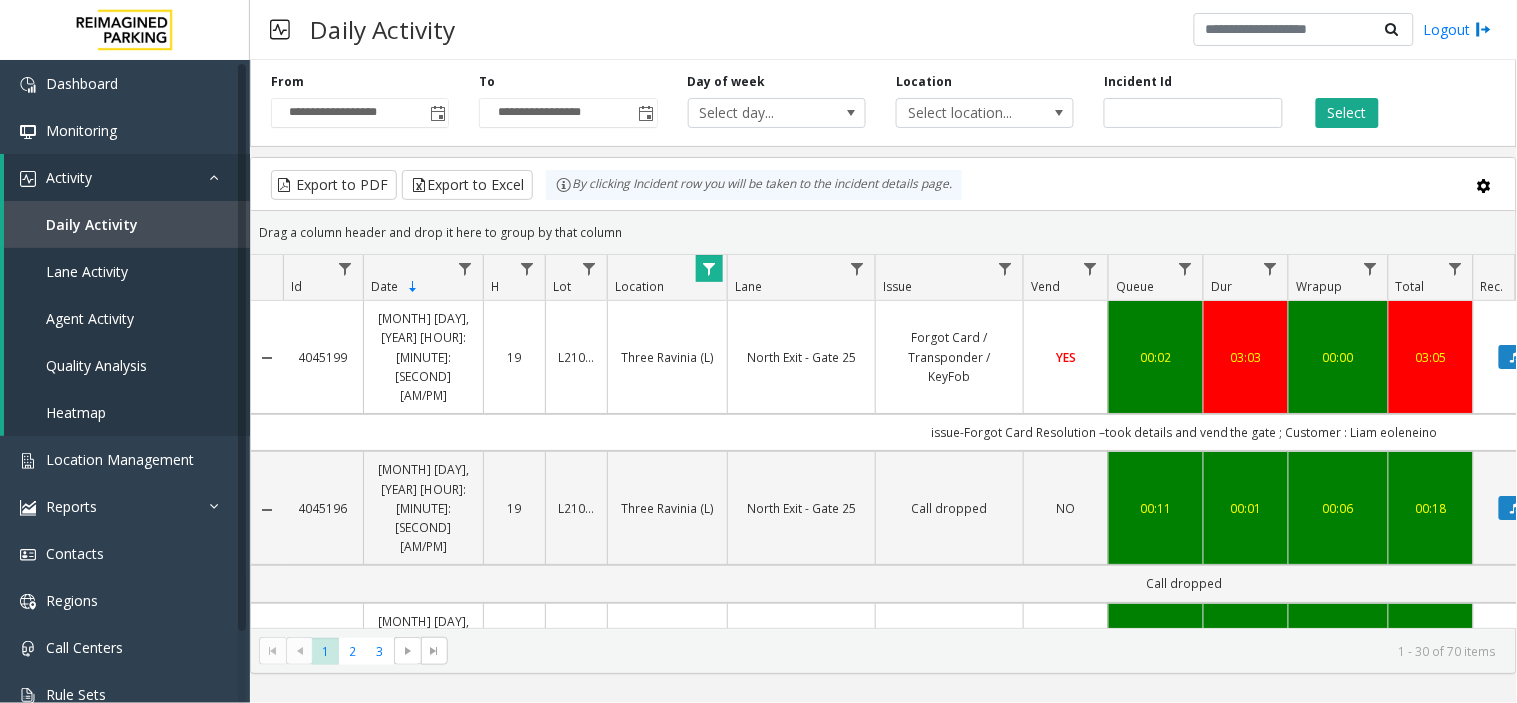 scroll, scrollTop: 0, scrollLeft: 85, axis: horizontal 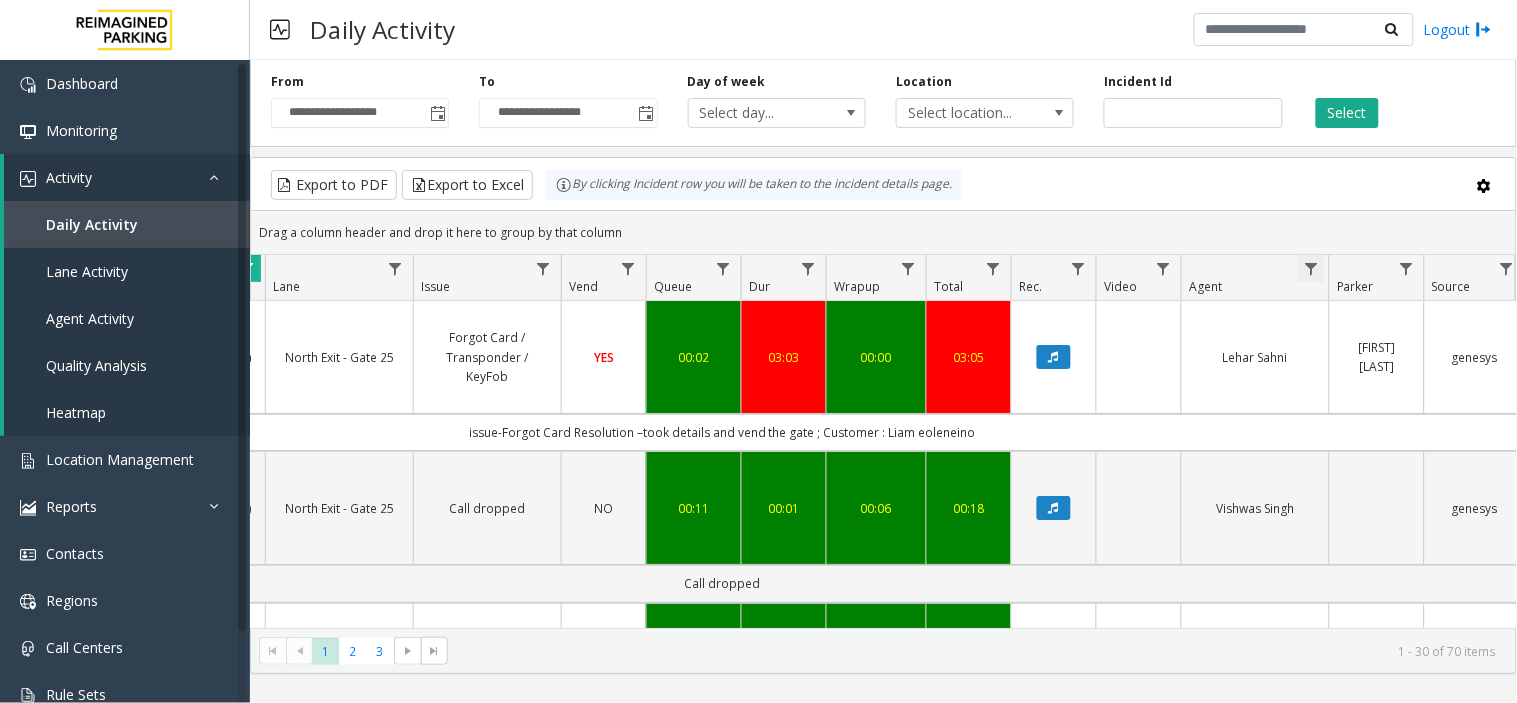 click 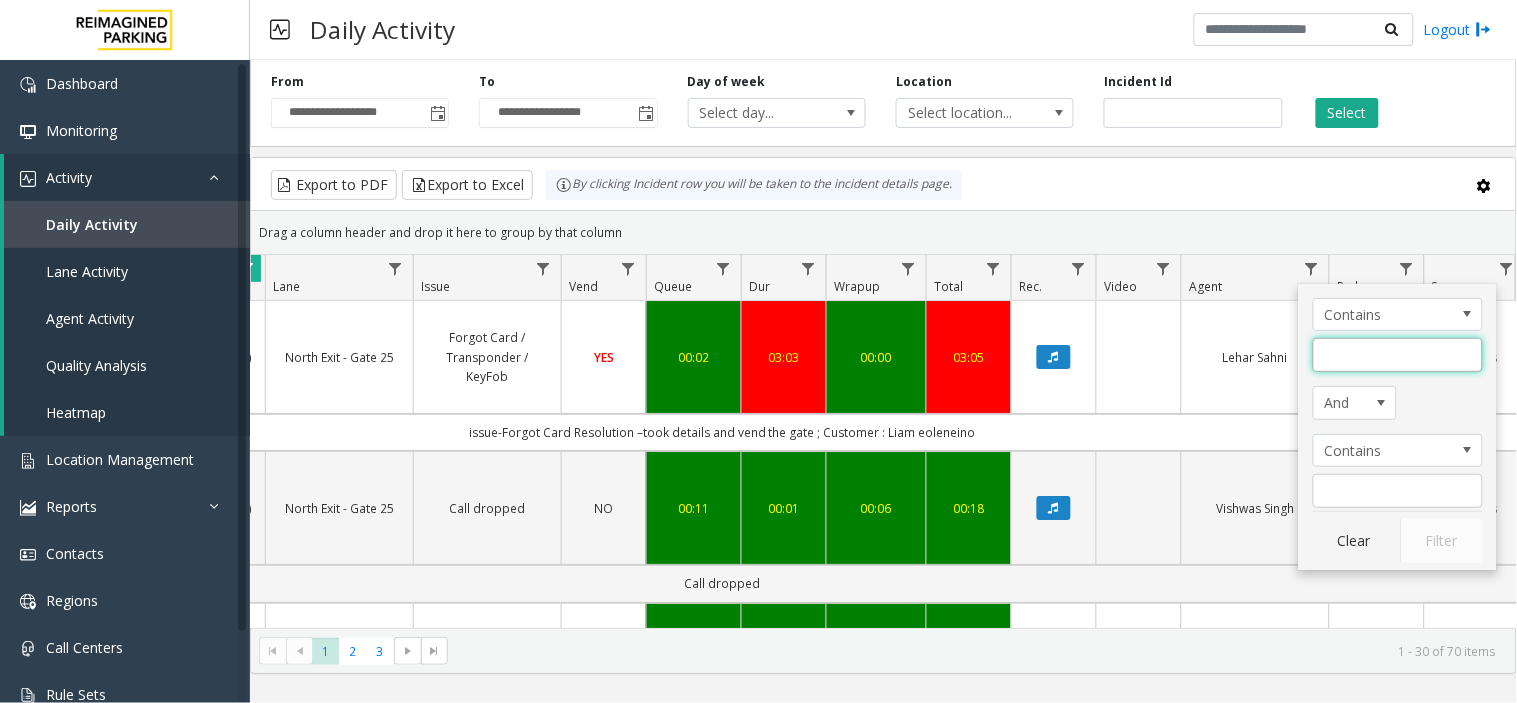 click 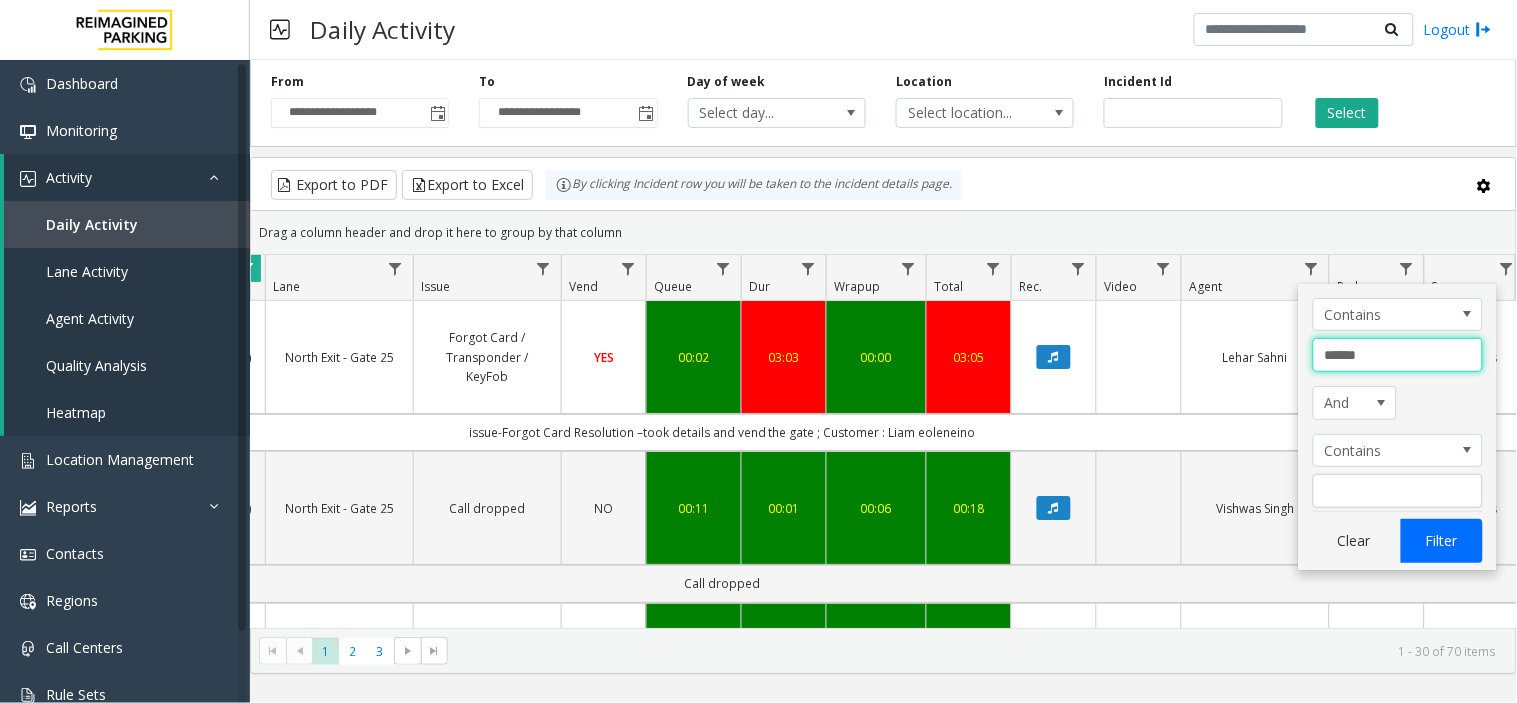 type on "*****" 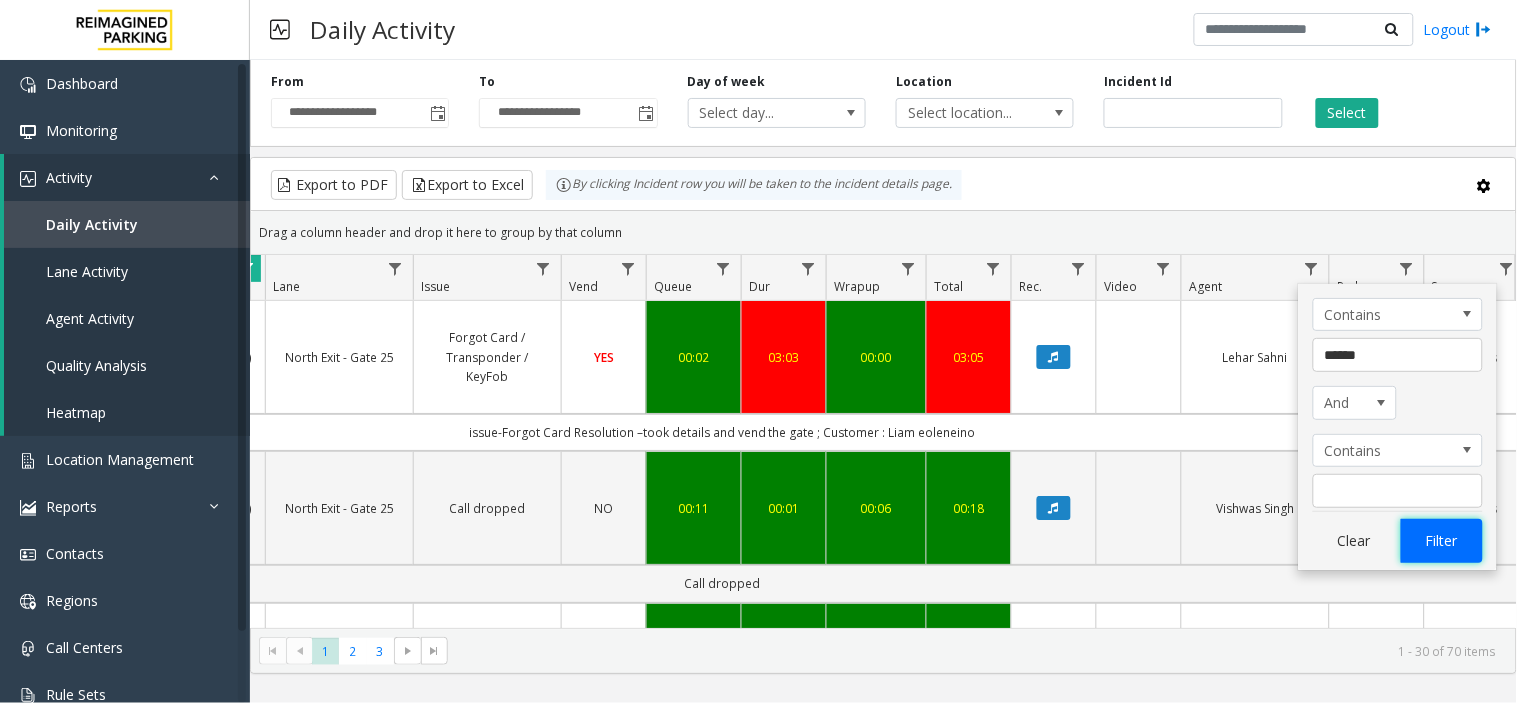 click on "Filter" 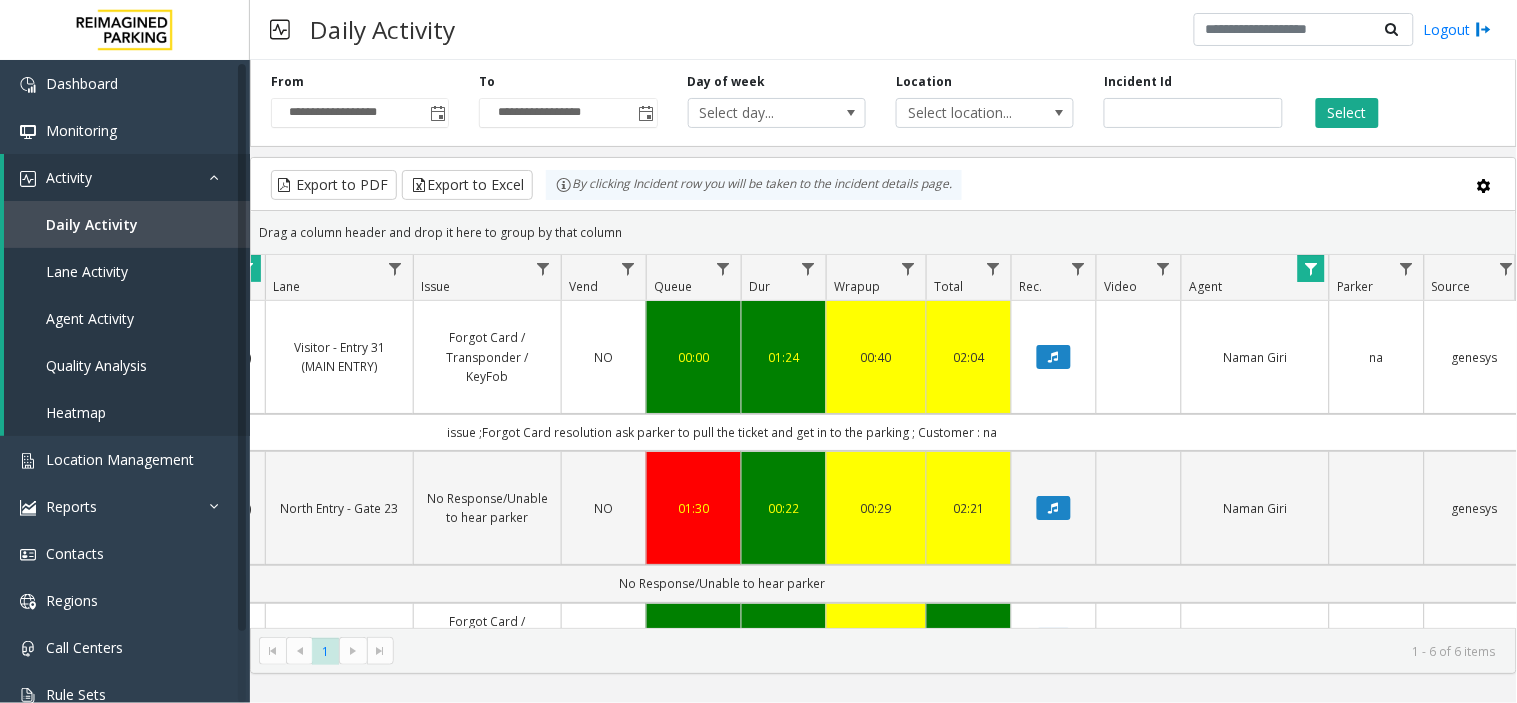 scroll, scrollTop: 0, scrollLeft: 264, axis: horizontal 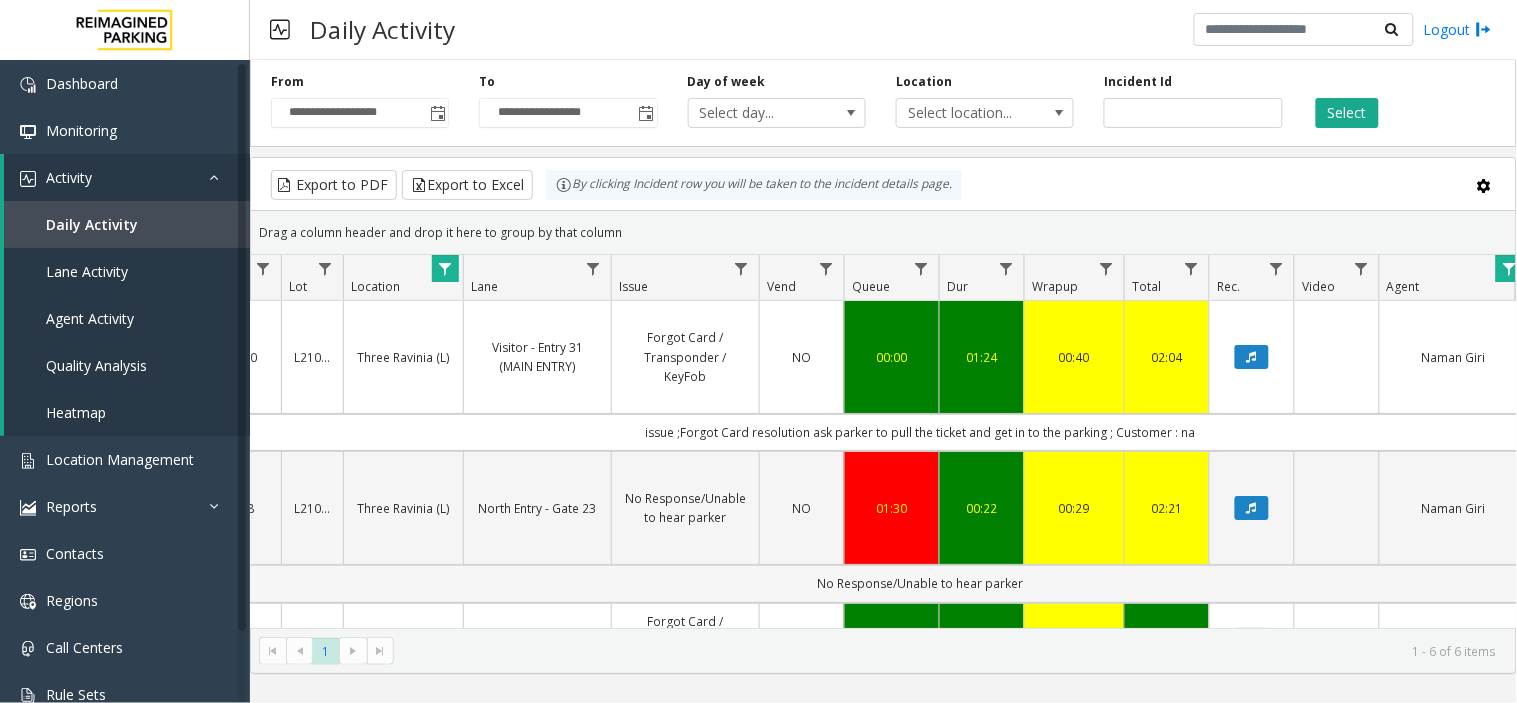drag, startPoint x: 986, startPoint y: 481, endPoint x: 688, endPoint y: 473, distance: 298.10736 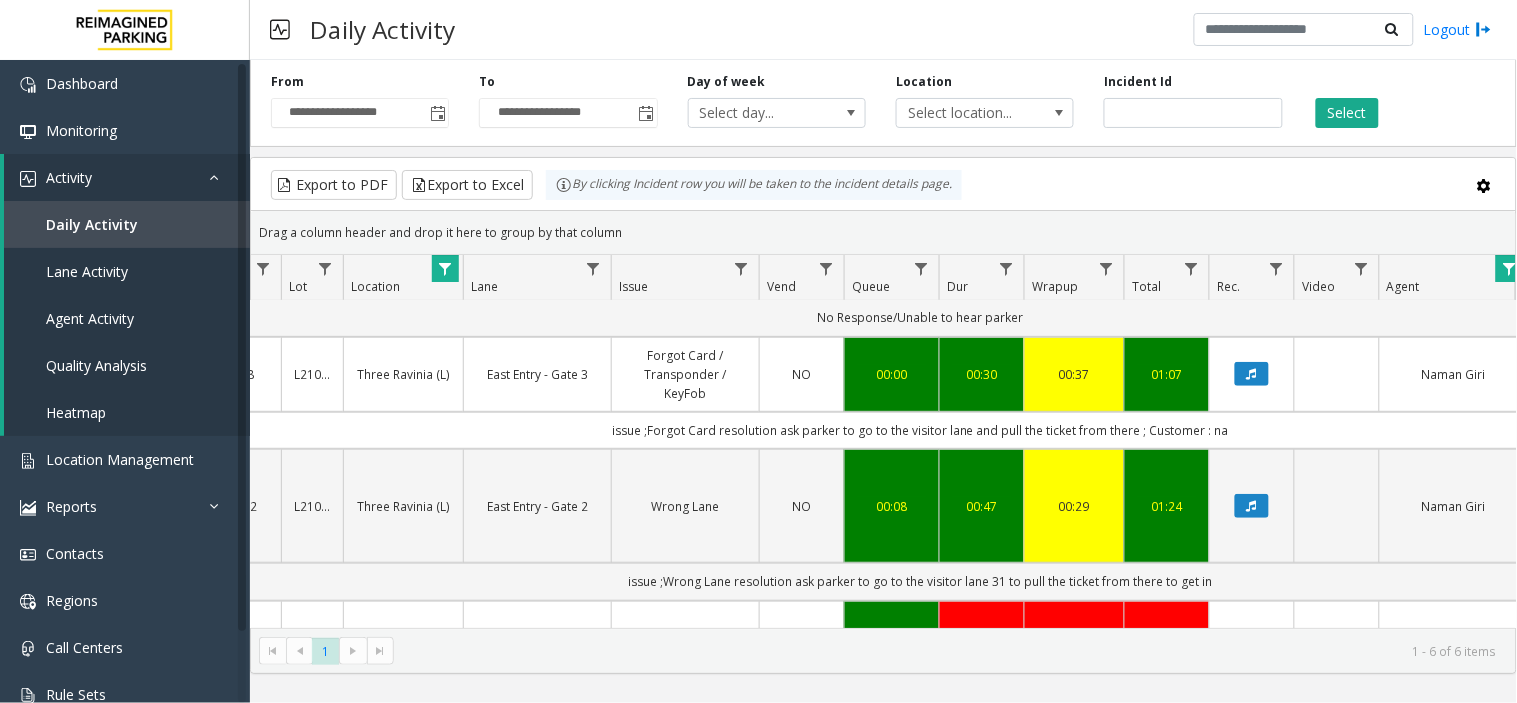 scroll, scrollTop: 290, scrollLeft: 264, axis: both 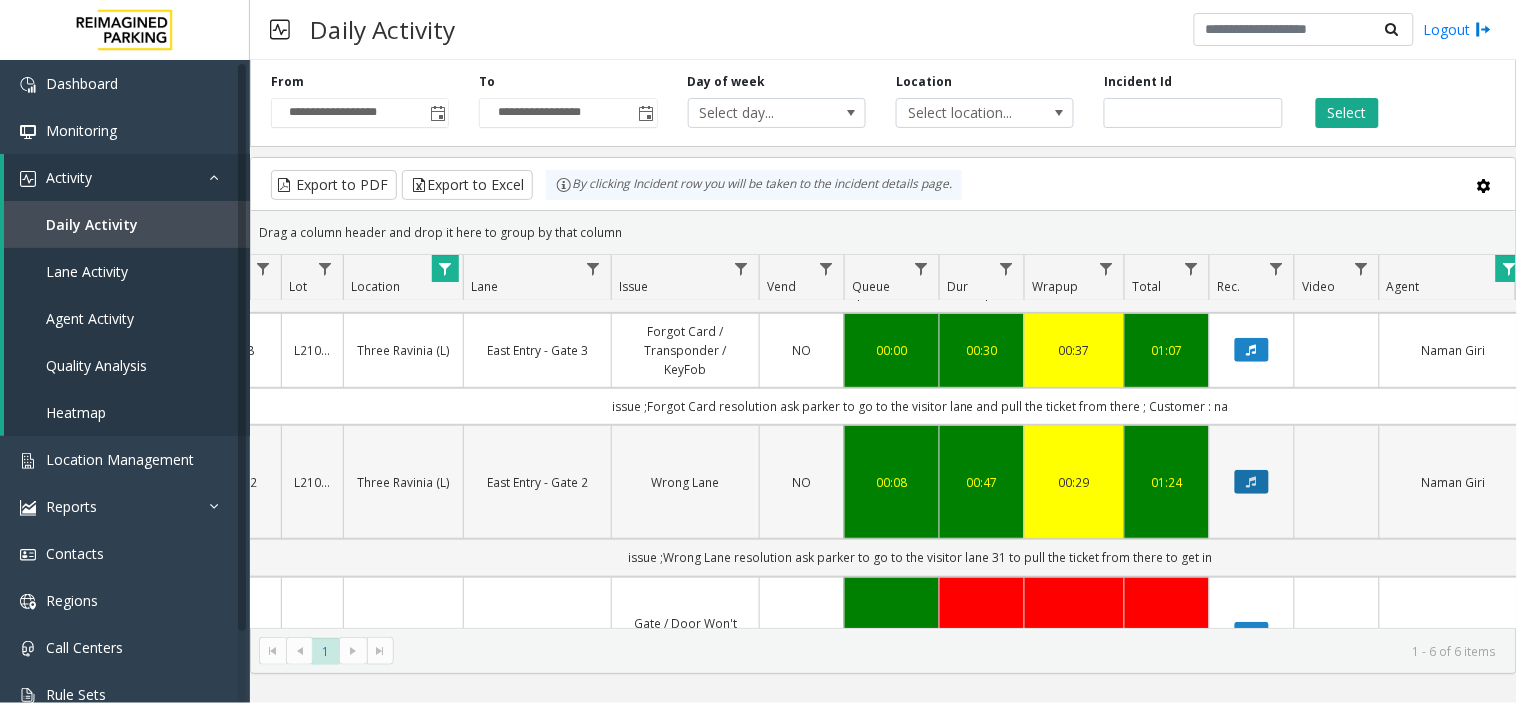 click 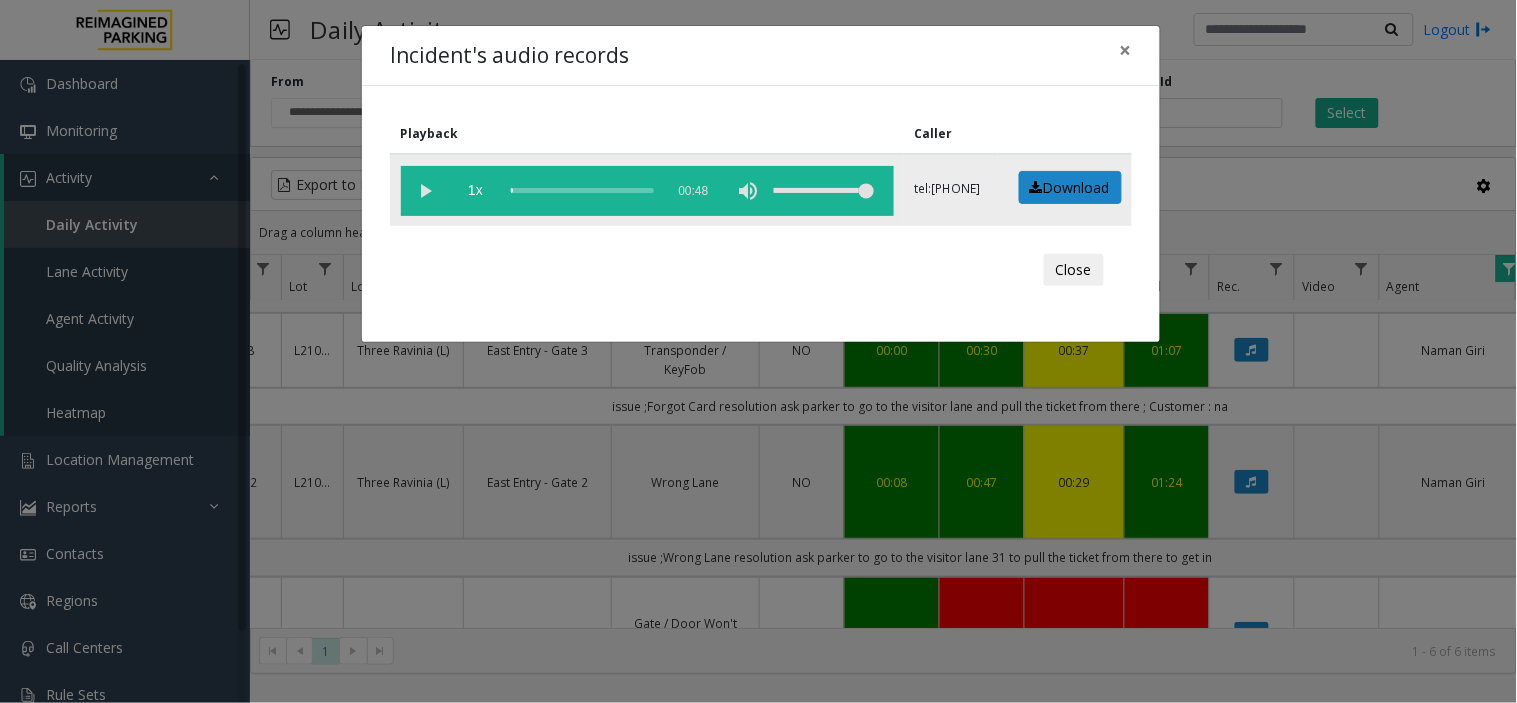 click 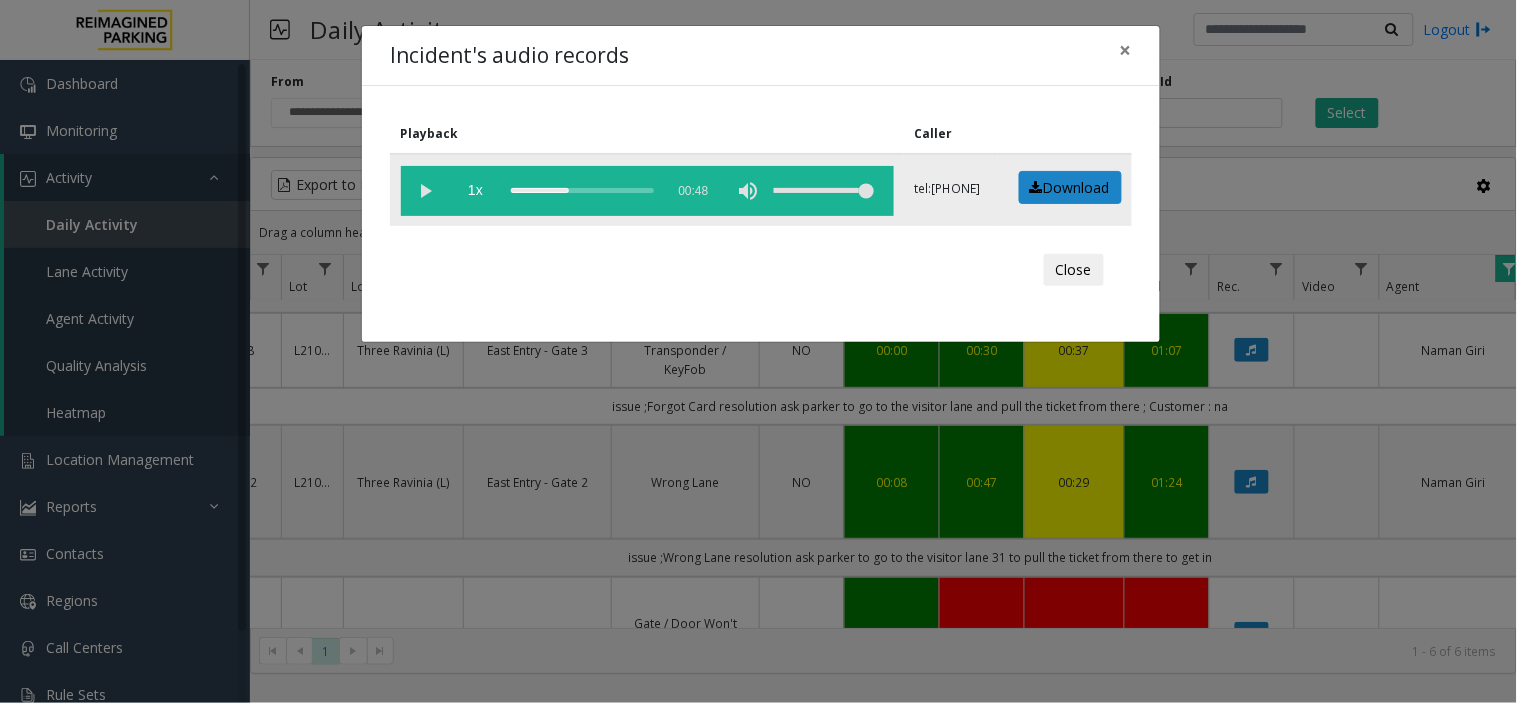 click 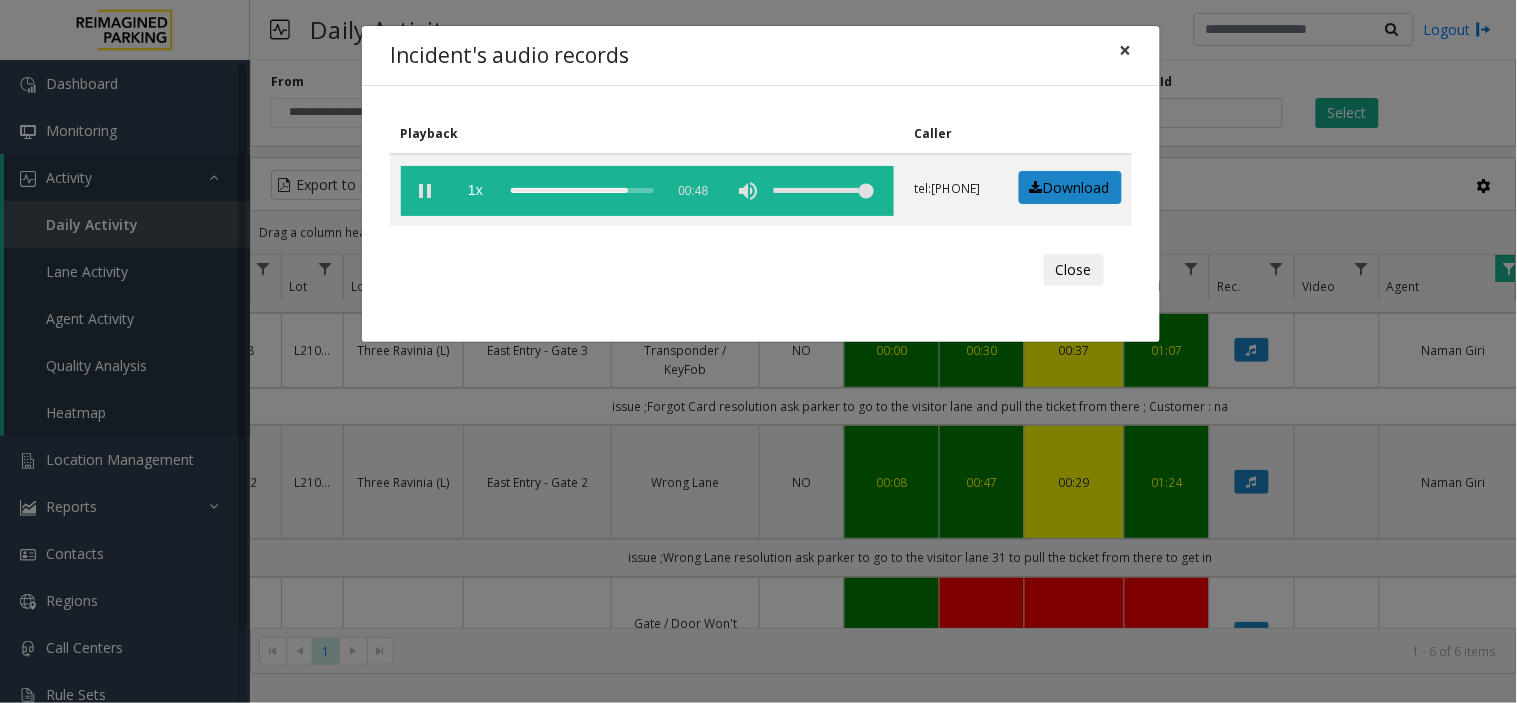 click on "×" 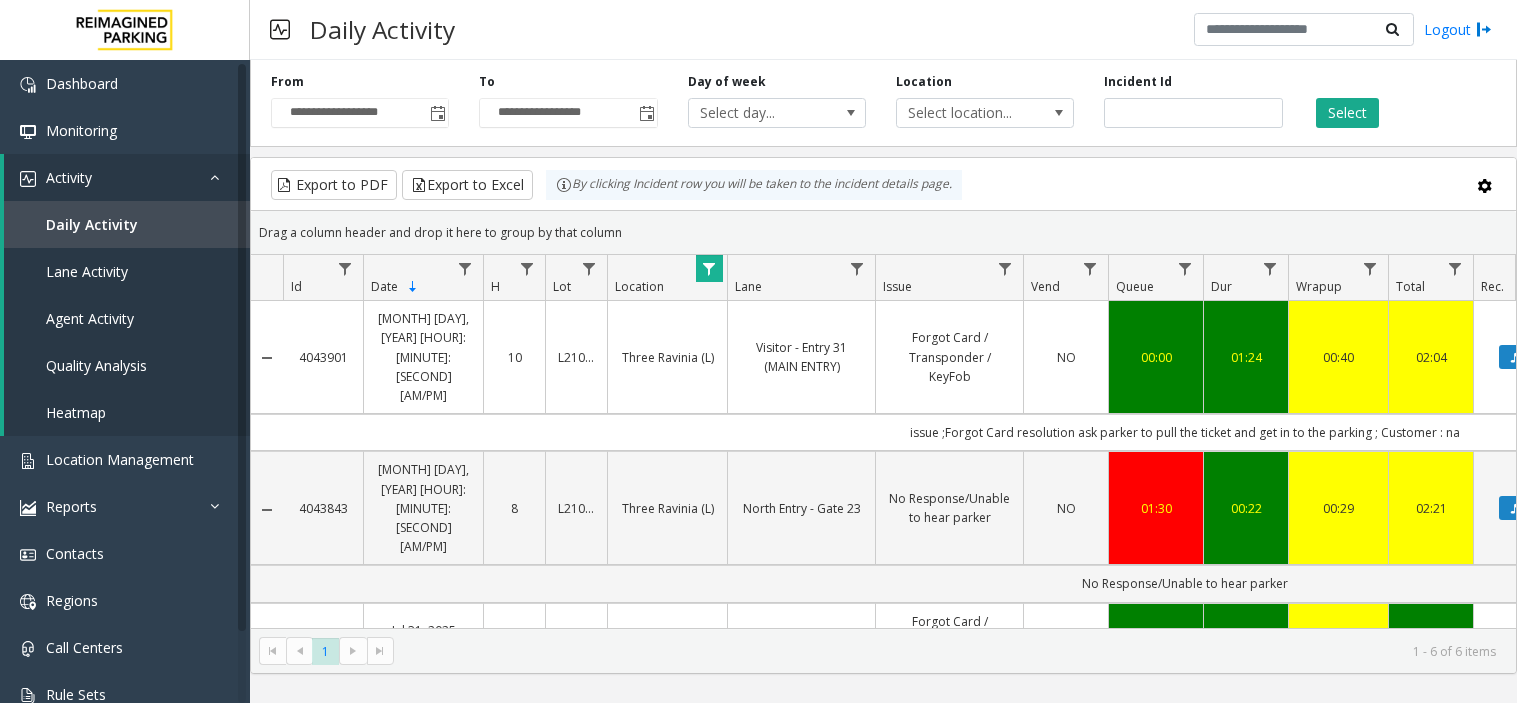 scroll, scrollTop: 0, scrollLeft: 0, axis: both 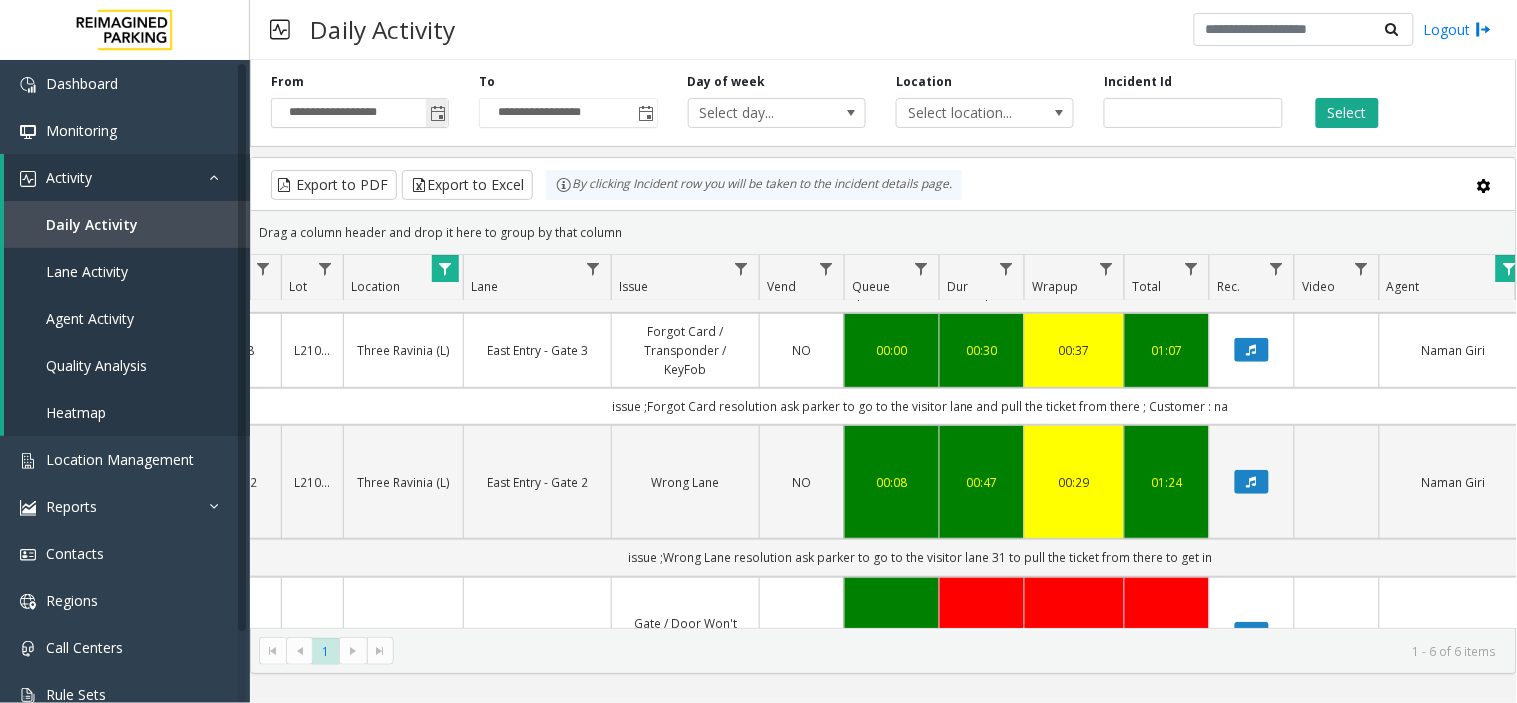 click 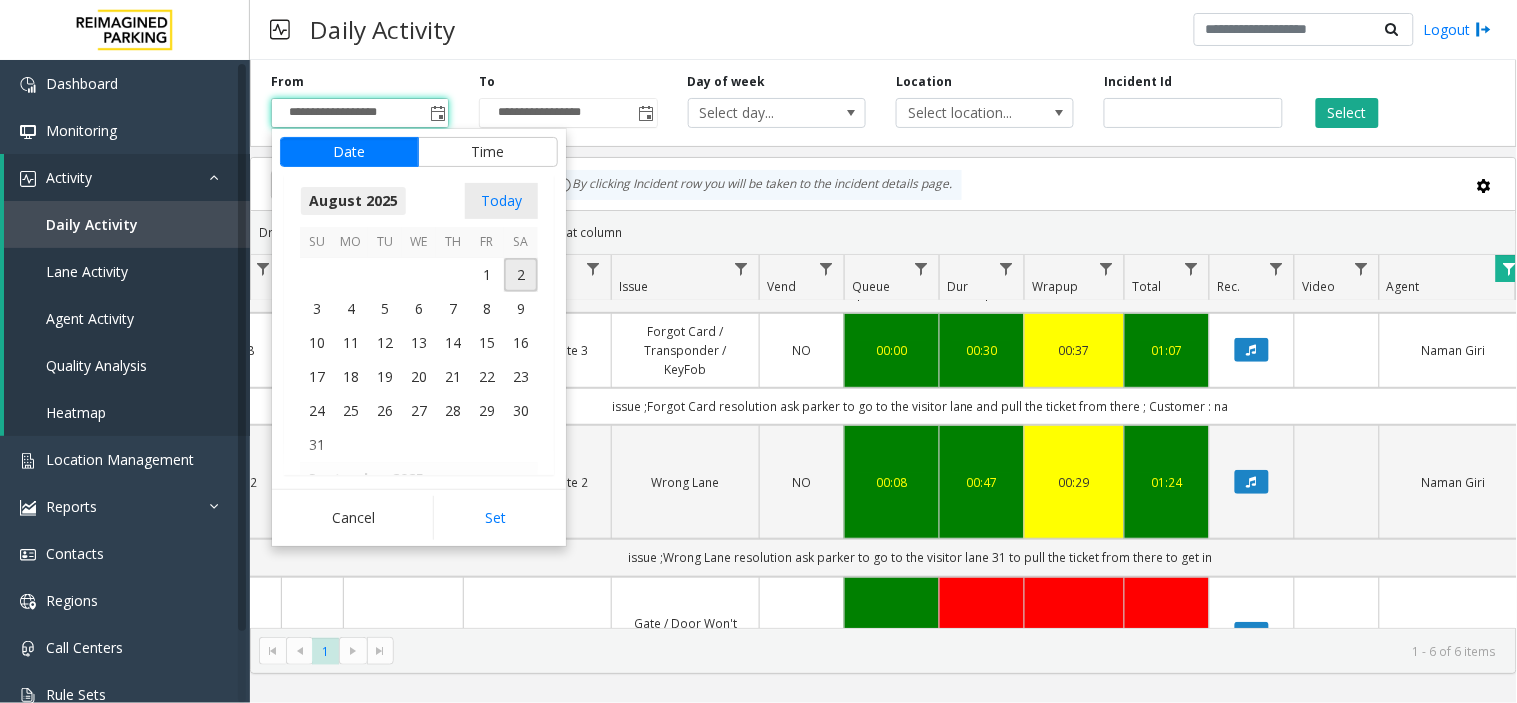 click on "August 2025" at bounding box center (353, 201) 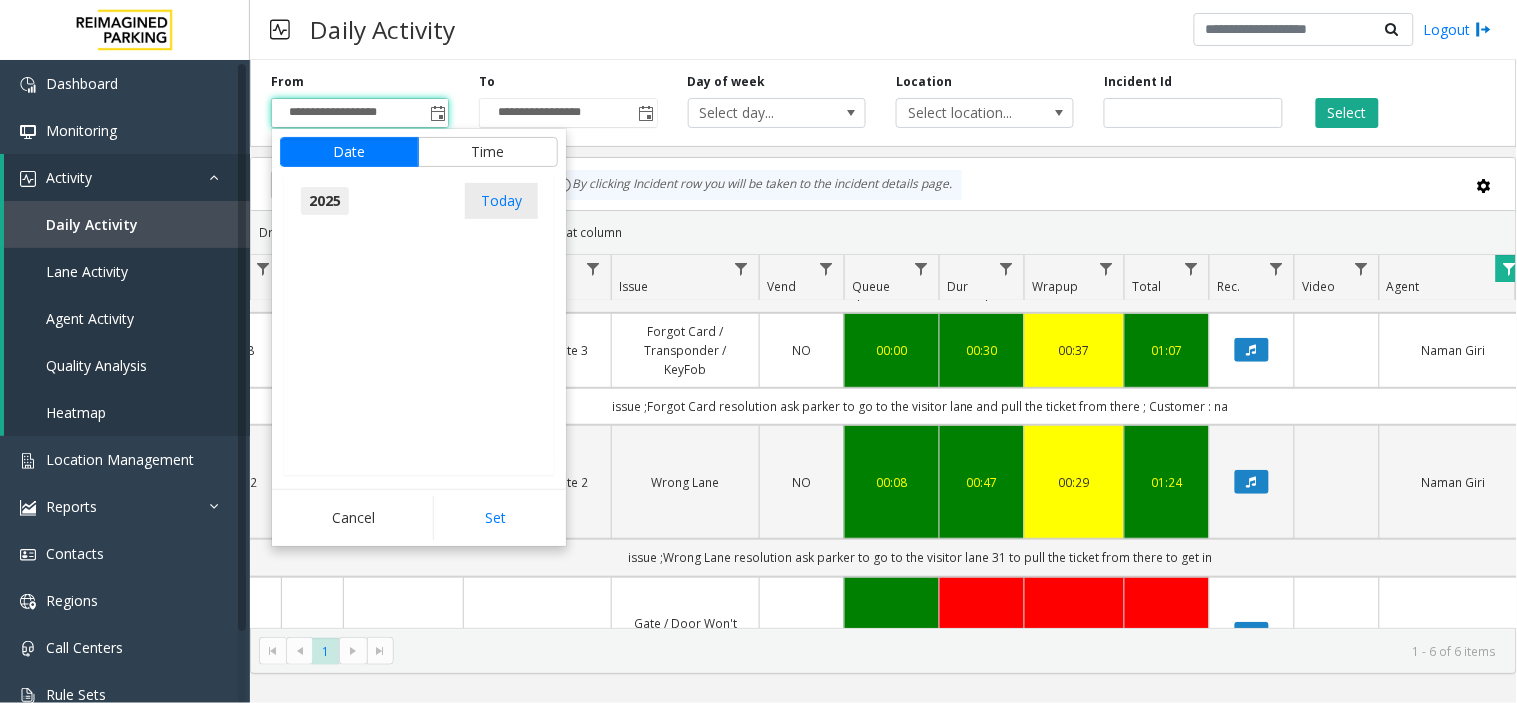 scroll, scrollTop: 21343, scrollLeft: 0, axis: vertical 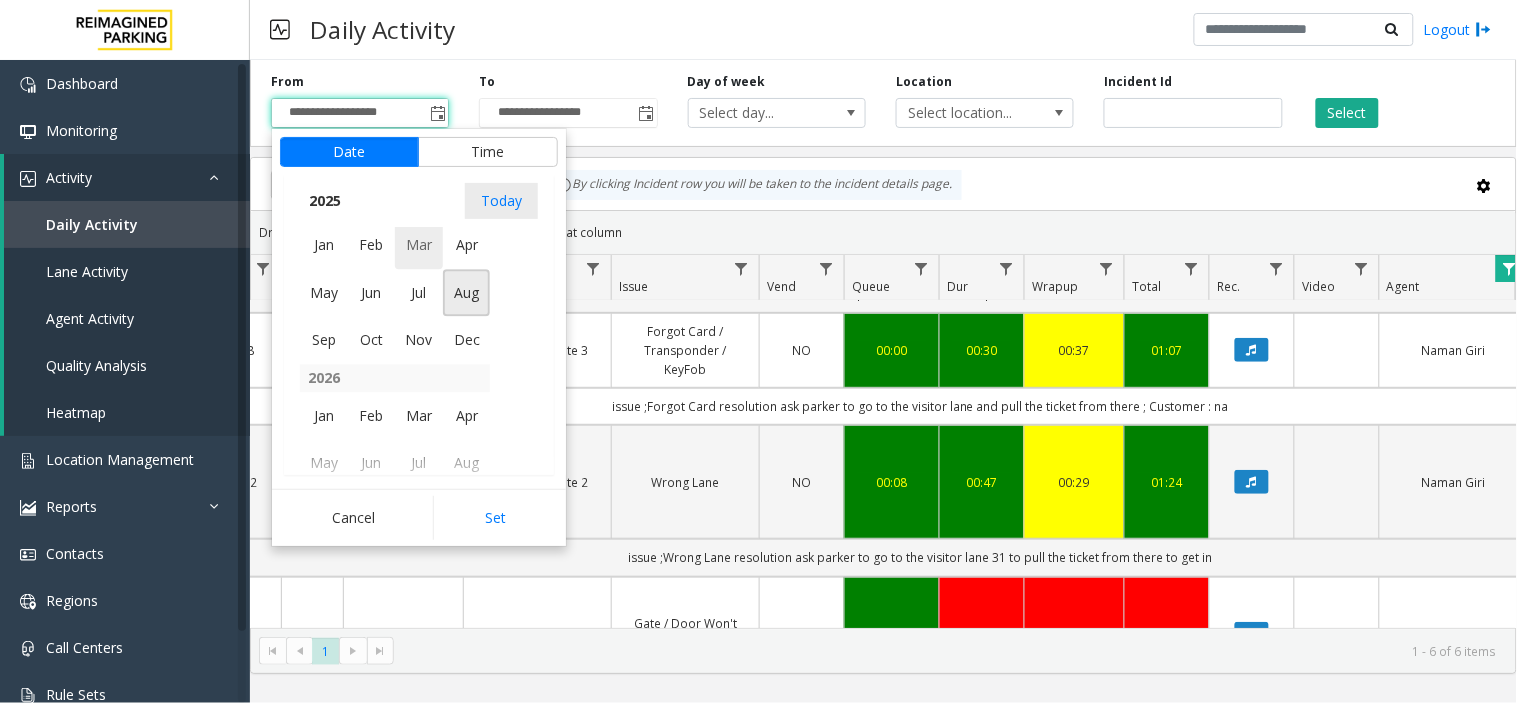 click on "Mar" at bounding box center (419, 245) 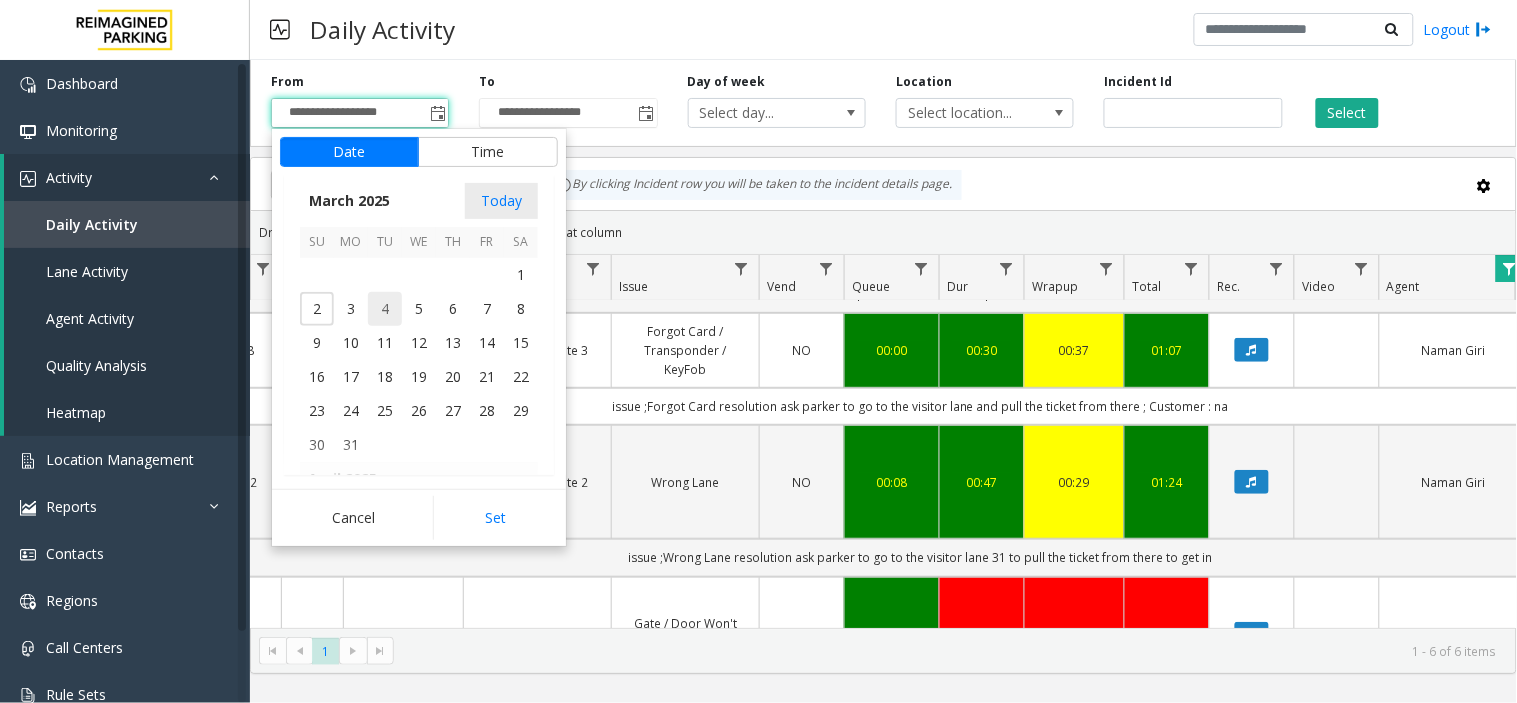 click on "4" at bounding box center [385, 309] 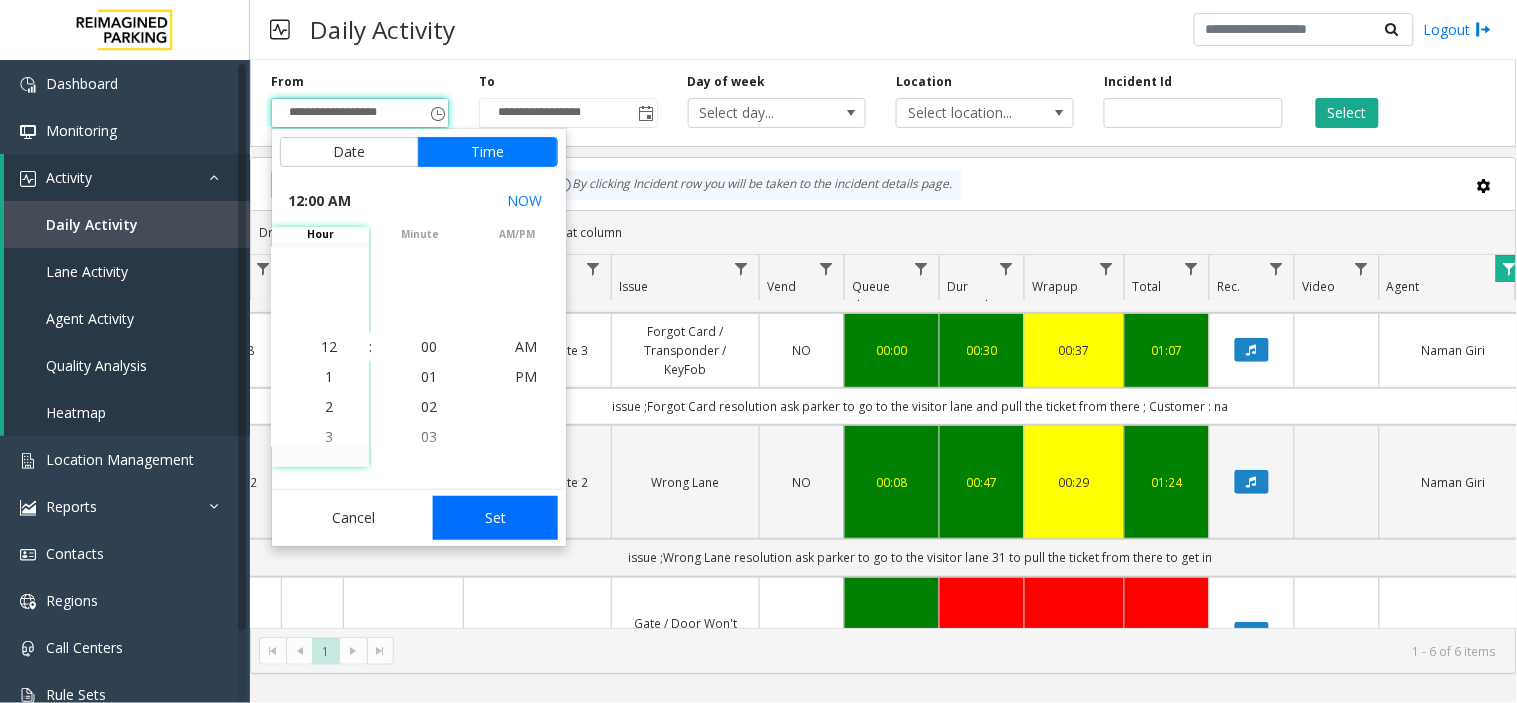 click on "Set" 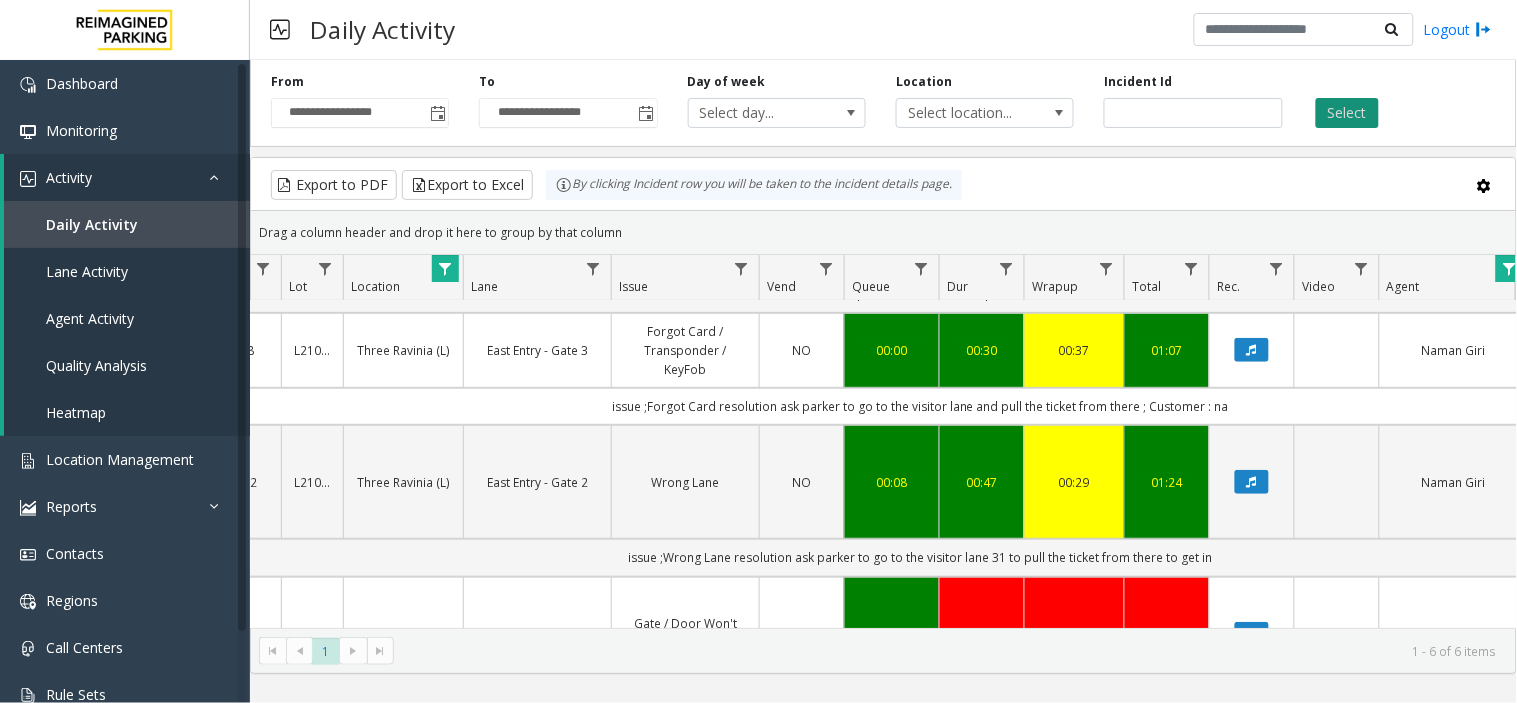 click on "Select" 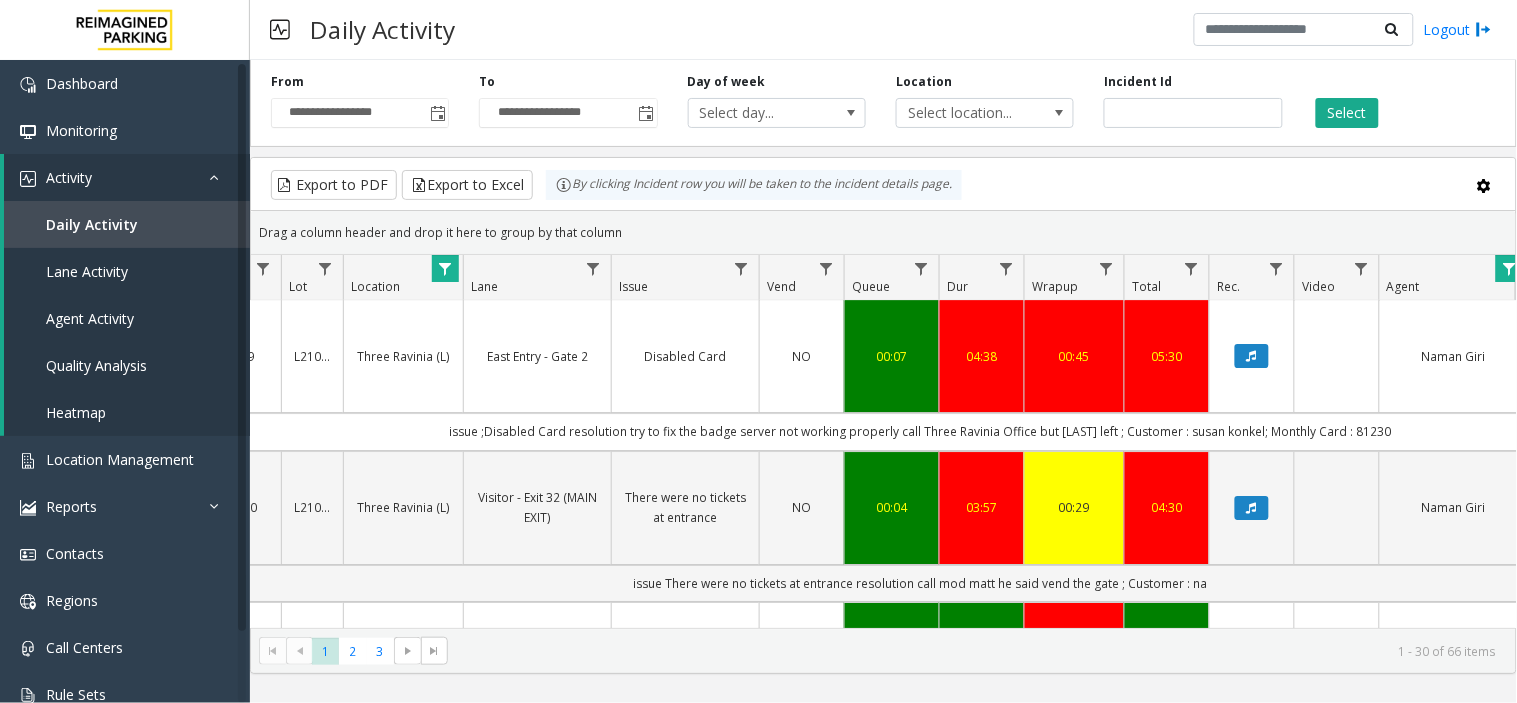 scroll, scrollTop: 1734, scrollLeft: 264, axis: both 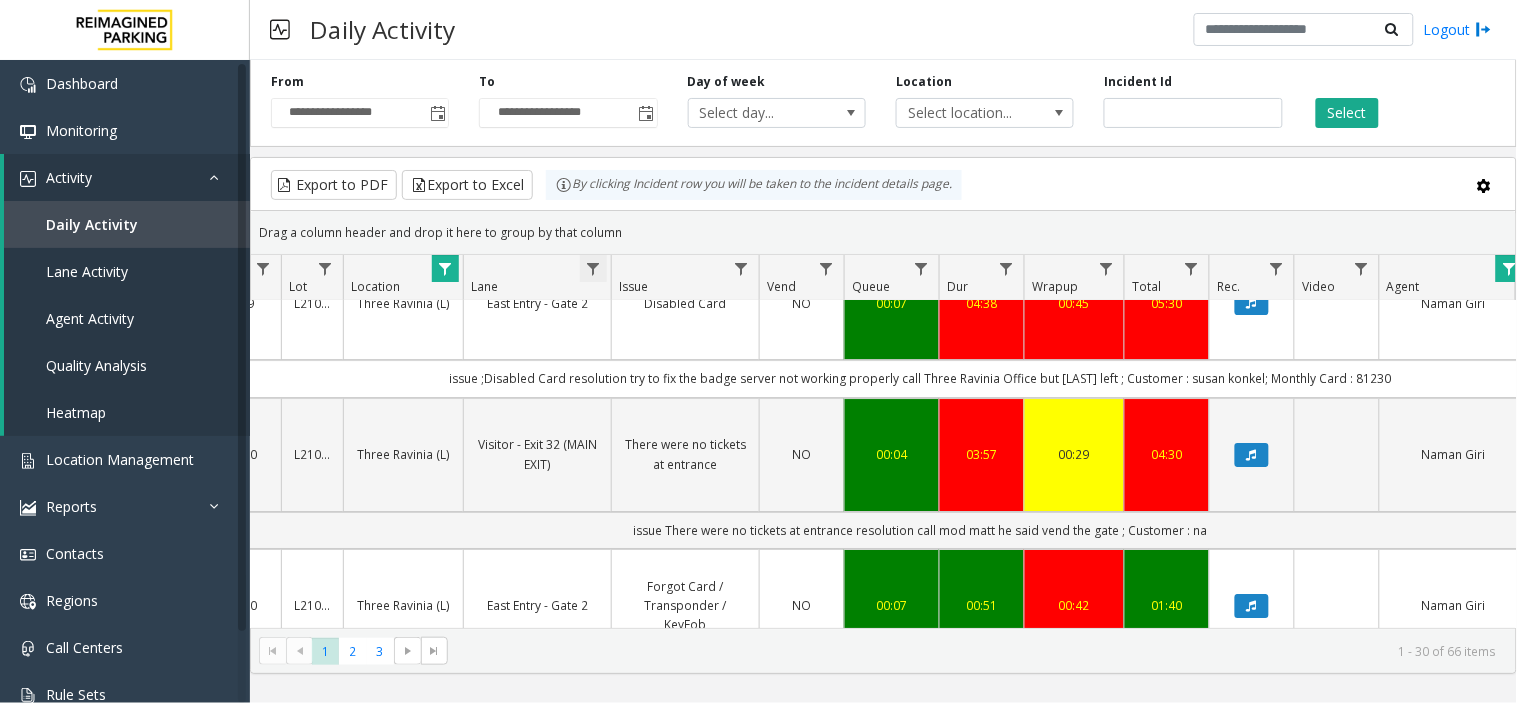 click 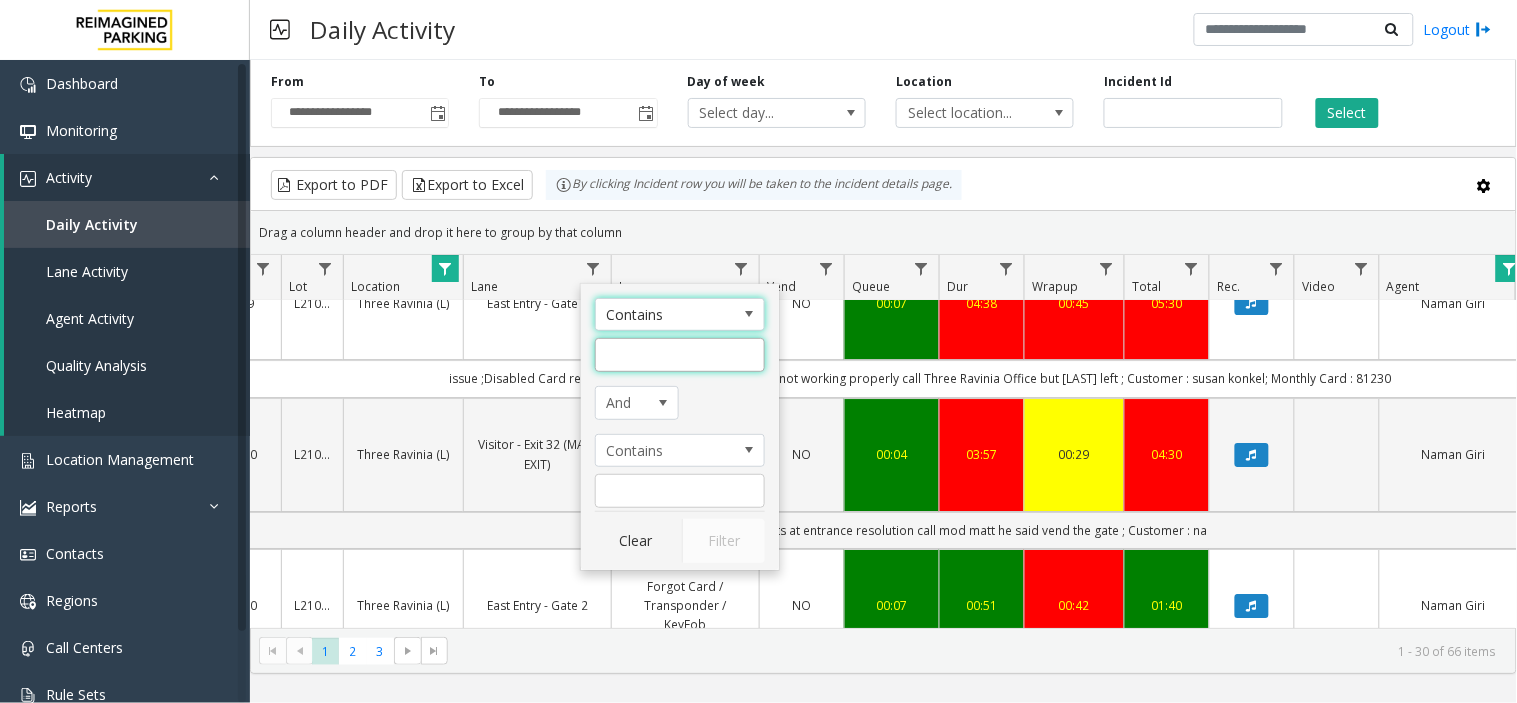 click 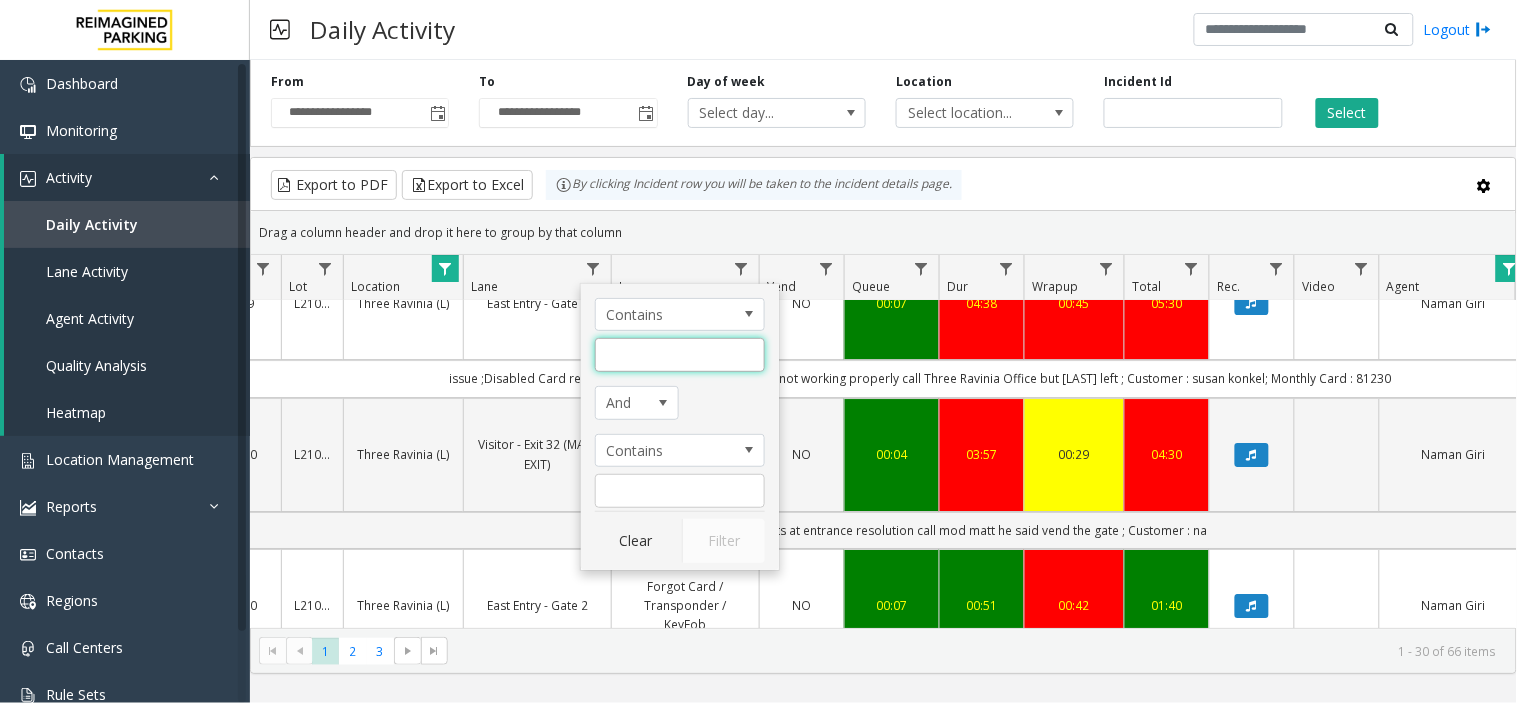 click 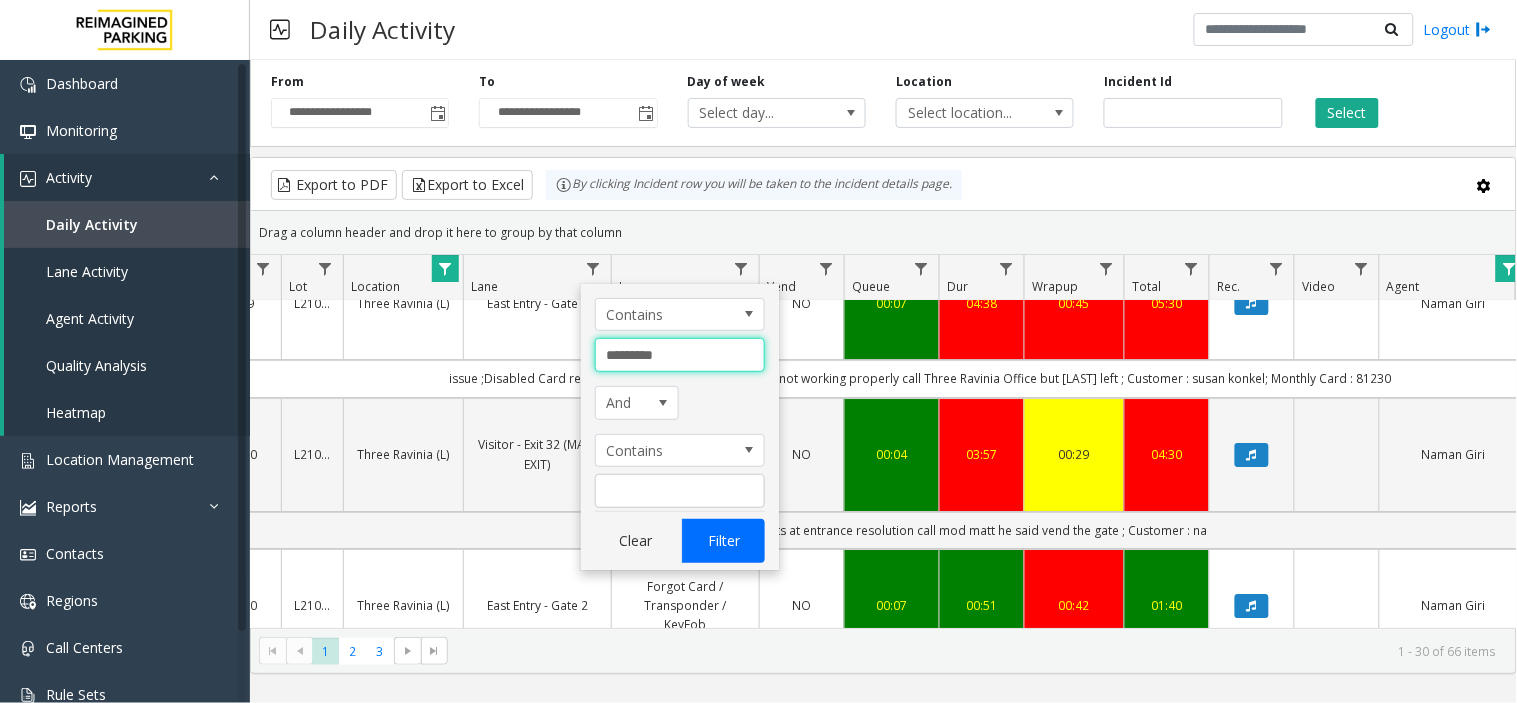 type on "*********" 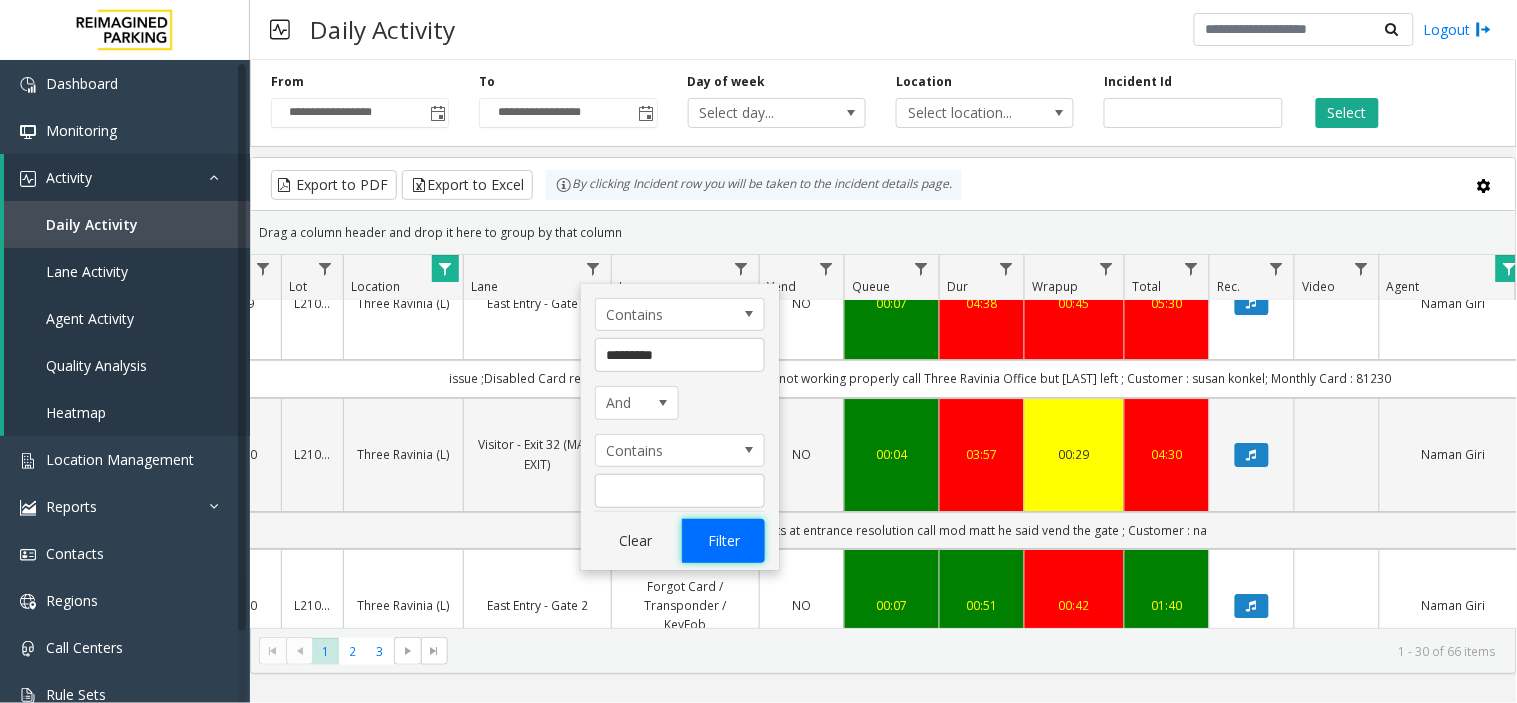 click on "Filter" 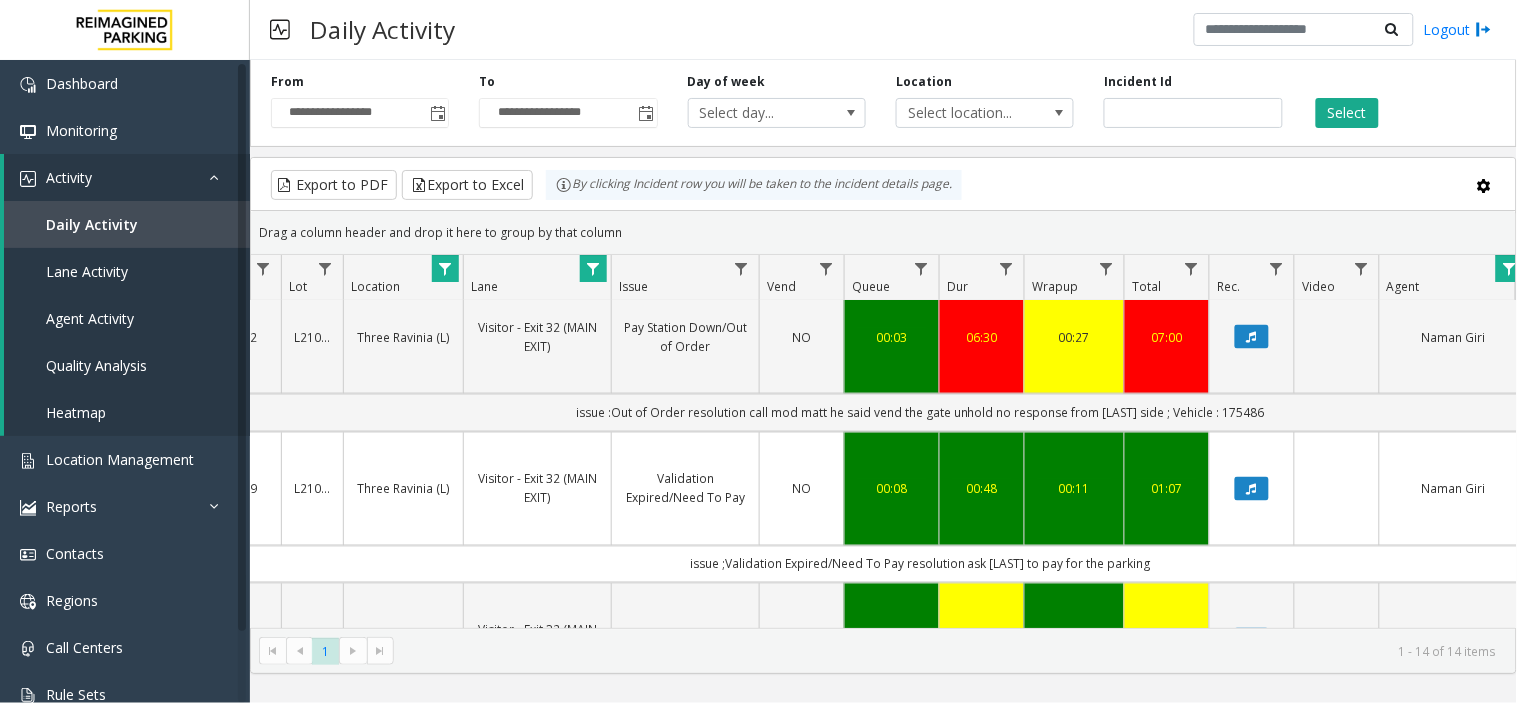 scroll, scrollTop: 777, scrollLeft: 264, axis: both 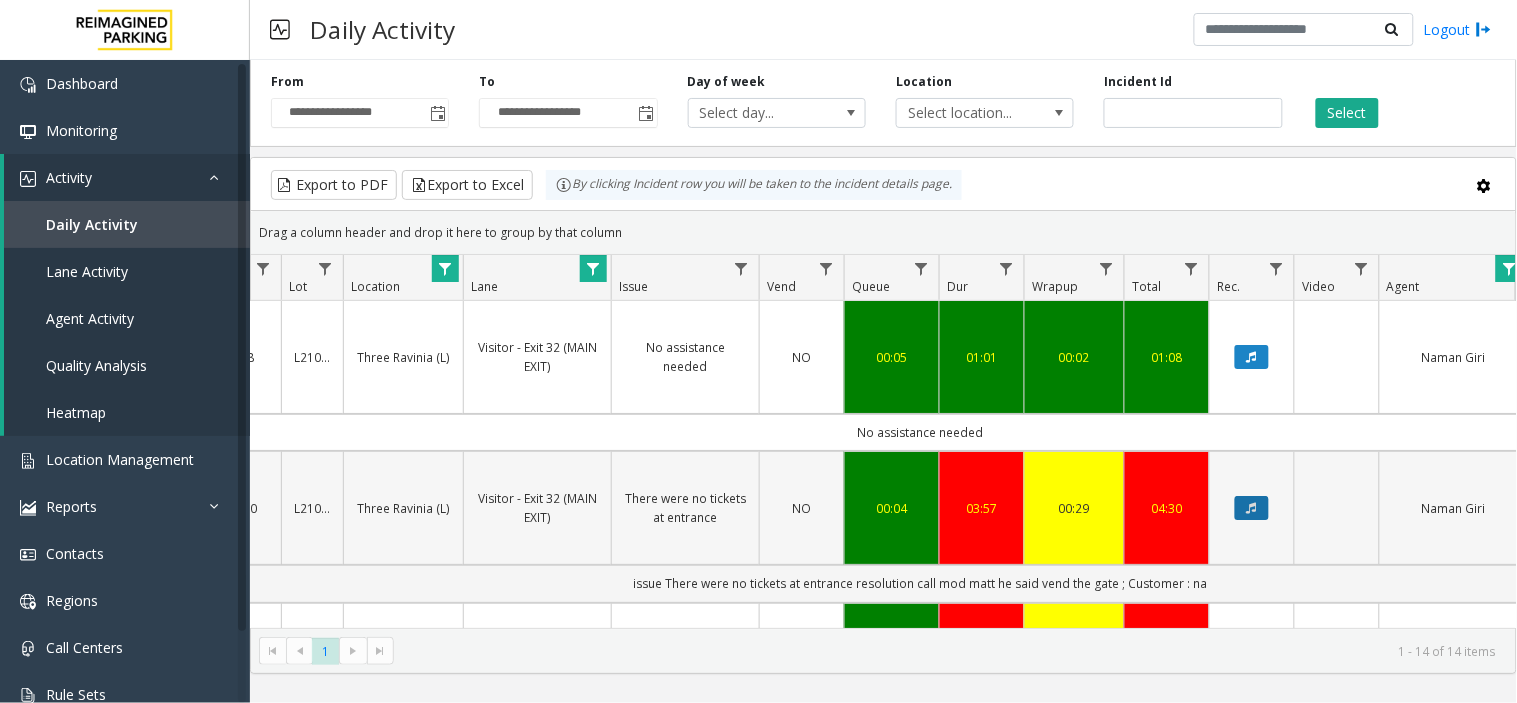 click 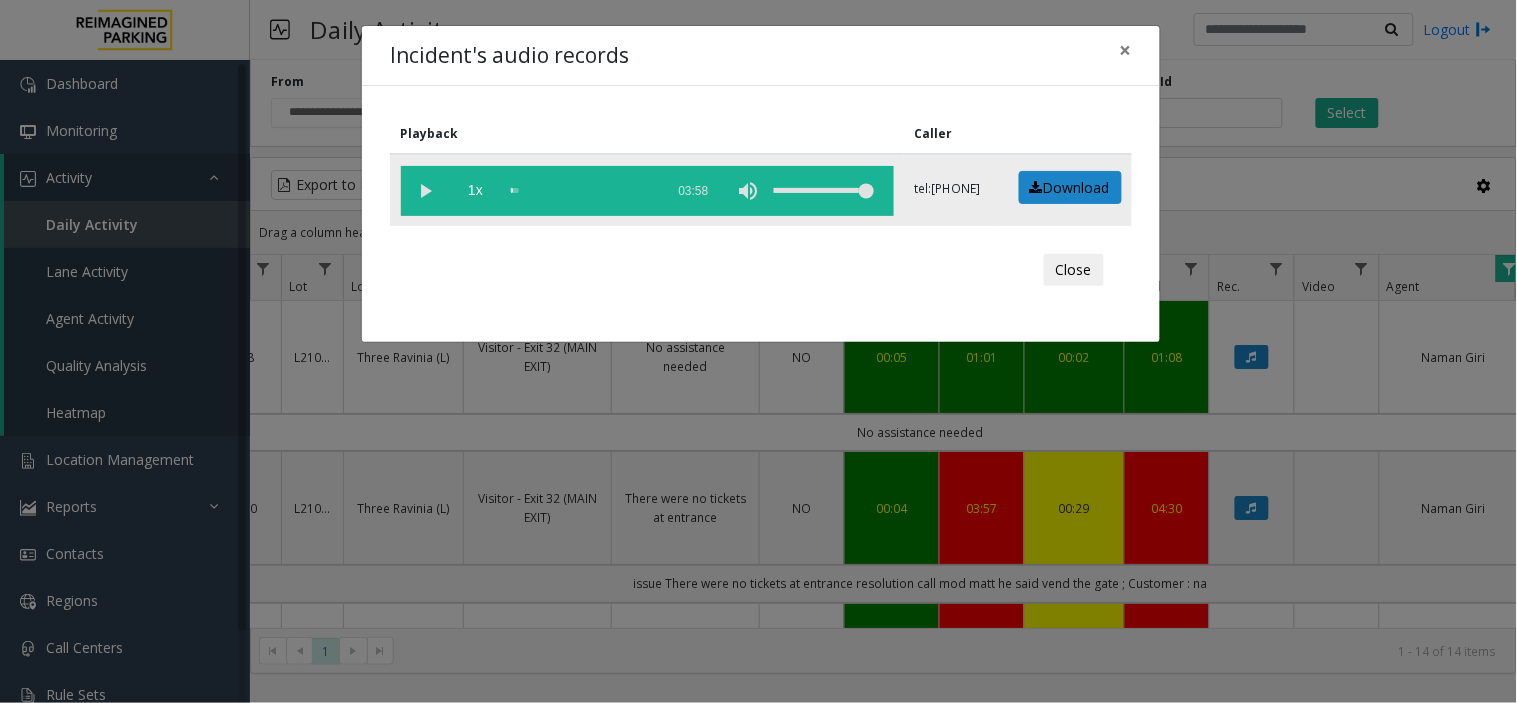 click 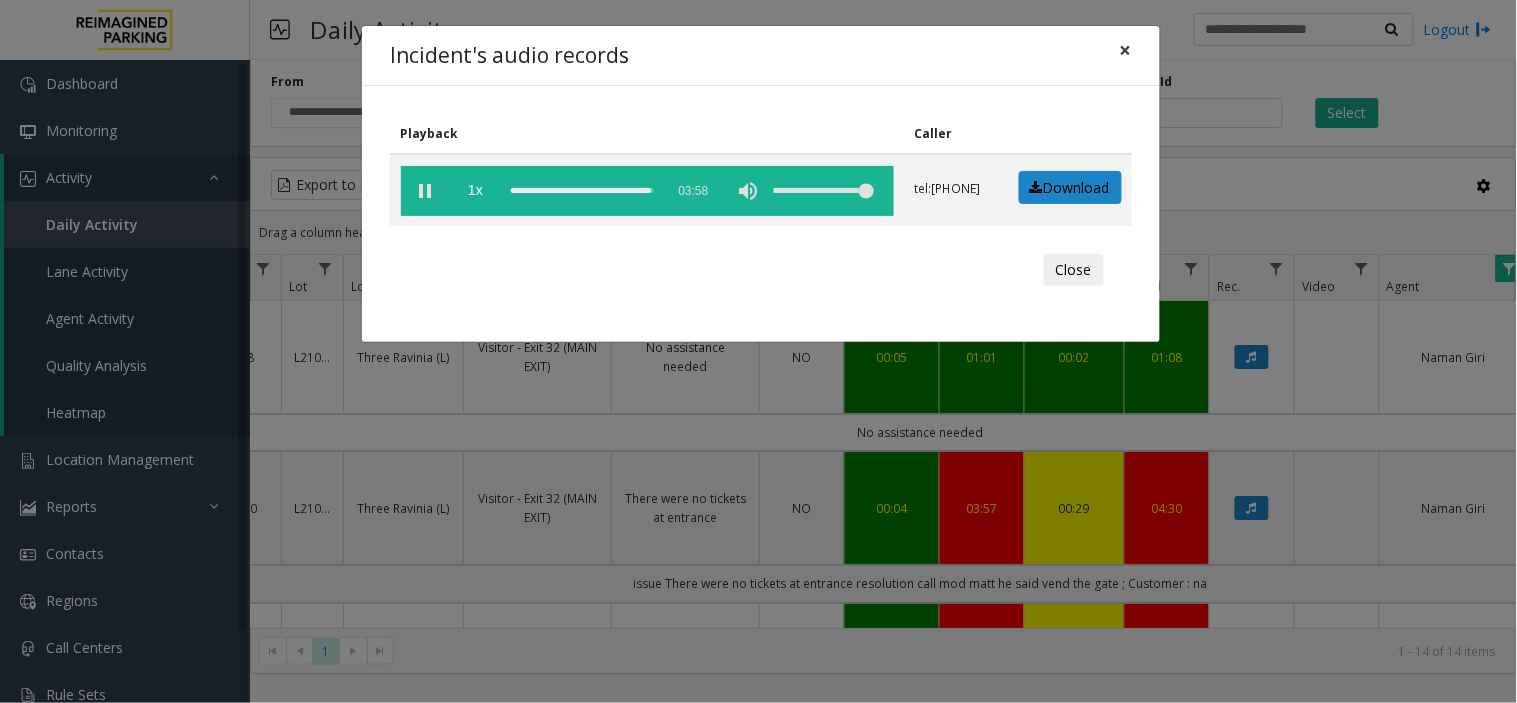 click on "×" 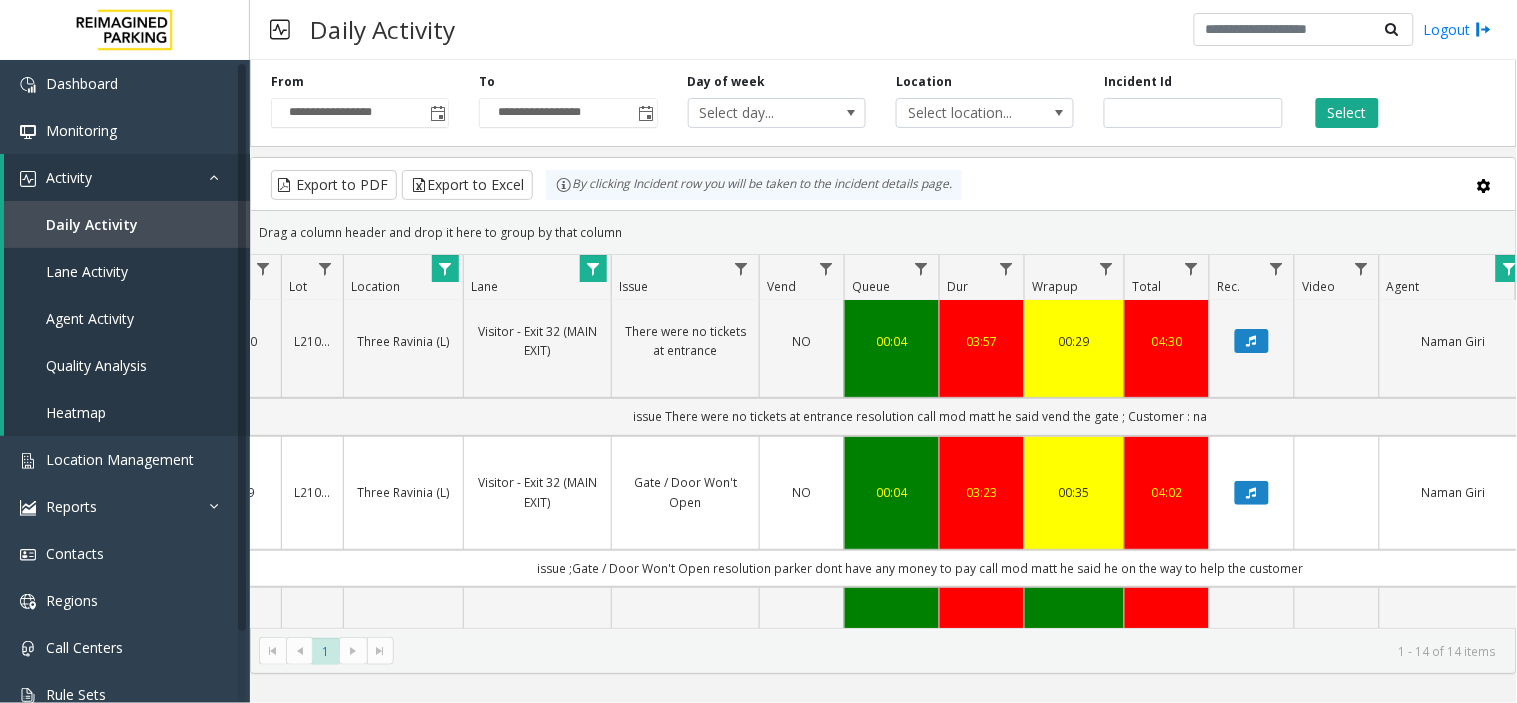 scroll, scrollTop: 222, scrollLeft: 264, axis: both 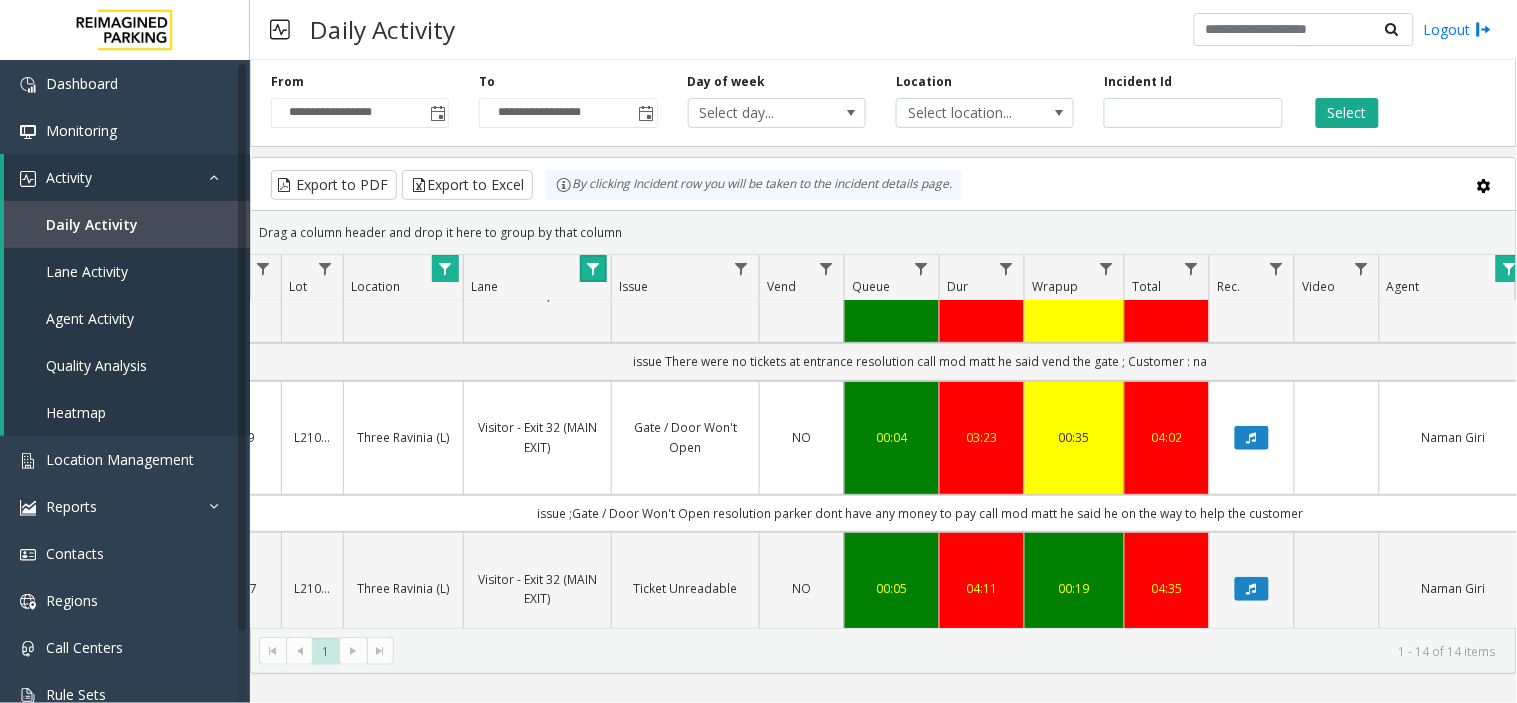 click 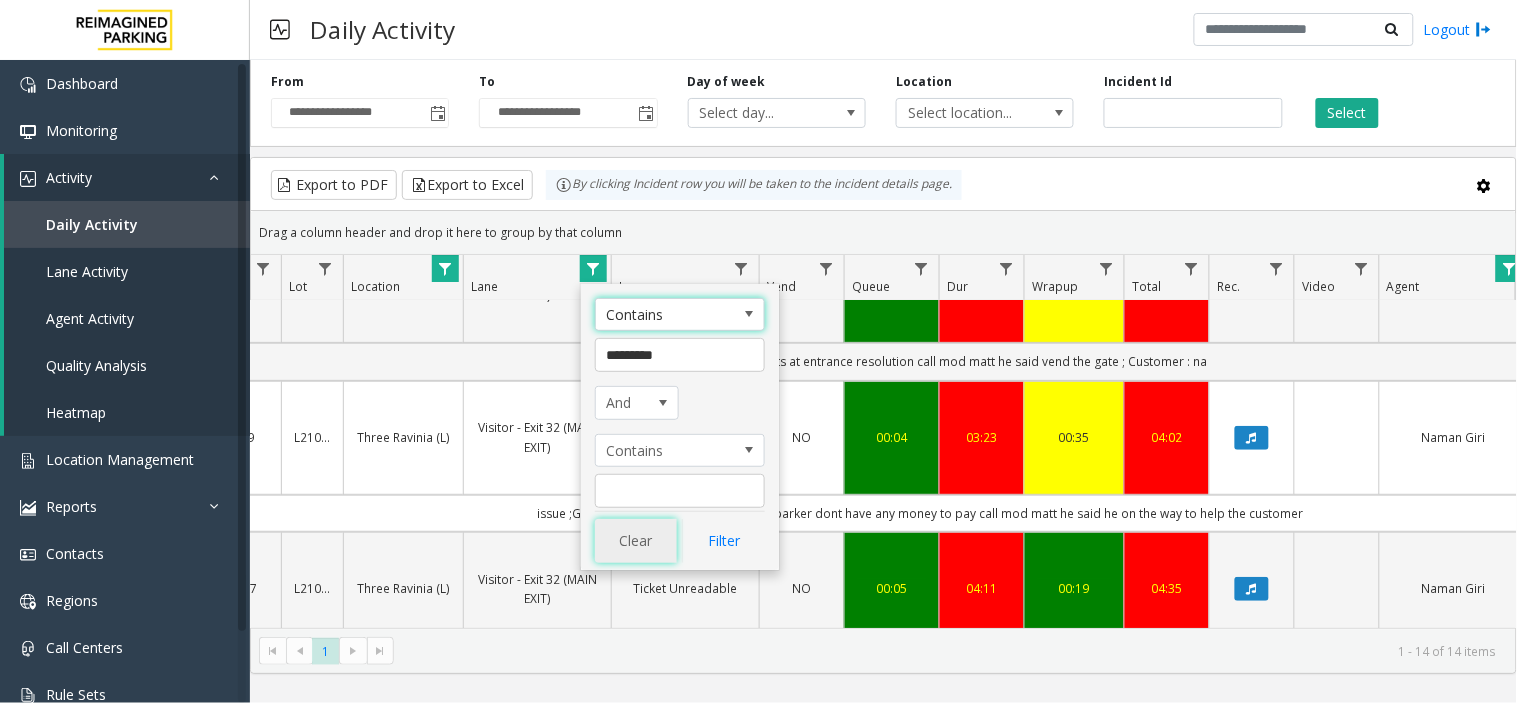 click on "Clear" 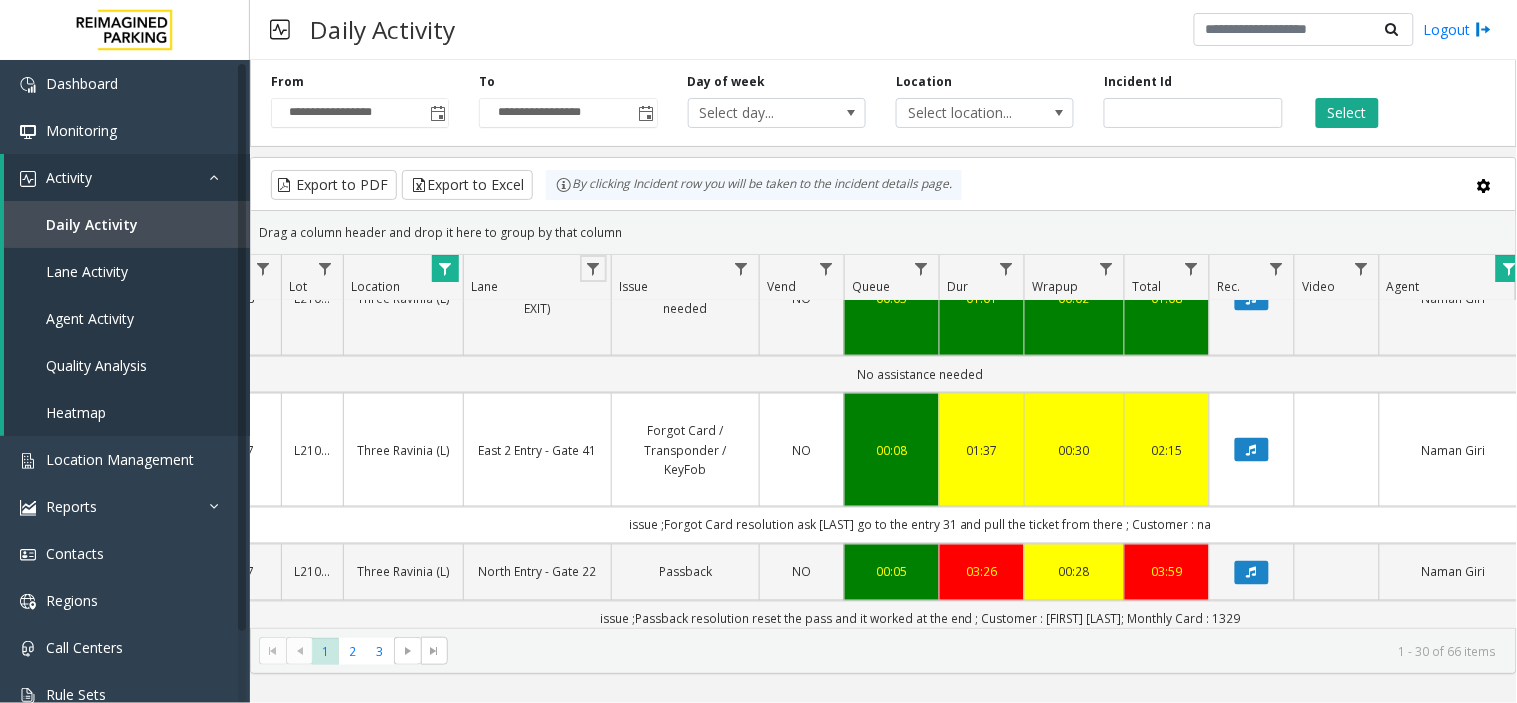 scroll, scrollTop: 777, scrollLeft: 264, axis: both 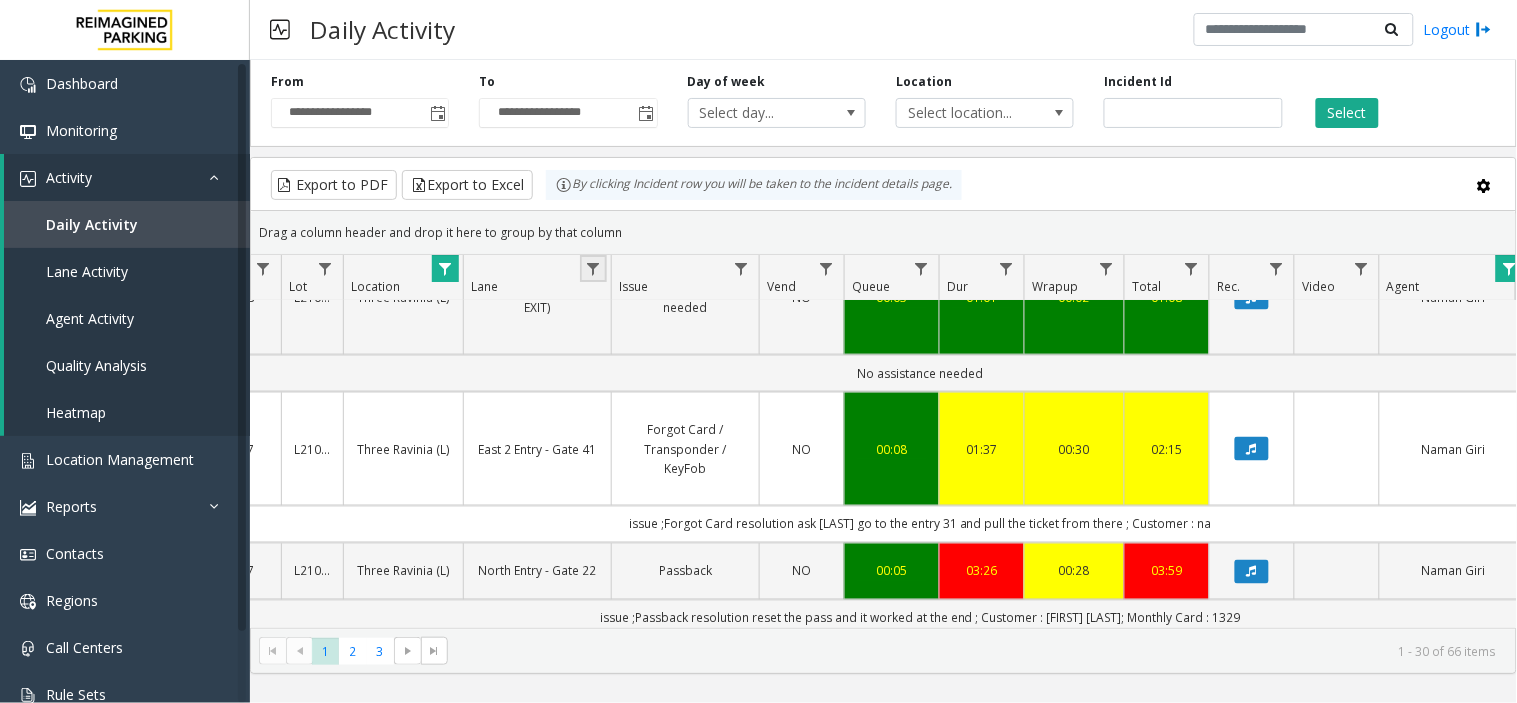 click 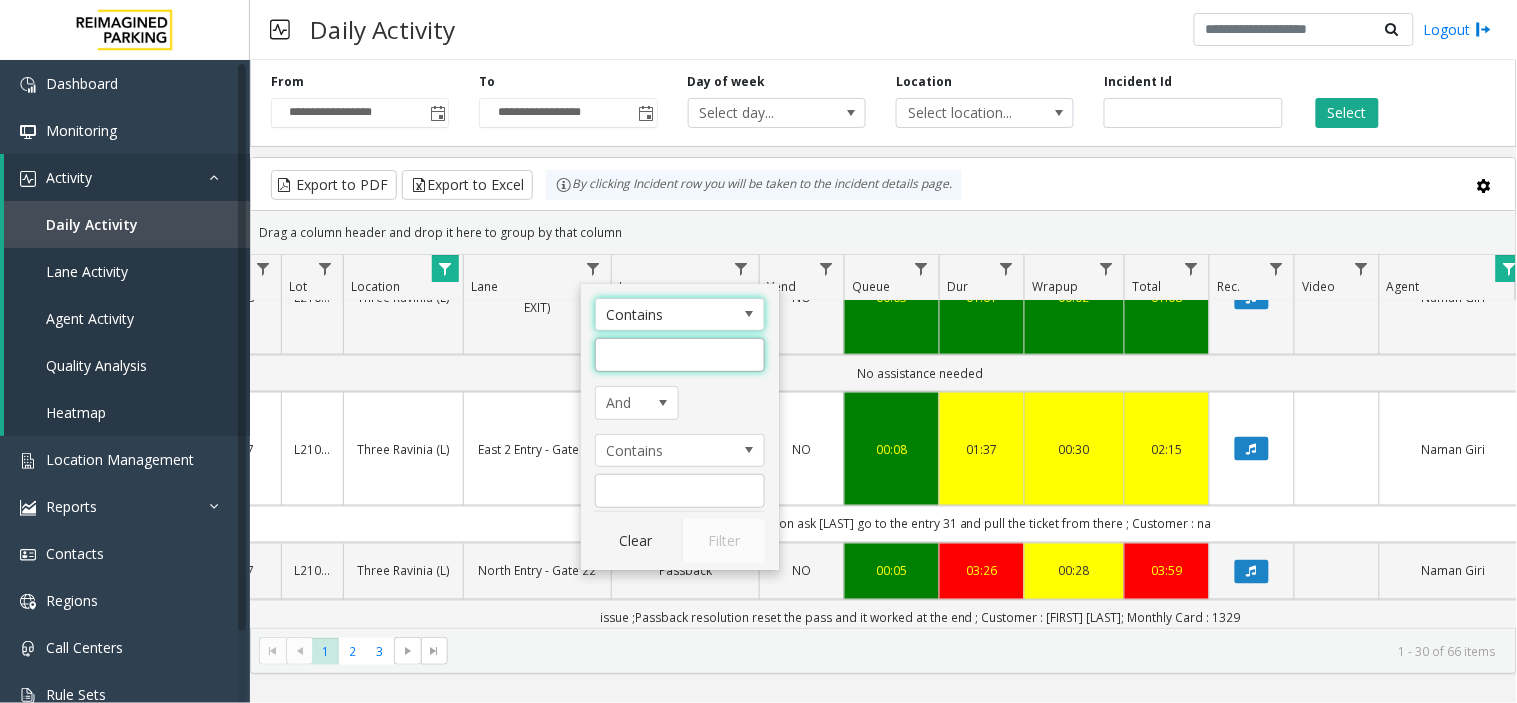 click 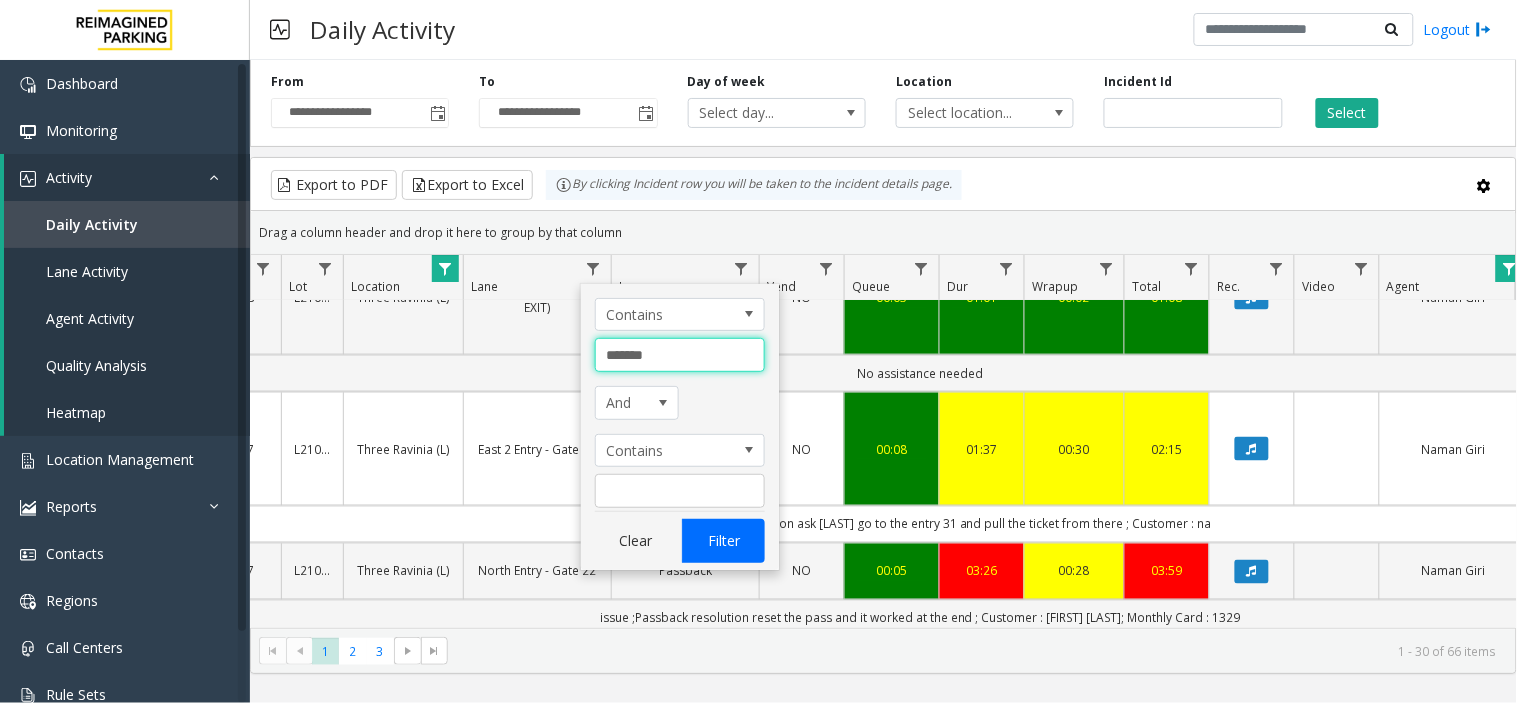 type on "******" 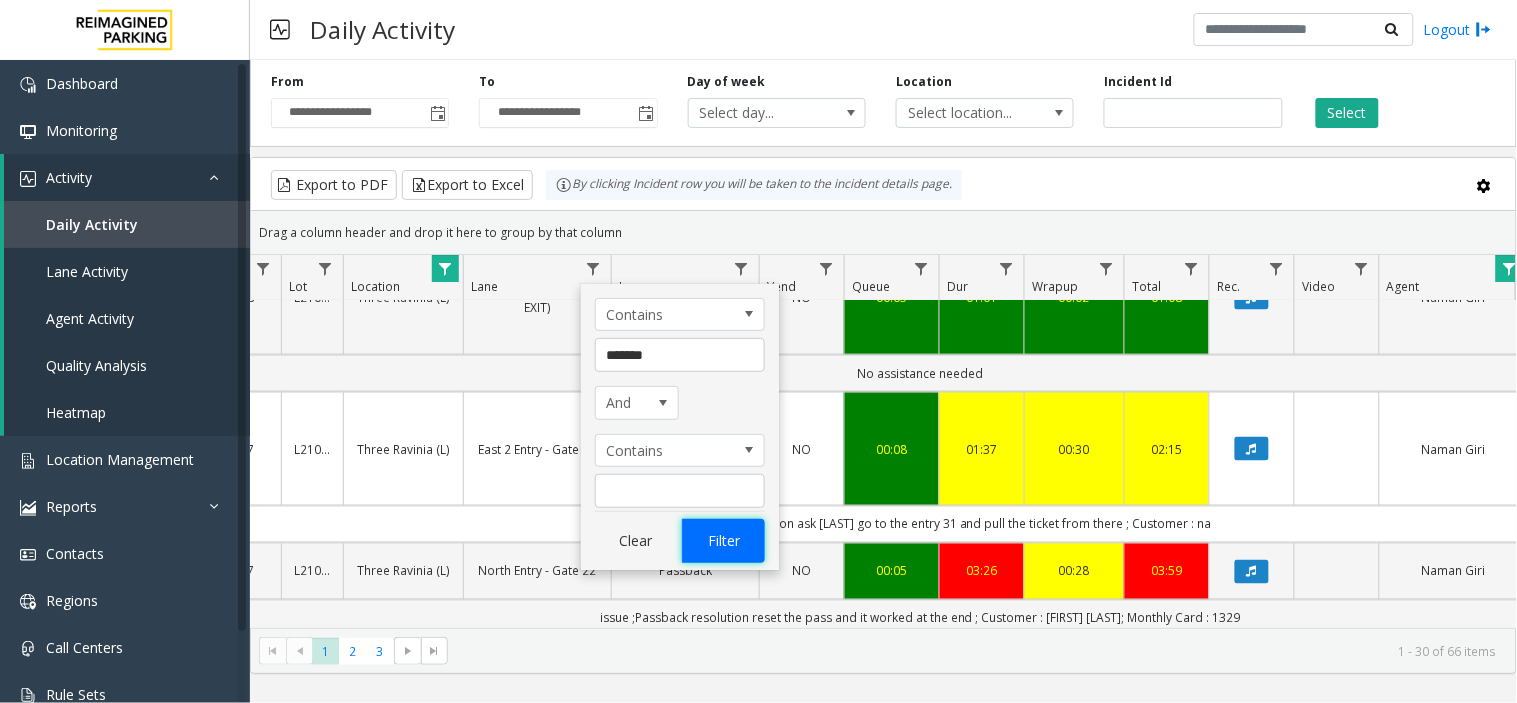 click on "Filter" 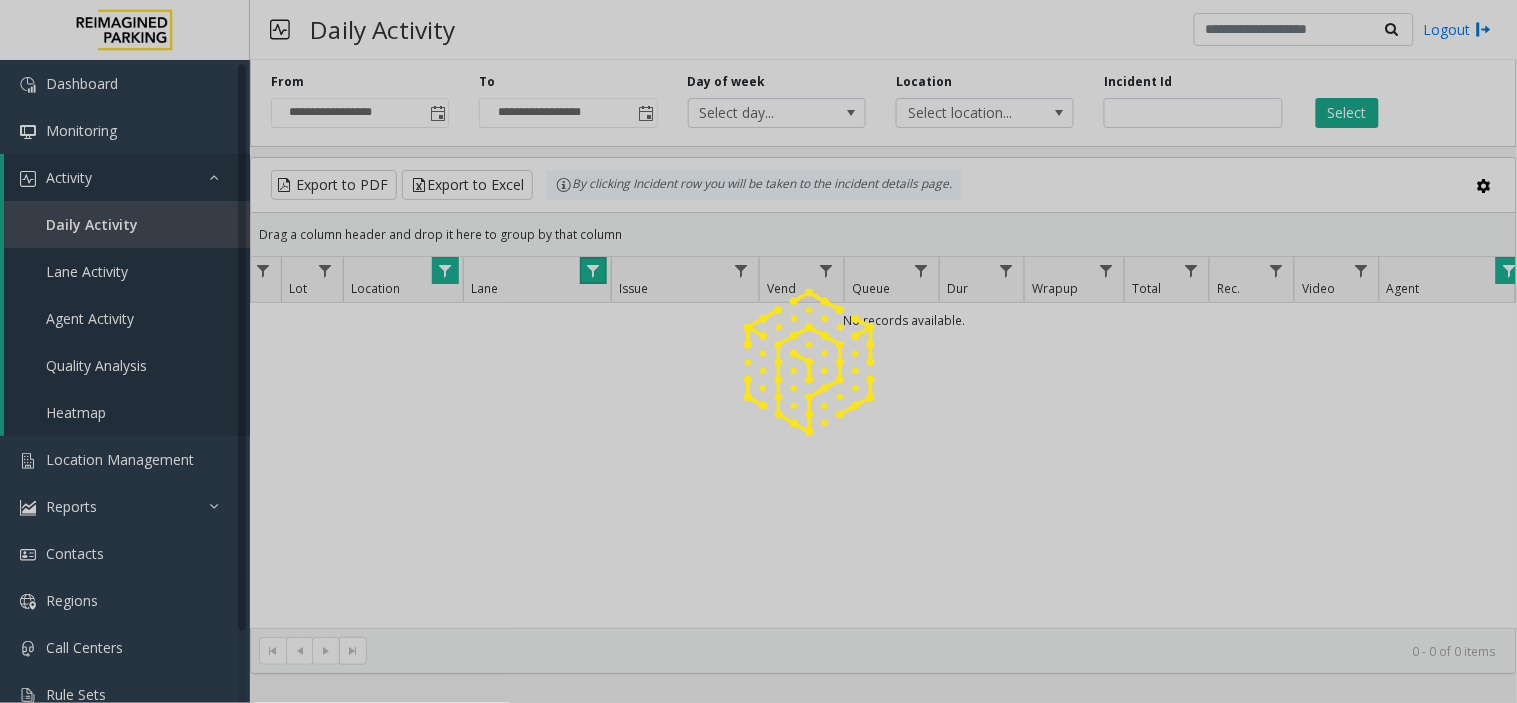 scroll, scrollTop: 0, scrollLeft: 264, axis: horizontal 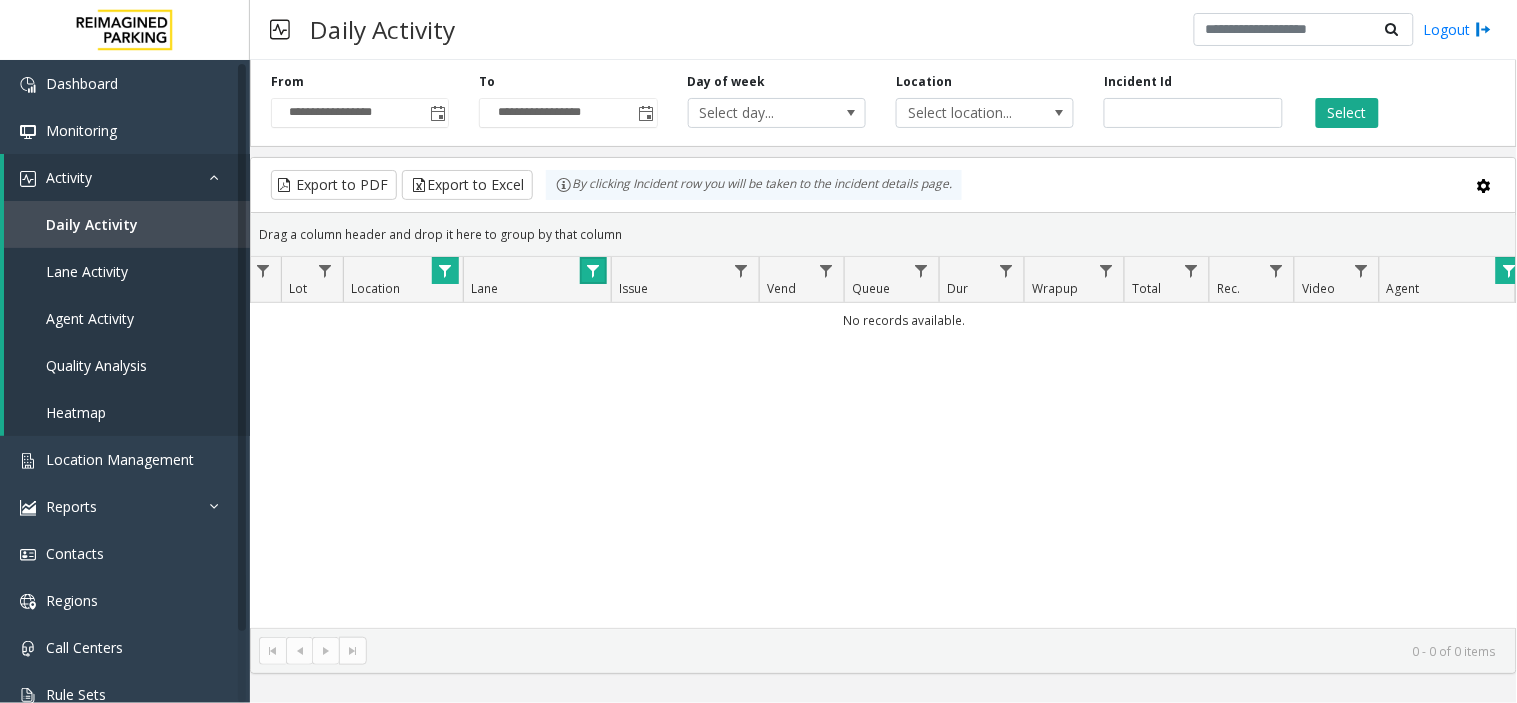click 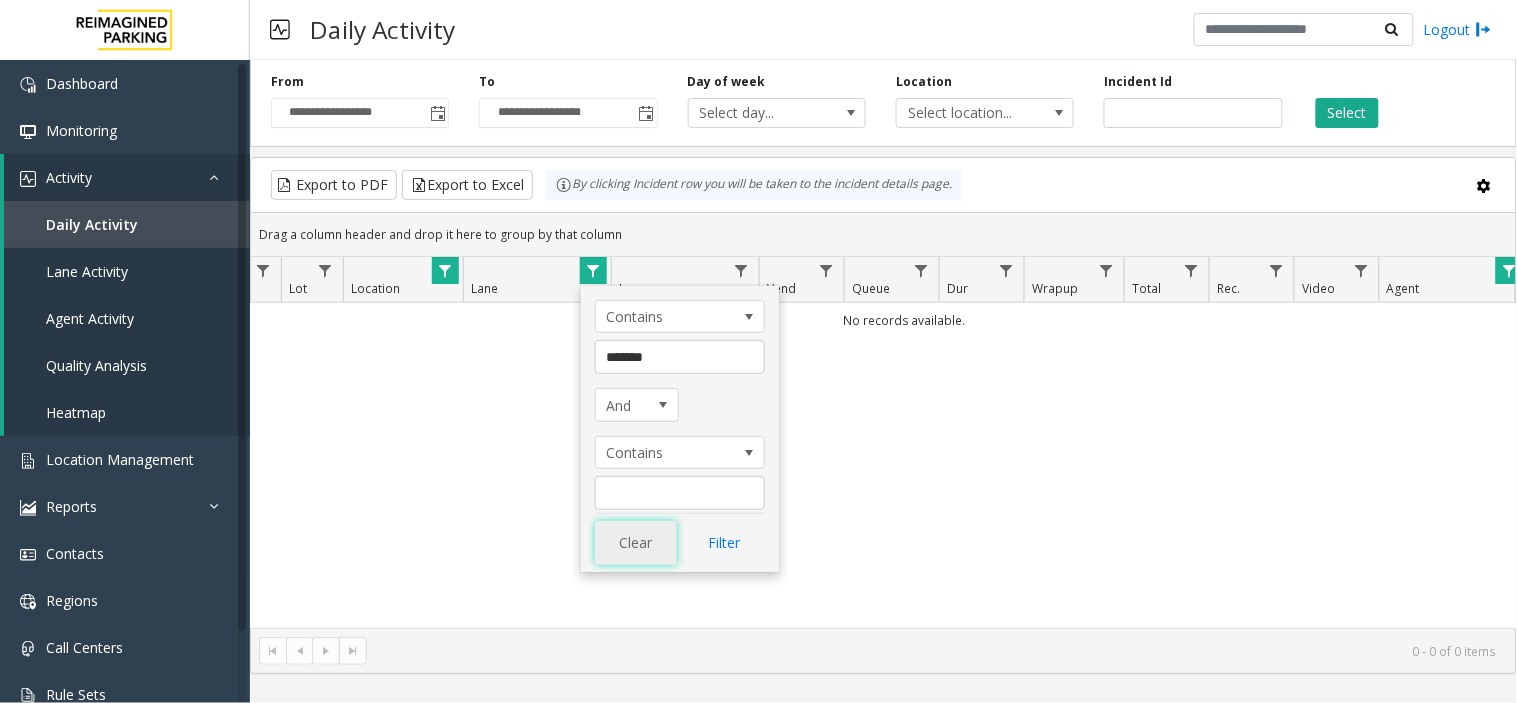 click on "Clear" 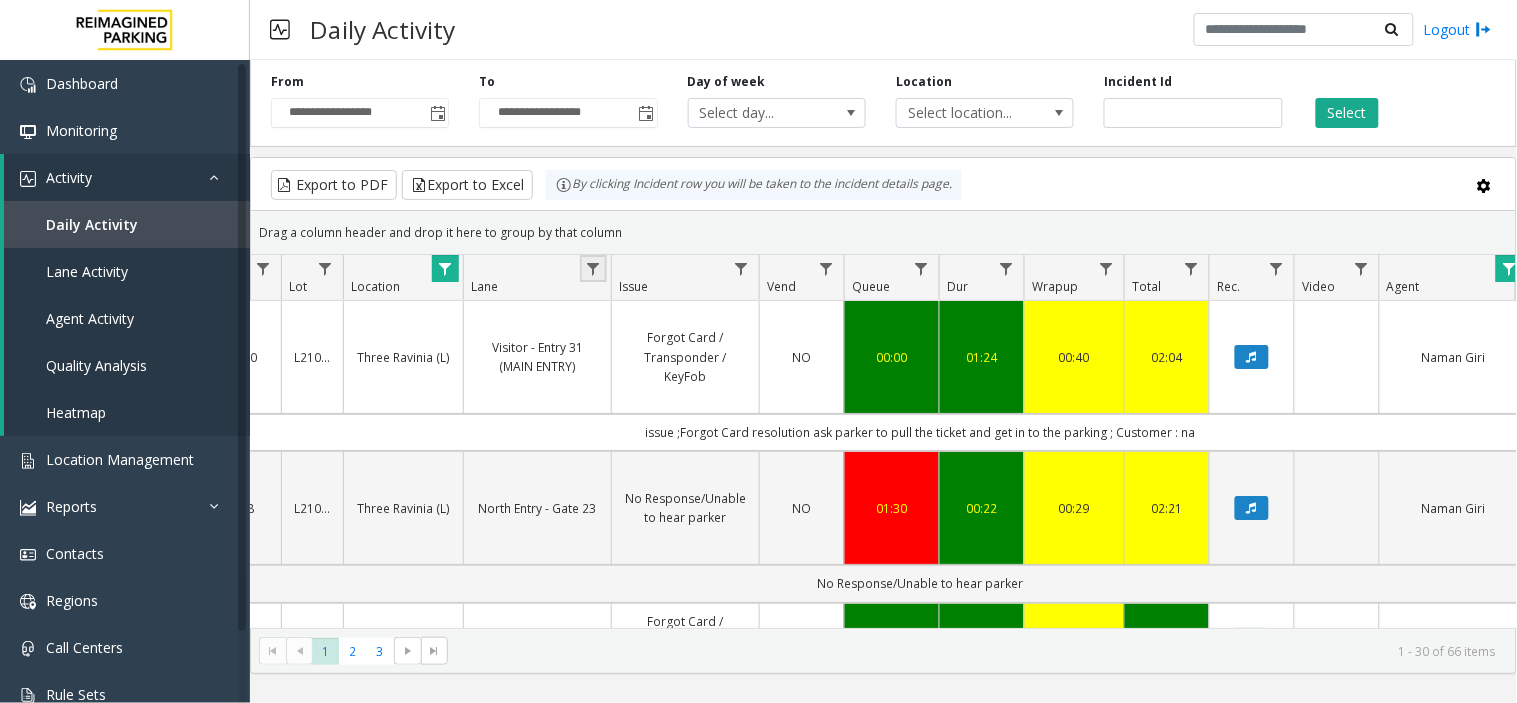 click 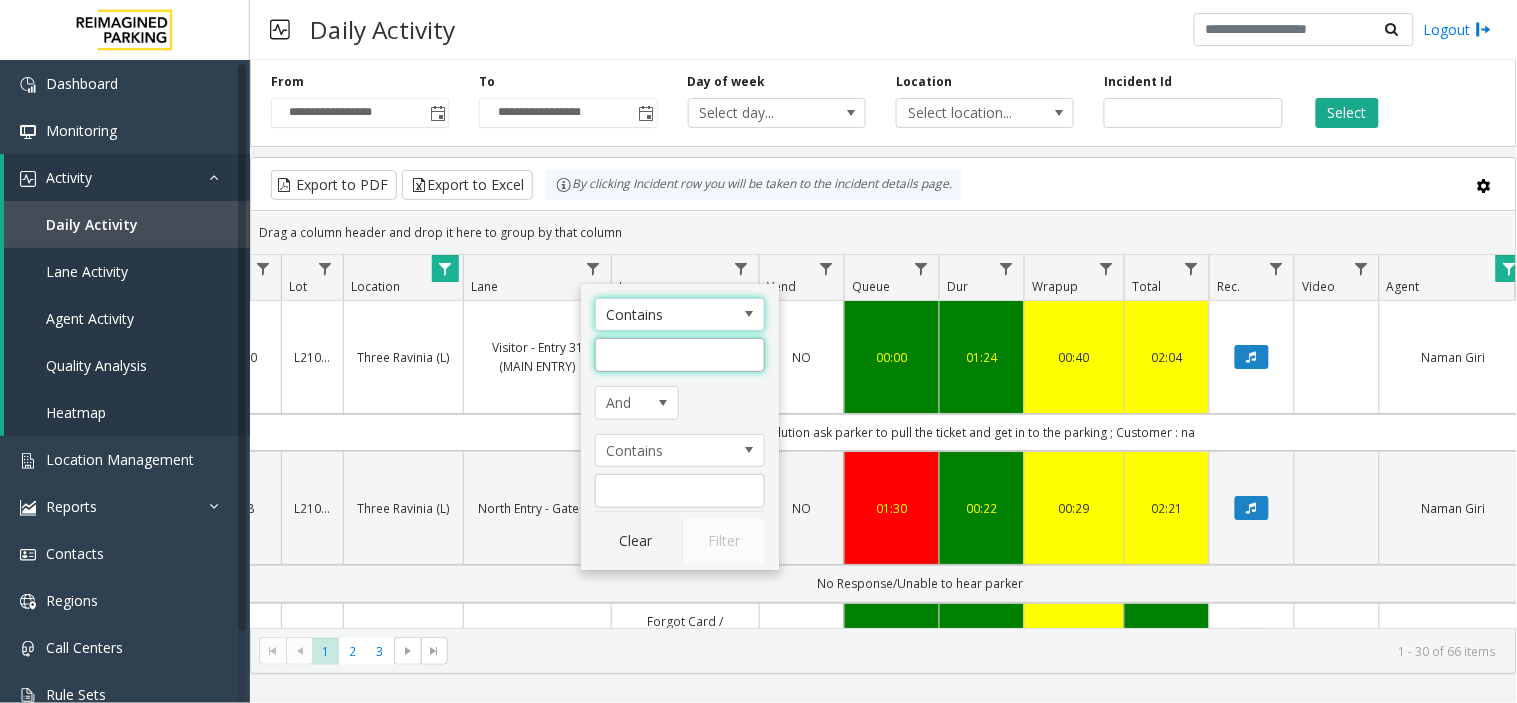 click 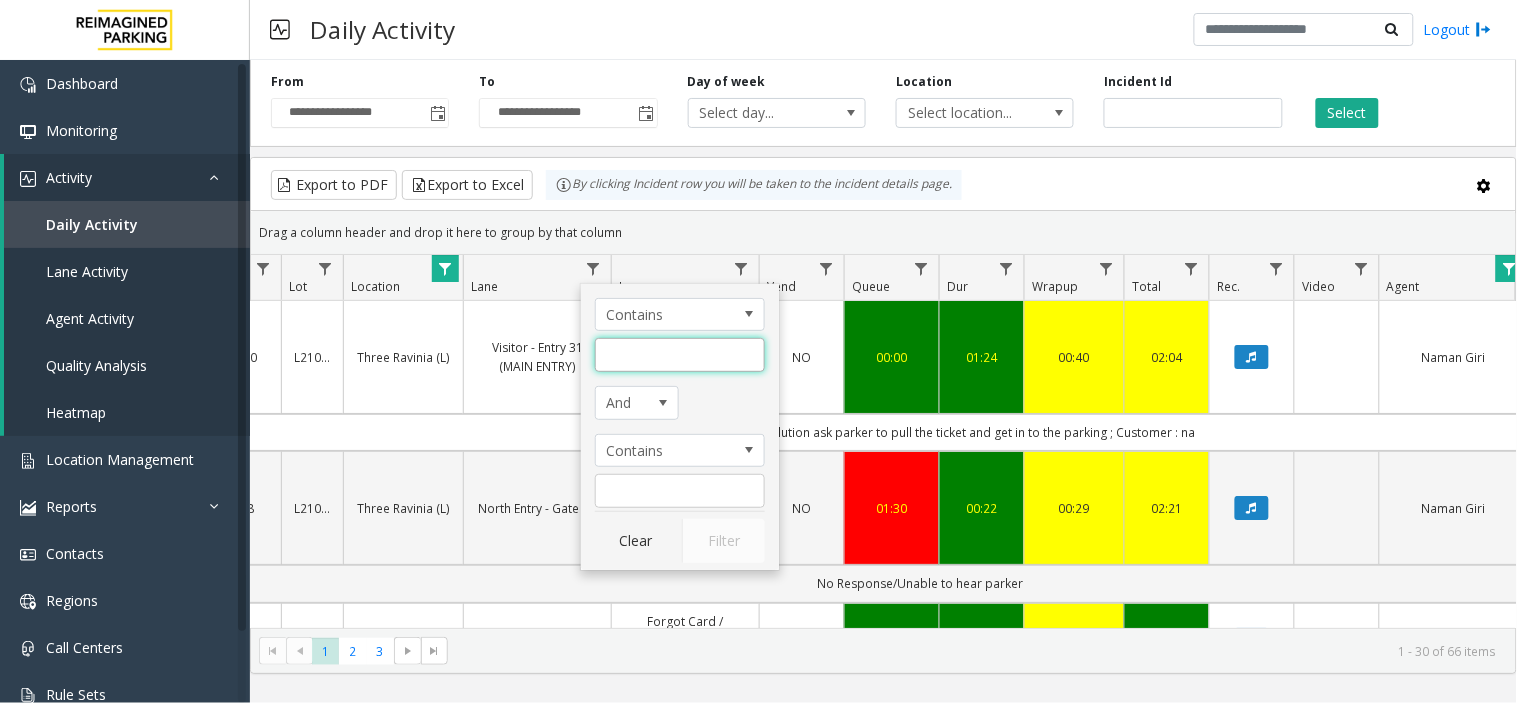 paste on "**********" 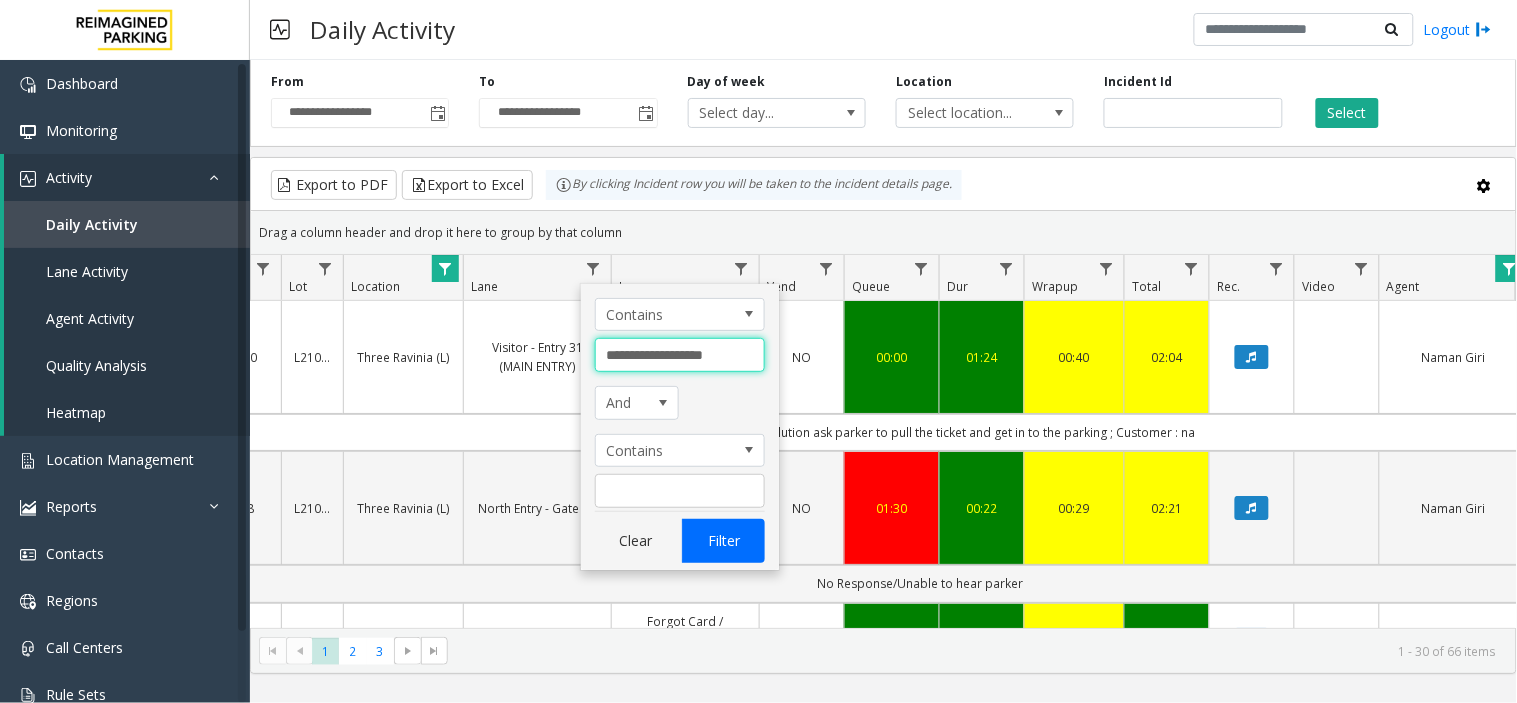 type on "**********" 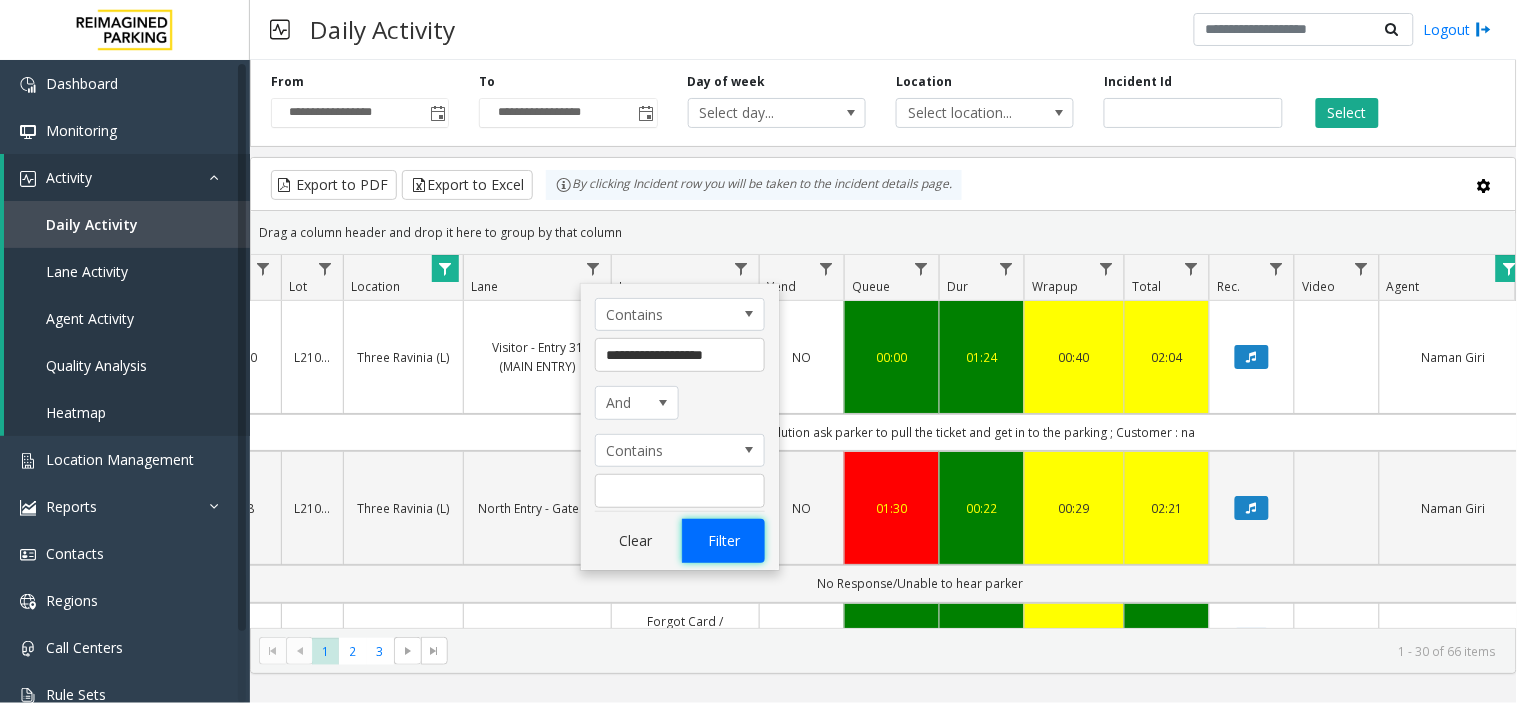 click on "Filter" 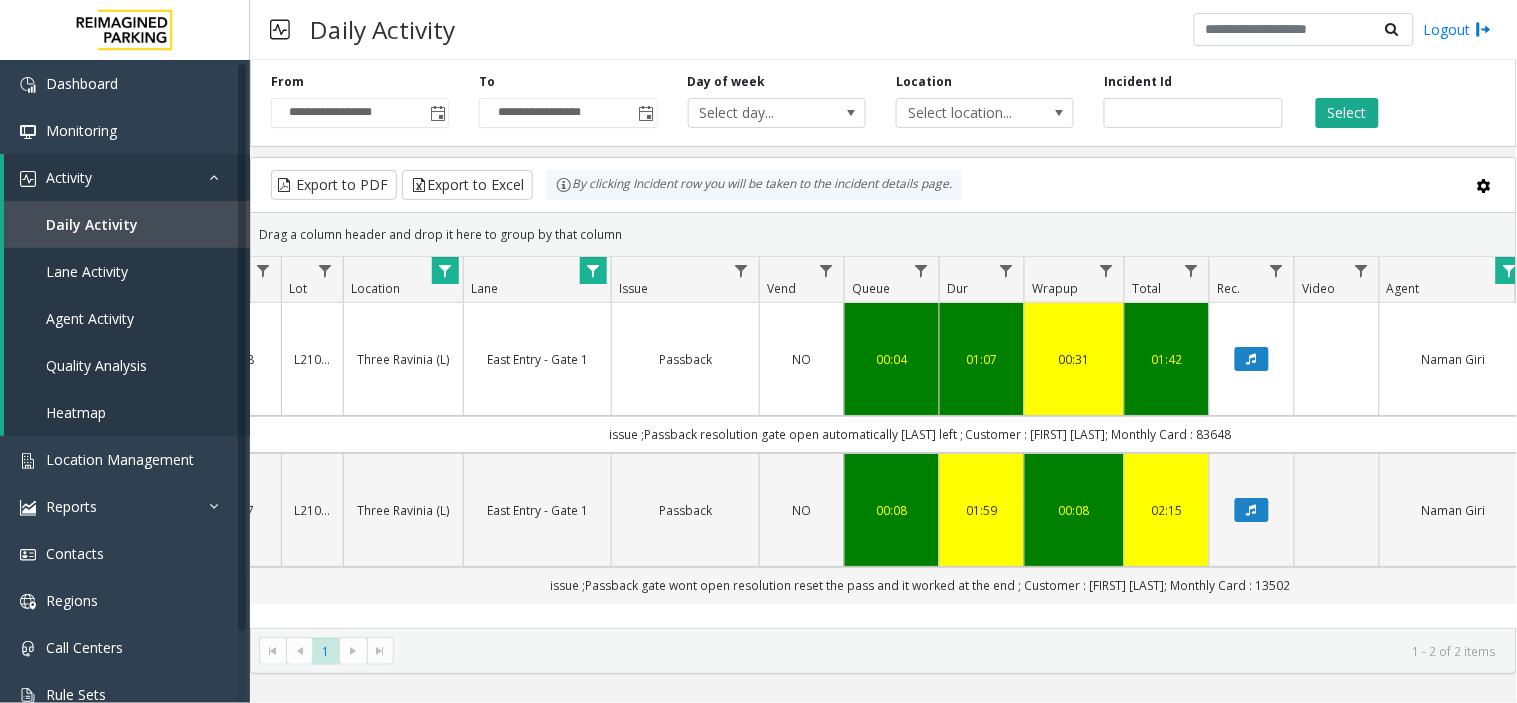 scroll, scrollTop: 0, scrollLeft: 275, axis: horizontal 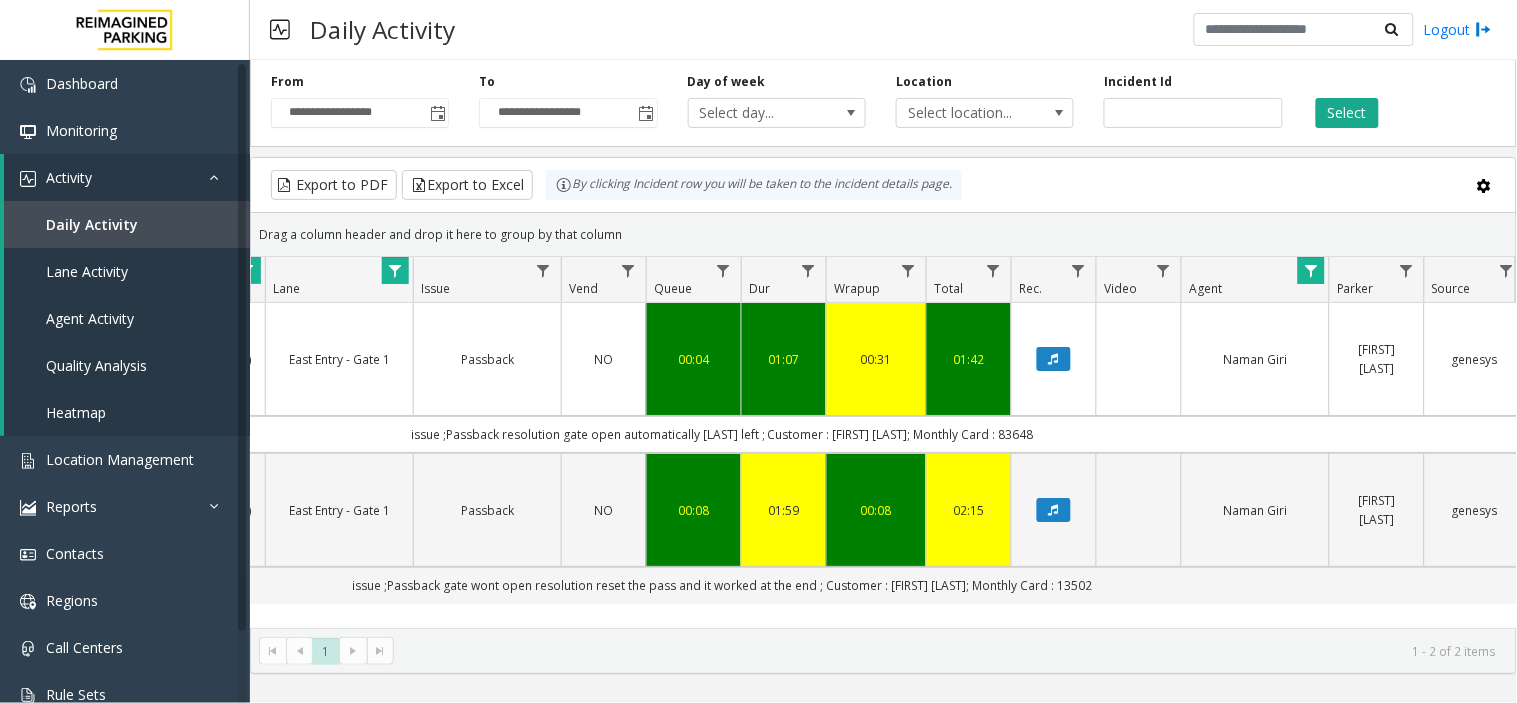 drag, startPoint x: 852, startPoint y: 598, endPoint x: 843, endPoint y: 604, distance: 10.816654 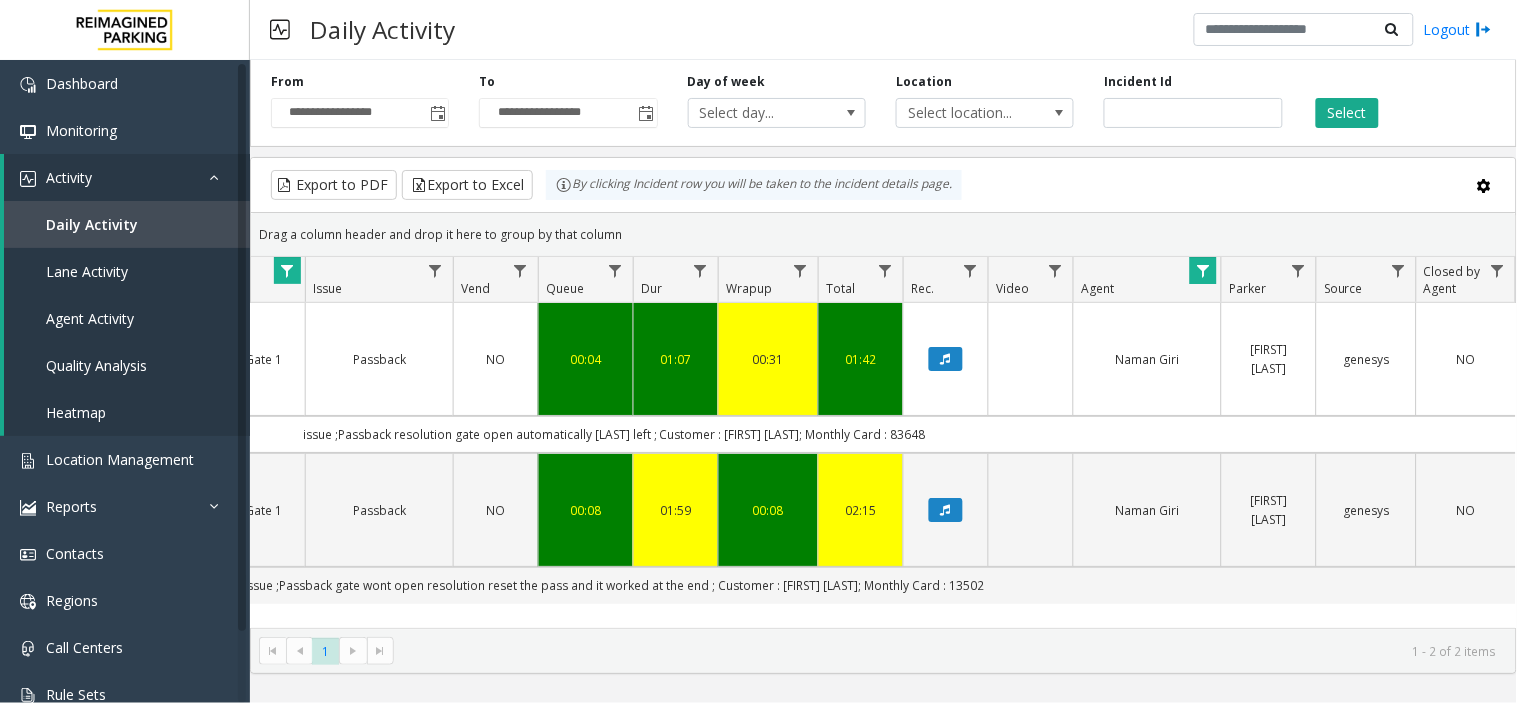 drag, startPoint x: 930, startPoint y: 641, endPoint x: 835, endPoint y: 633, distance: 95.33625 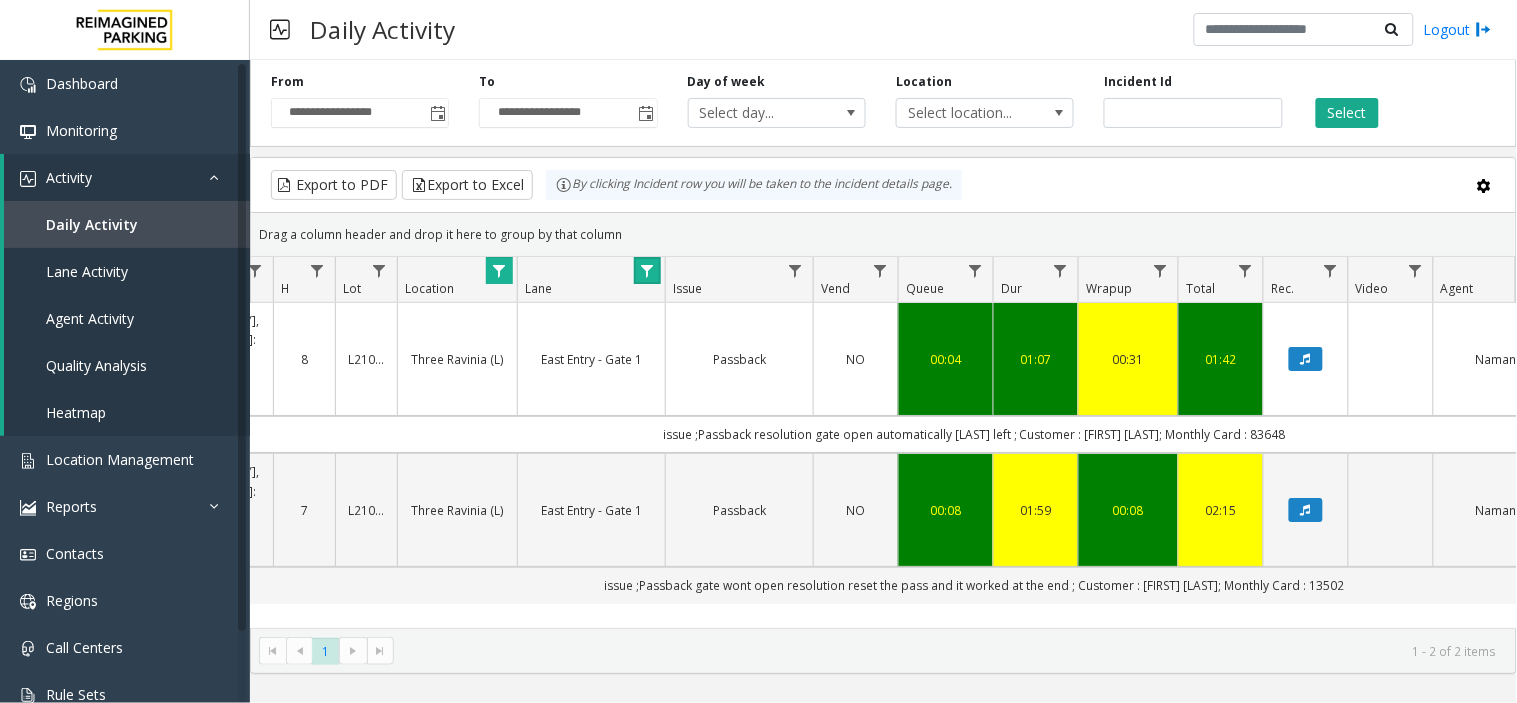 click 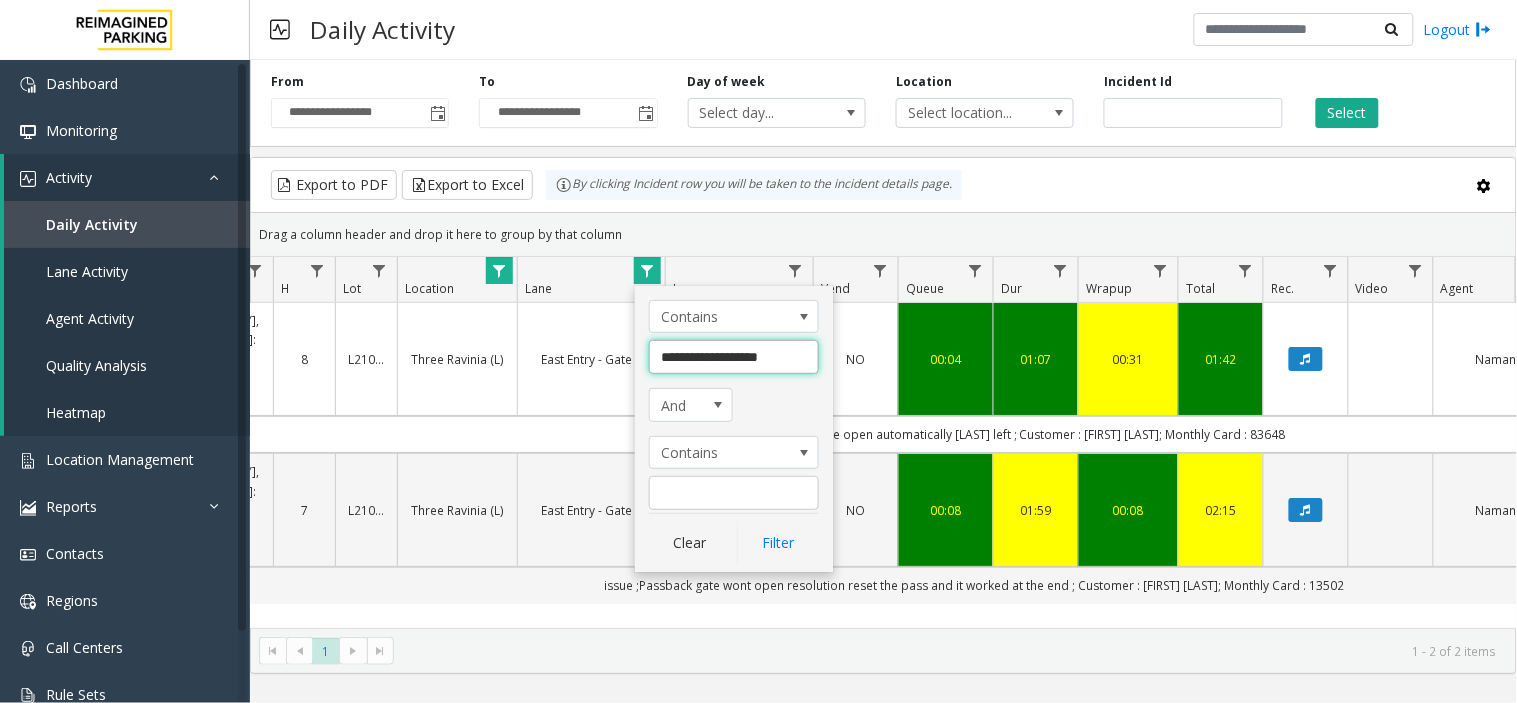 drag, startPoint x: 786, startPoint y: 363, endPoint x: 663, endPoint y: 357, distance: 123.146255 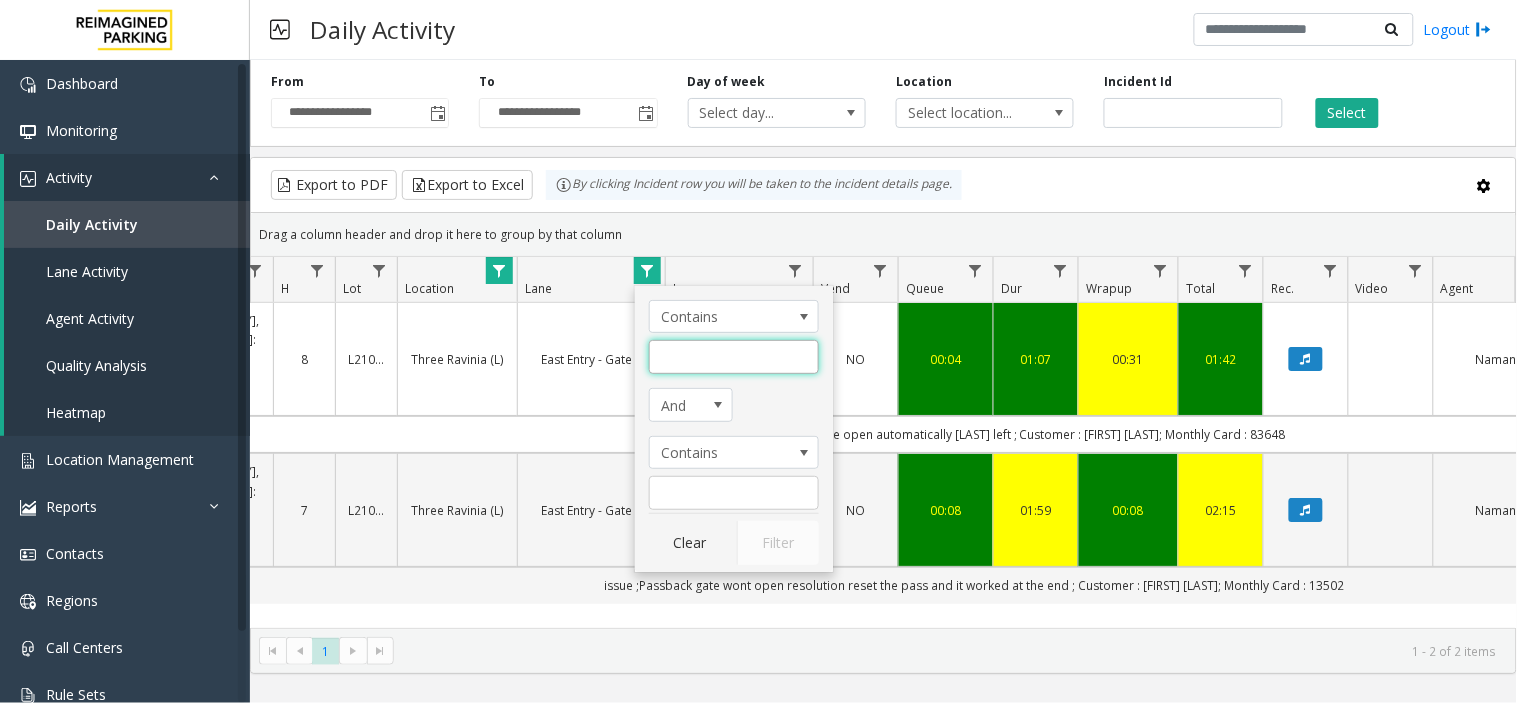 click 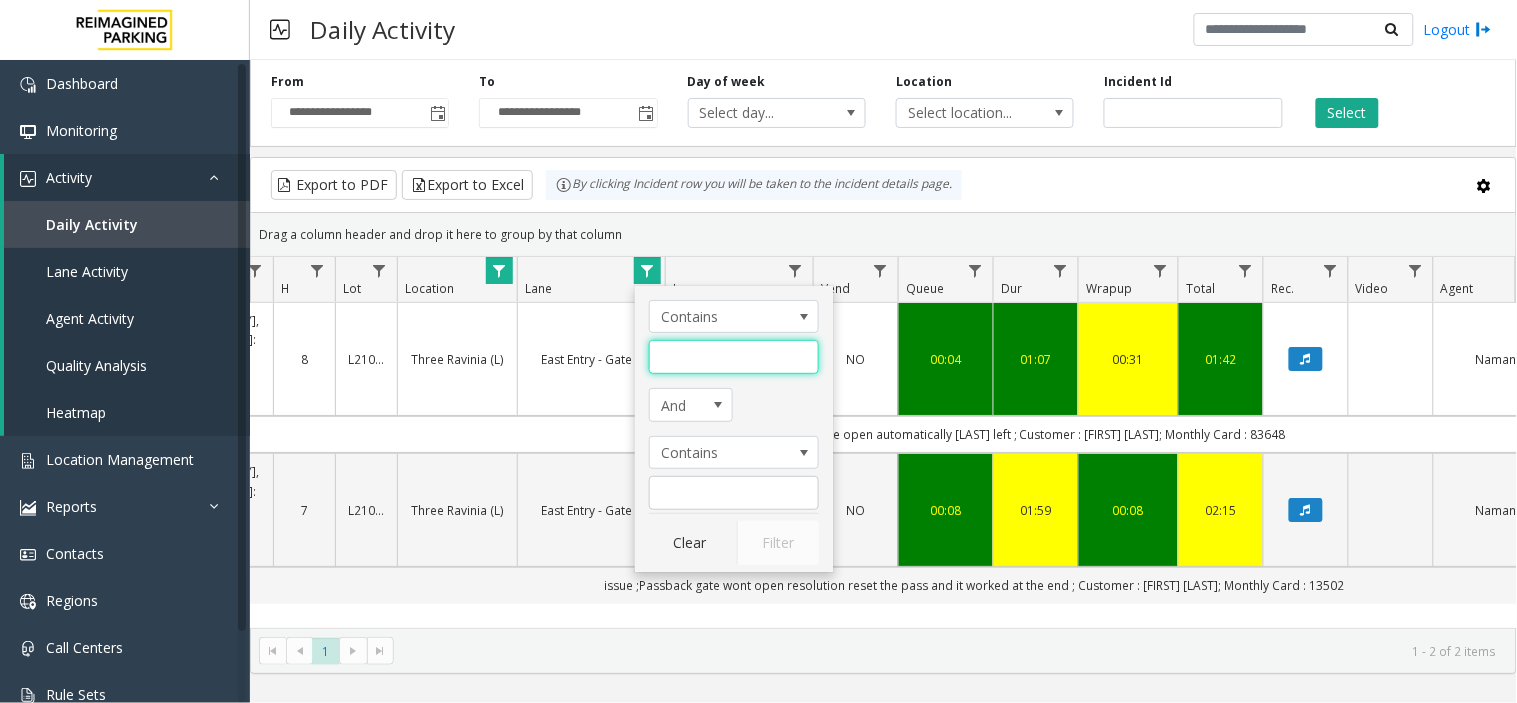 paste on "**********" 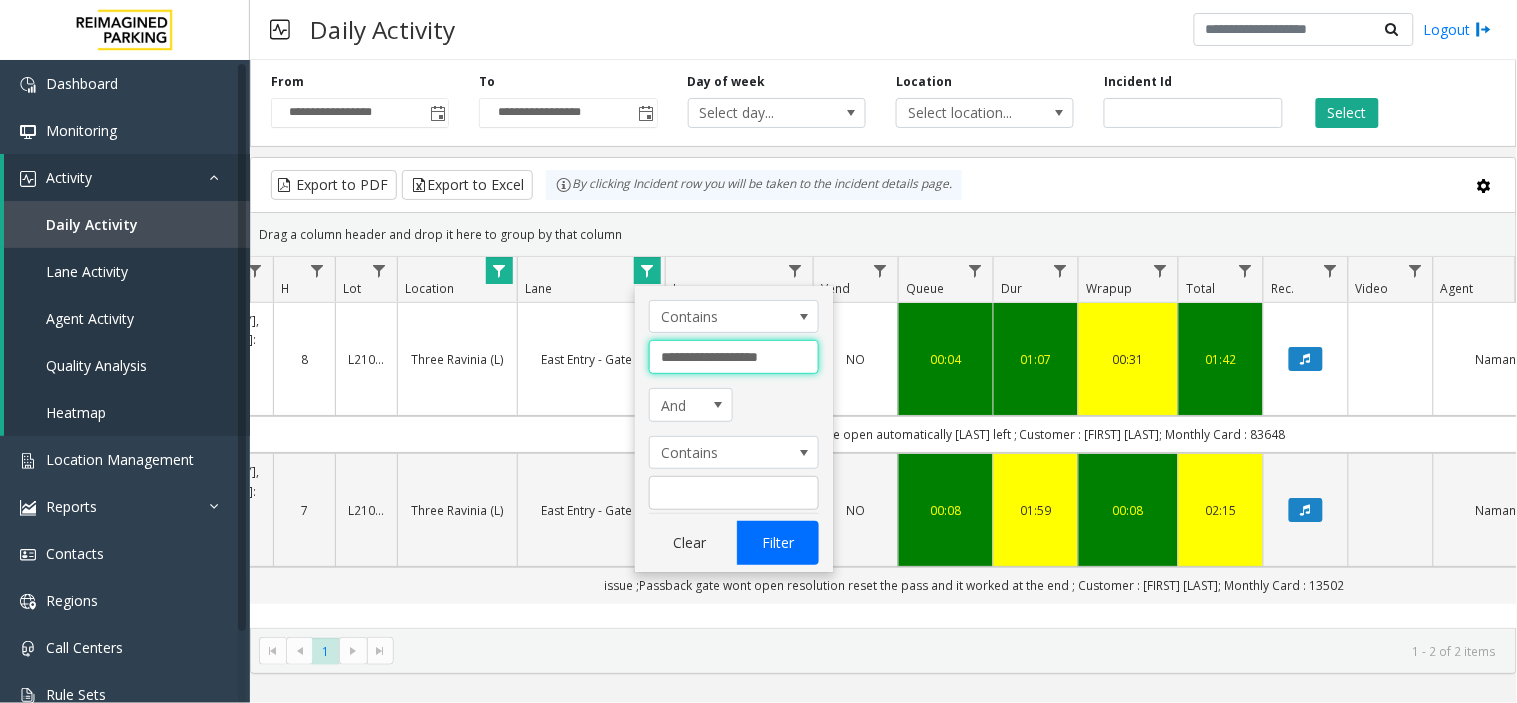 type on "**********" 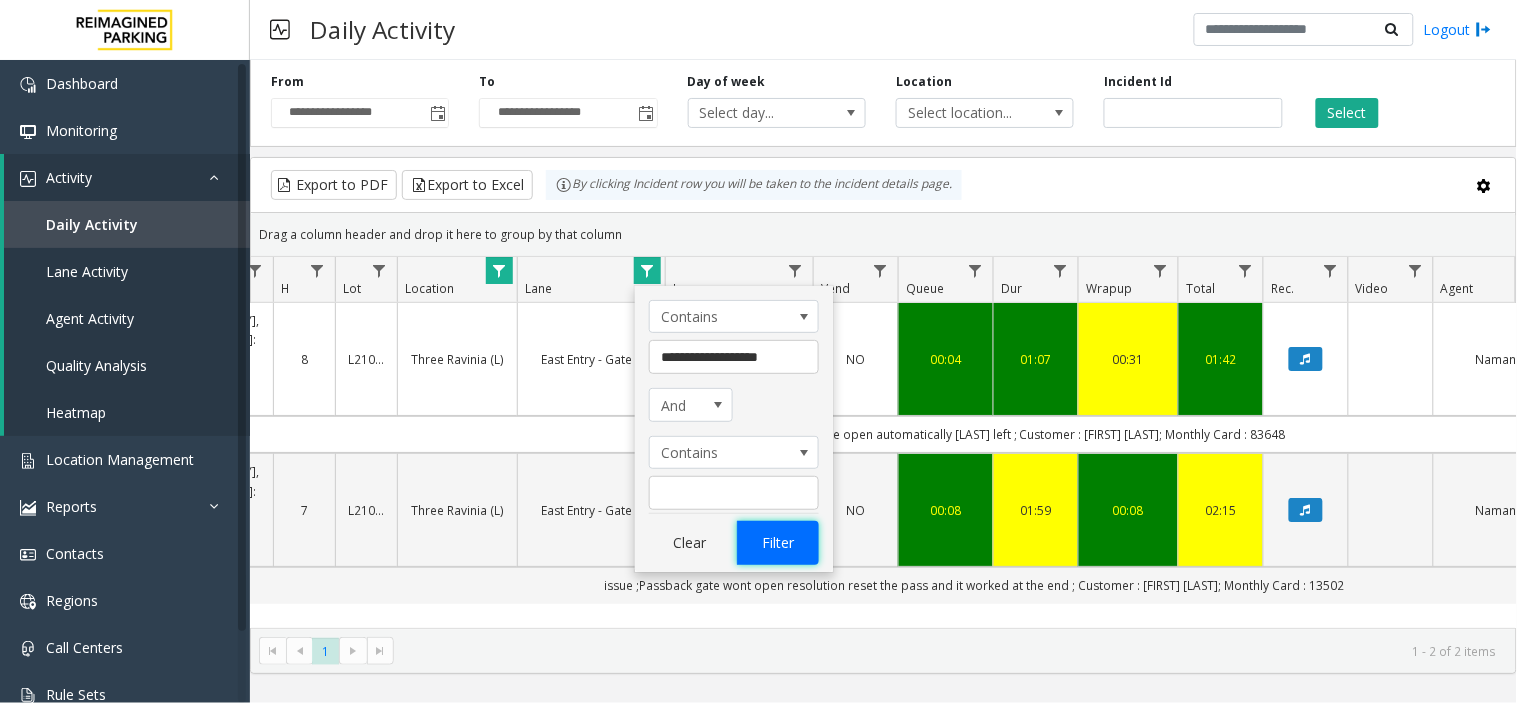 click on "Filter" 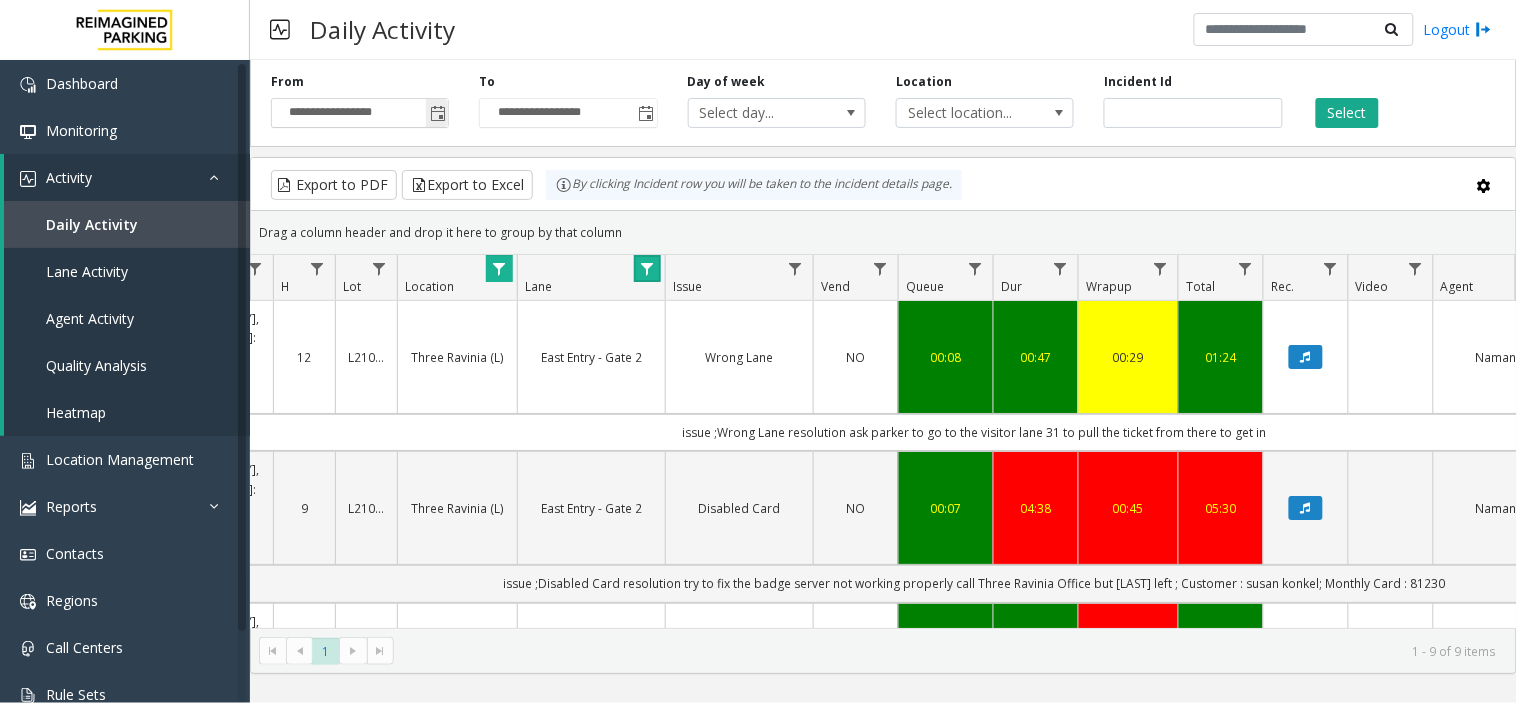 click 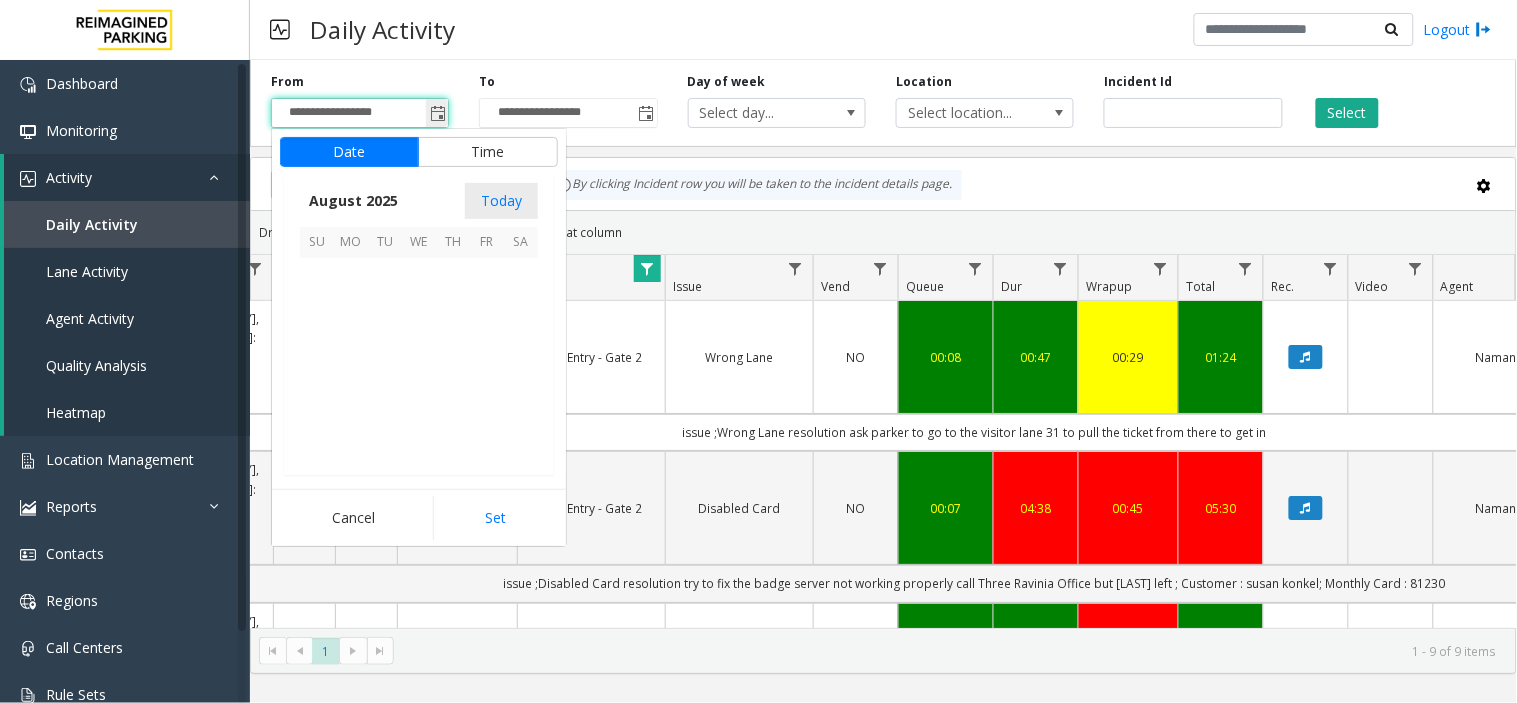 scroll, scrollTop: 358592, scrollLeft: 0, axis: vertical 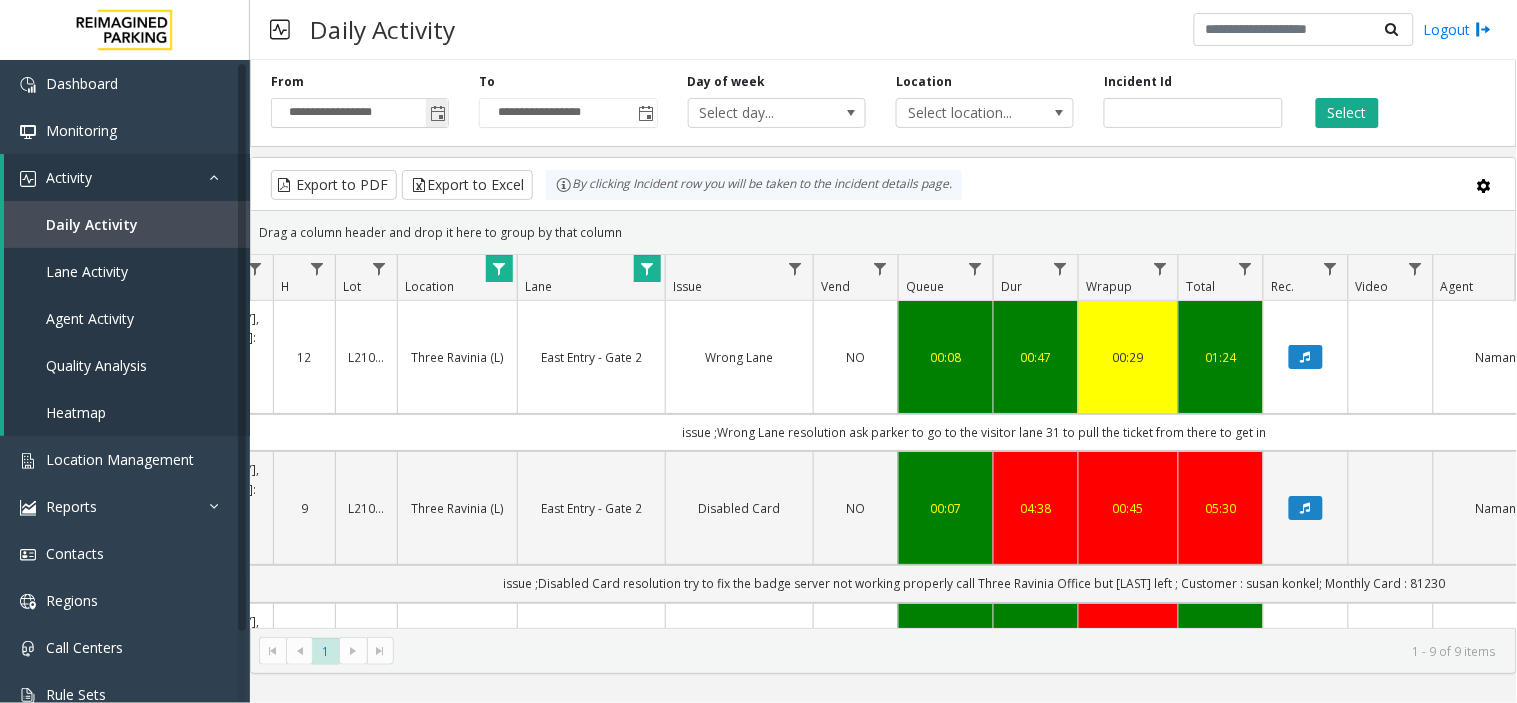 click 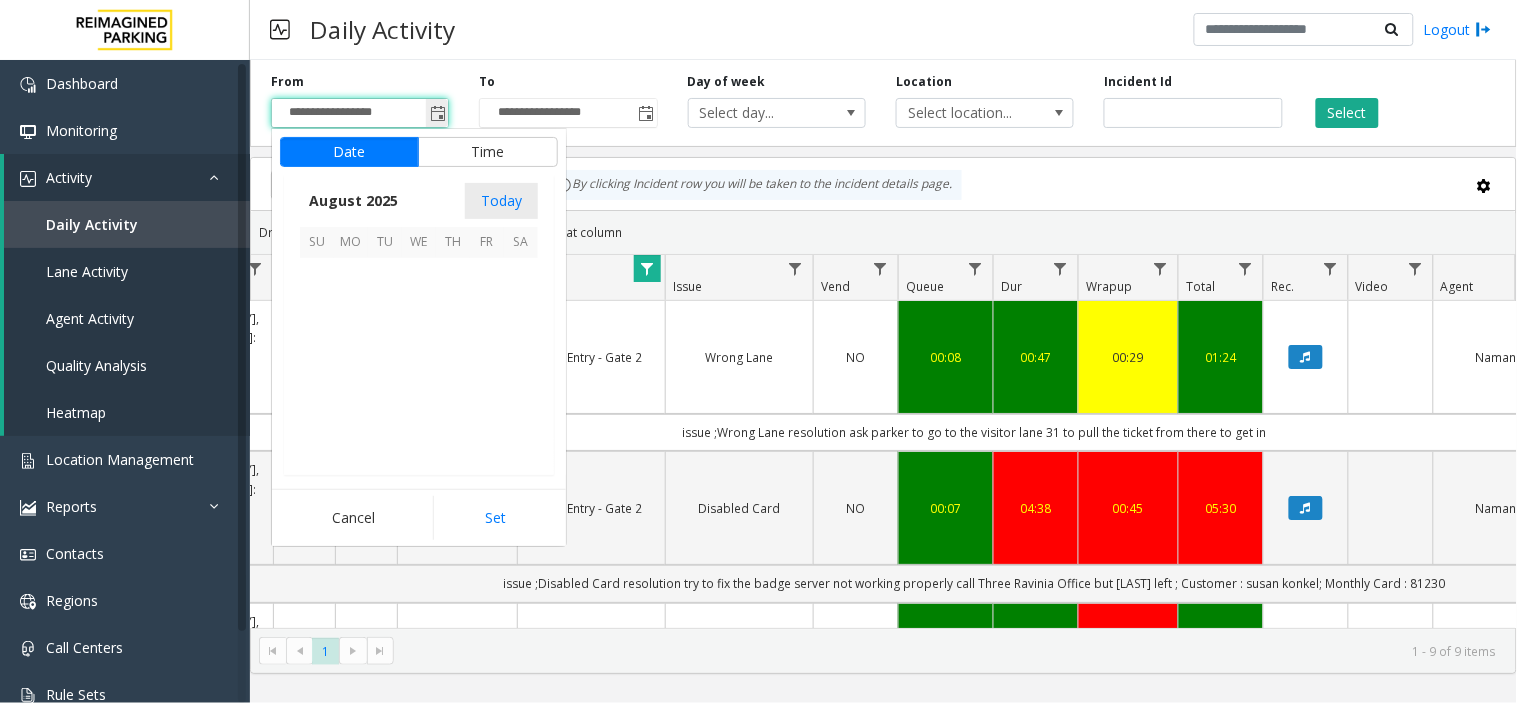 scroll, scrollTop: 358592, scrollLeft: 0, axis: vertical 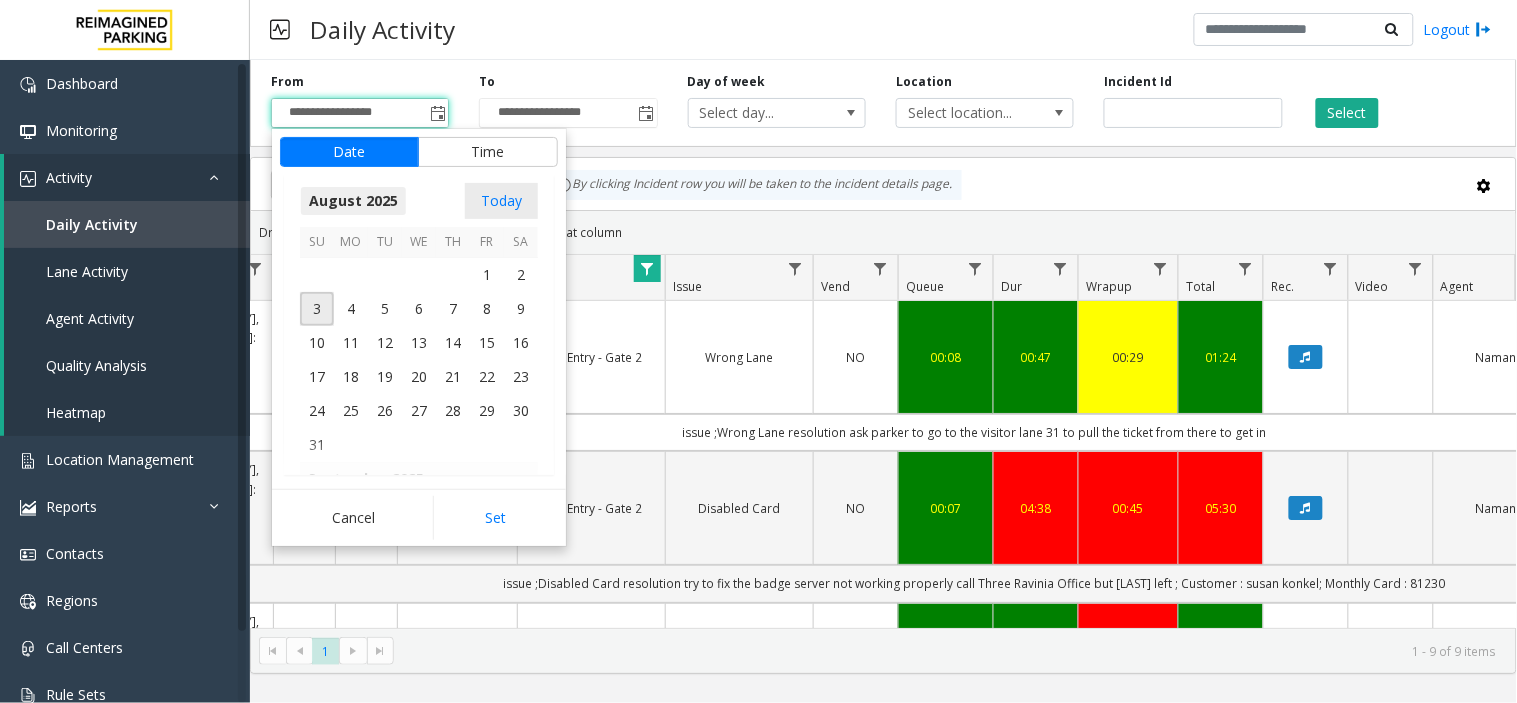 click on "August 2025" at bounding box center [353, 201] 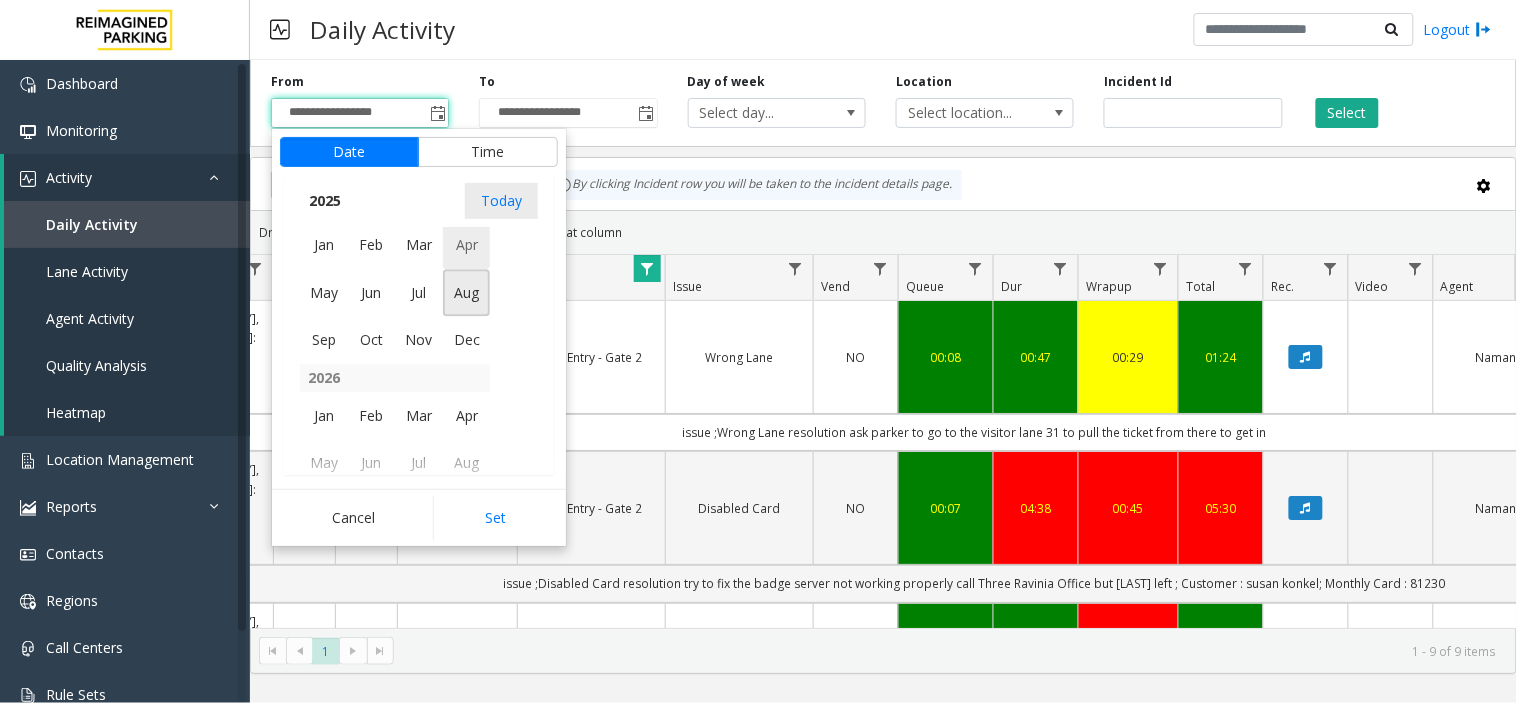 click on "Apr" at bounding box center [467, 245] 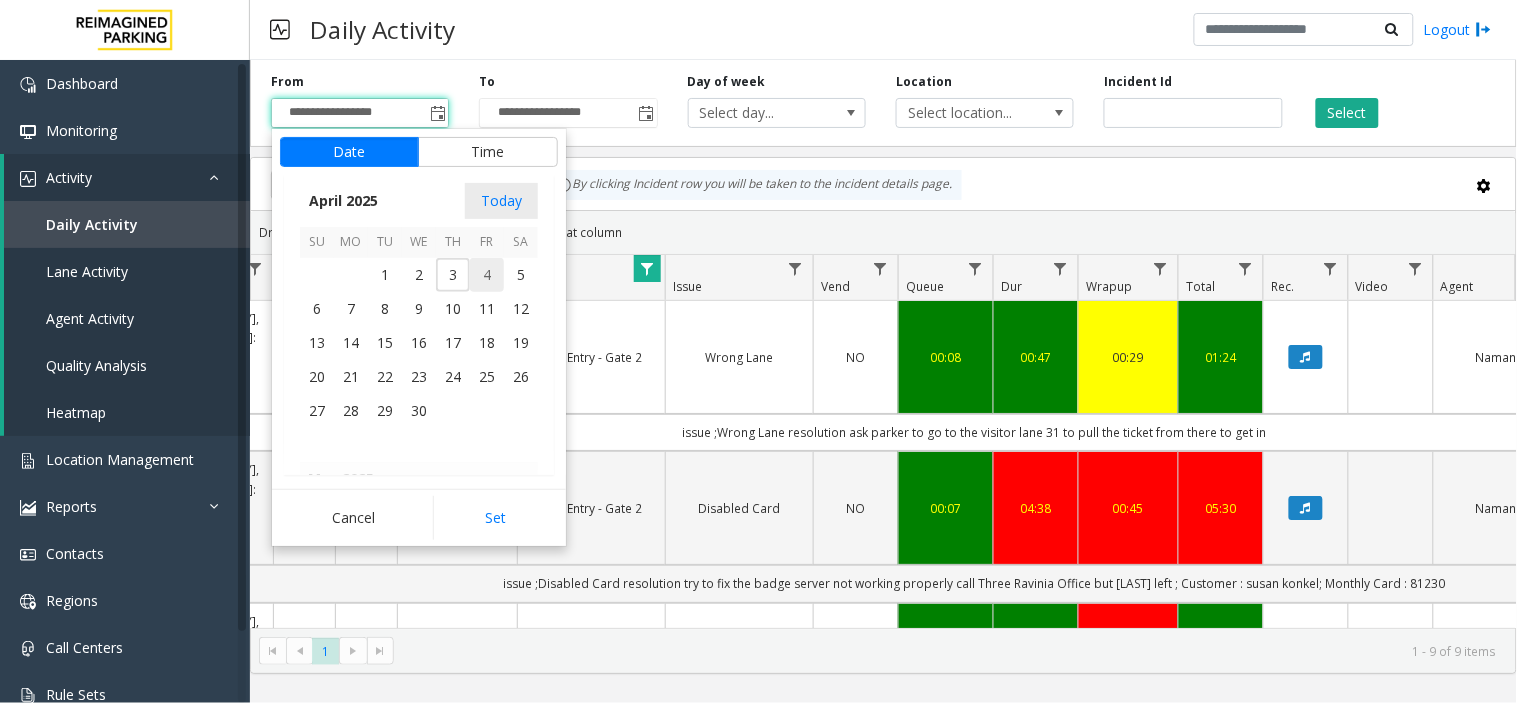 click on "4" at bounding box center [487, 275] 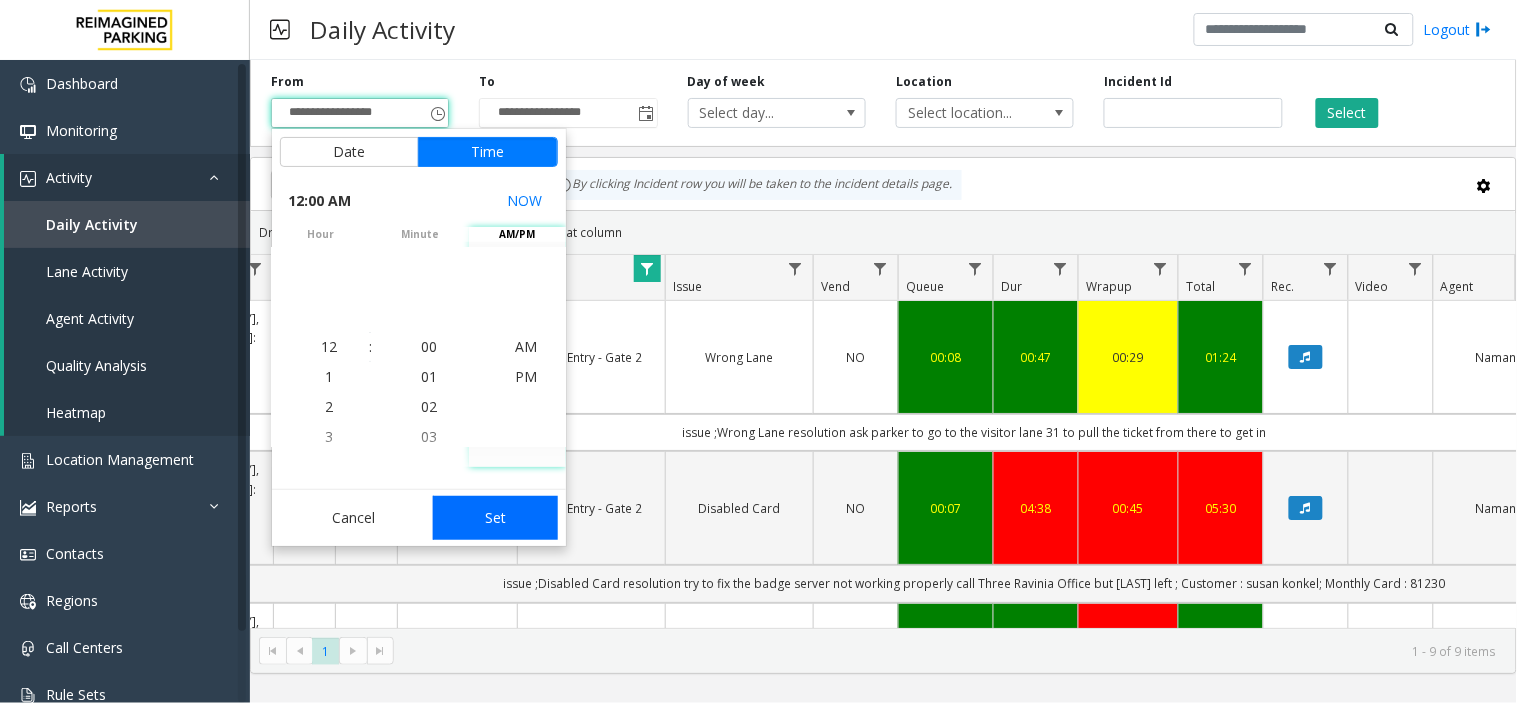 click on "Set" 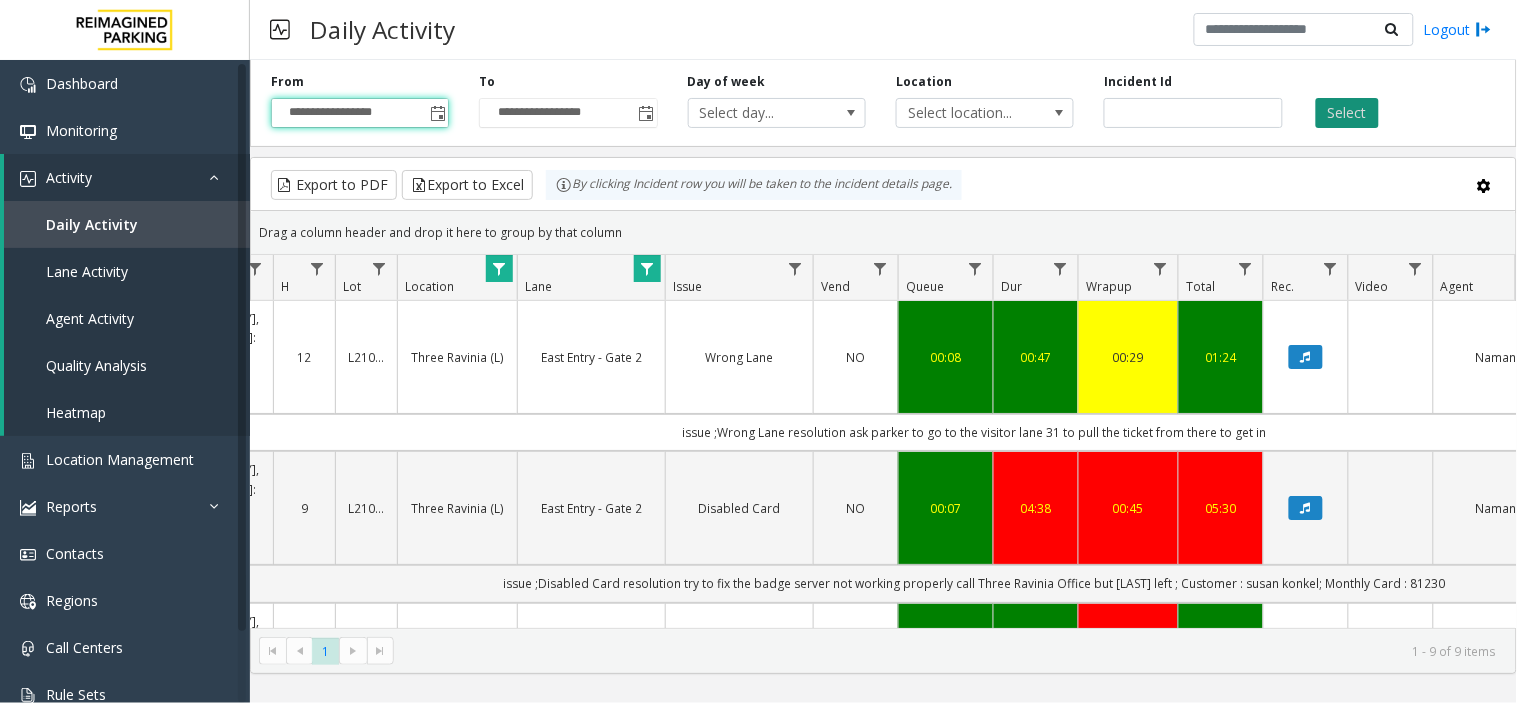 click on "Select" 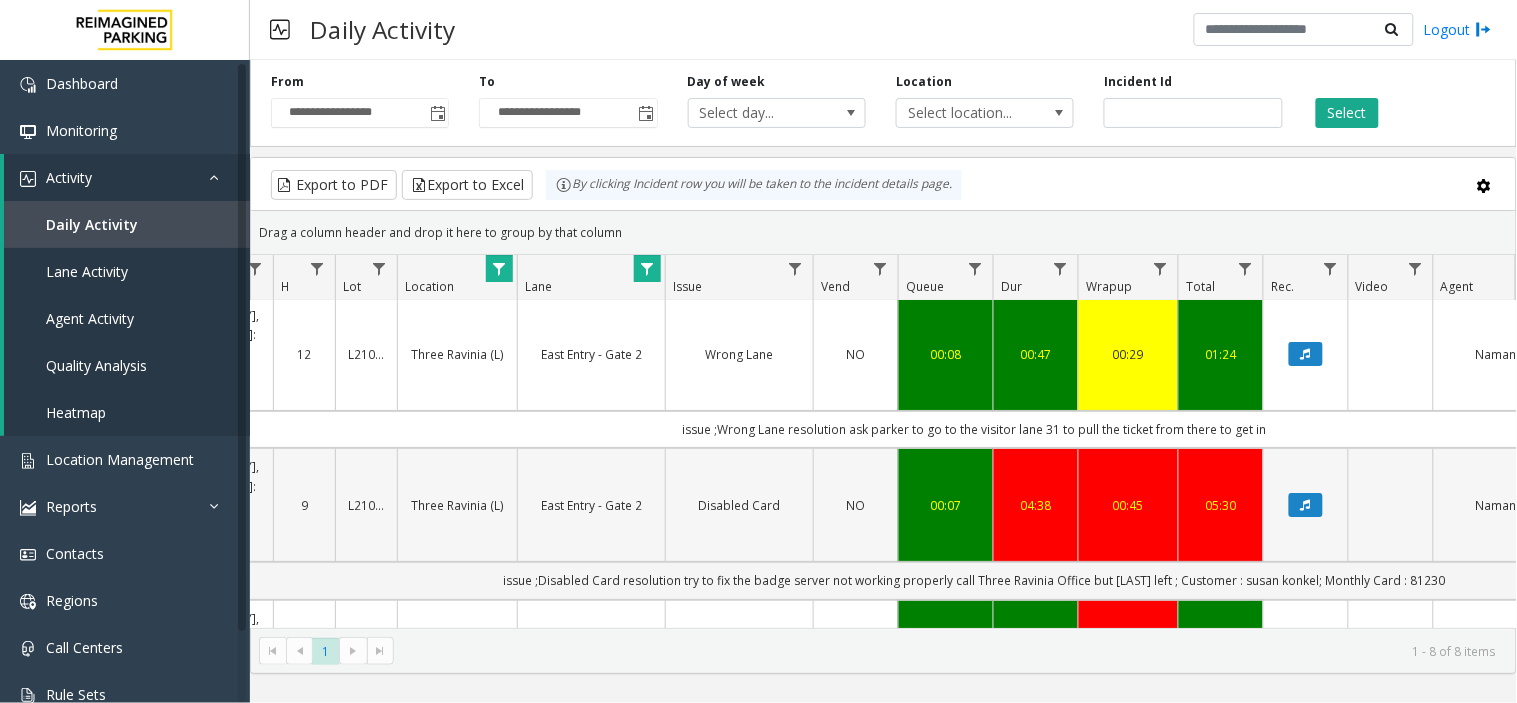scroll, scrollTop: 0, scrollLeft: 210, axis: horizontal 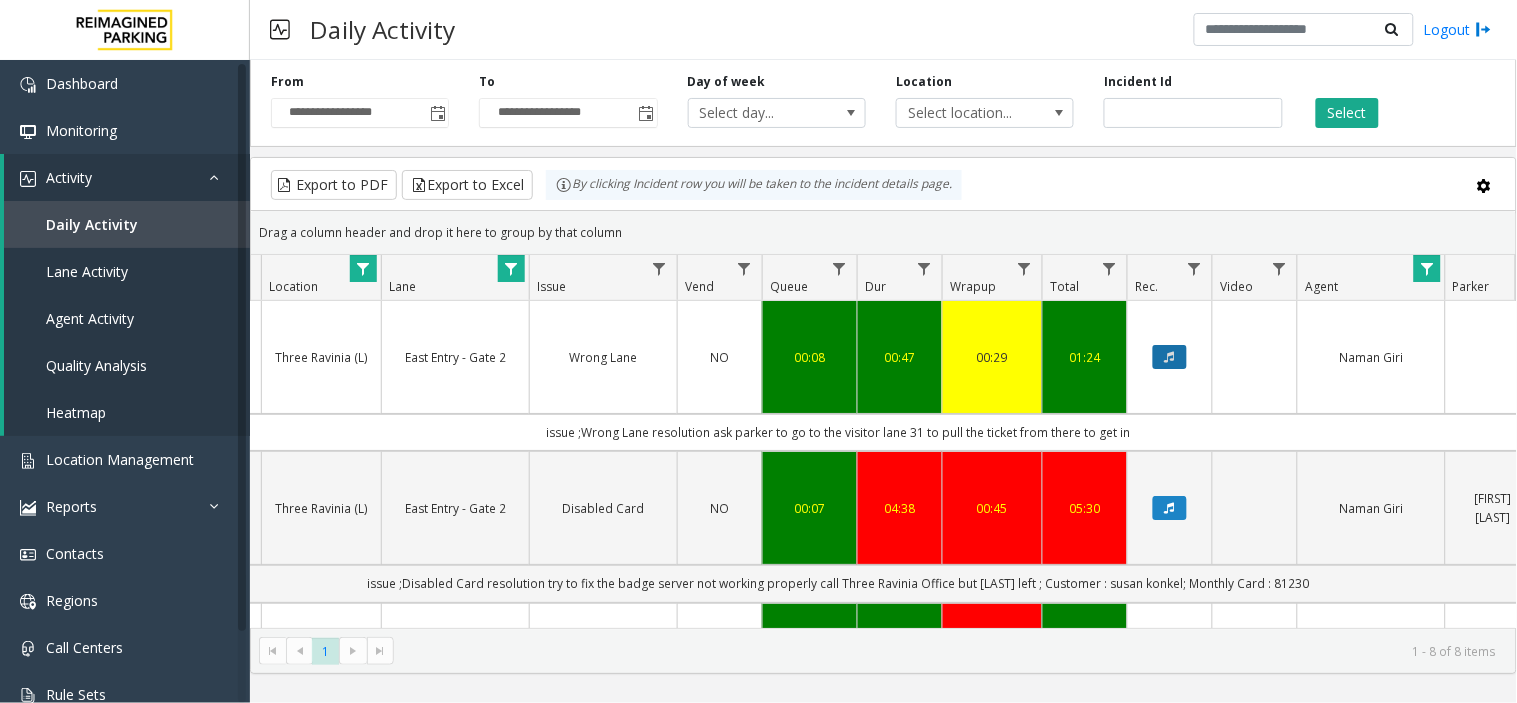 click 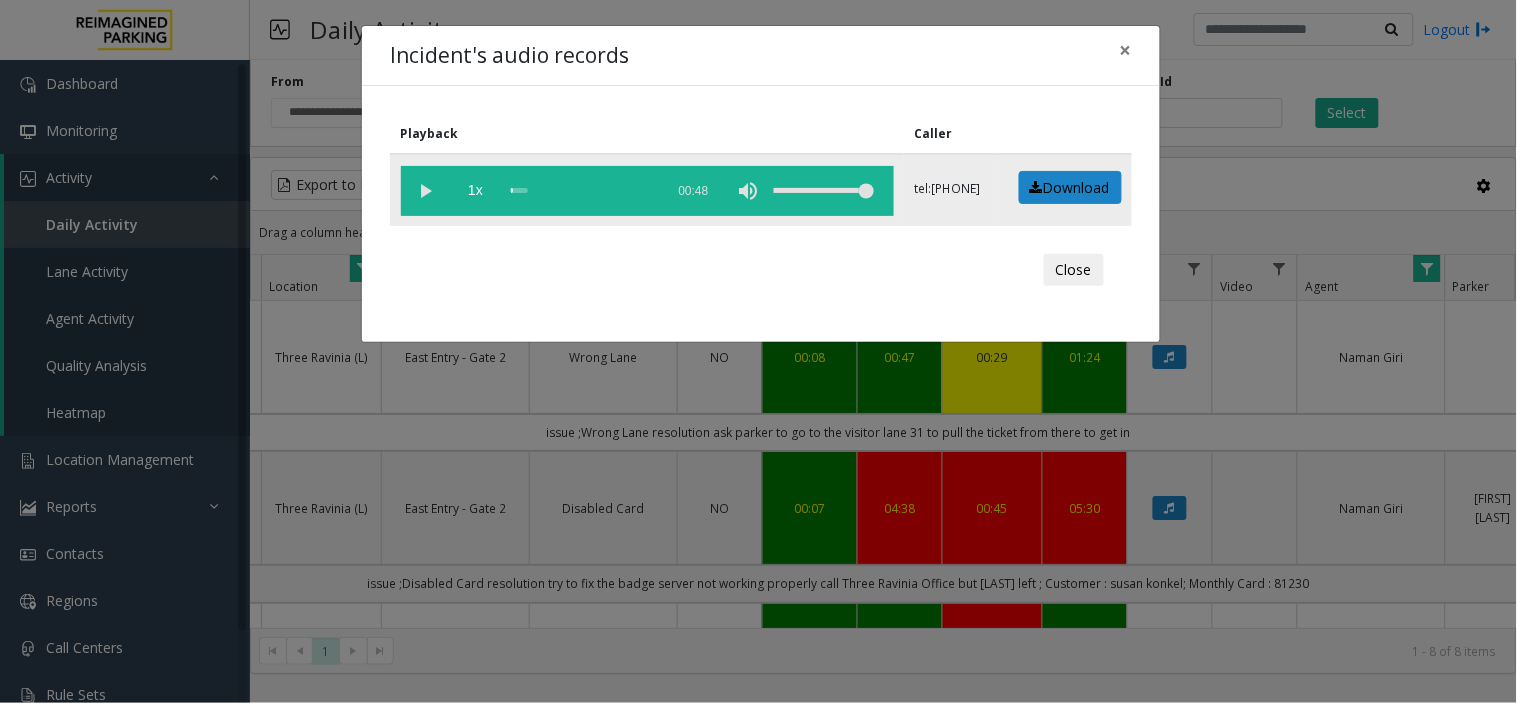 click 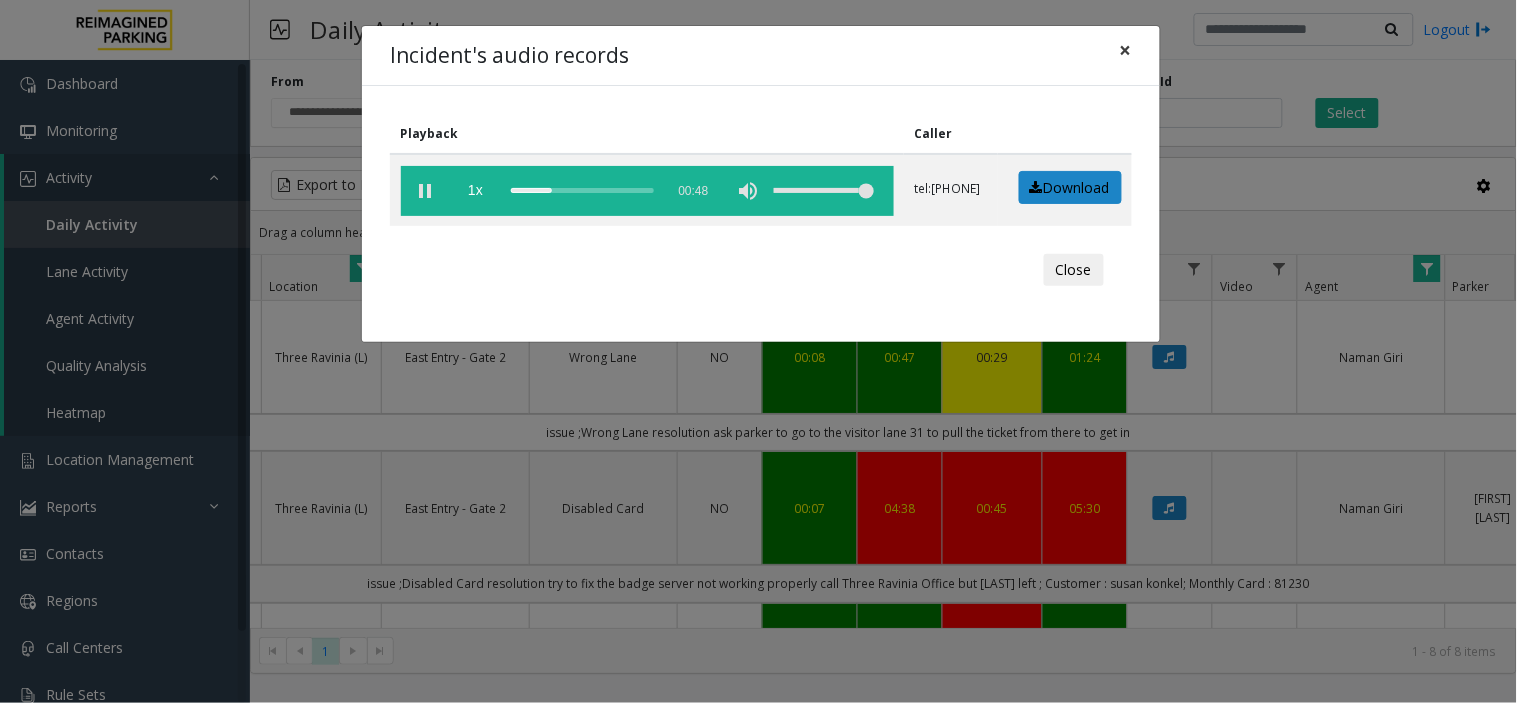 click on "×" 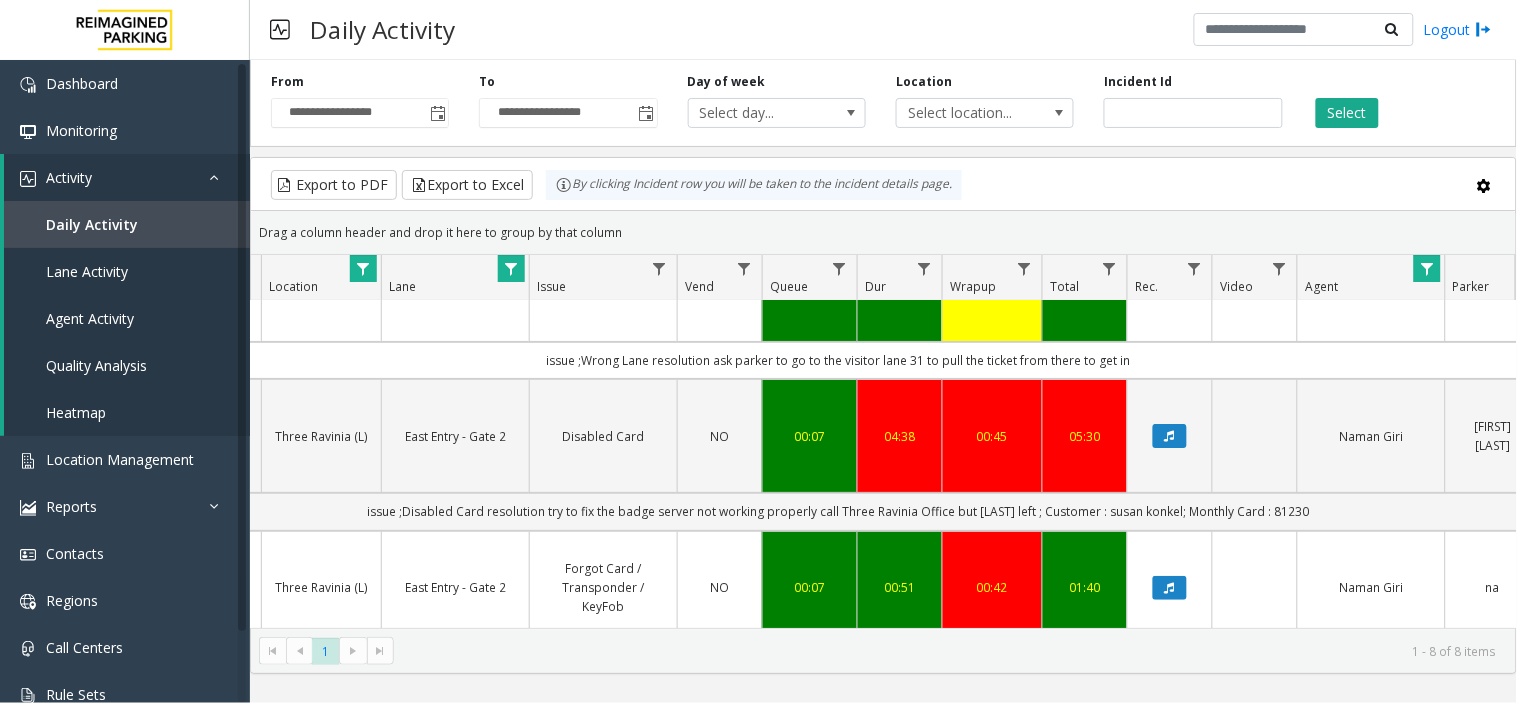 scroll, scrollTop: 111, scrollLeft: 346, axis: both 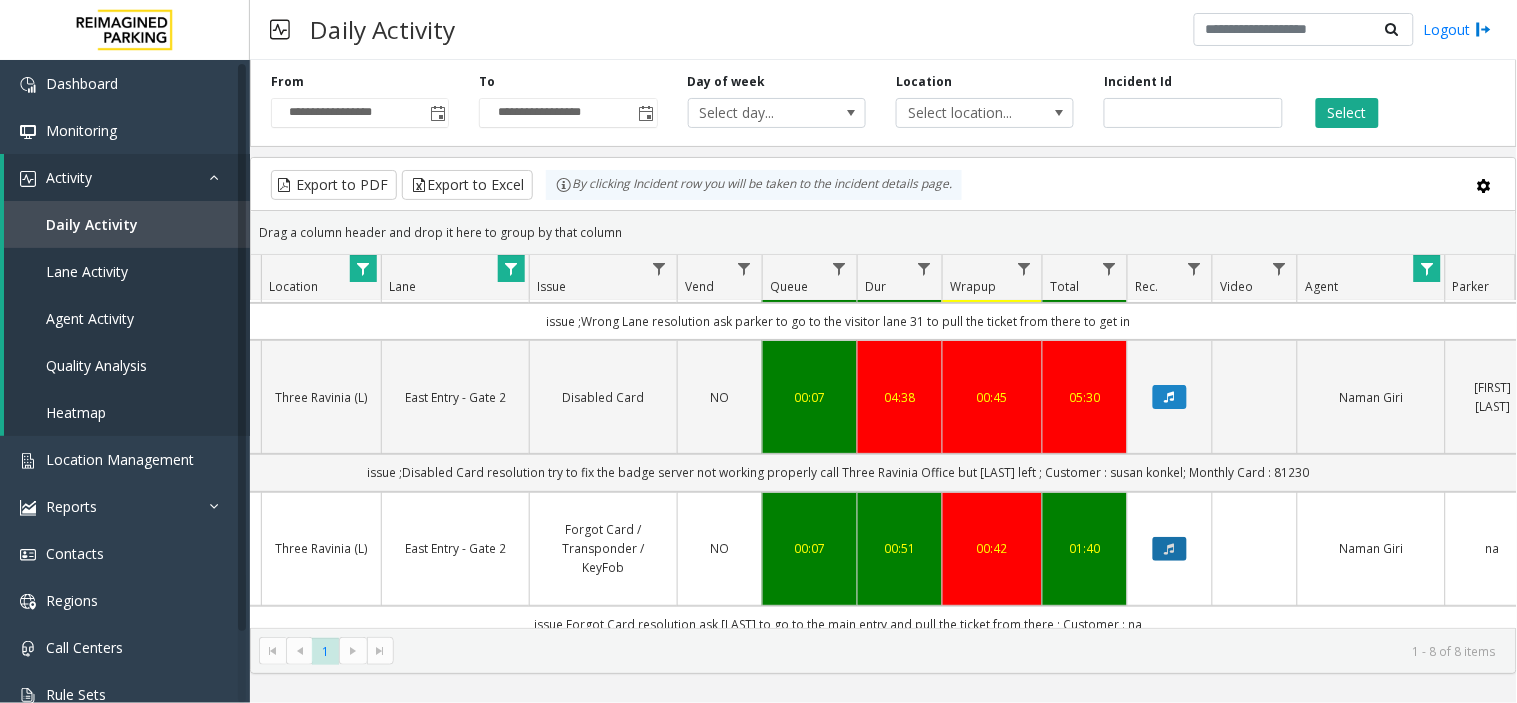 click 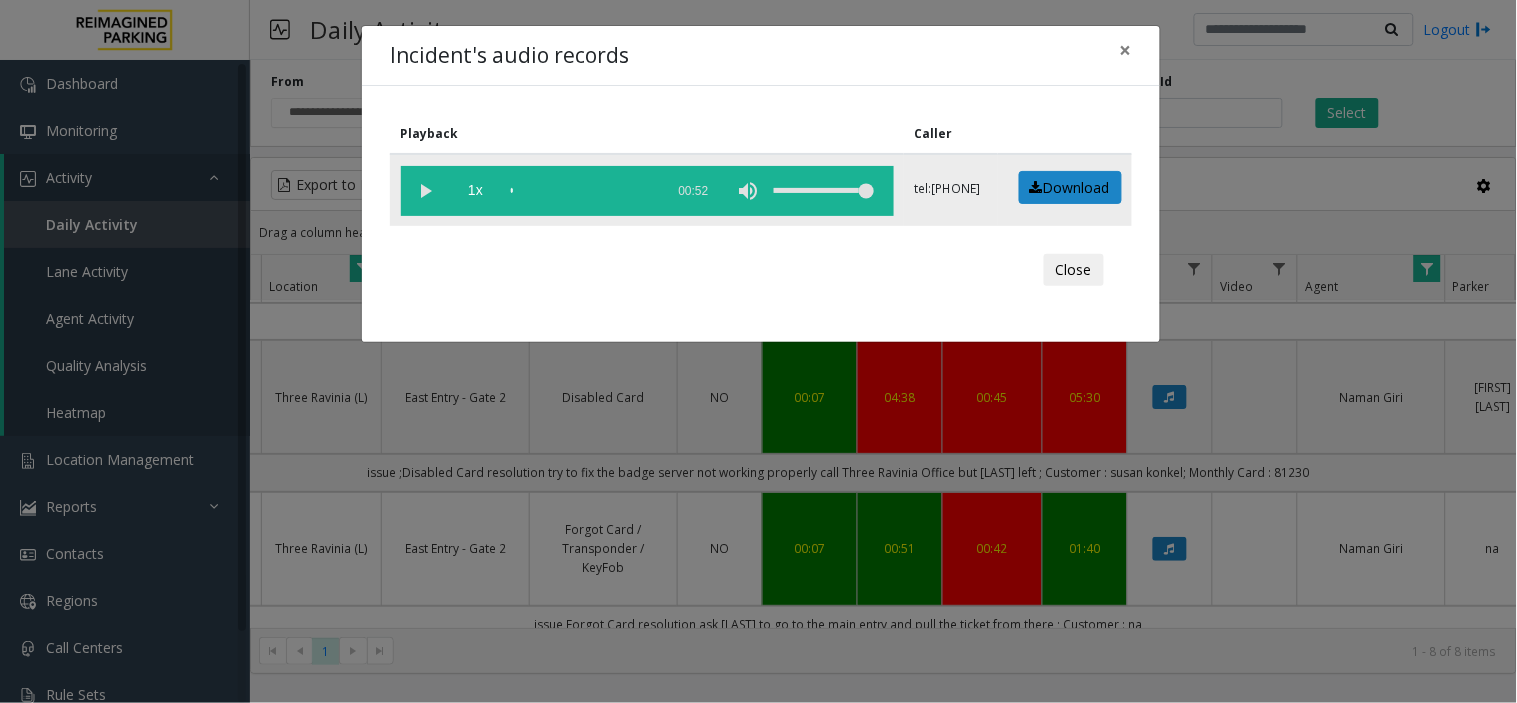 click 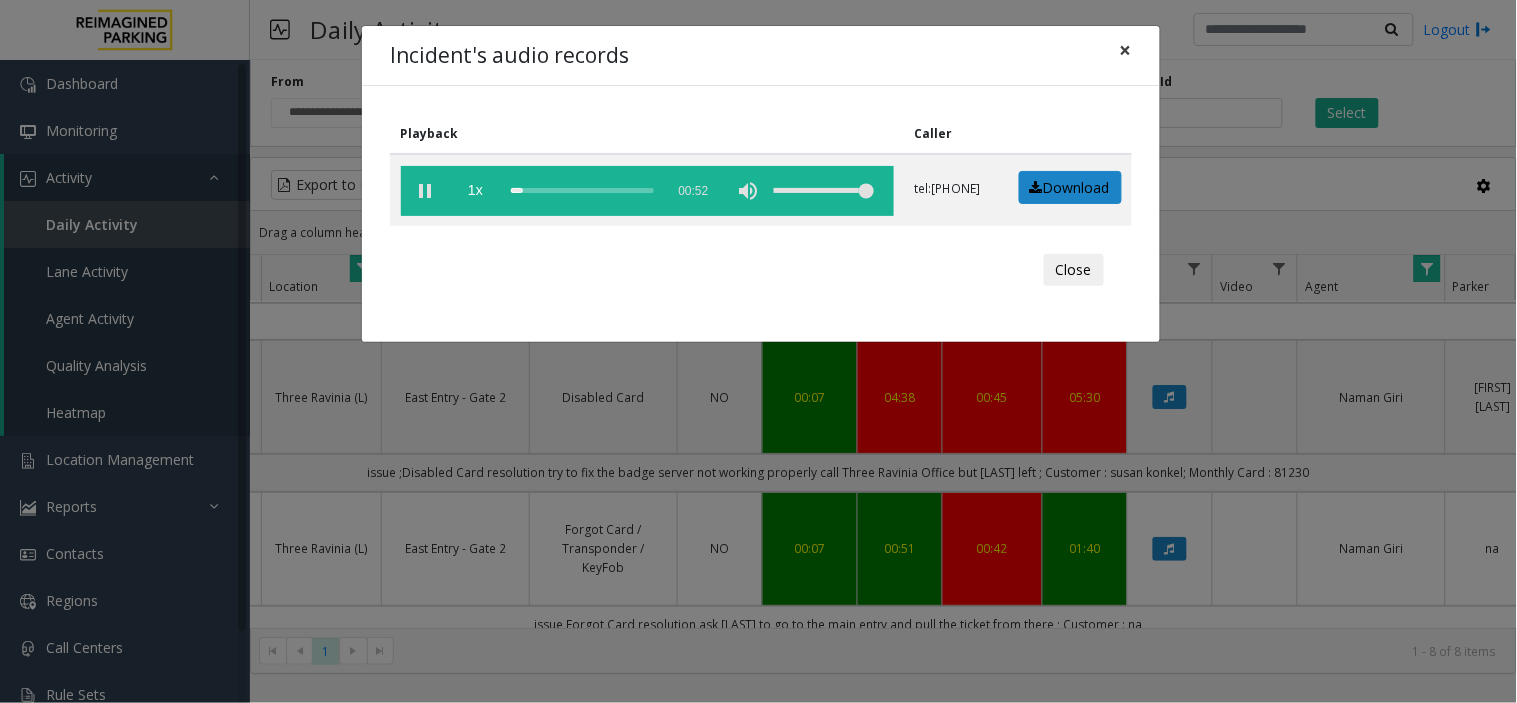 click on "×" 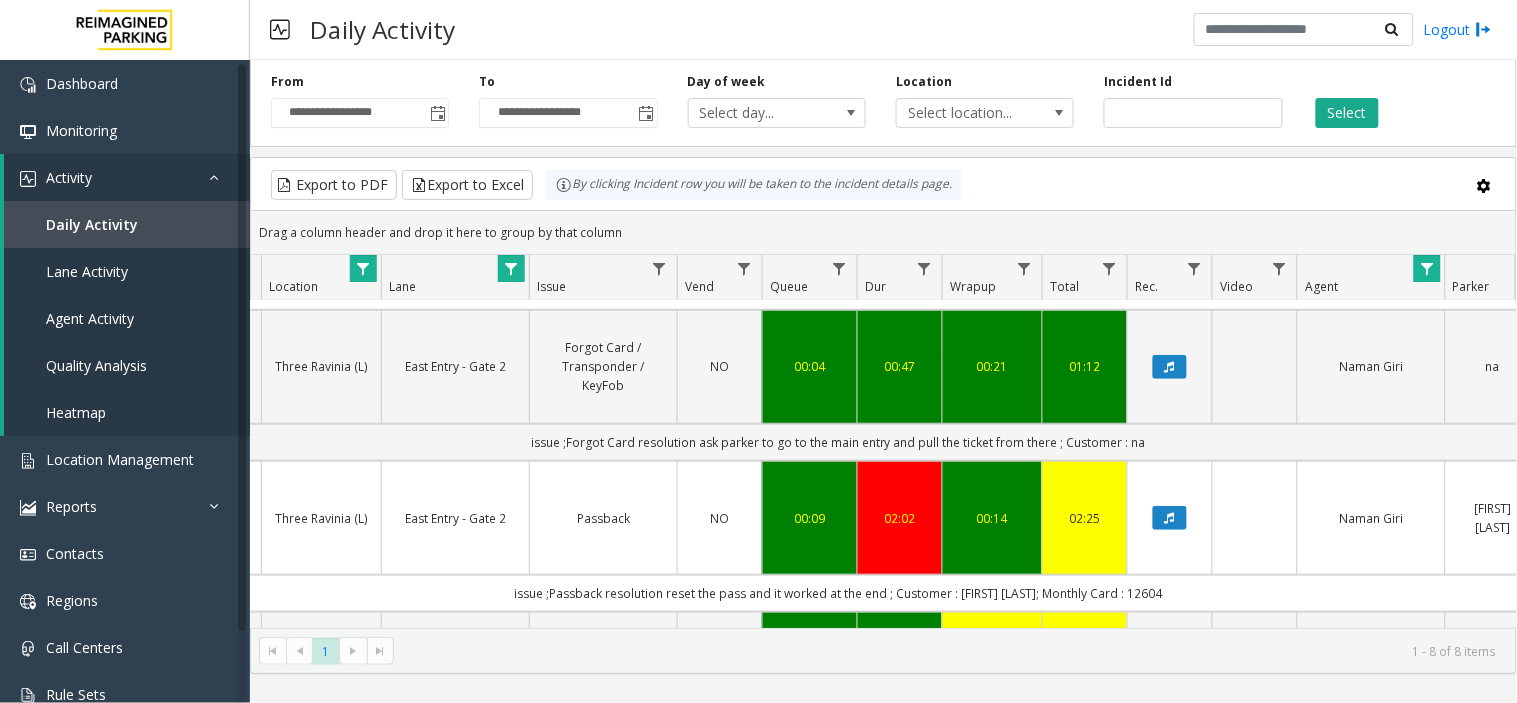 scroll, scrollTop: 496, scrollLeft: 346, axis: both 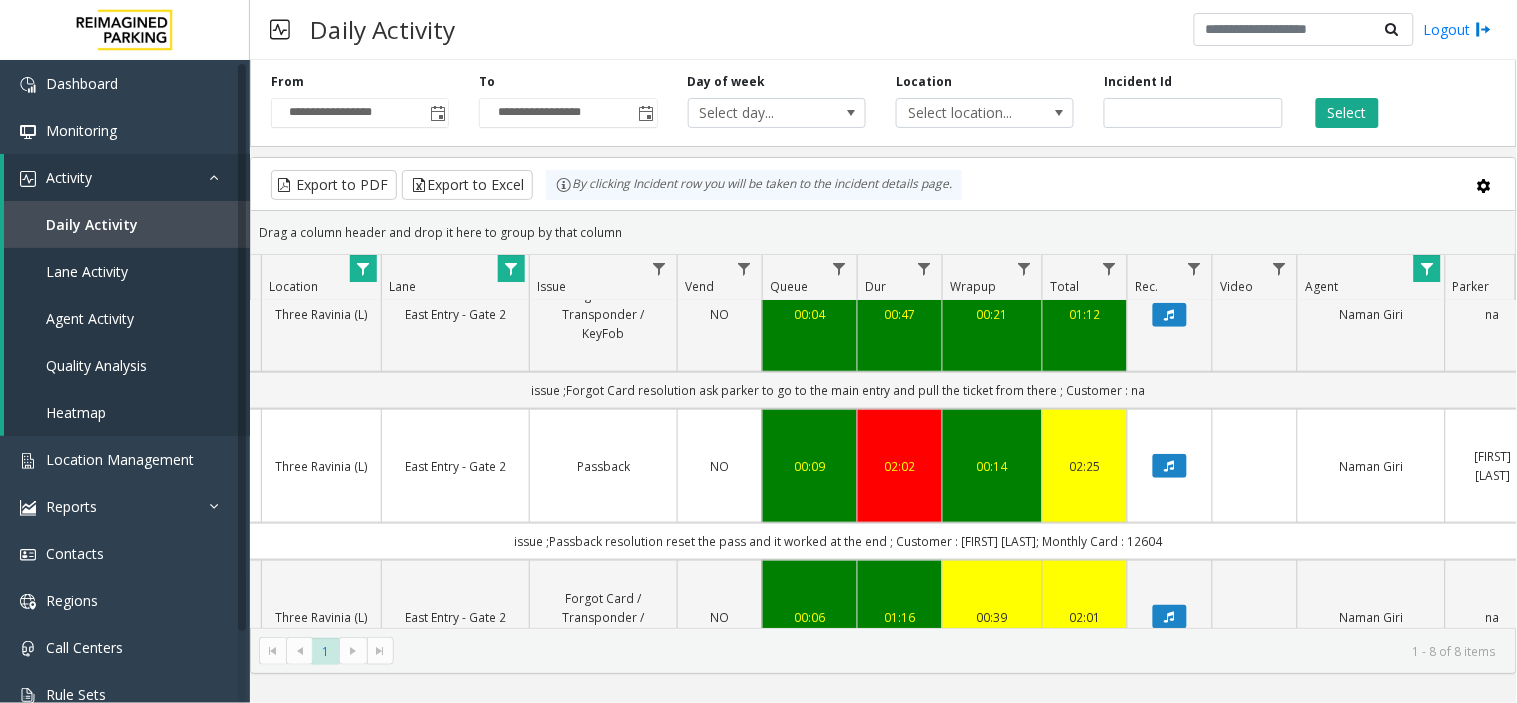 click 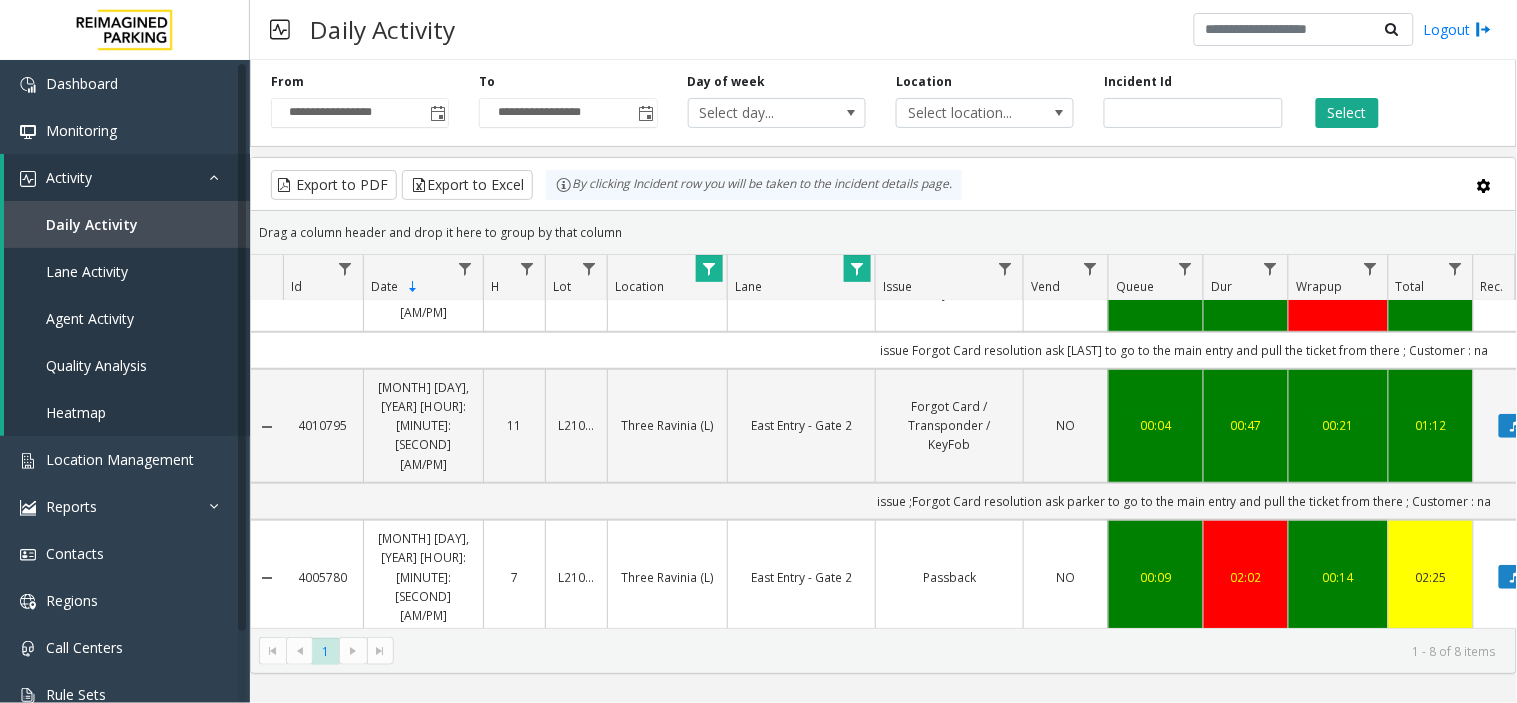scroll, scrollTop: 496, scrollLeft: 0, axis: vertical 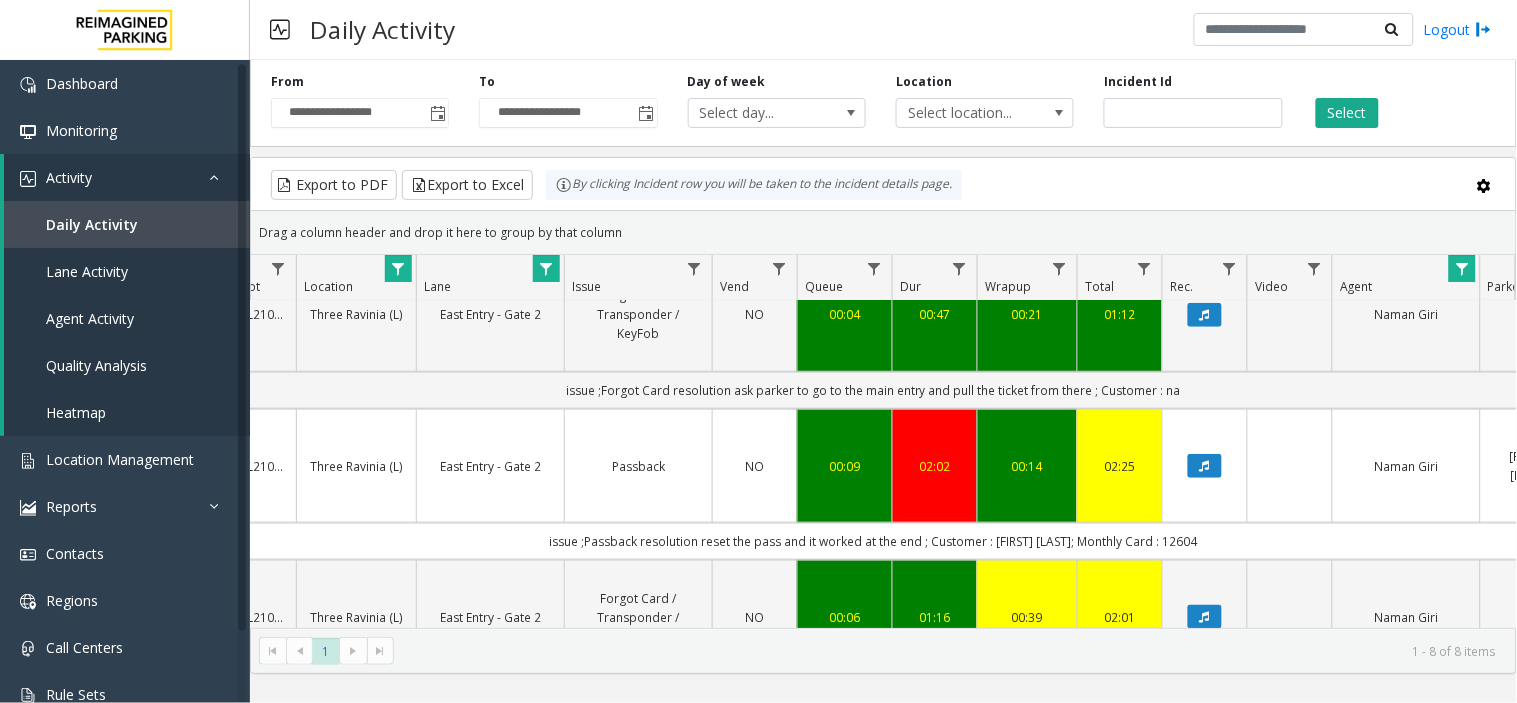 click 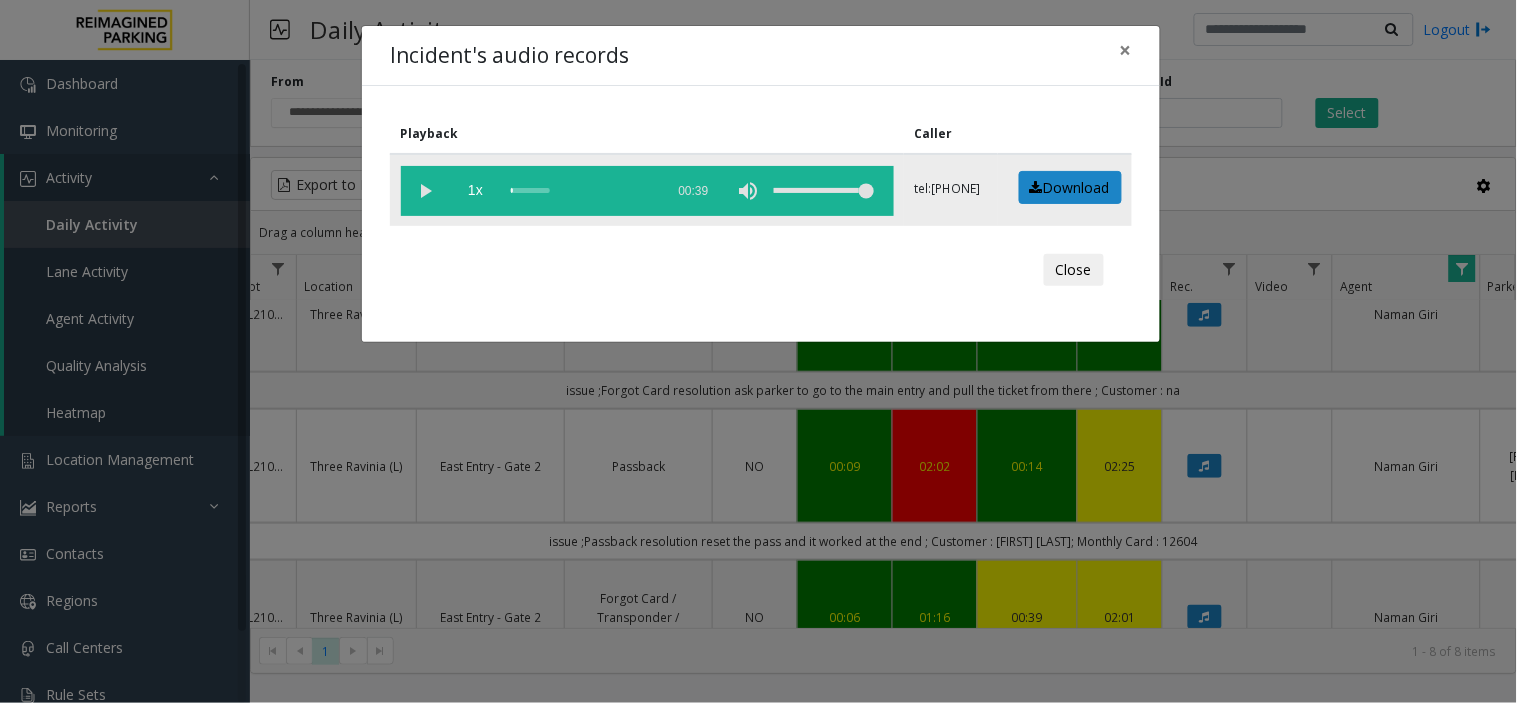 click 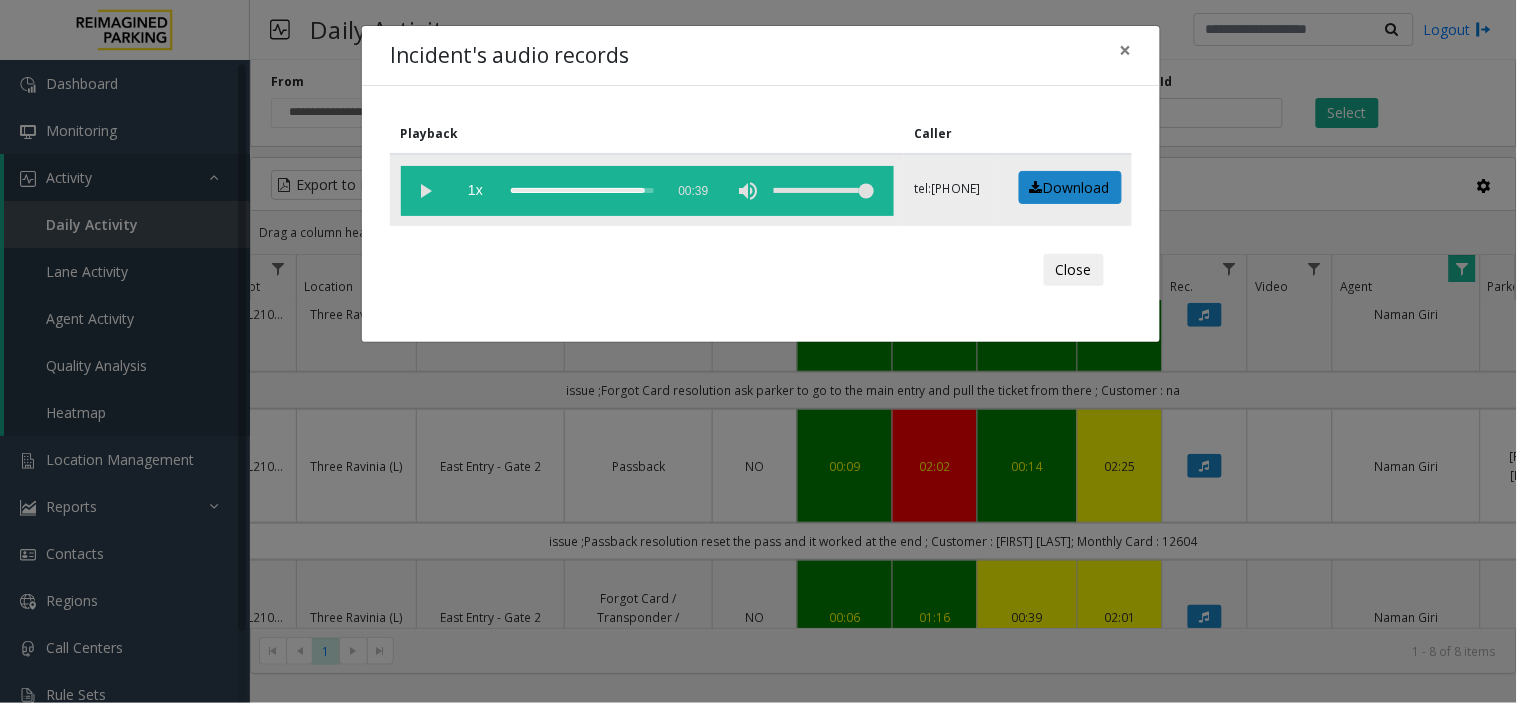 click 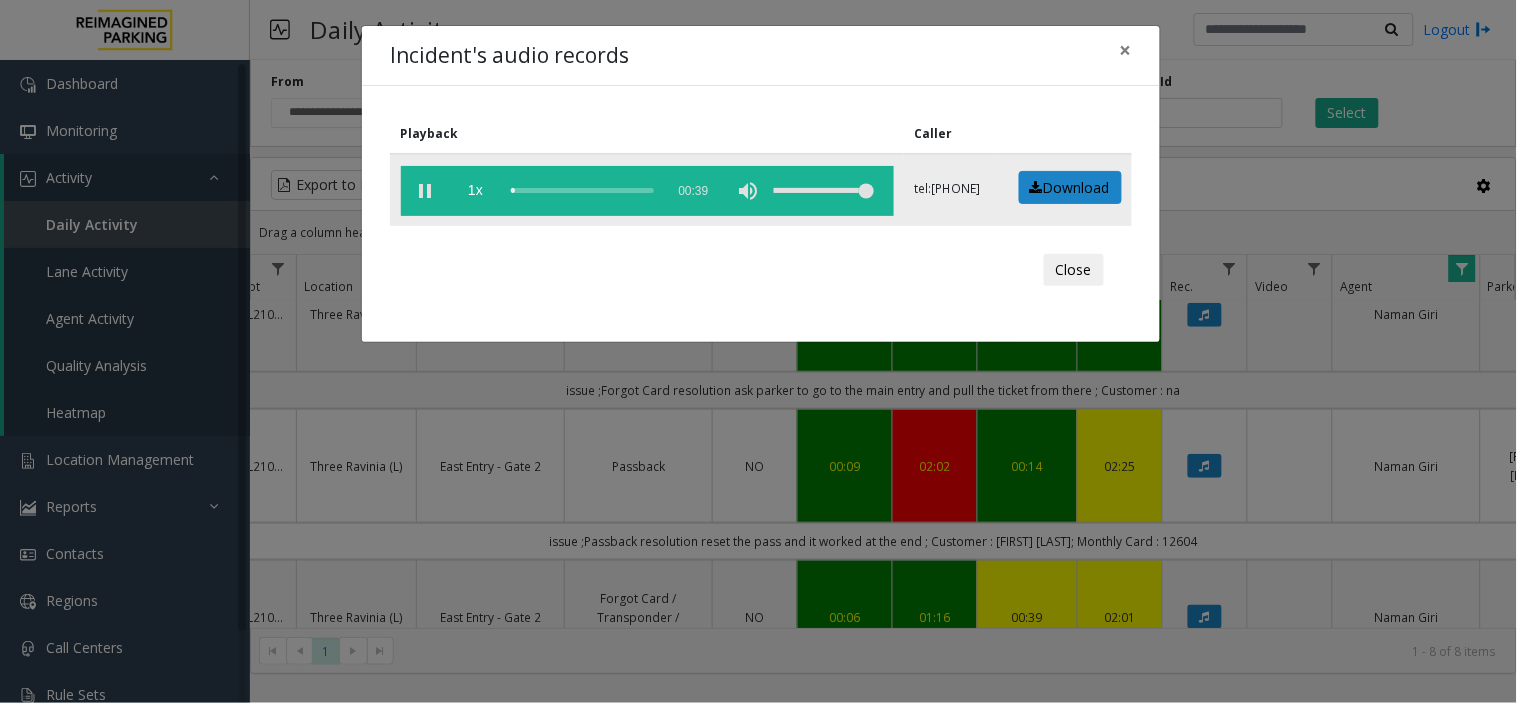 click 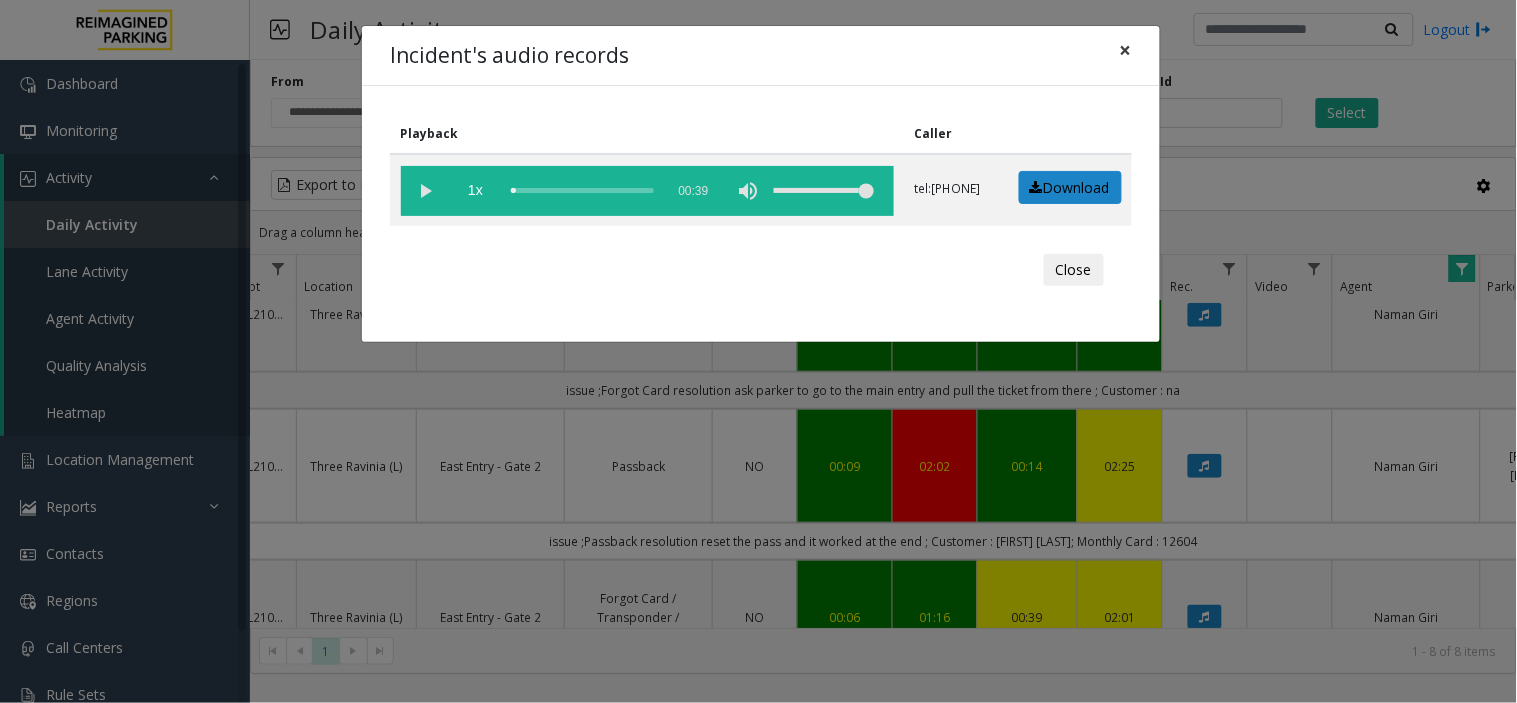 click on "×" 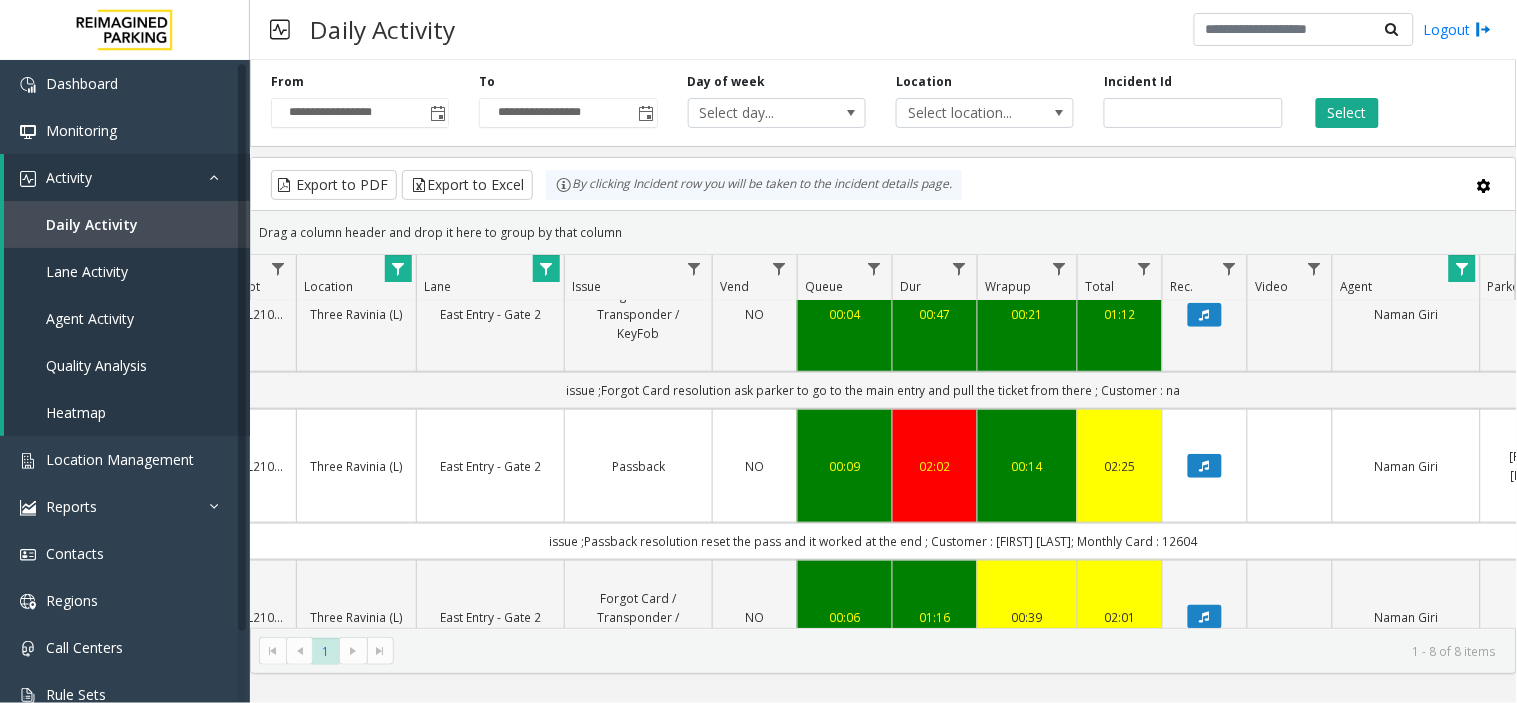 click 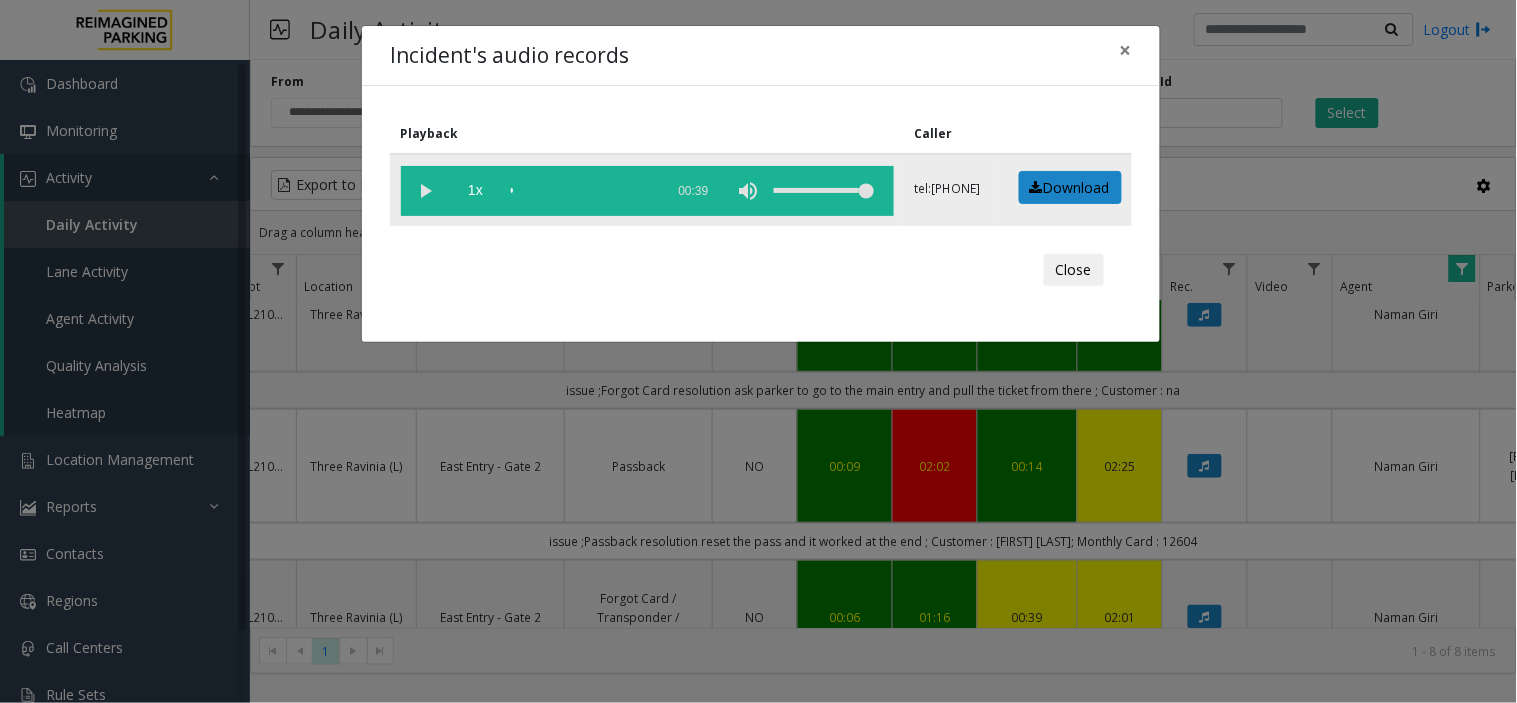 click 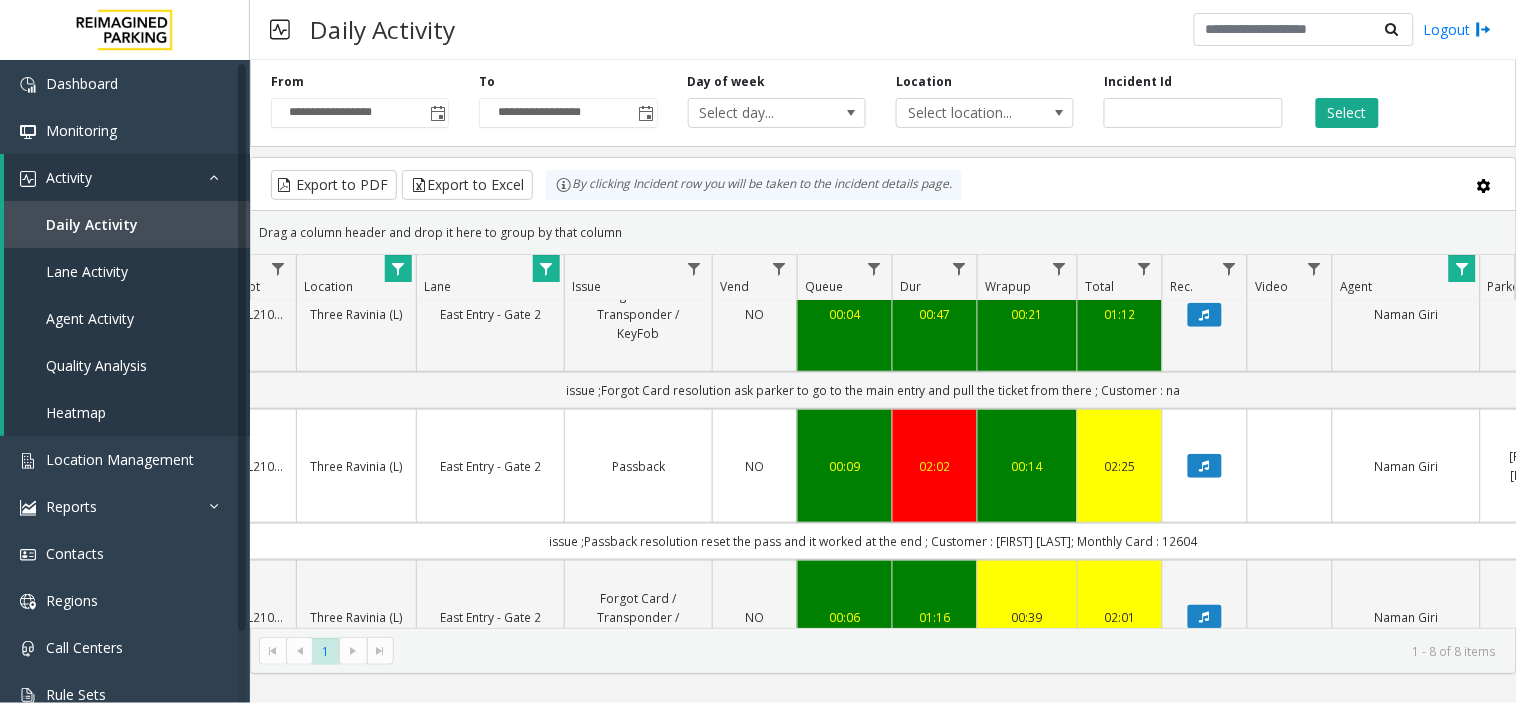 drag, startPoint x: 832, startPoint y: 435, endPoint x: 1241, endPoint y: 487, distance: 412.29236 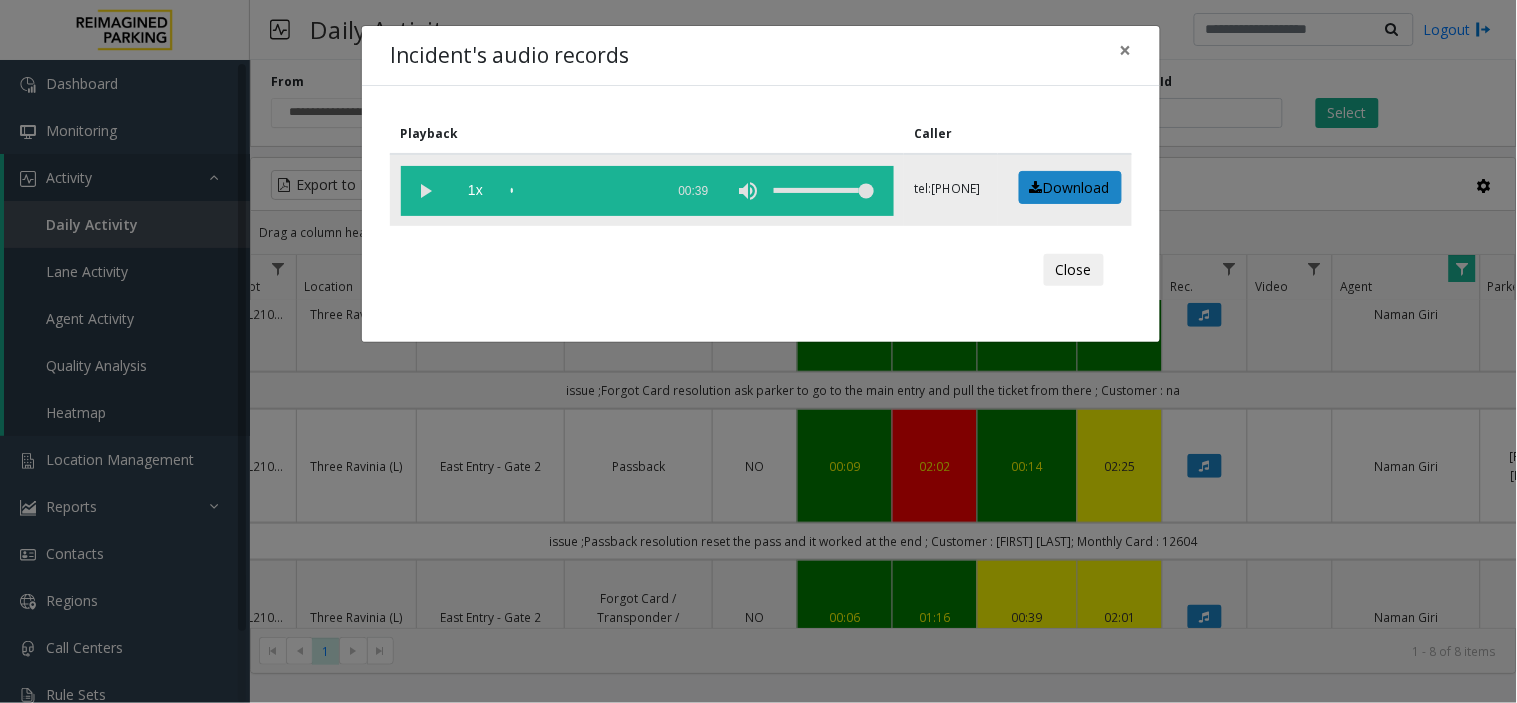 click 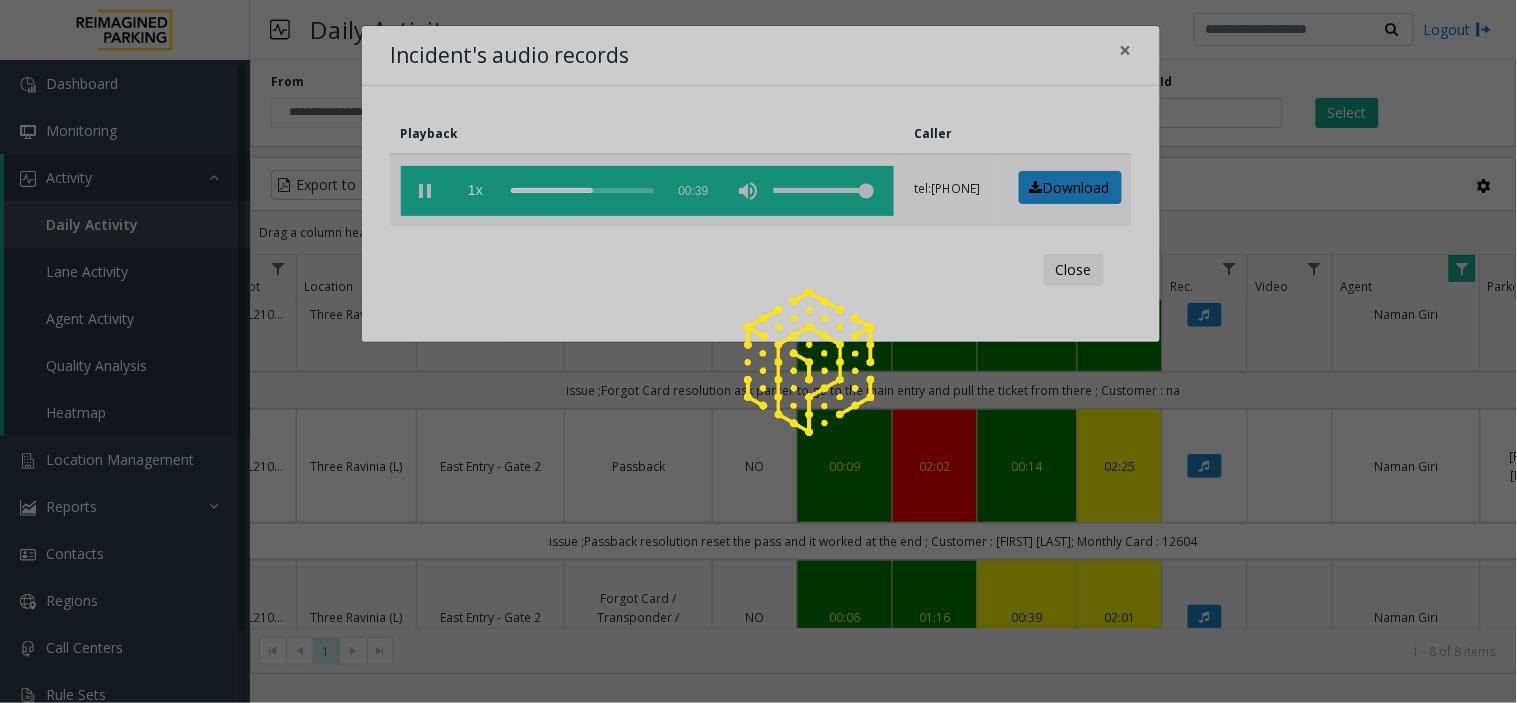 click 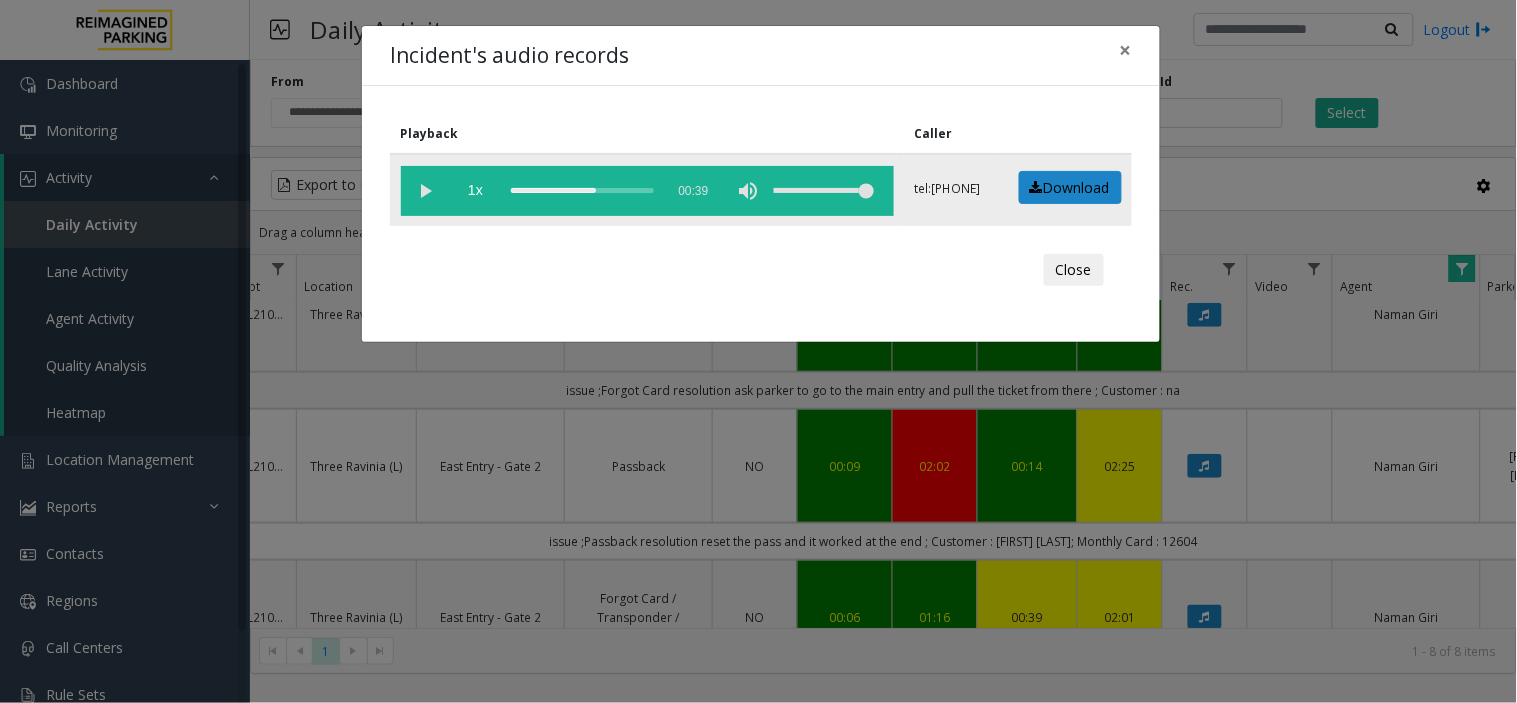 click 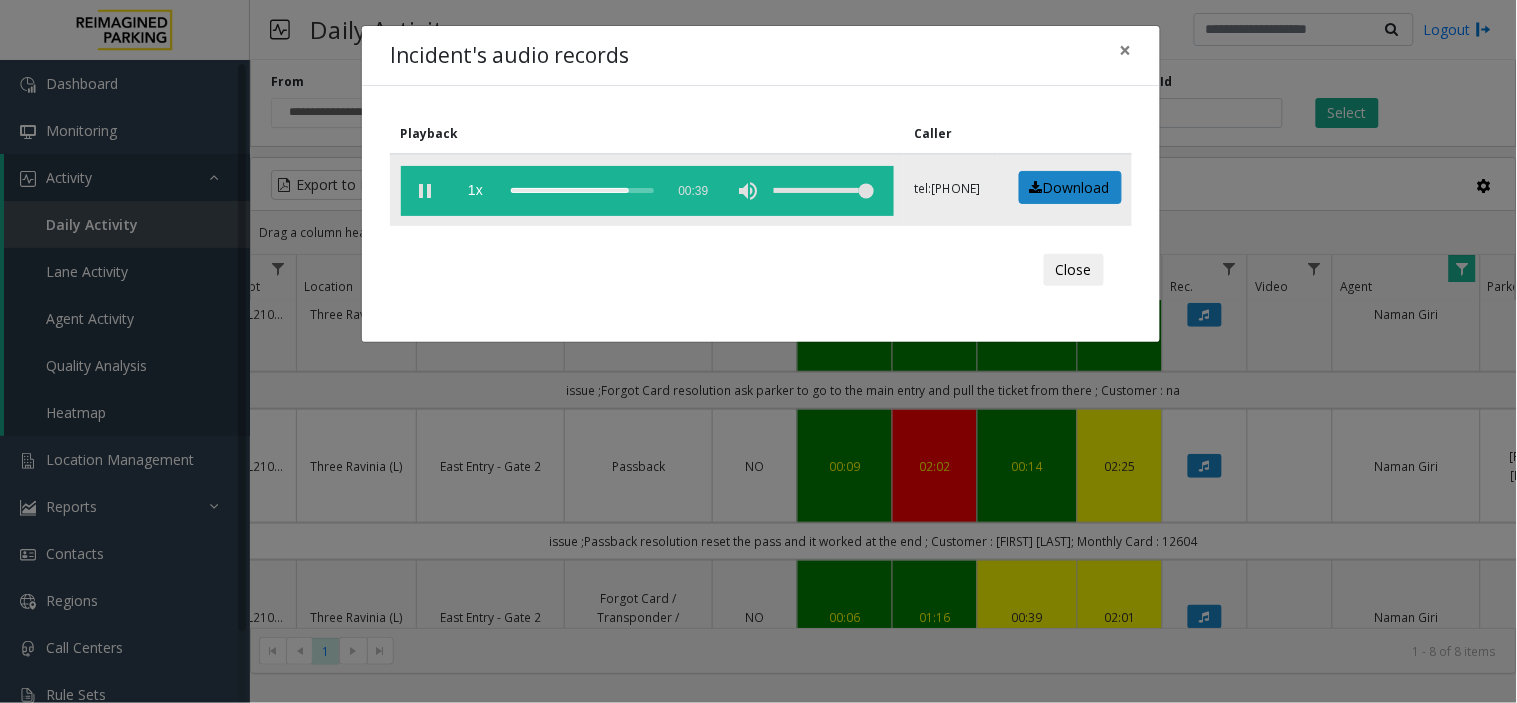 click 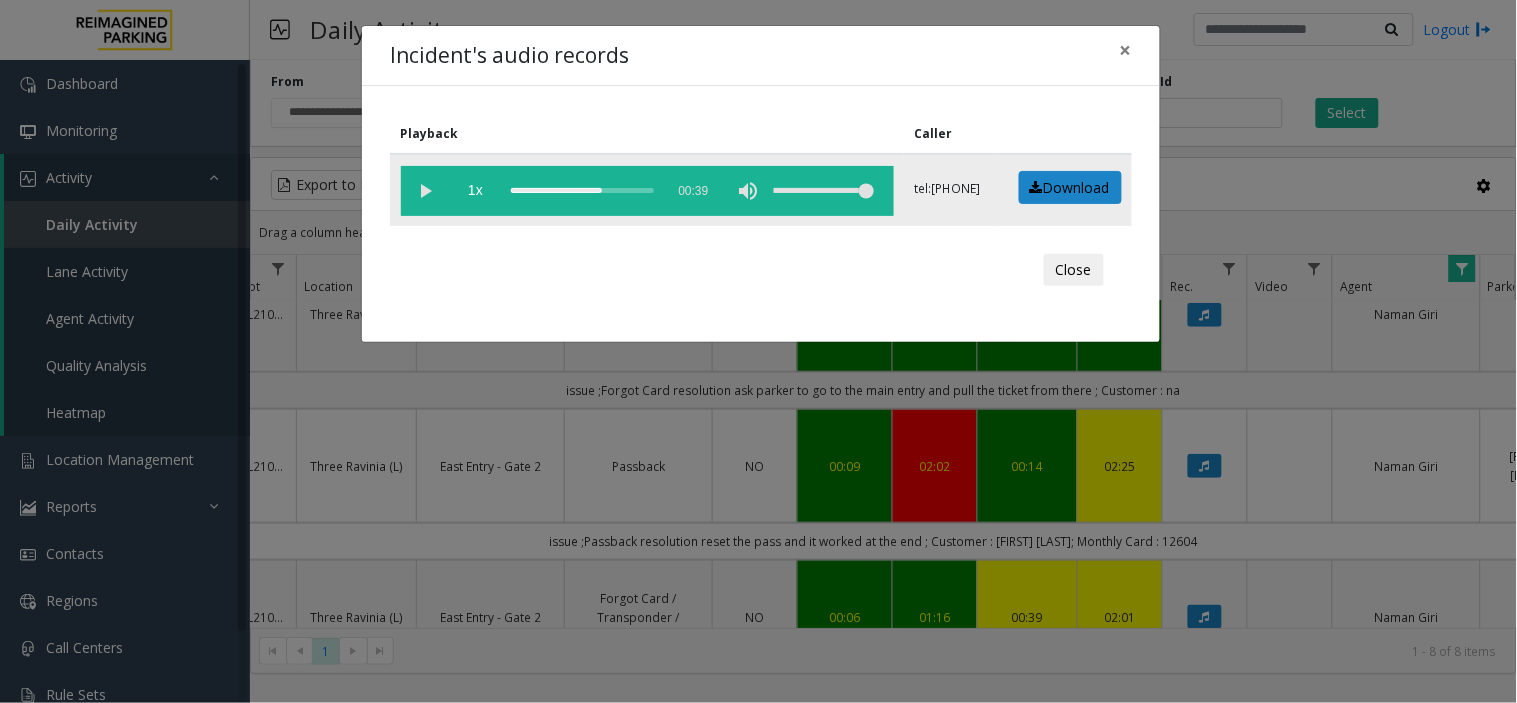 click 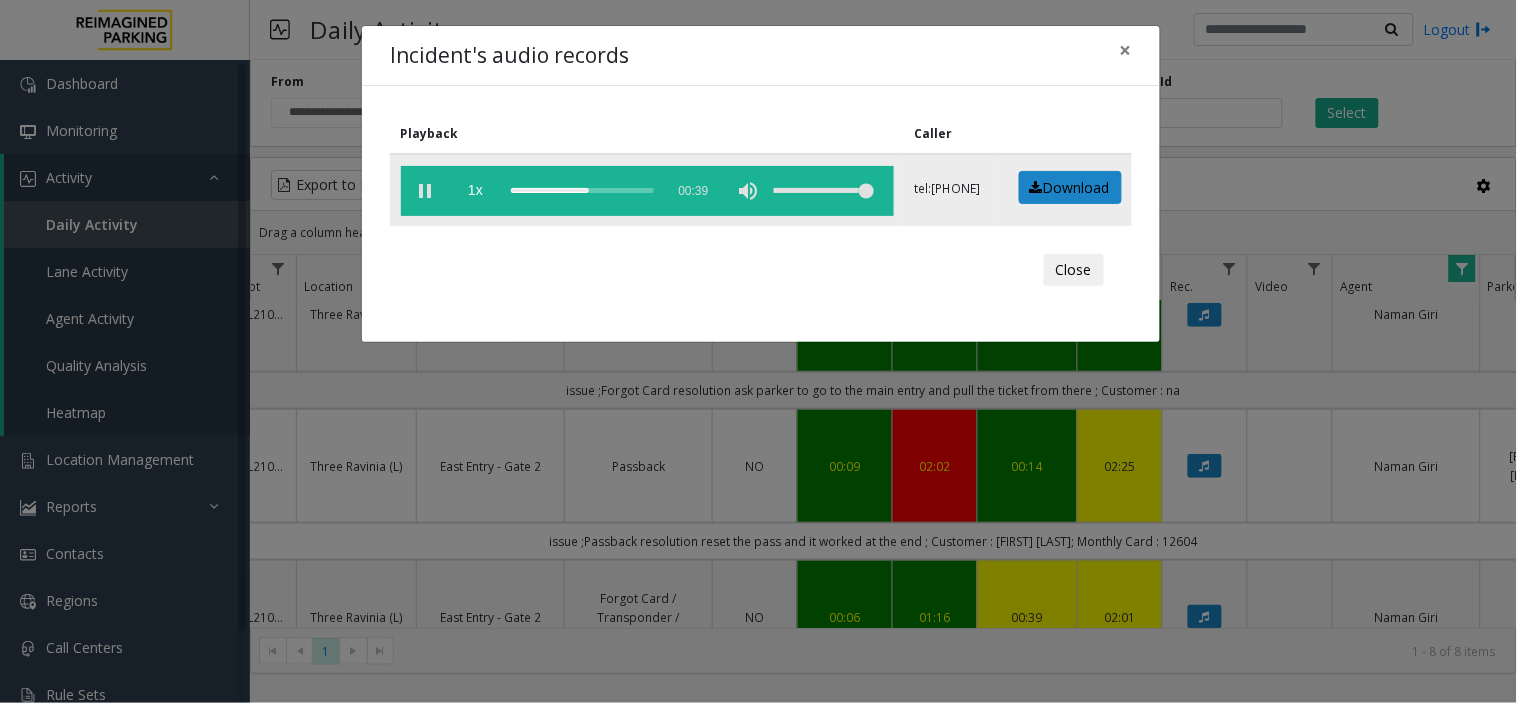click 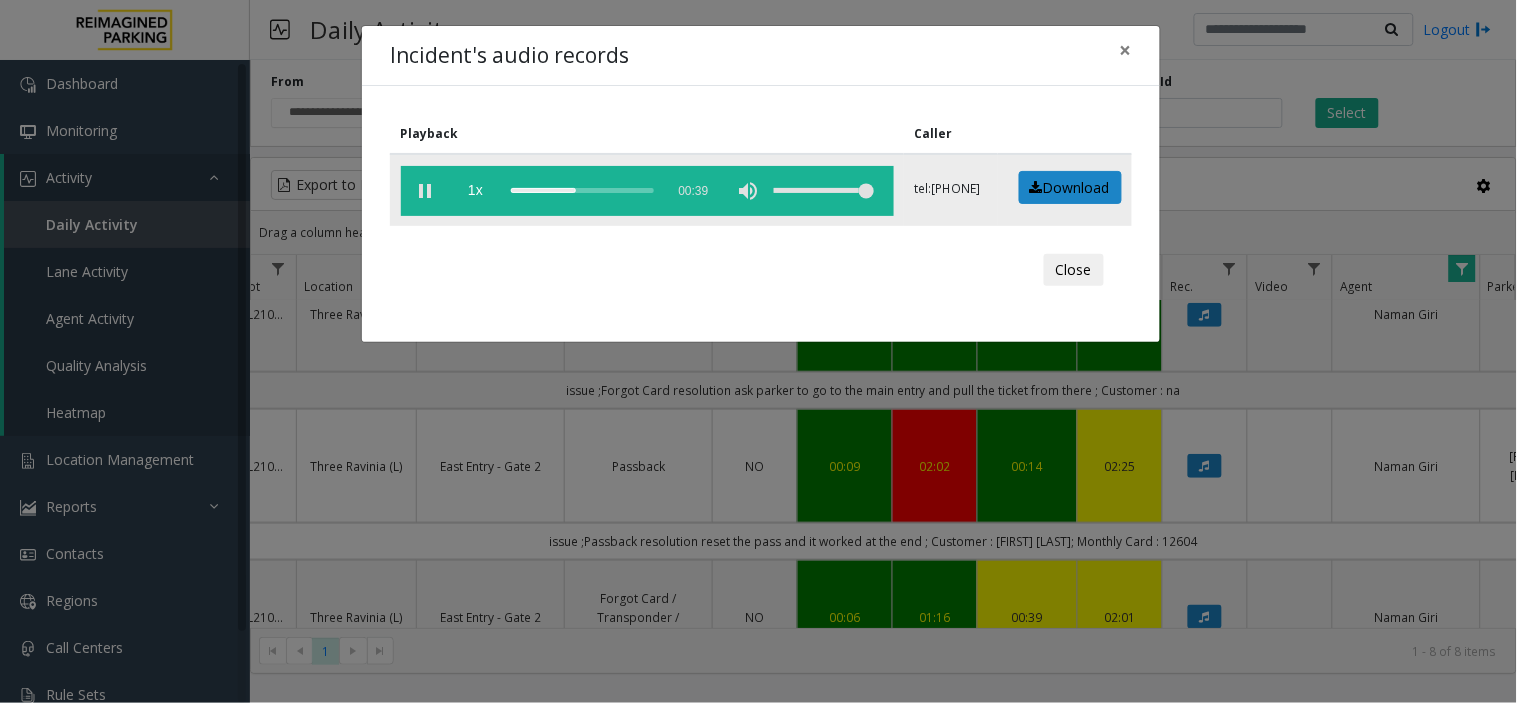 click 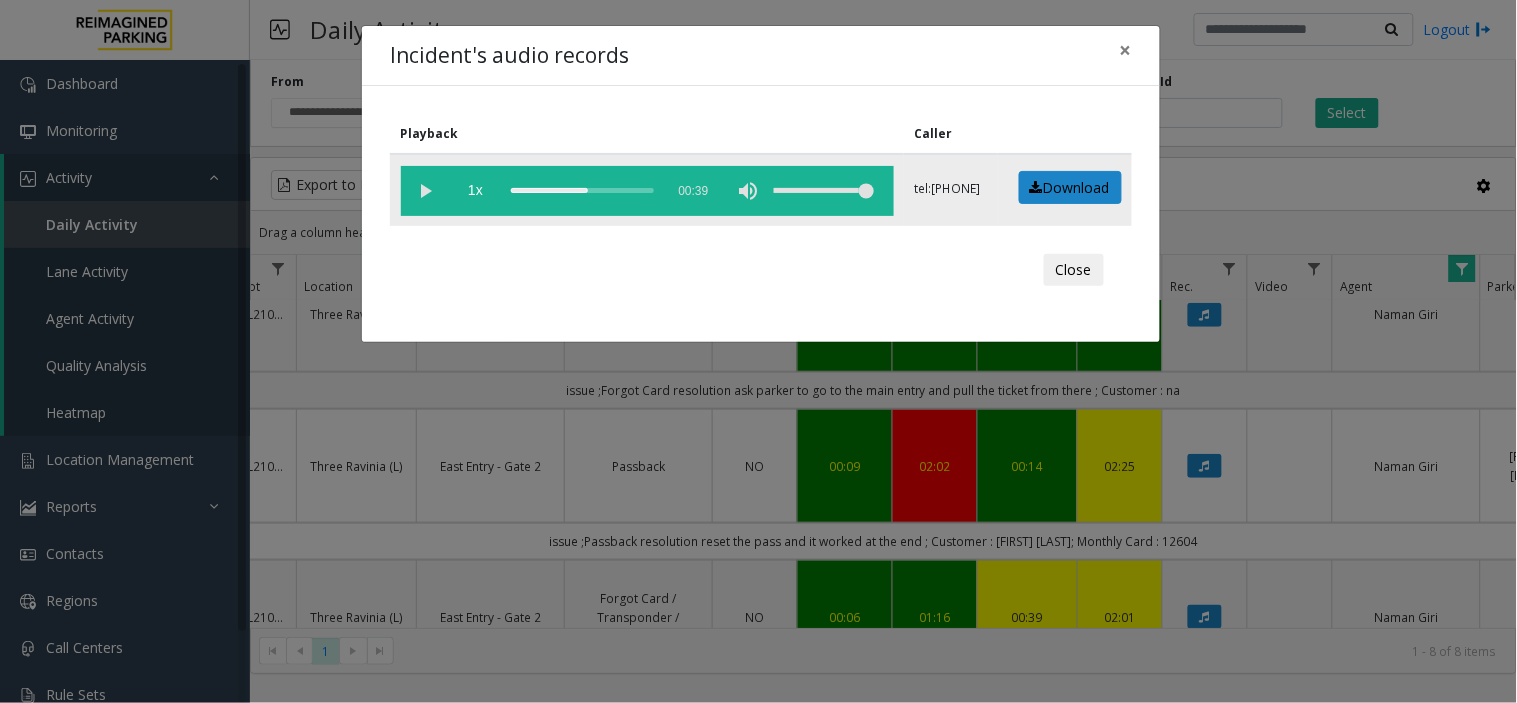click 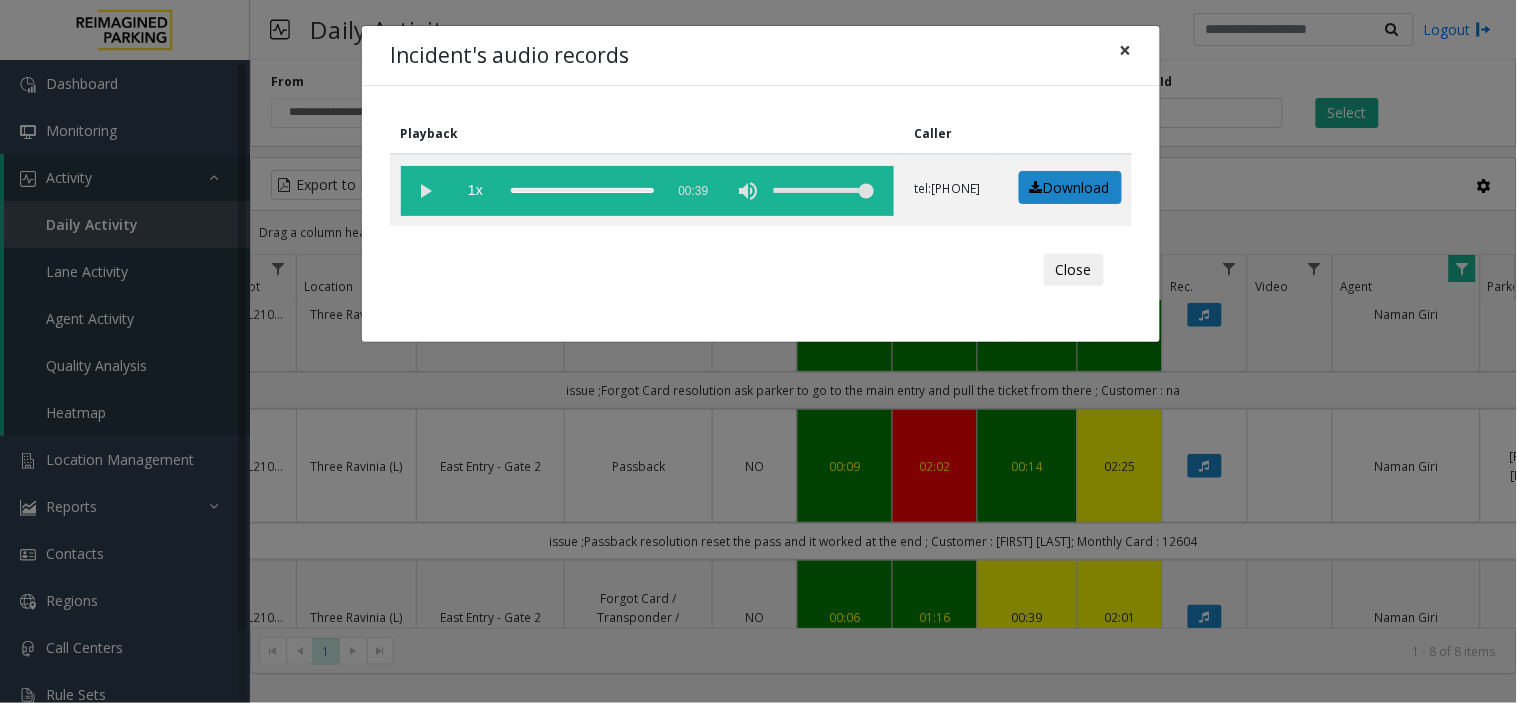 click on "×" 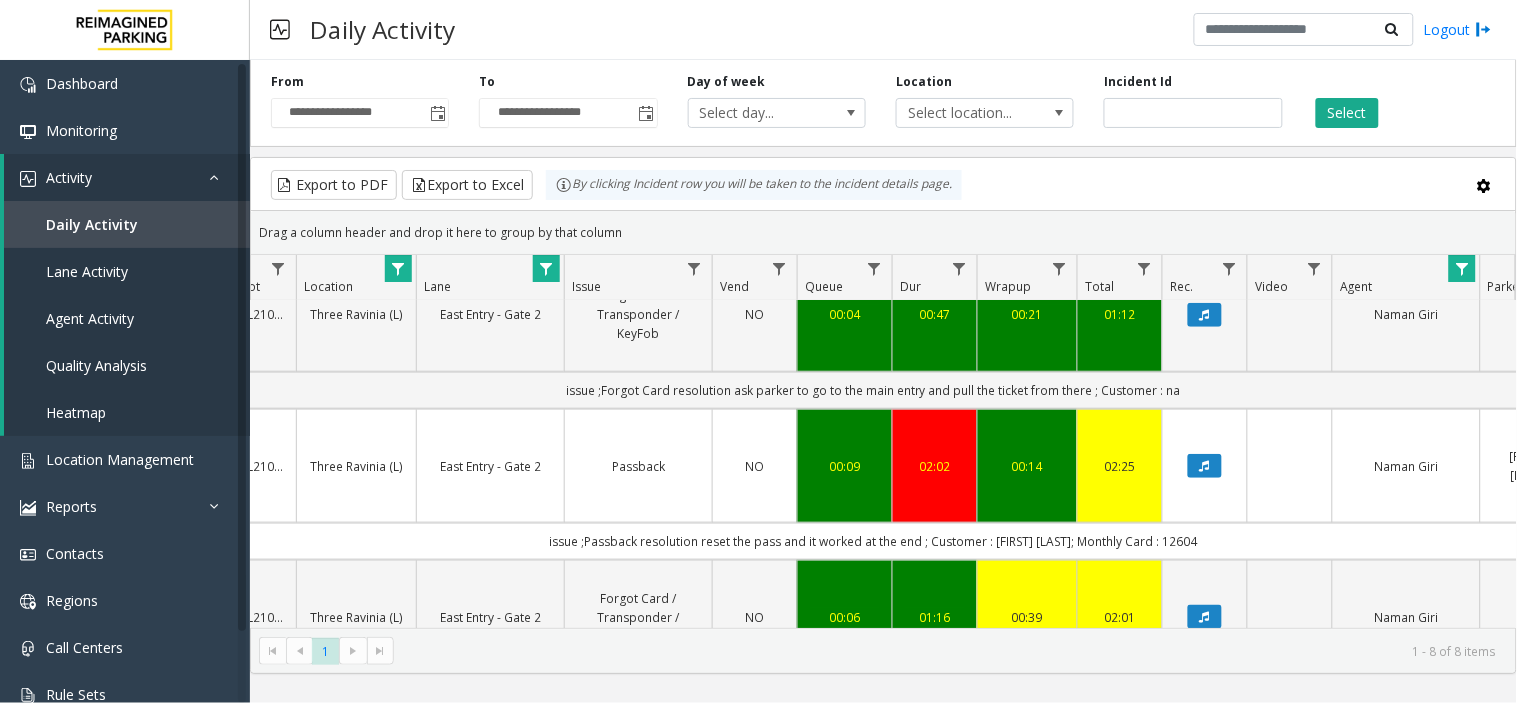 click 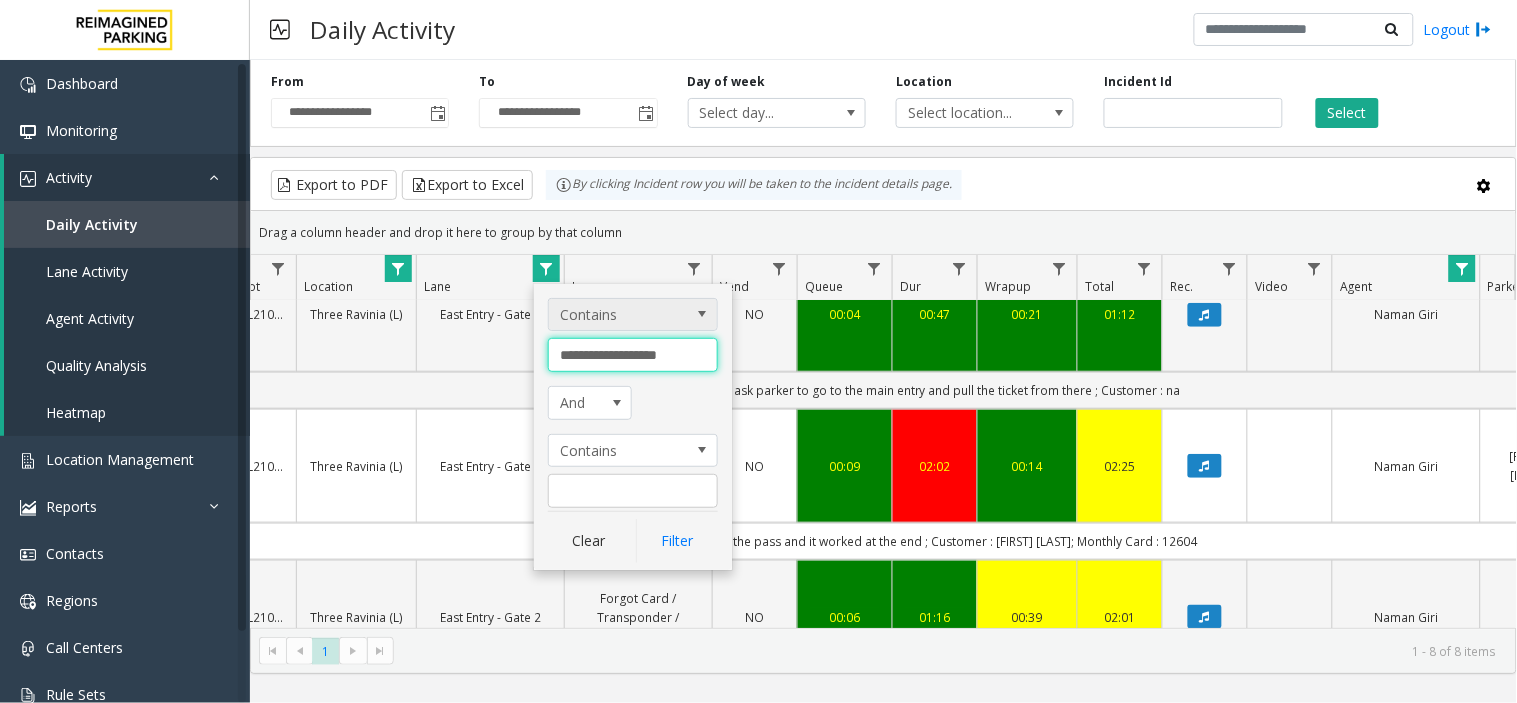 drag, startPoint x: 691, startPoint y: 354, endPoint x: 560, endPoint y: 331, distance: 133.00375 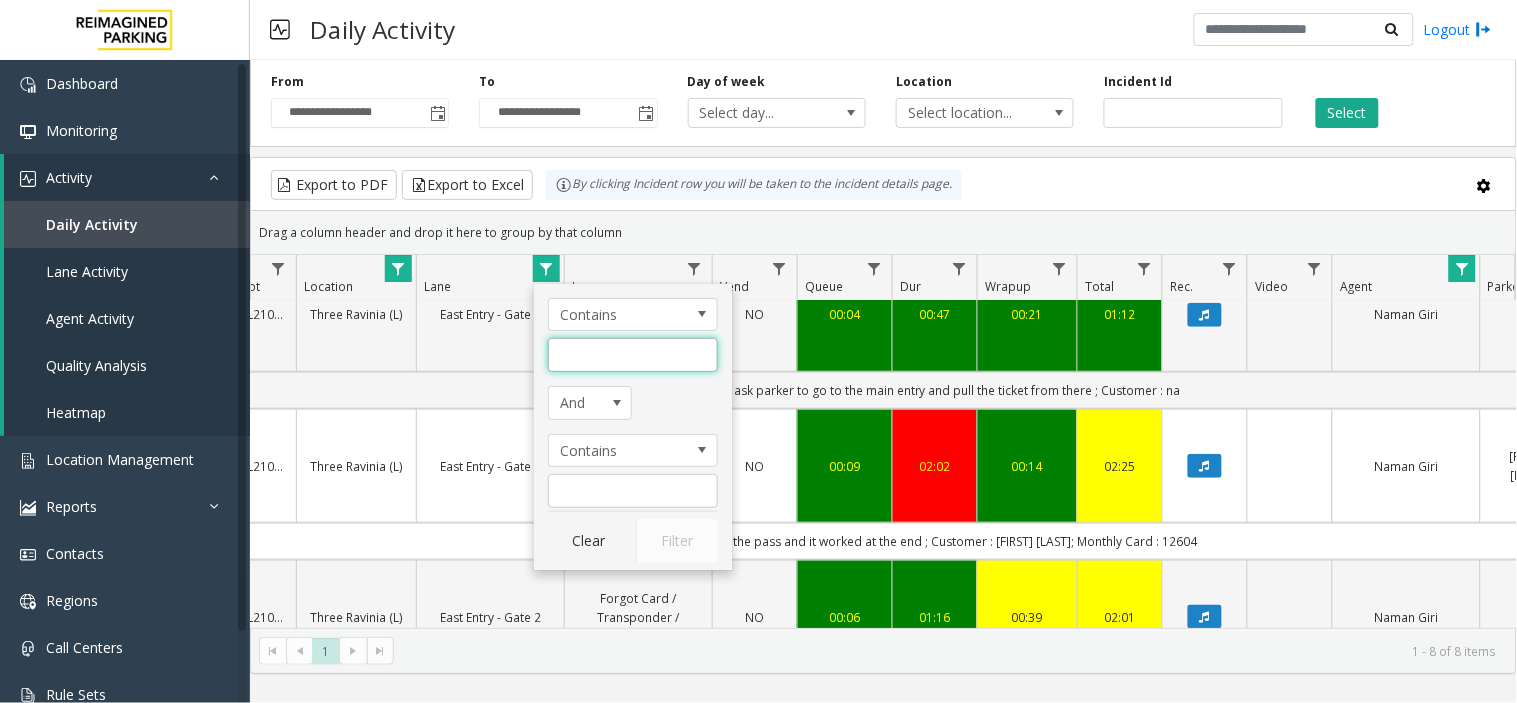 click 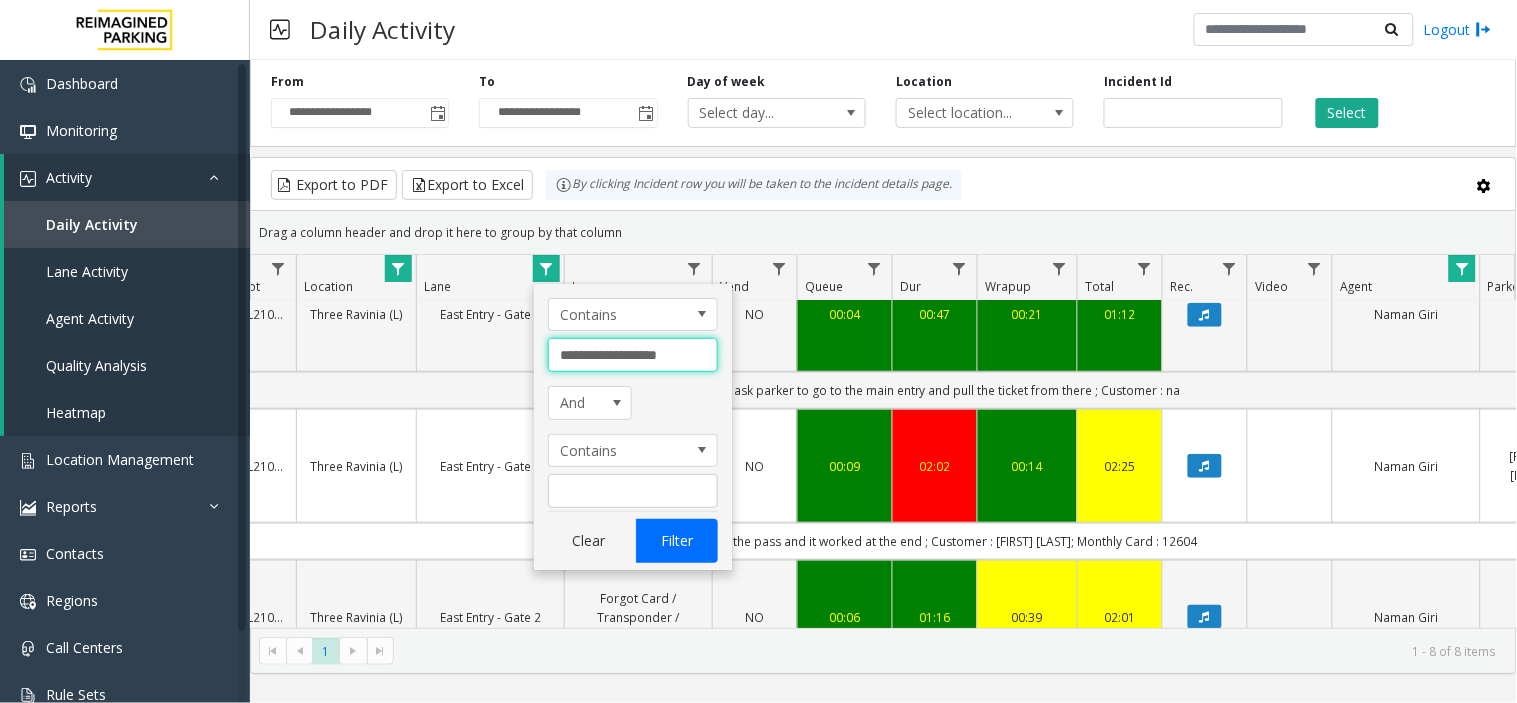 type on "**********" 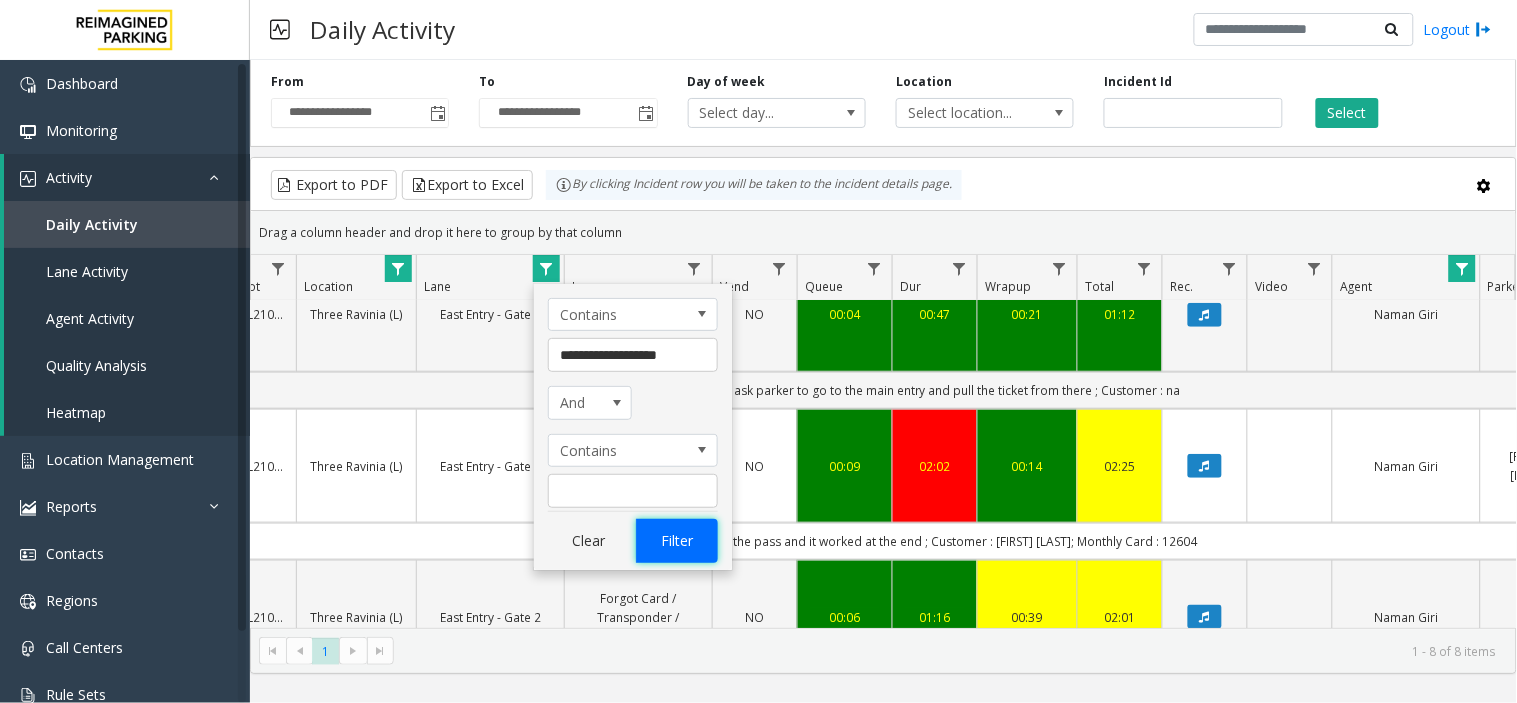 click on "Filter" 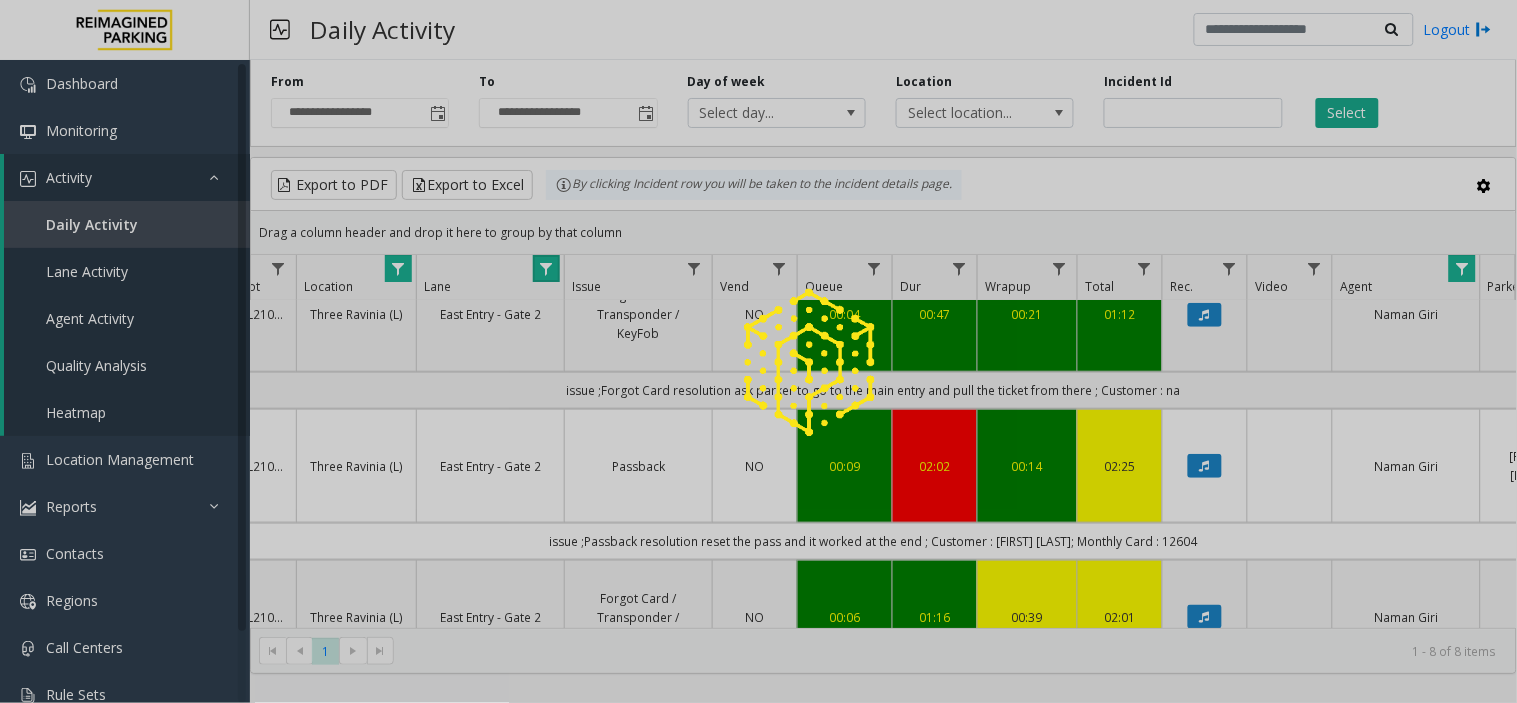 scroll, scrollTop: 0, scrollLeft: 311, axis: horizontal 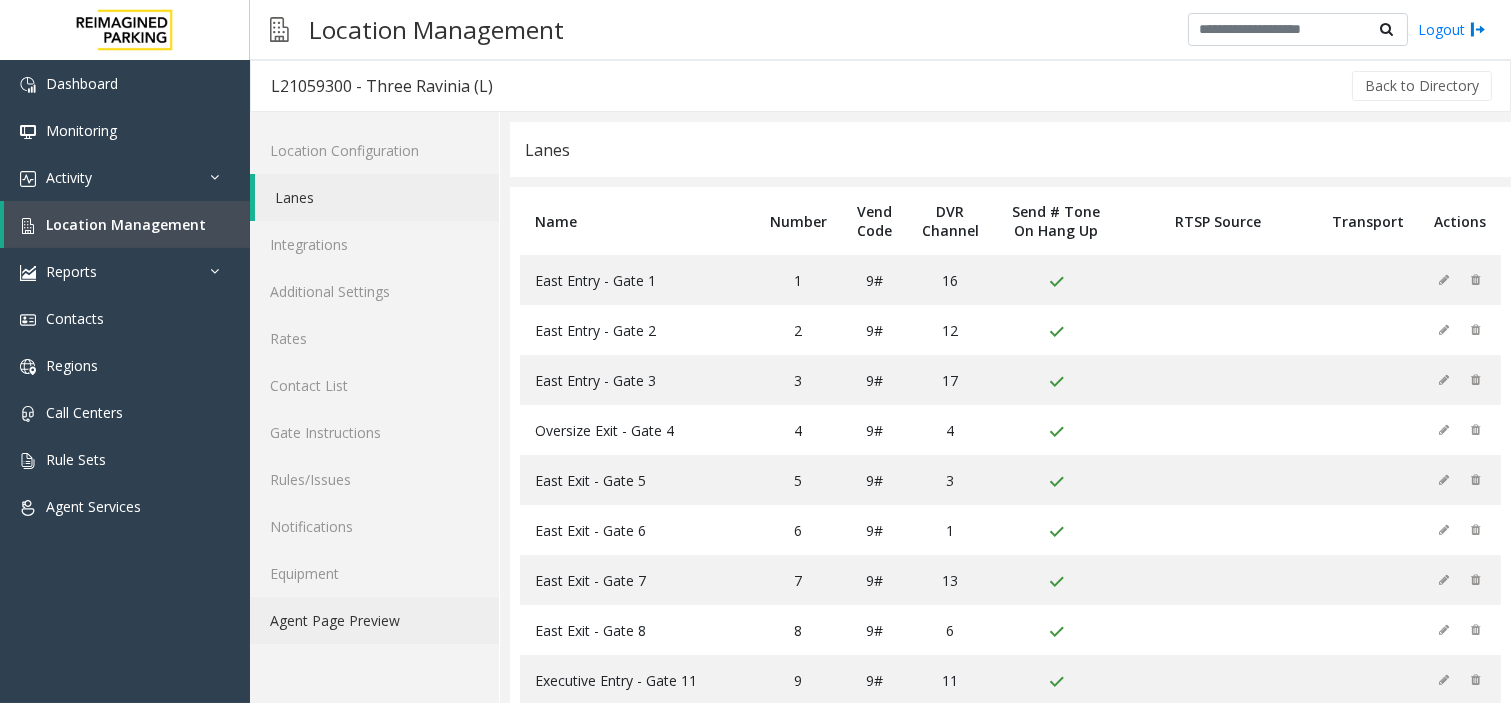 click on "Agent Page Preview" 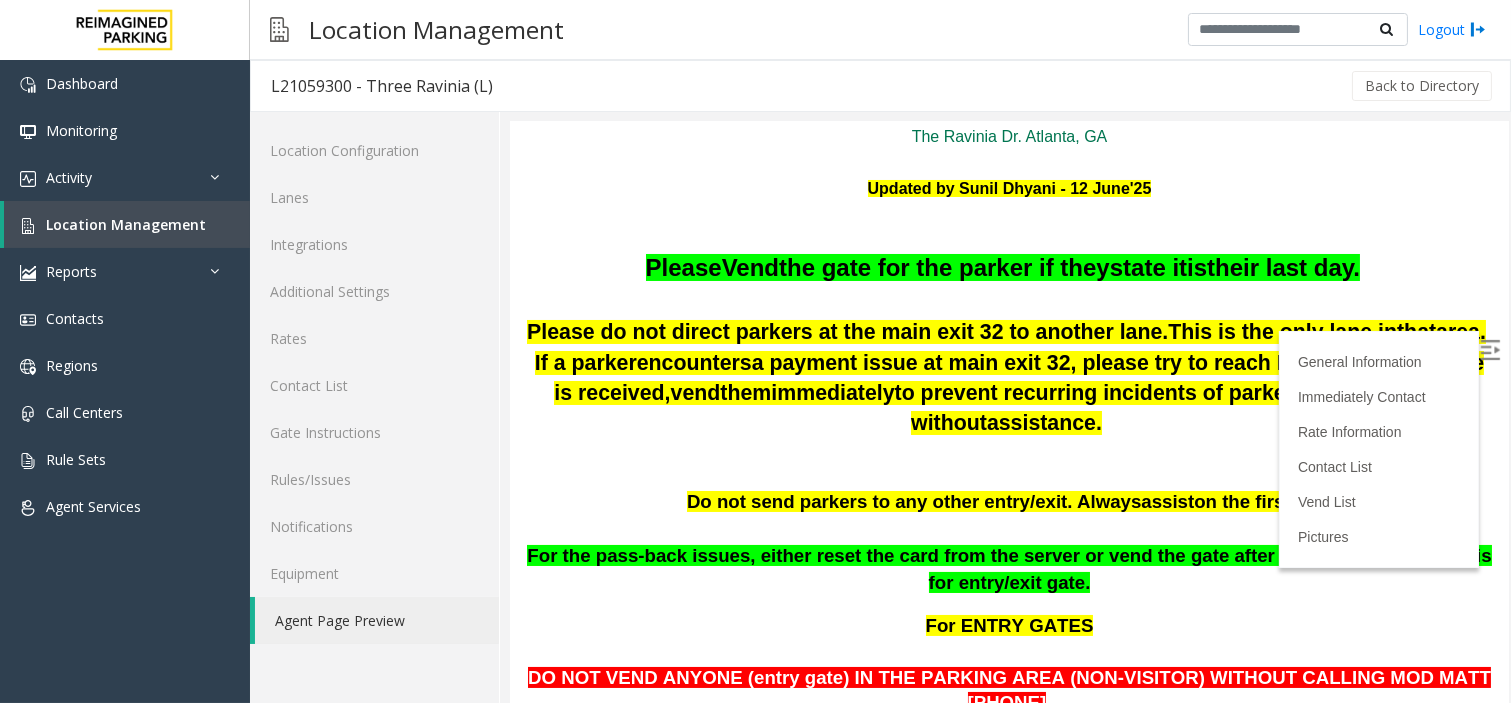 scroll, scrollTop: 222, scrollLeft: 0, axis: vertical 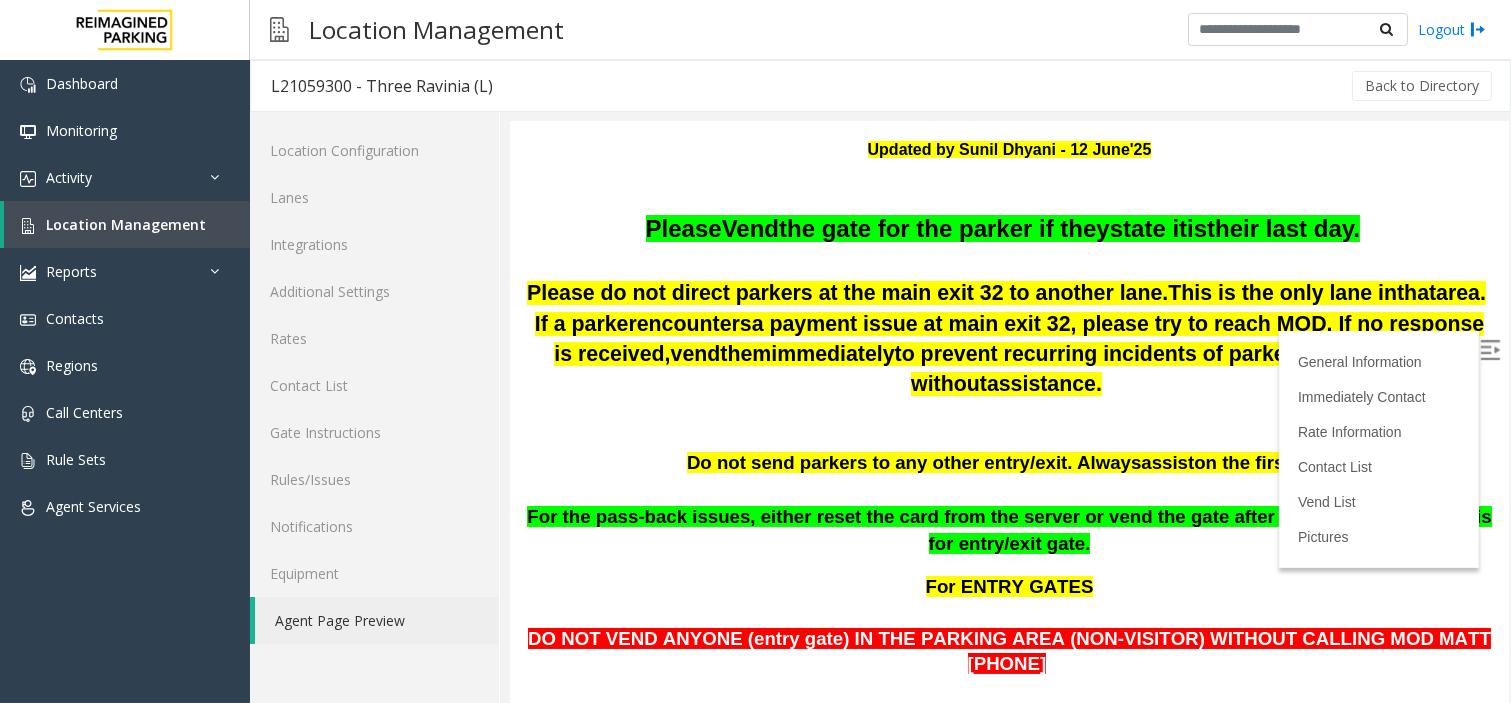 click at bounding box center (1489, 349) 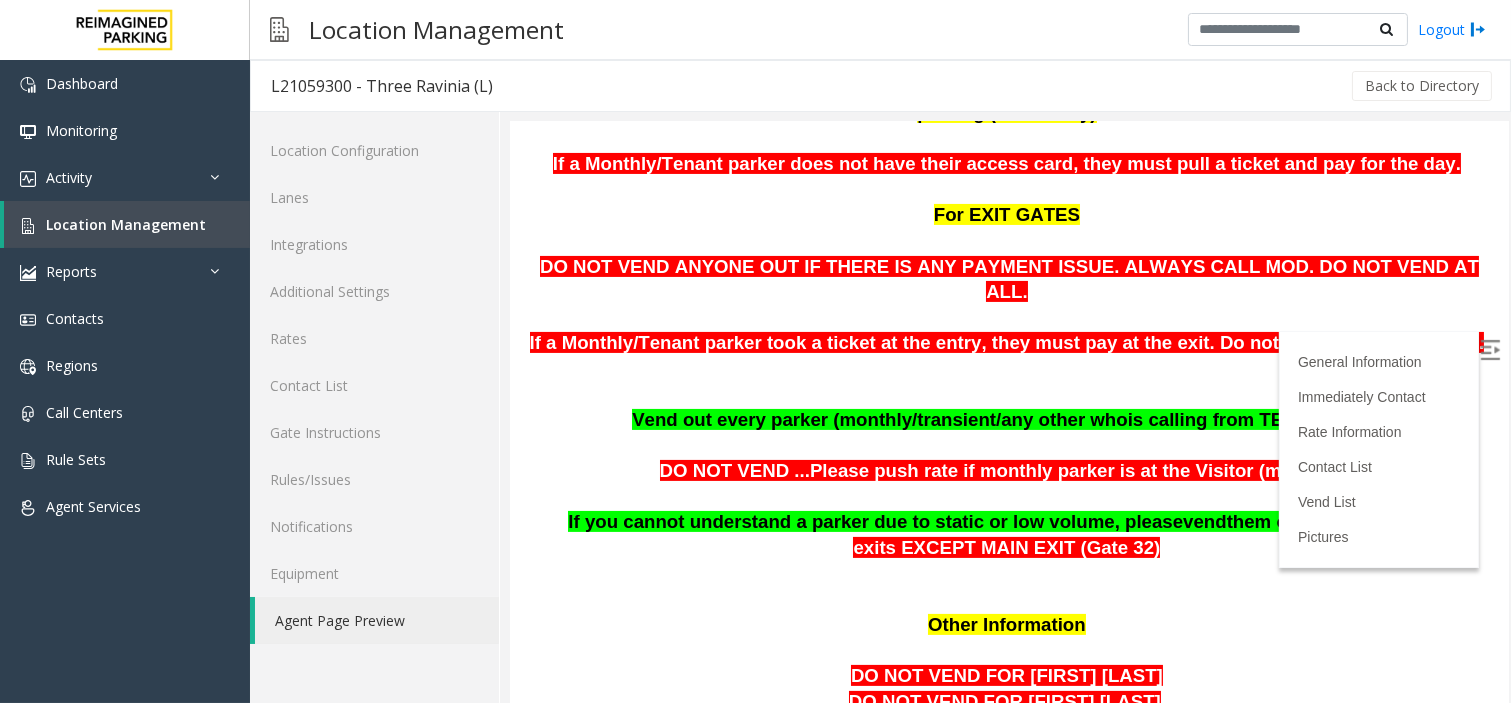scroll, scrollTop: 888, scrollLeft: 0, axis: vertical 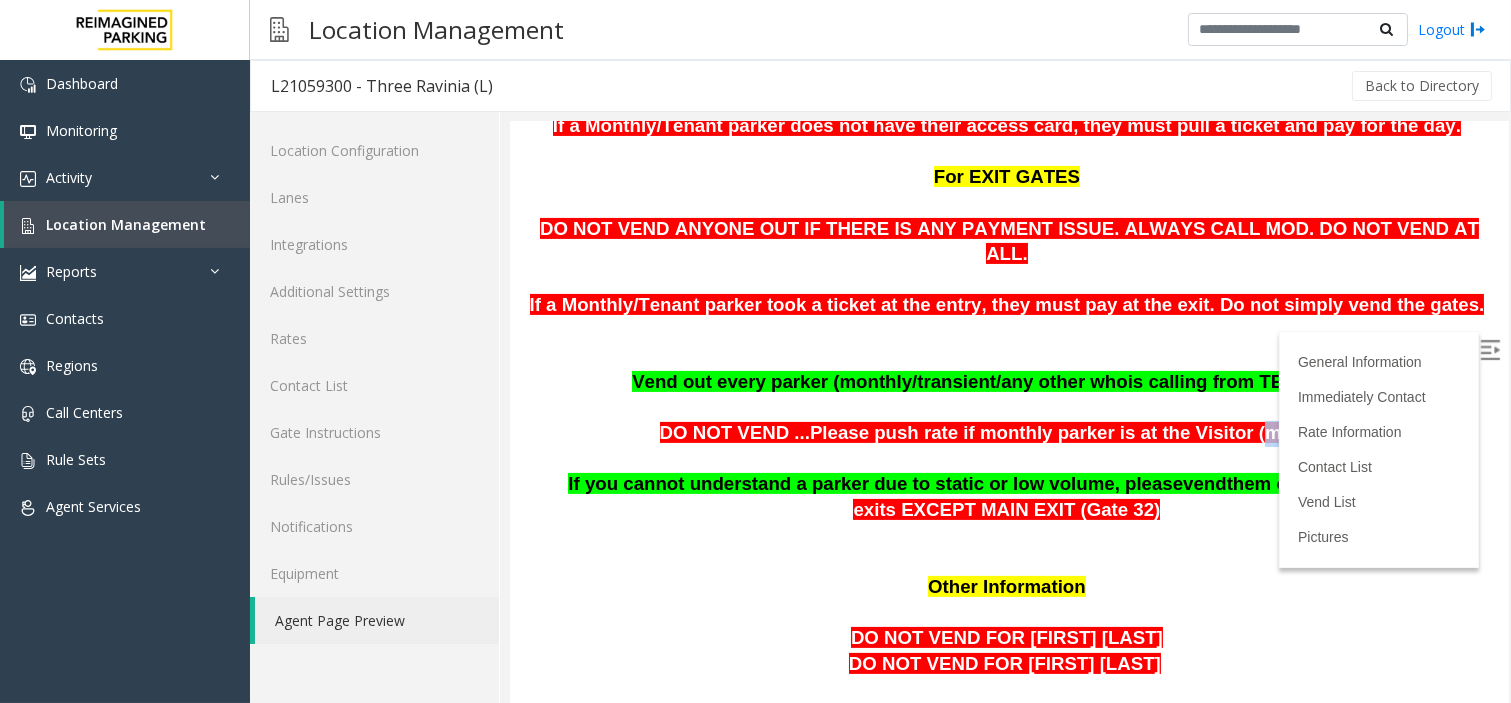 drag, startPoint x: 1223, startPoint y: 355, endPoint x: 1293, endPoint y: 358, distance: 70.064255 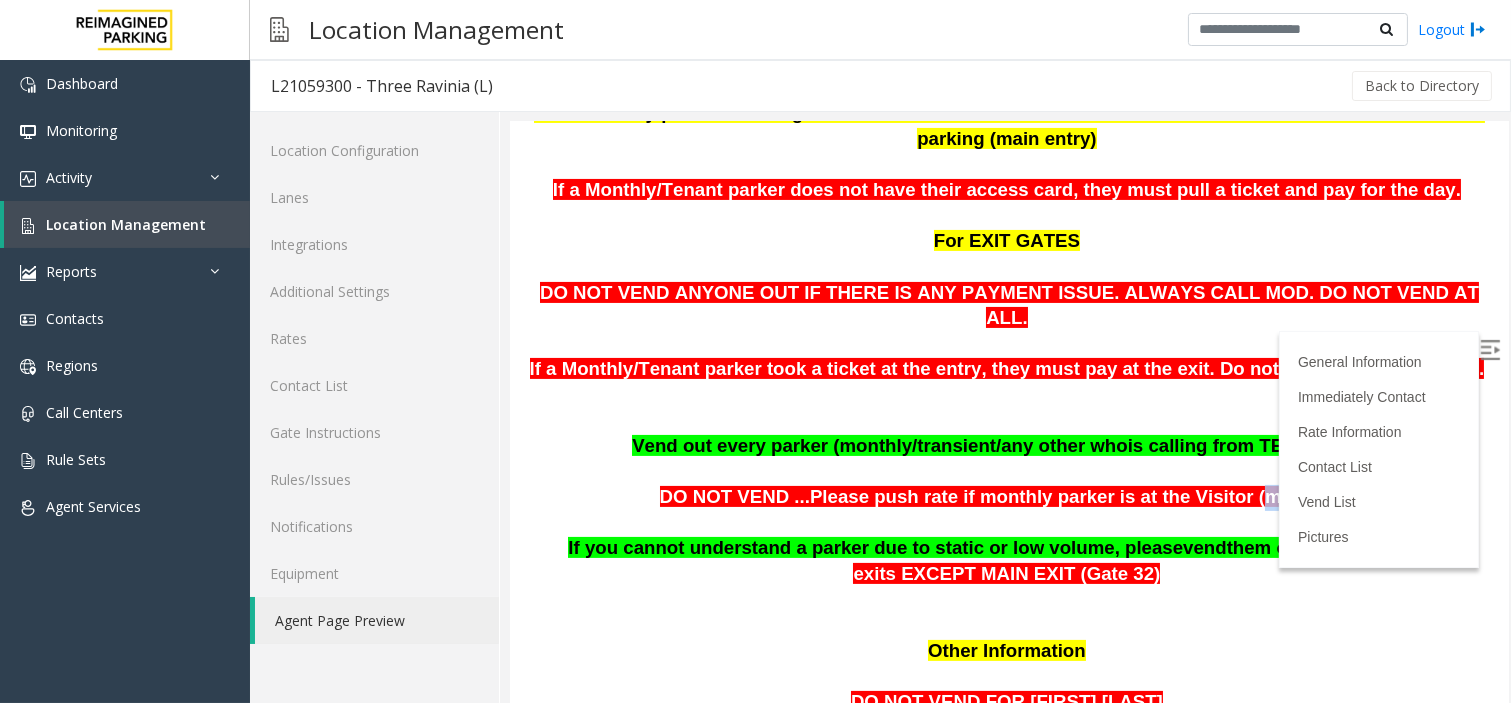 scroll, scrollTop: 888, scrollLeft: 0, axis: vertical 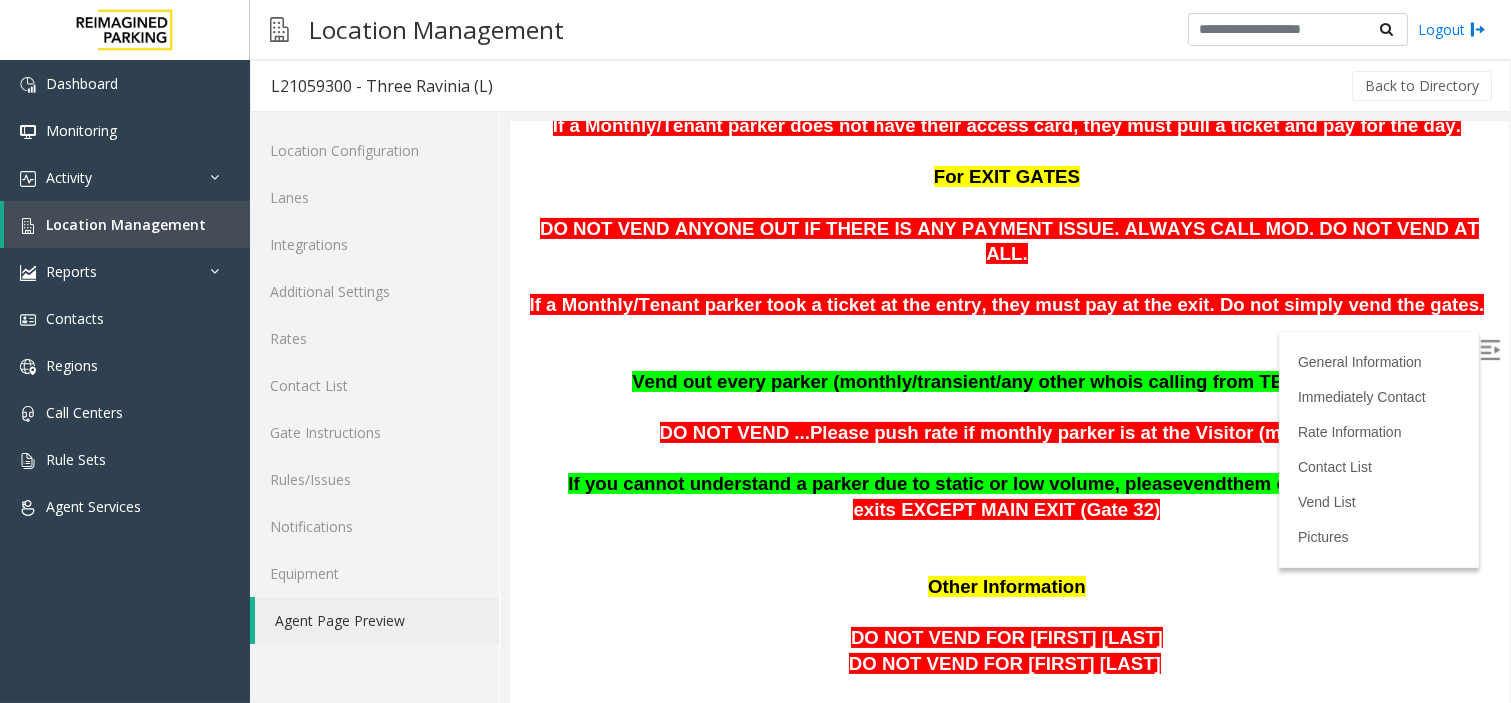 click on "If you cannot understand a parker due to static or low volume, please  vend  them out.  This includes all exits EXCEPT MAIN EXIT (Gate 32)" at bounding box center (1008, 484) 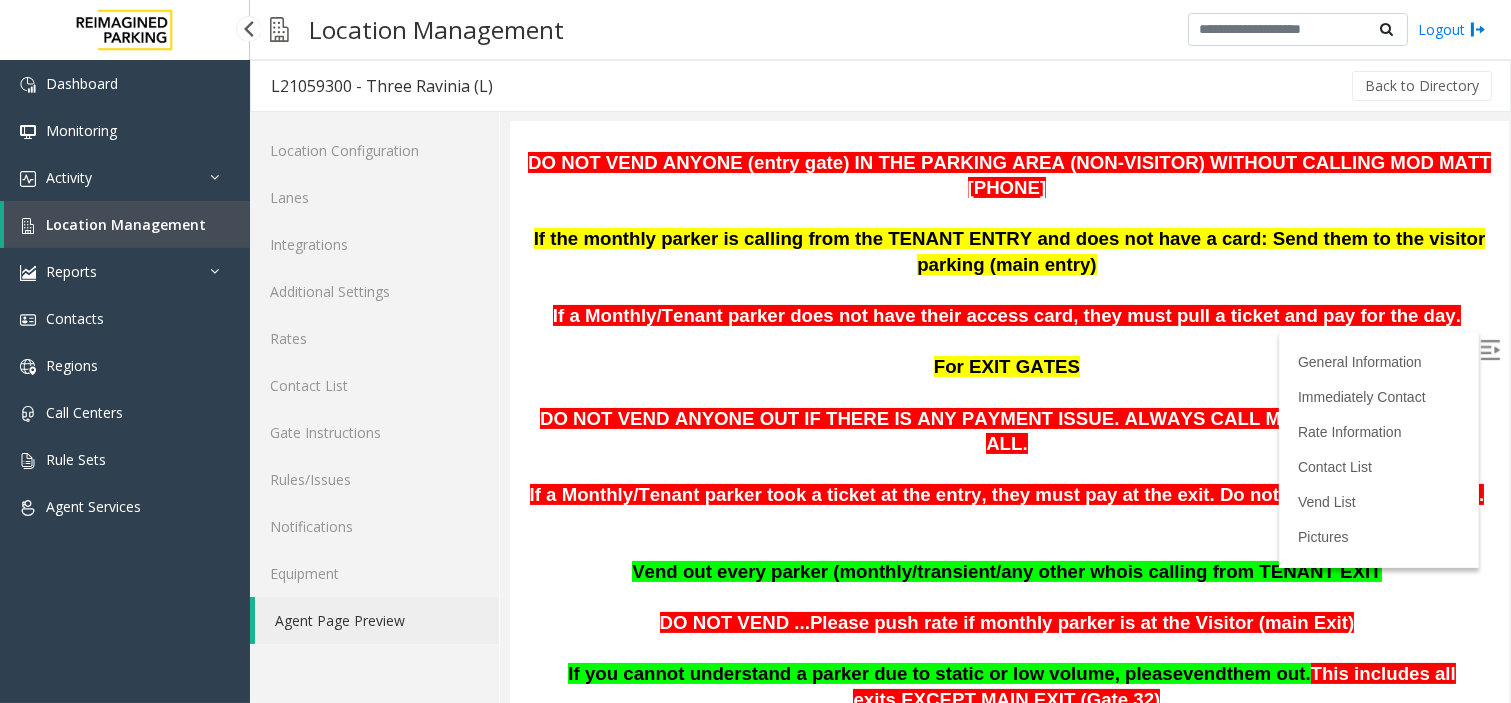 scroll, scrollTop: 666, scrollLeft: 0, axis: vertical 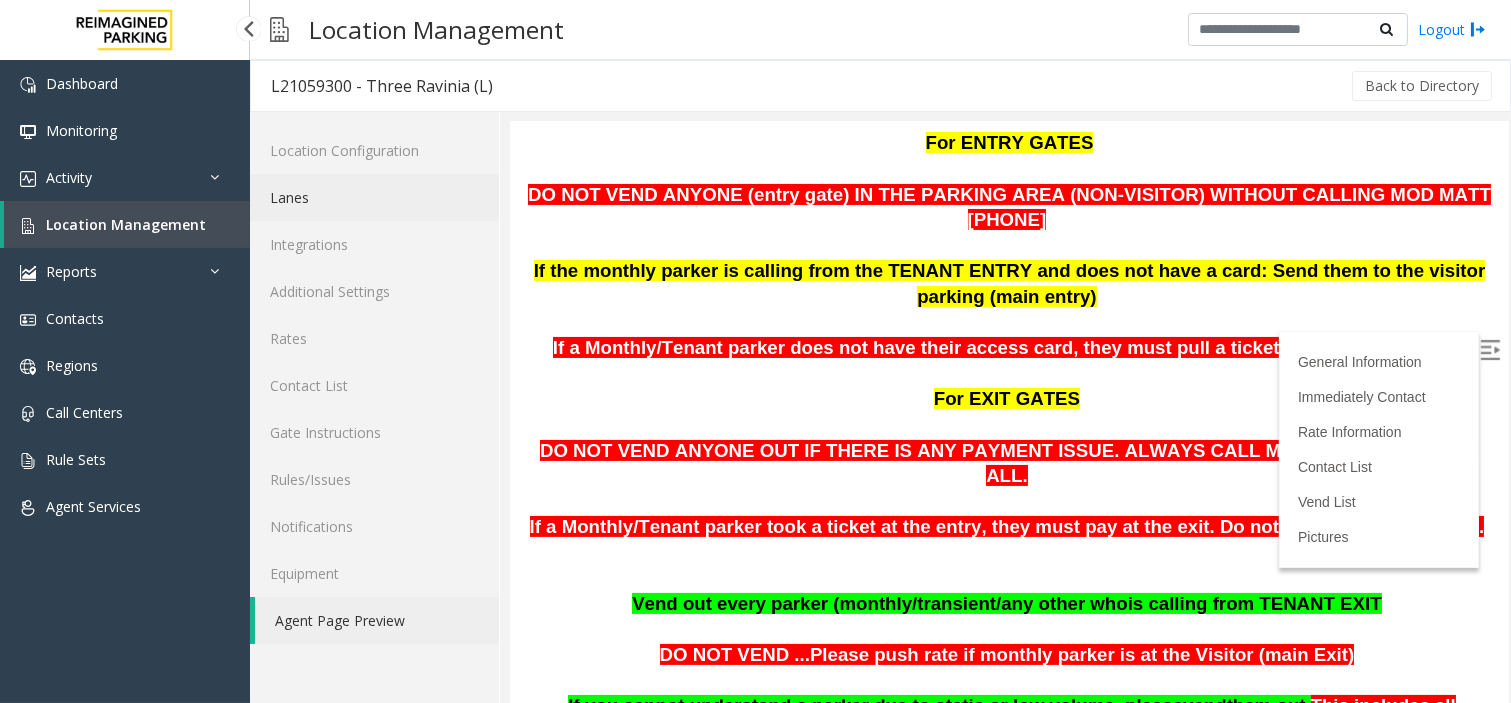 click on "Lanes" 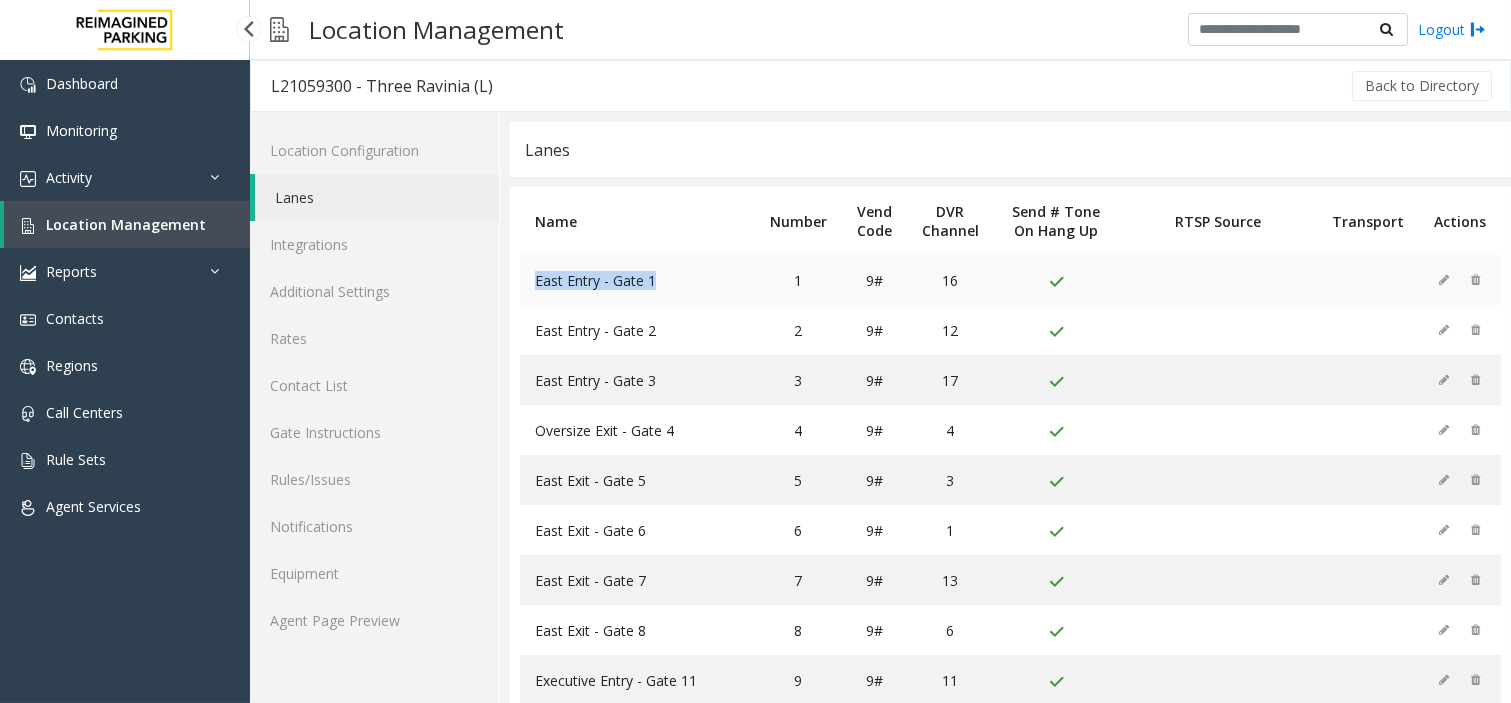 drag, startPoint x: 525, startPoint y: 281, endPoint x: 668, endPoint y: 290, distance: 143.28294 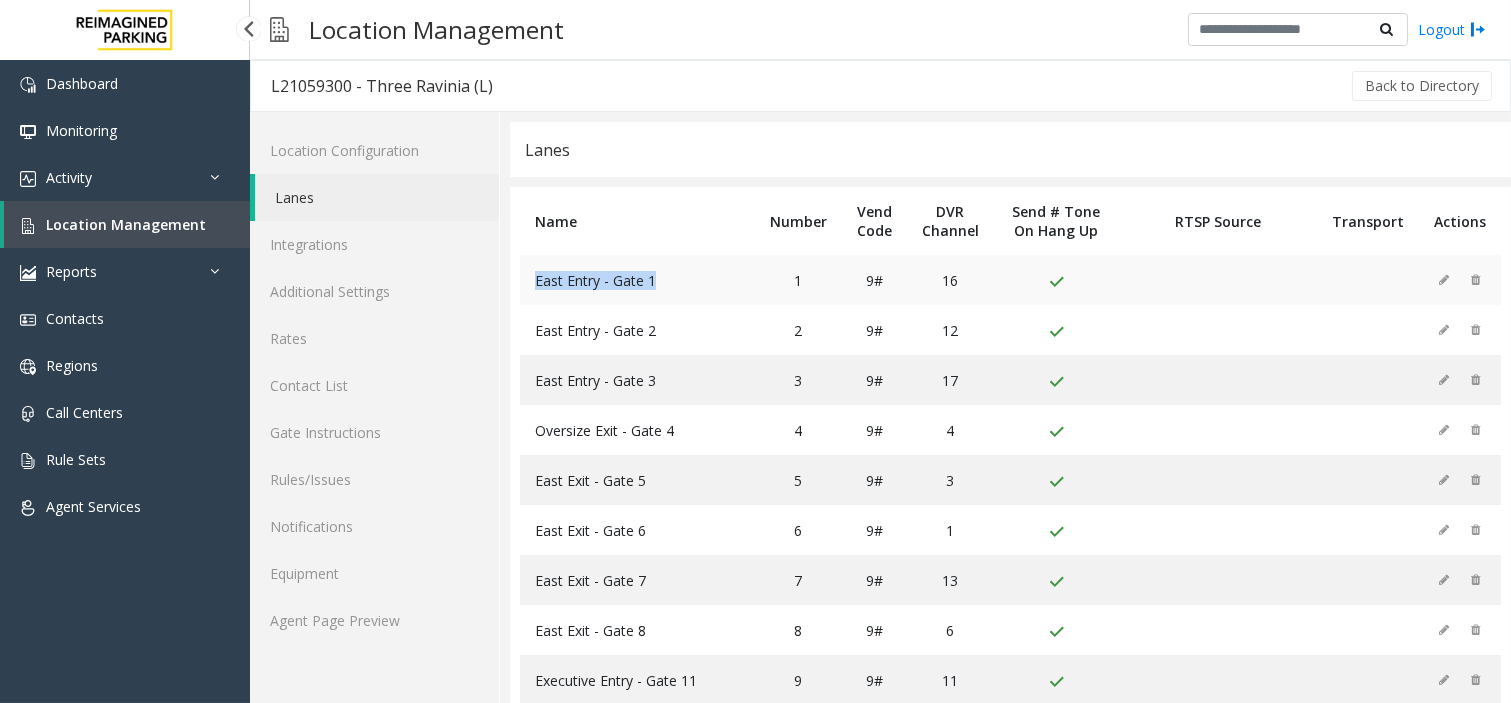 copy on "East Entry - Gate 1" 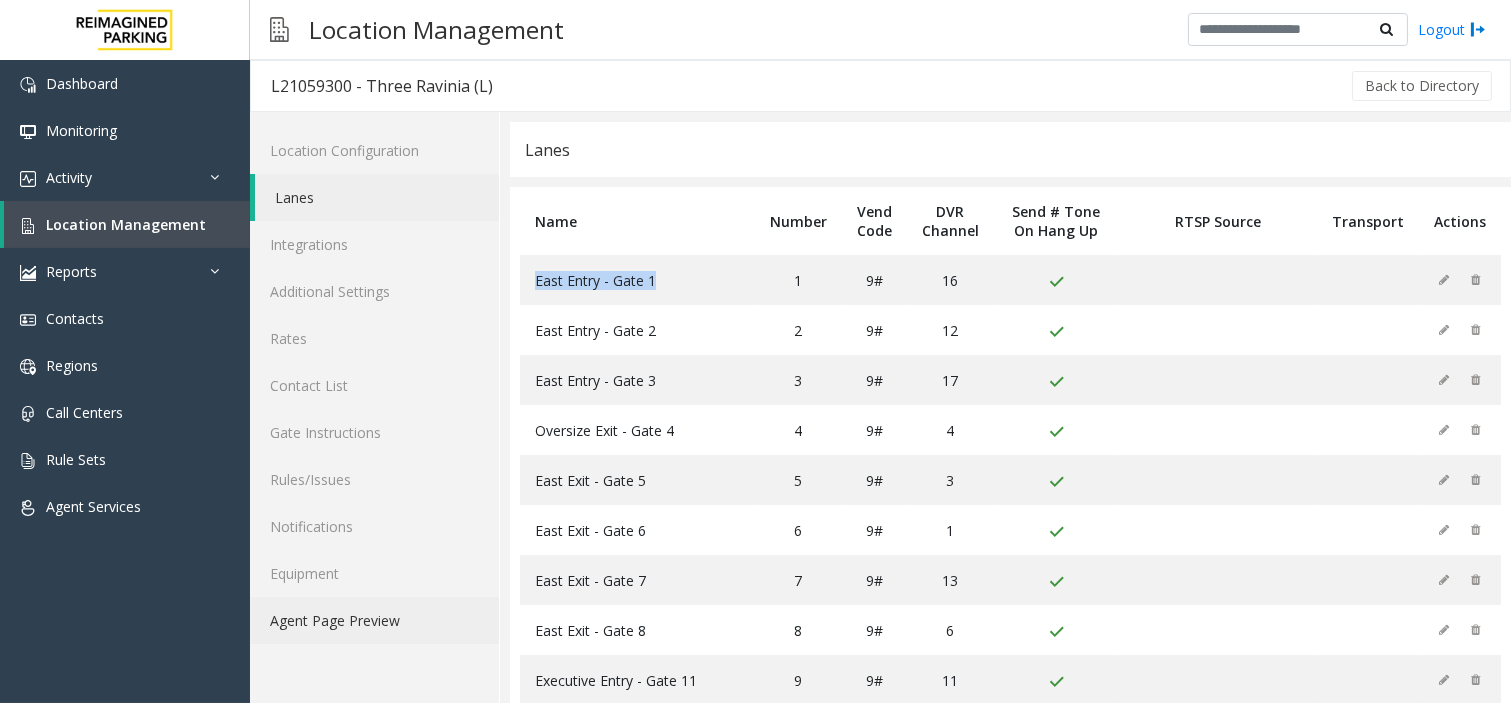 click on "Agent Page Preview" 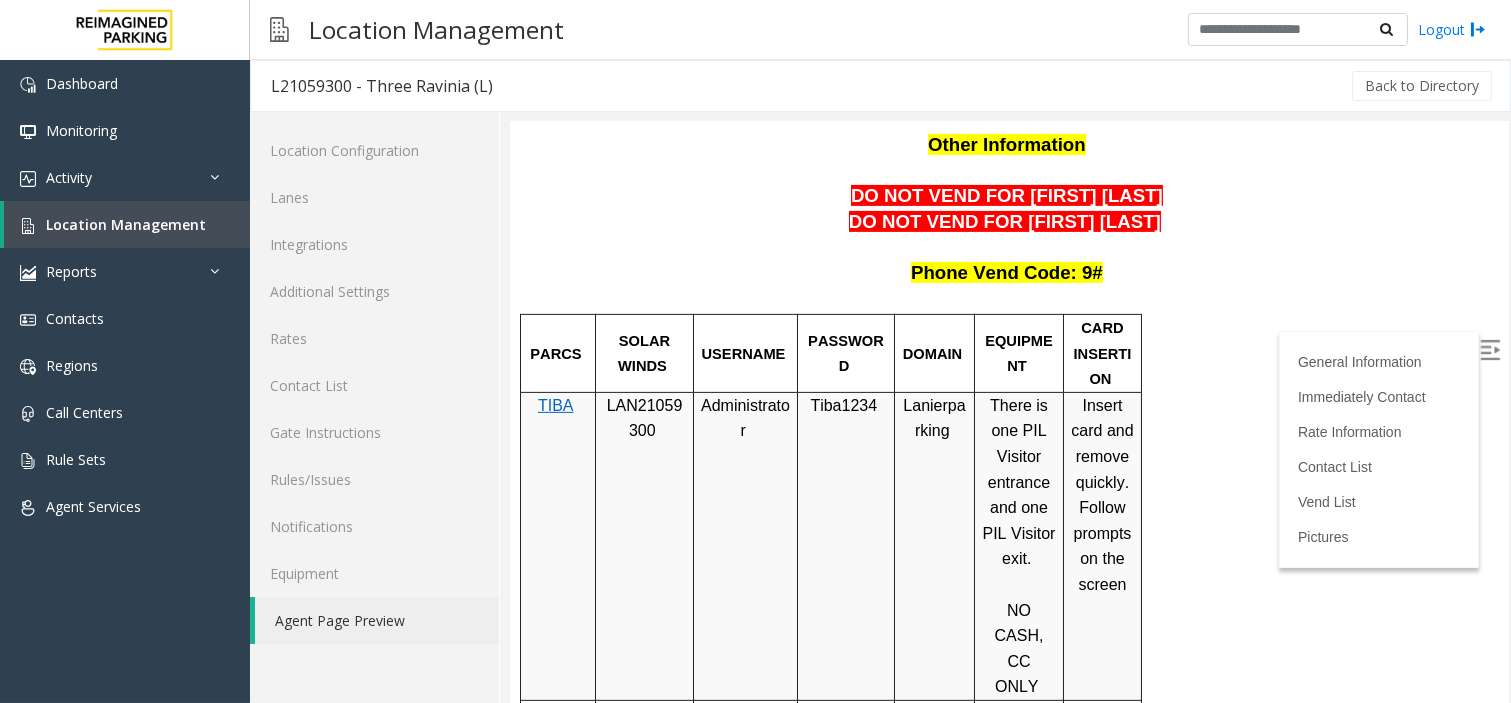 scroll, scrollTop: 1222, scrollLeft: 0, axis: vertical 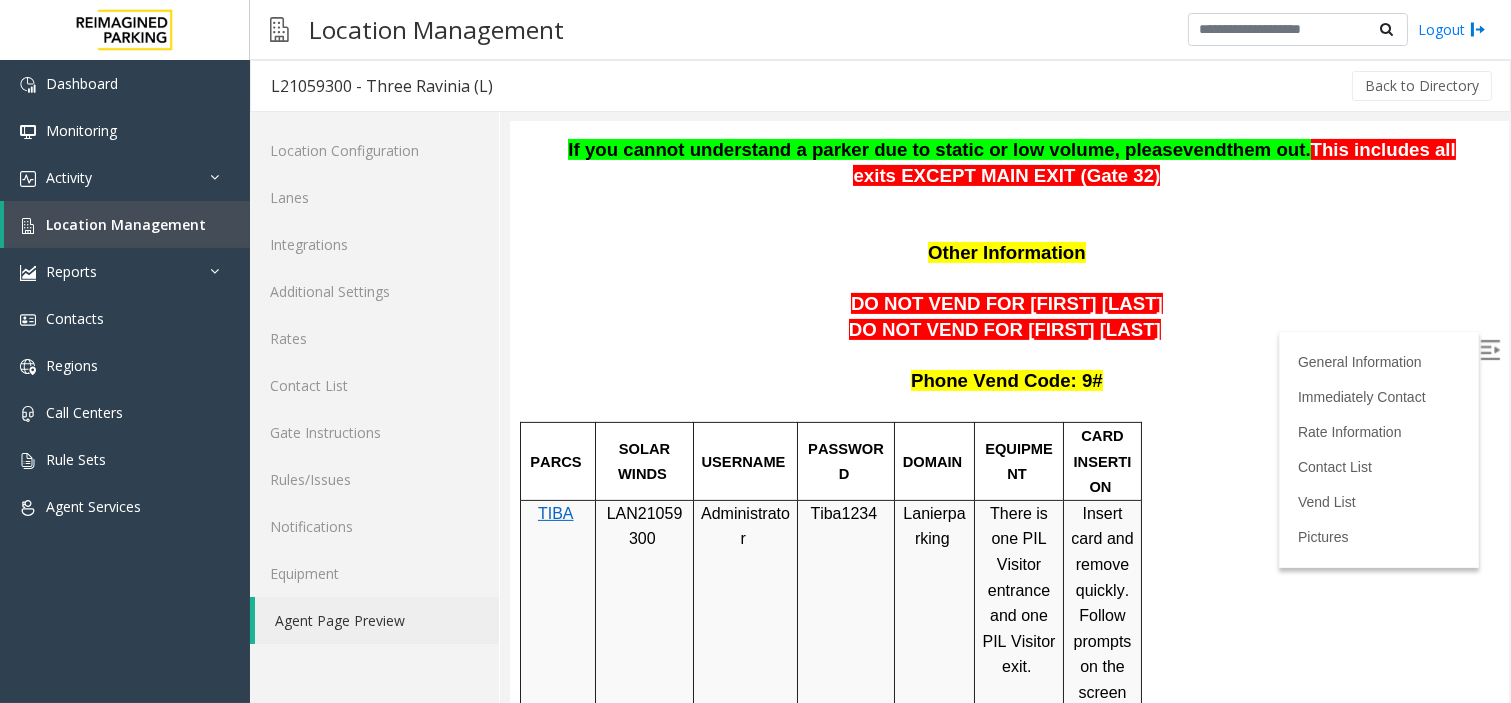 click at bounding box center (1489, 349) 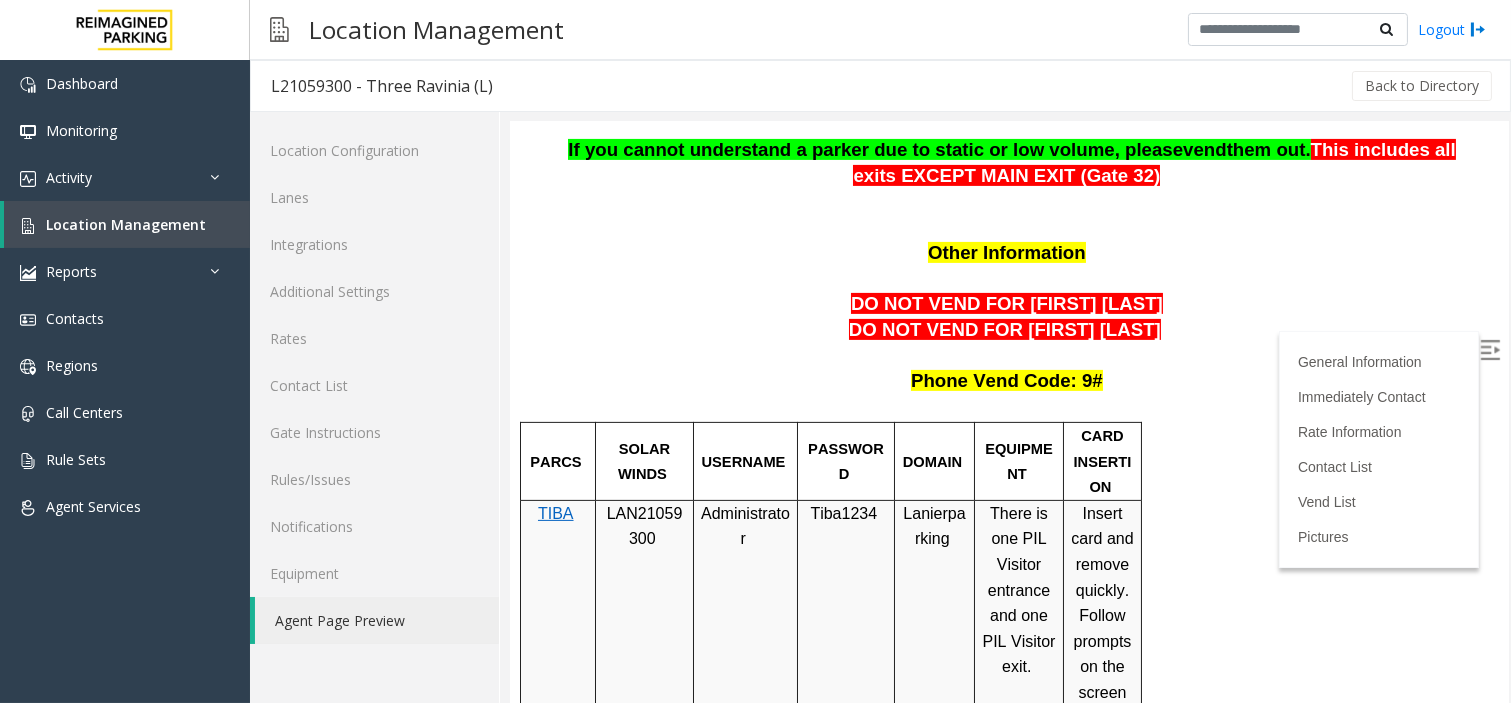 click on "Agent Page Preview" 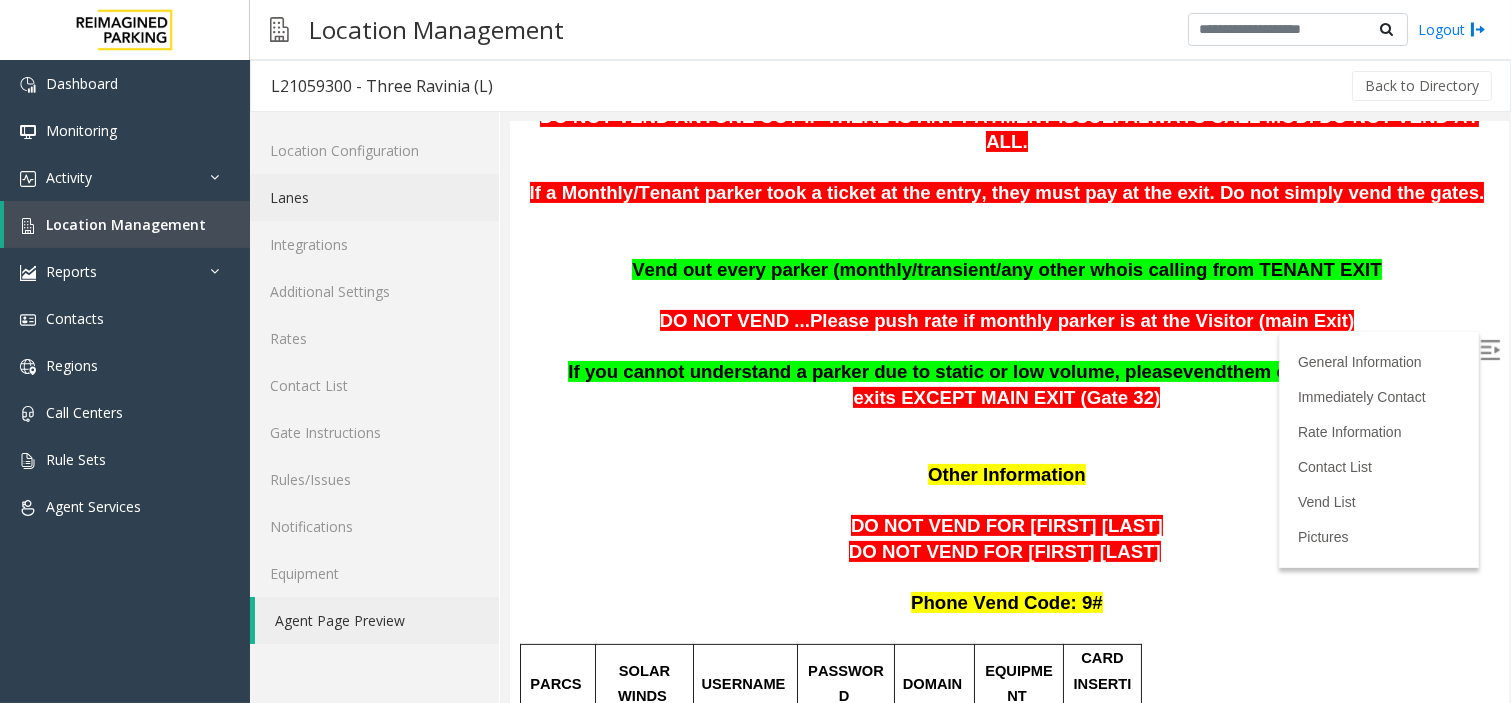 click on "Lanes" 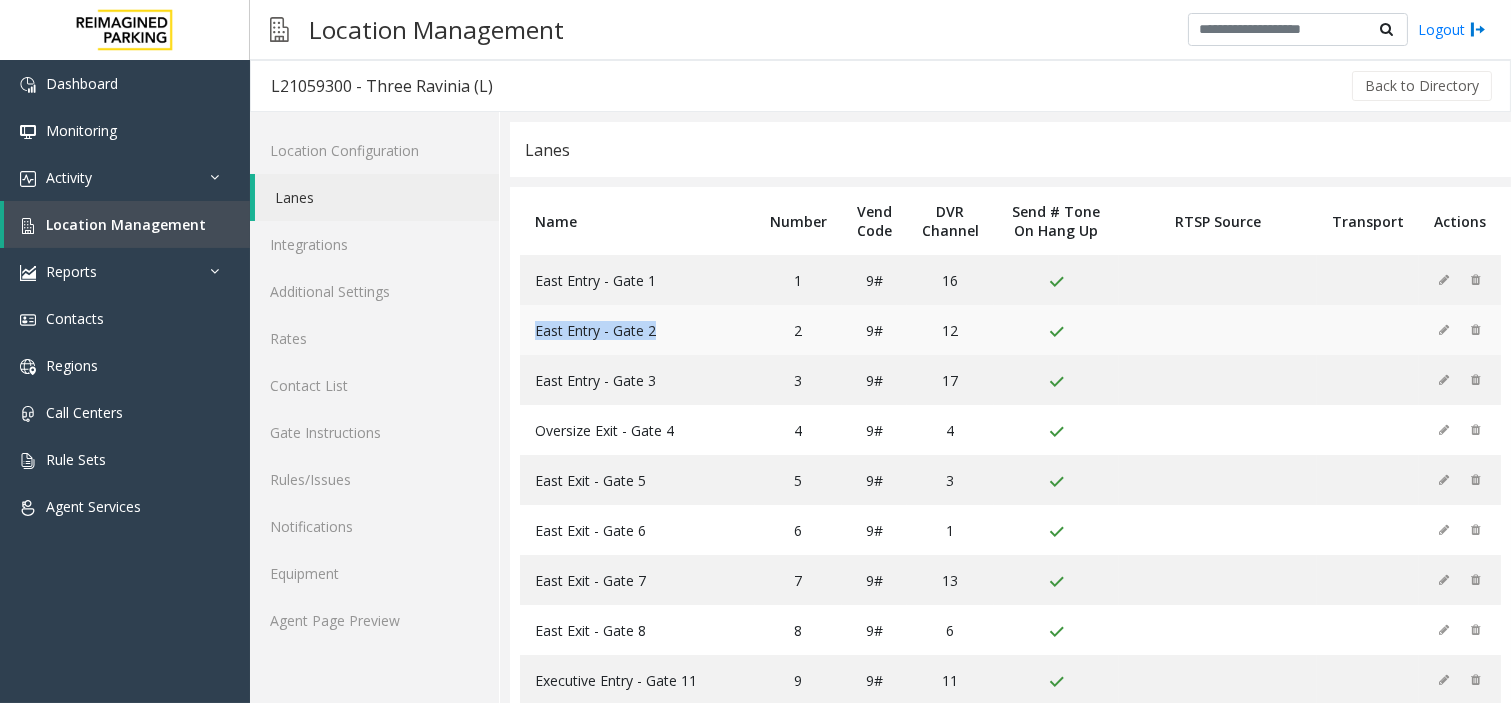 drag, startPoint x: 523, startPoint y: 331, endPoint x: 653, endPoint y: 328, distance: 130.0346 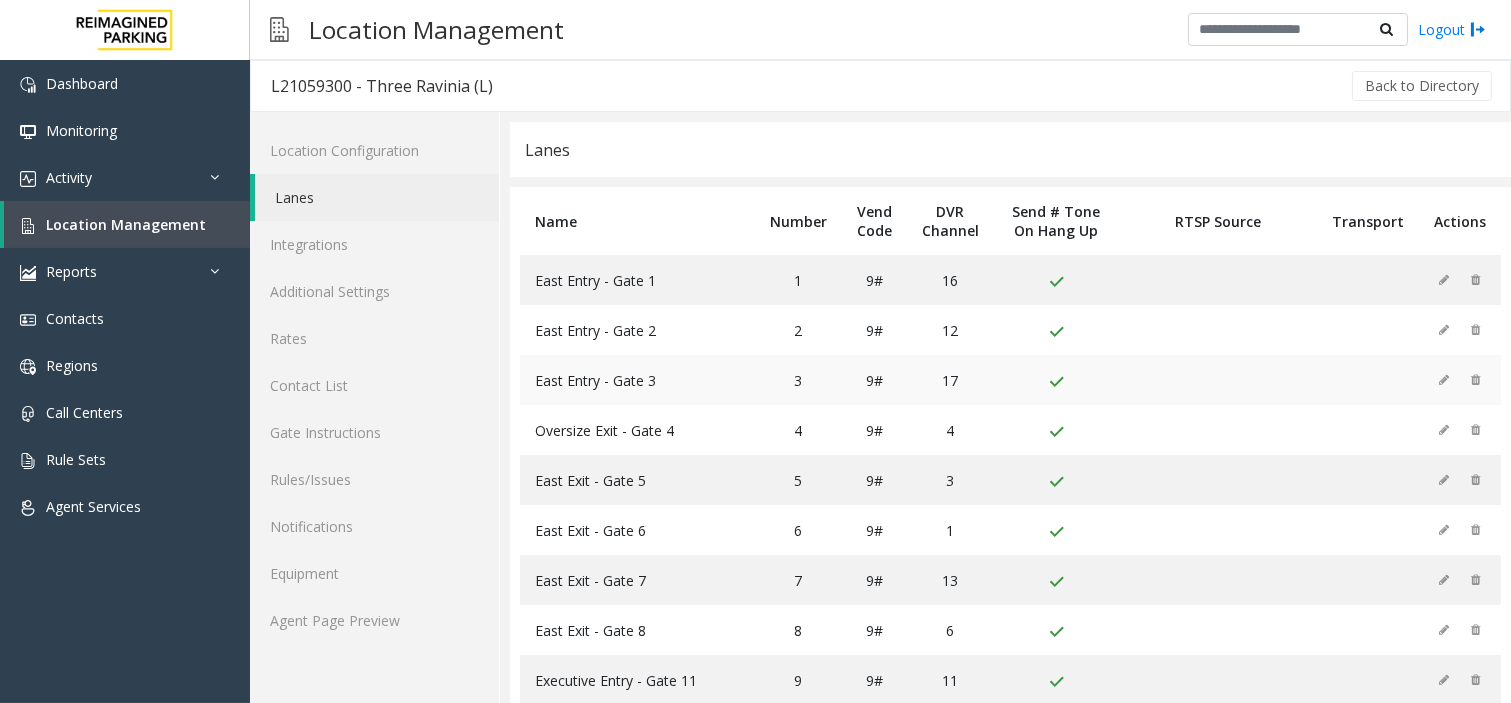 click on "East Entry - Gate 3" 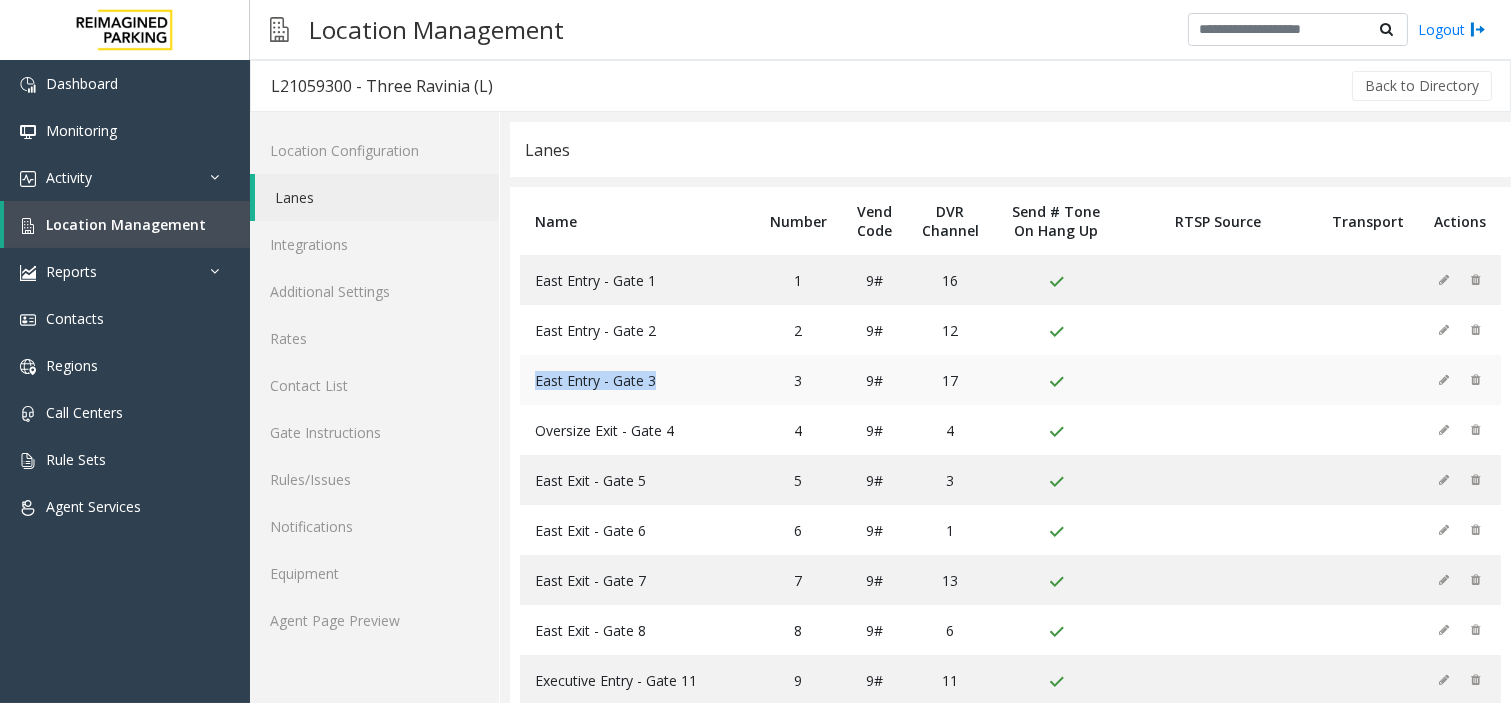 drag, startPoint x: 526, startPoint y: 367, endPoint x: 657, endPoint y: 374, distance: 131.18689 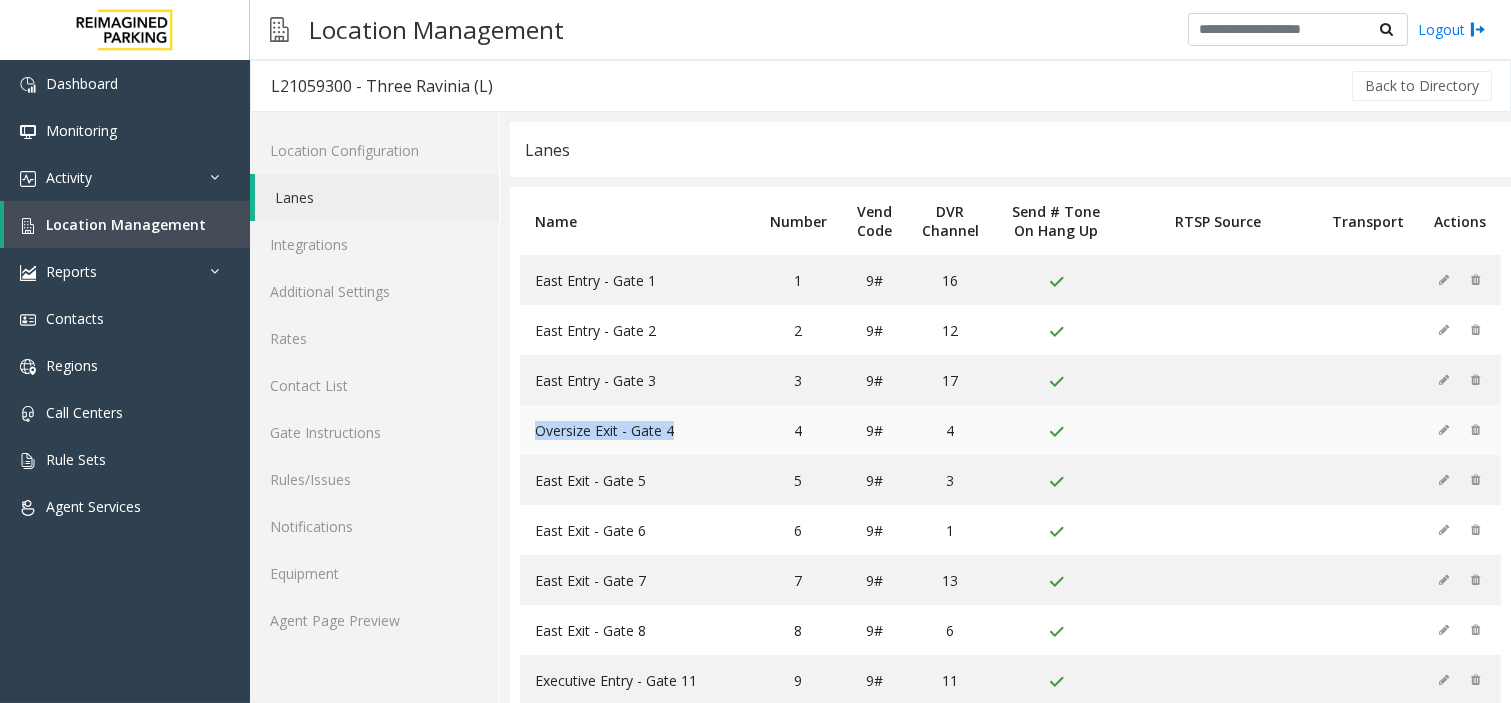 drag, startPoint x: 532, startPoint y: 424, endPoint x: 687, endPoint y: 436, distance: 155.46382 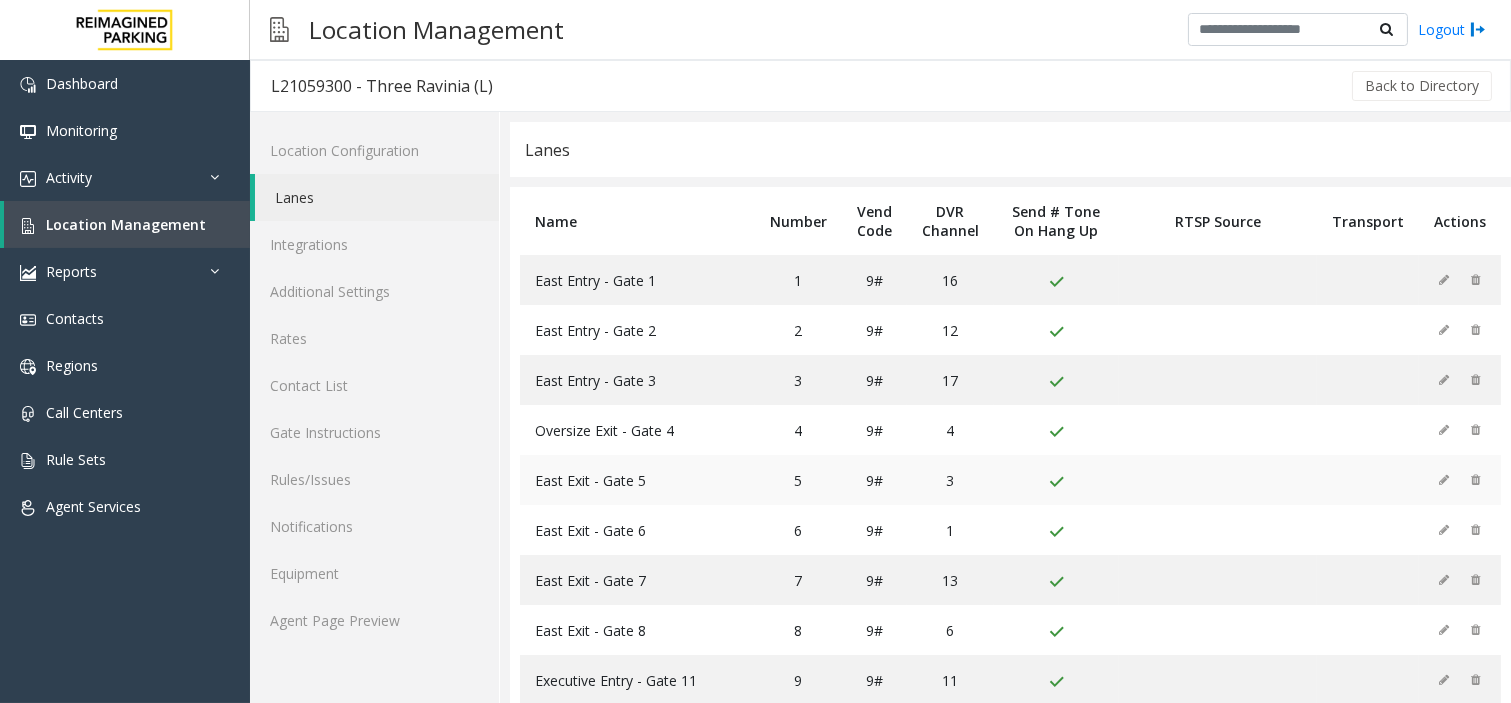 click on "East Exit - Gate 5" 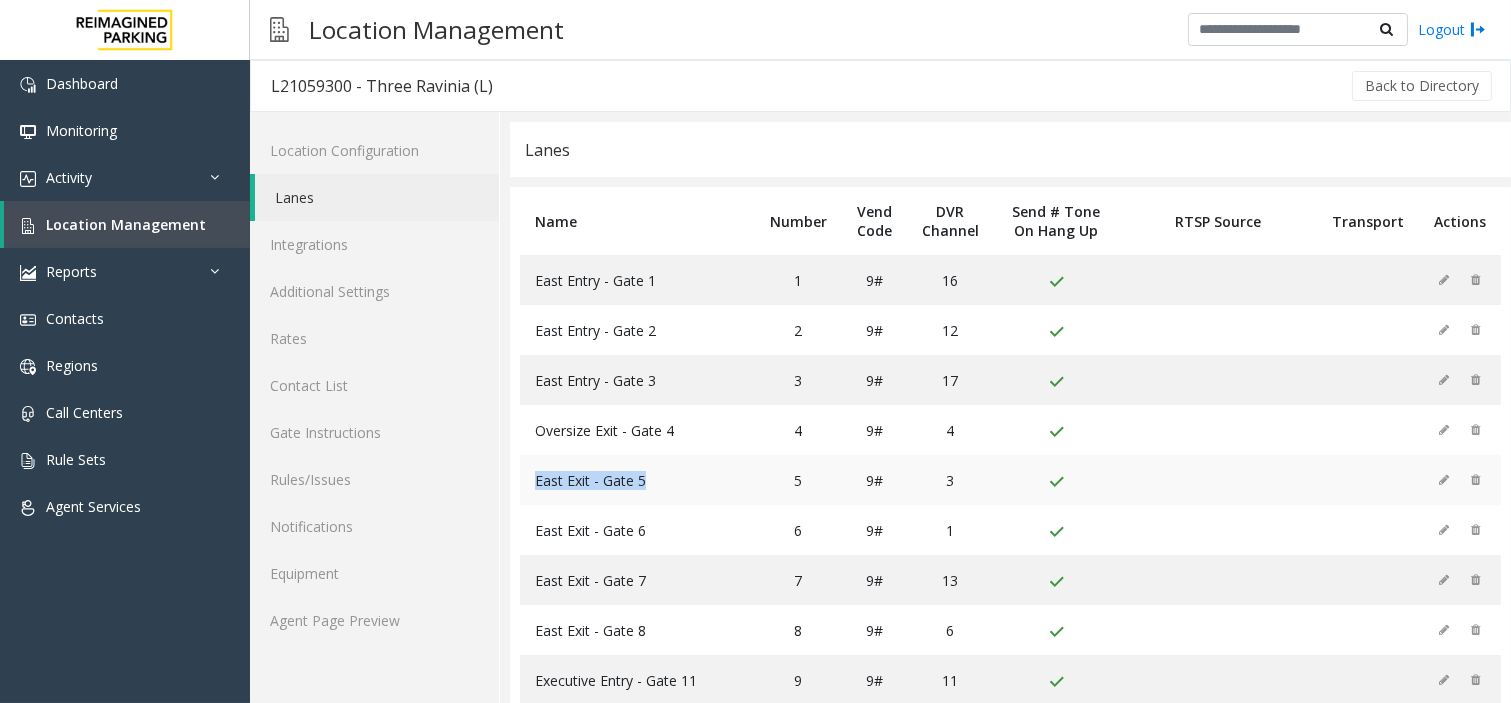drag, startPoint x: 531, startPoint y: 476, endPoint x: 665, endPoint y: 476, distance: 134 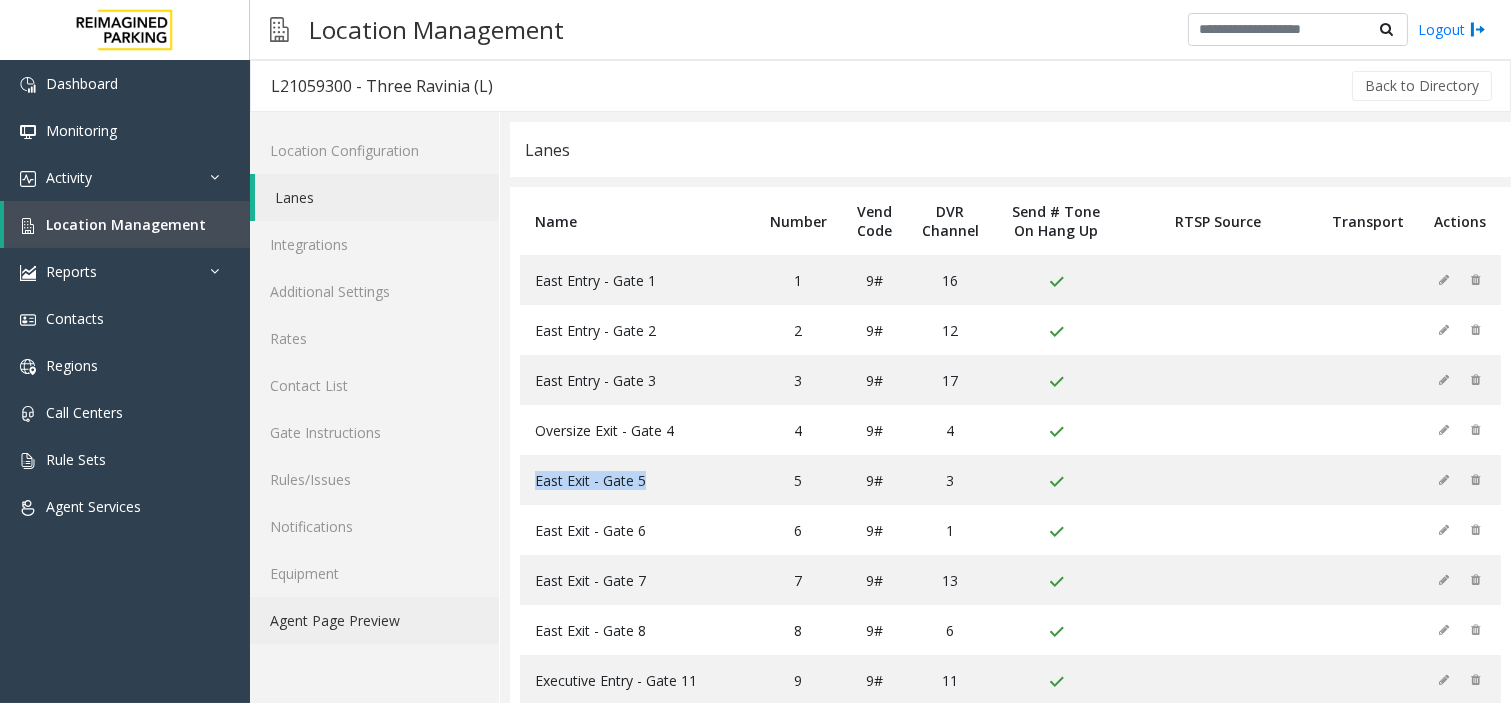 click on "Agent Page Preview" 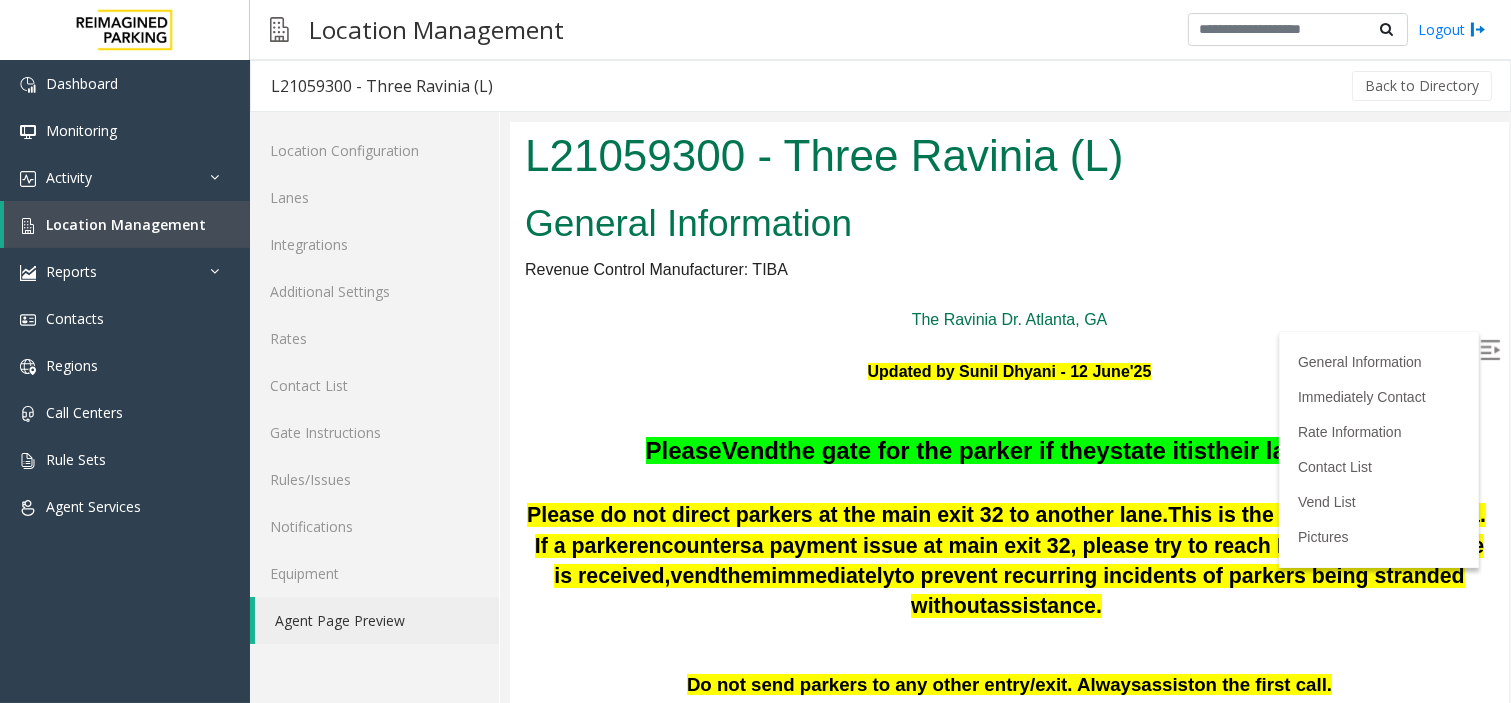 scroll, scrollTop: 0, scrollLeft: 0, axis: both 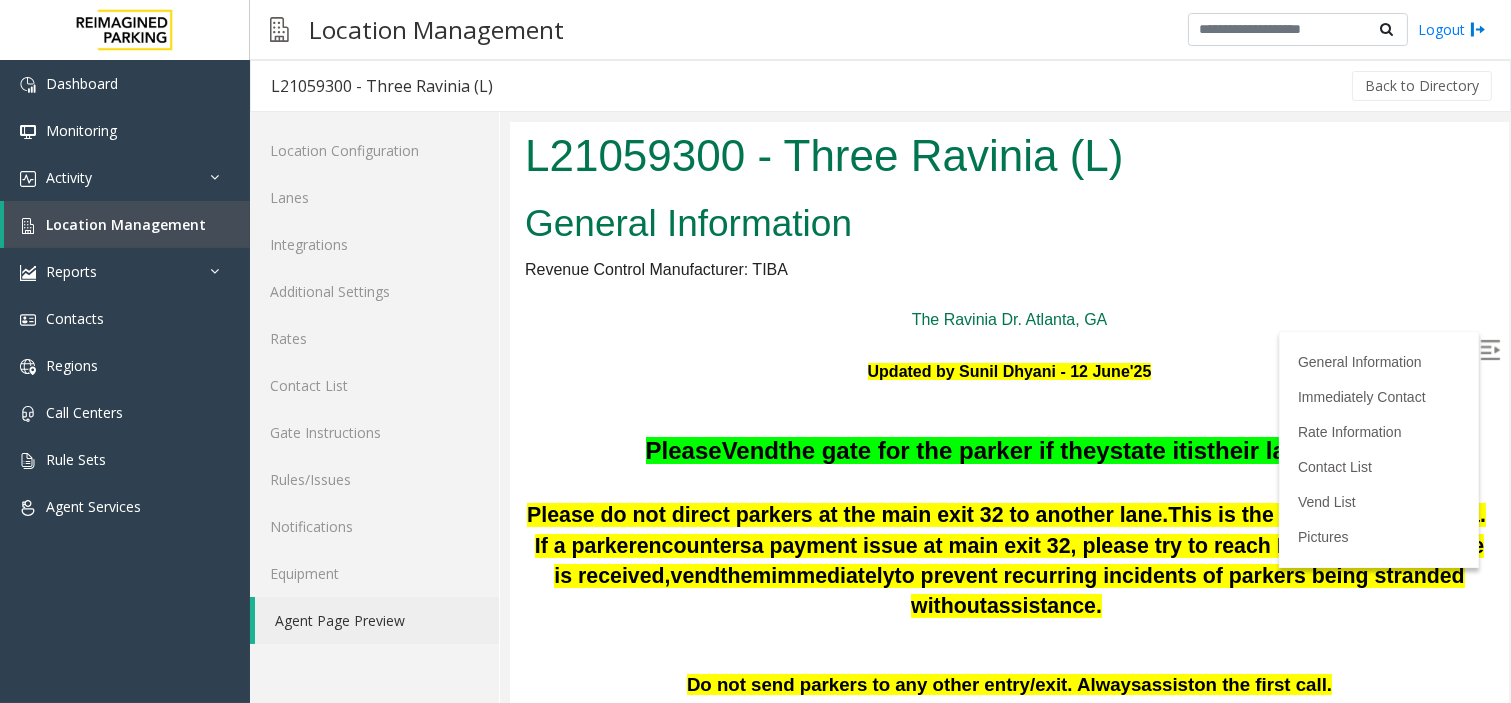 click at bounding box center (1008, 294) 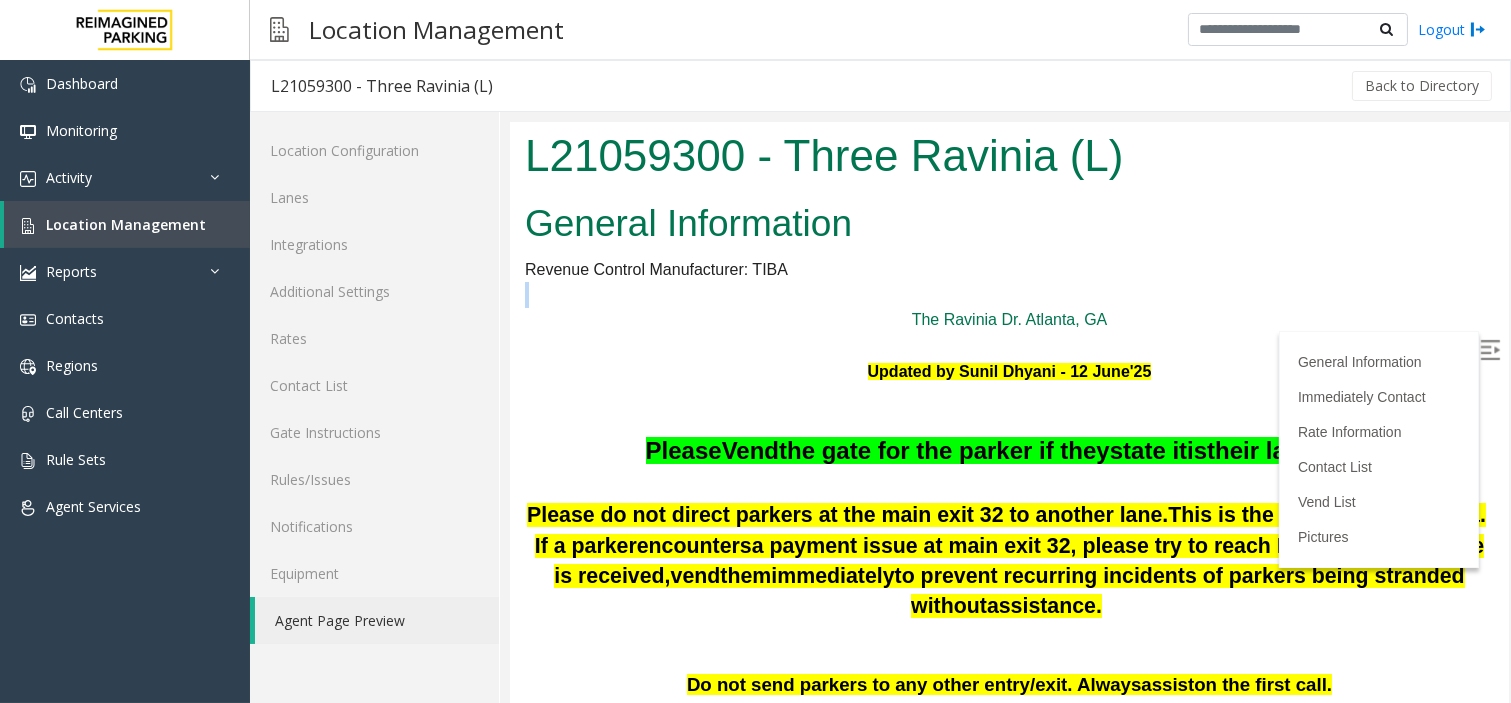 click at bounding box center [1008, 294] 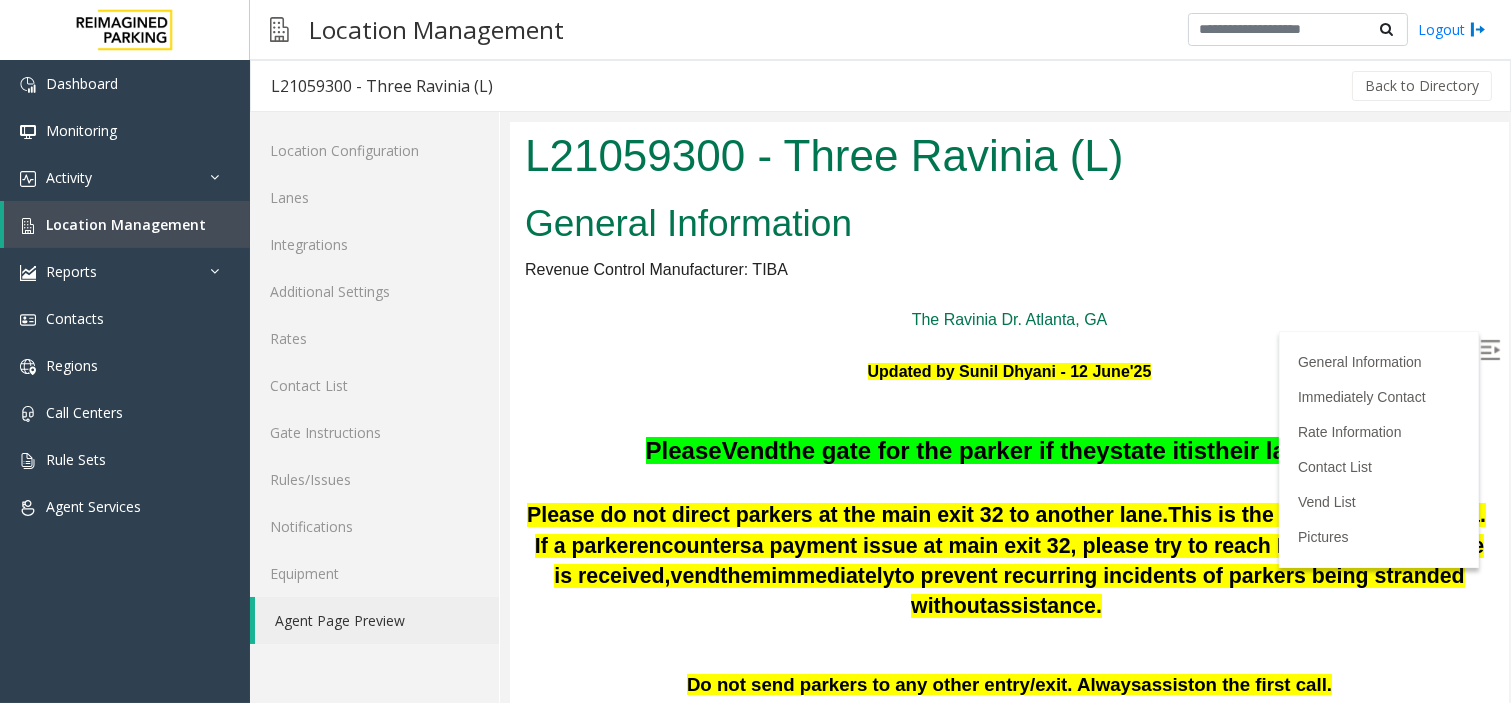 click at bounding box center [1491, 351] 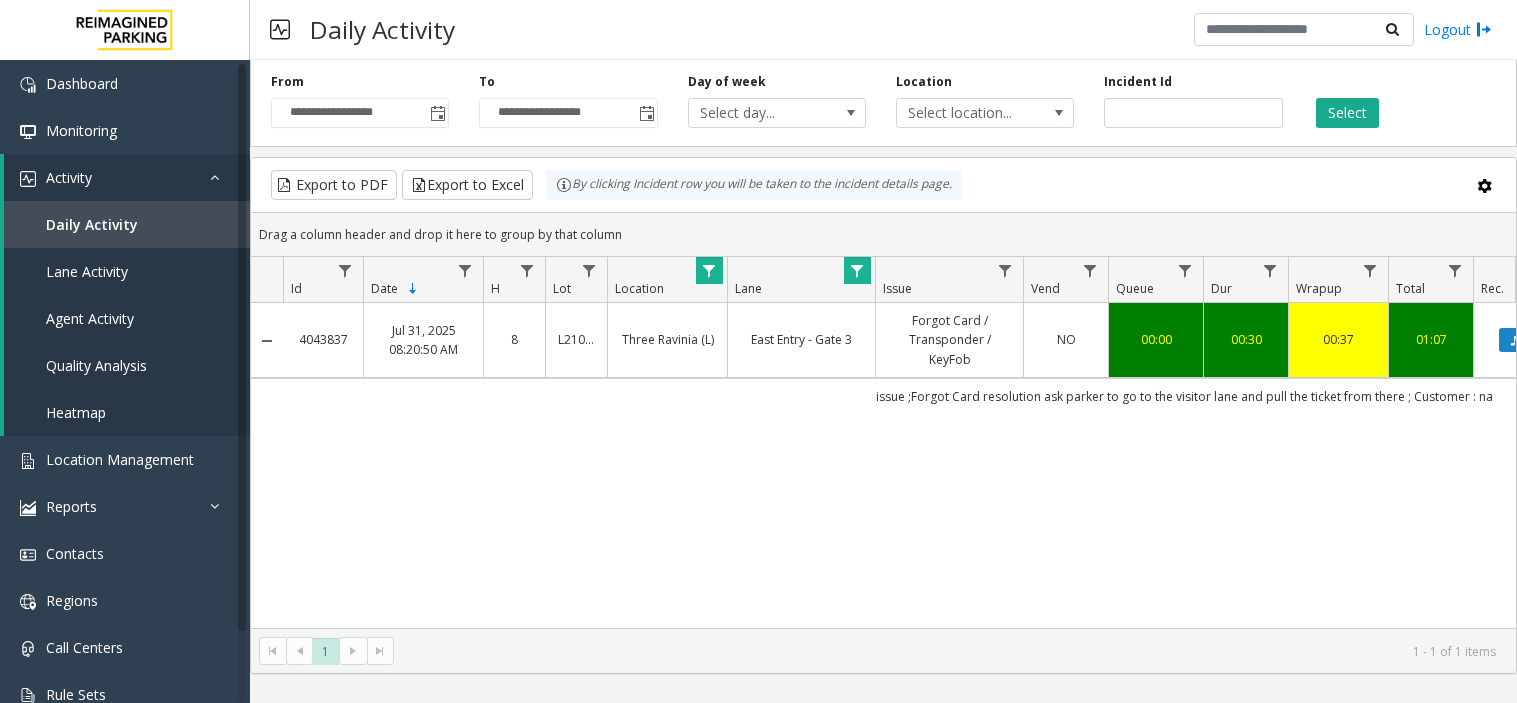 scroll, scrollTop: 0, scrollLeft: 0, axis: both 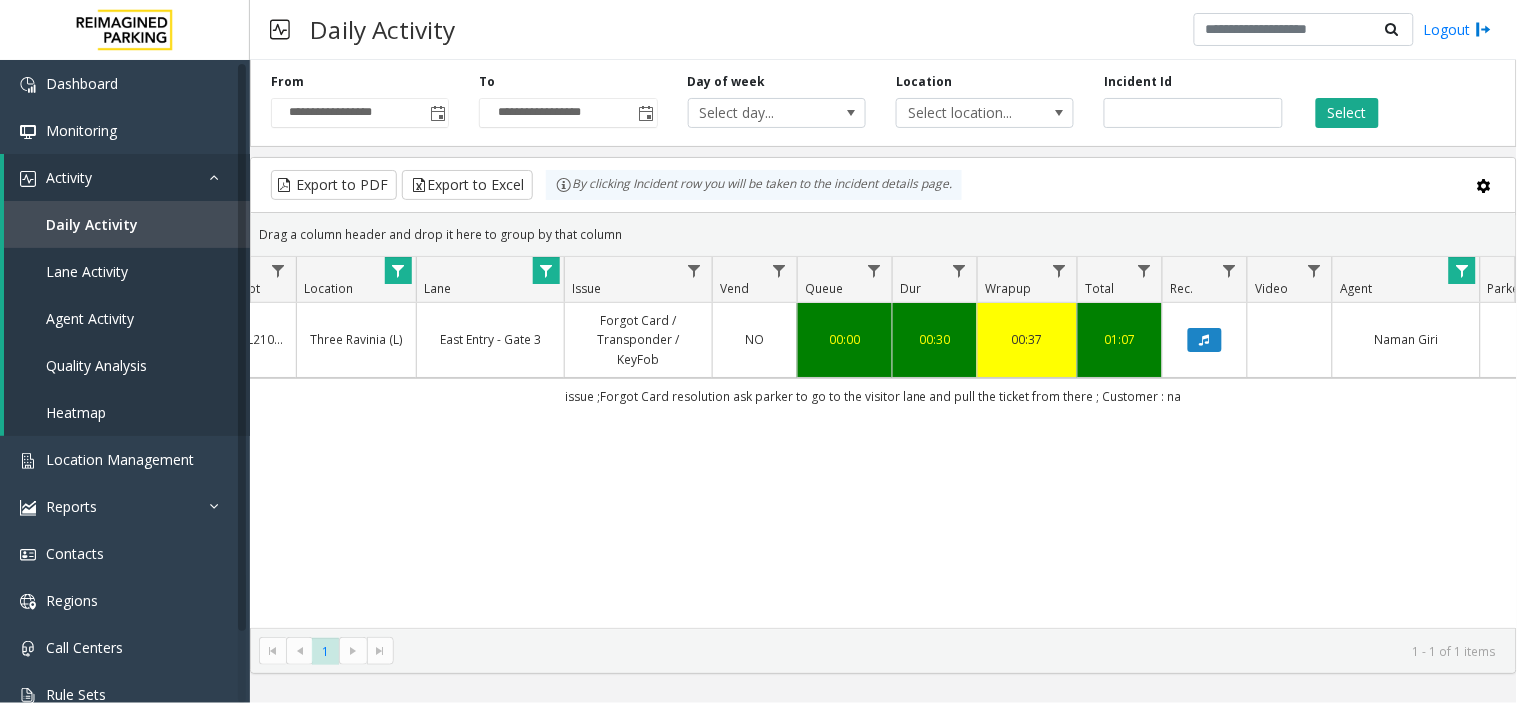 click on "**********" 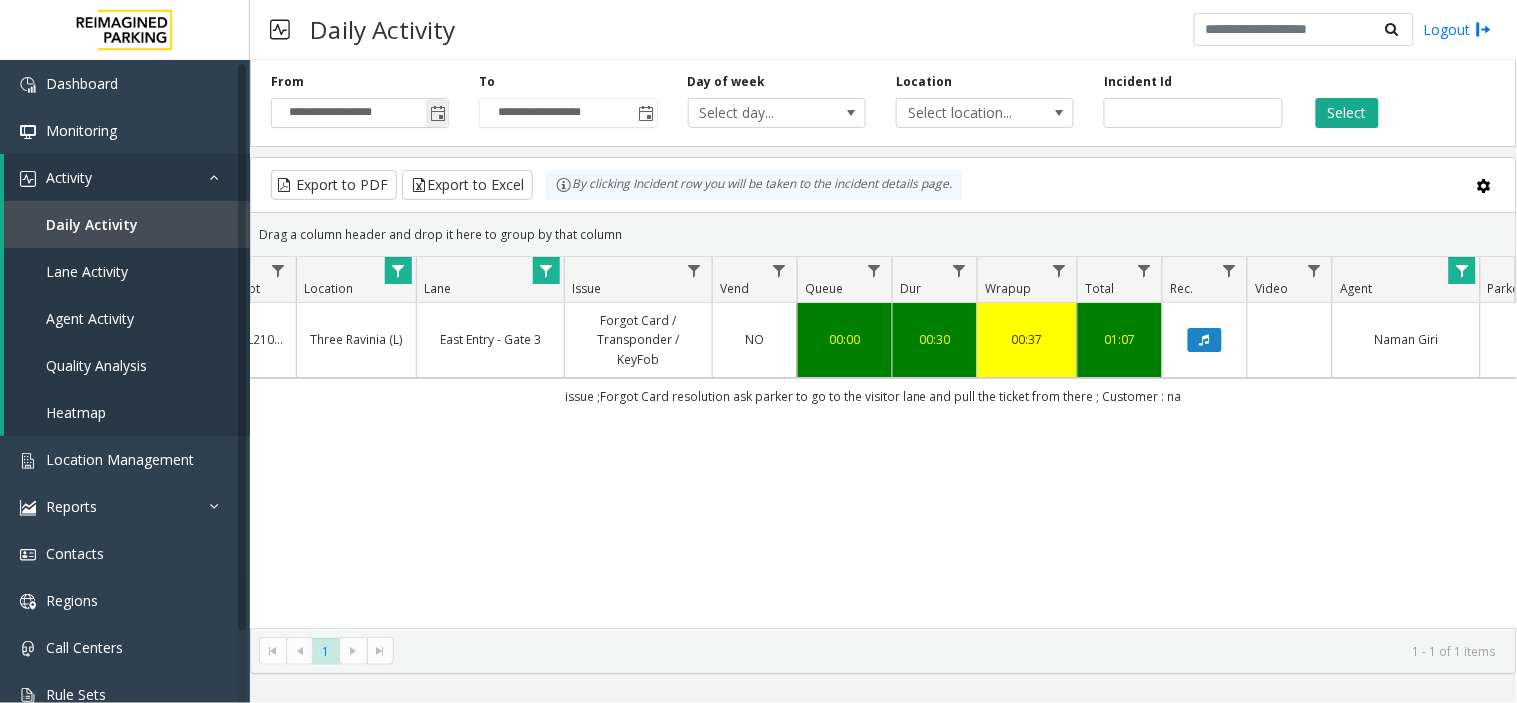 click 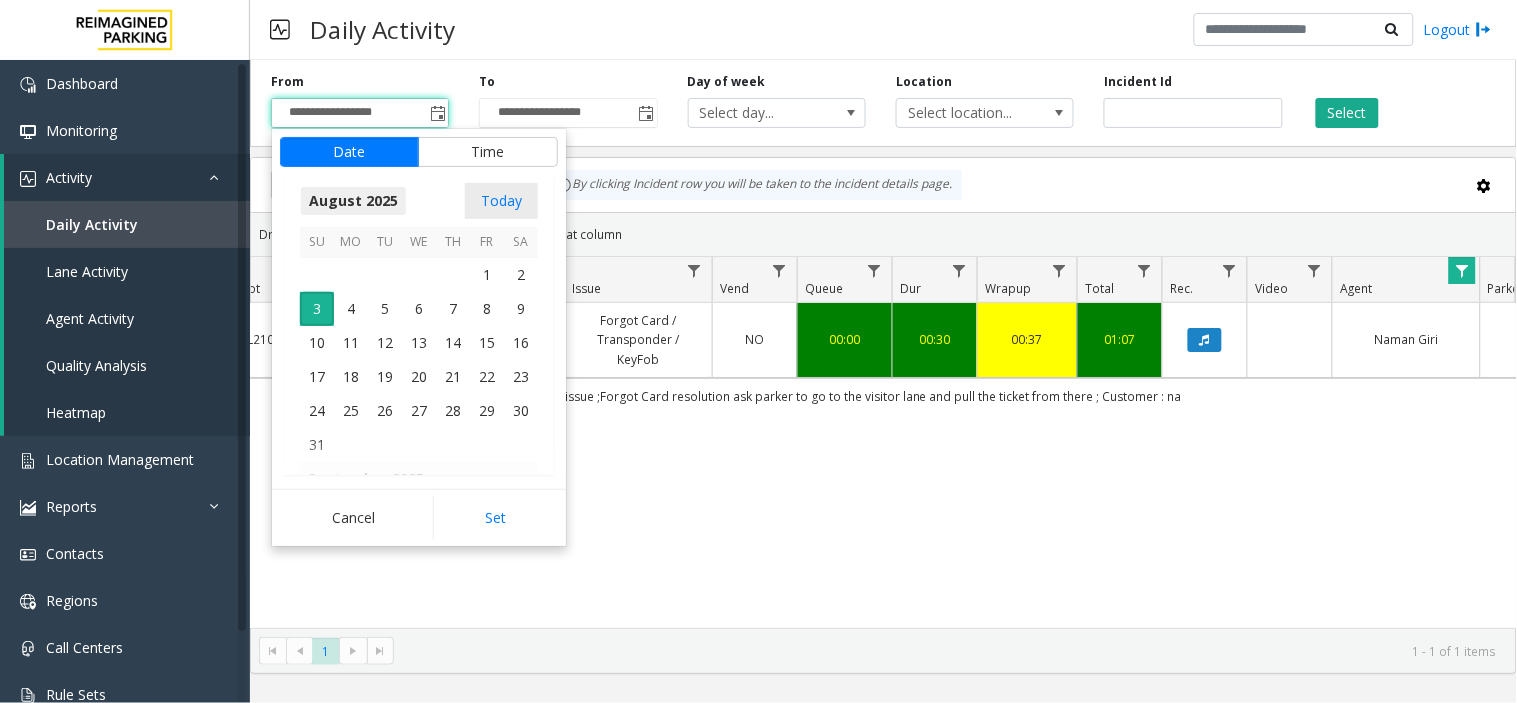 click on "August 2025" at bounding box center (353, 201) 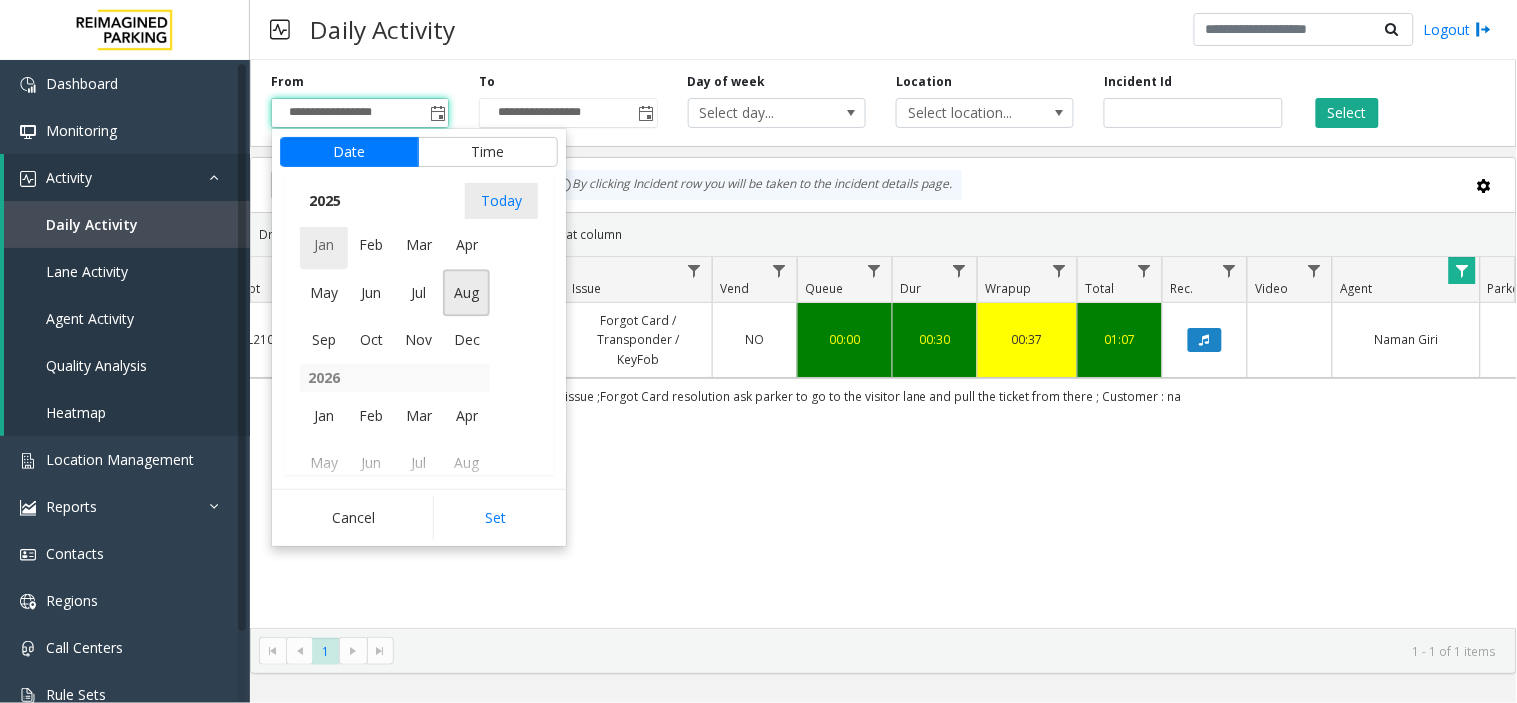 click on "Jan" at bounding box center (324, 245) 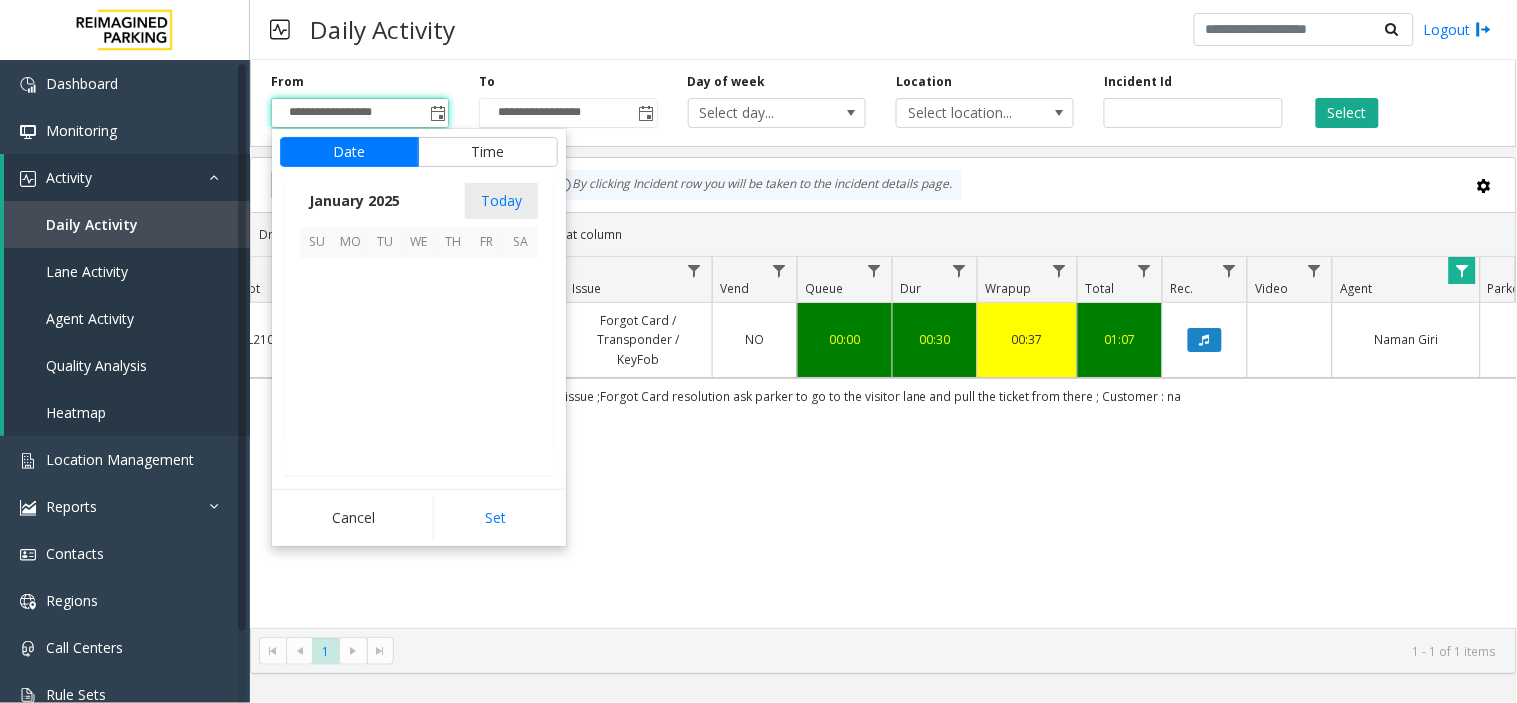 scroll, scrollTop: 356926, scrollLeft: 0, axis: vertical 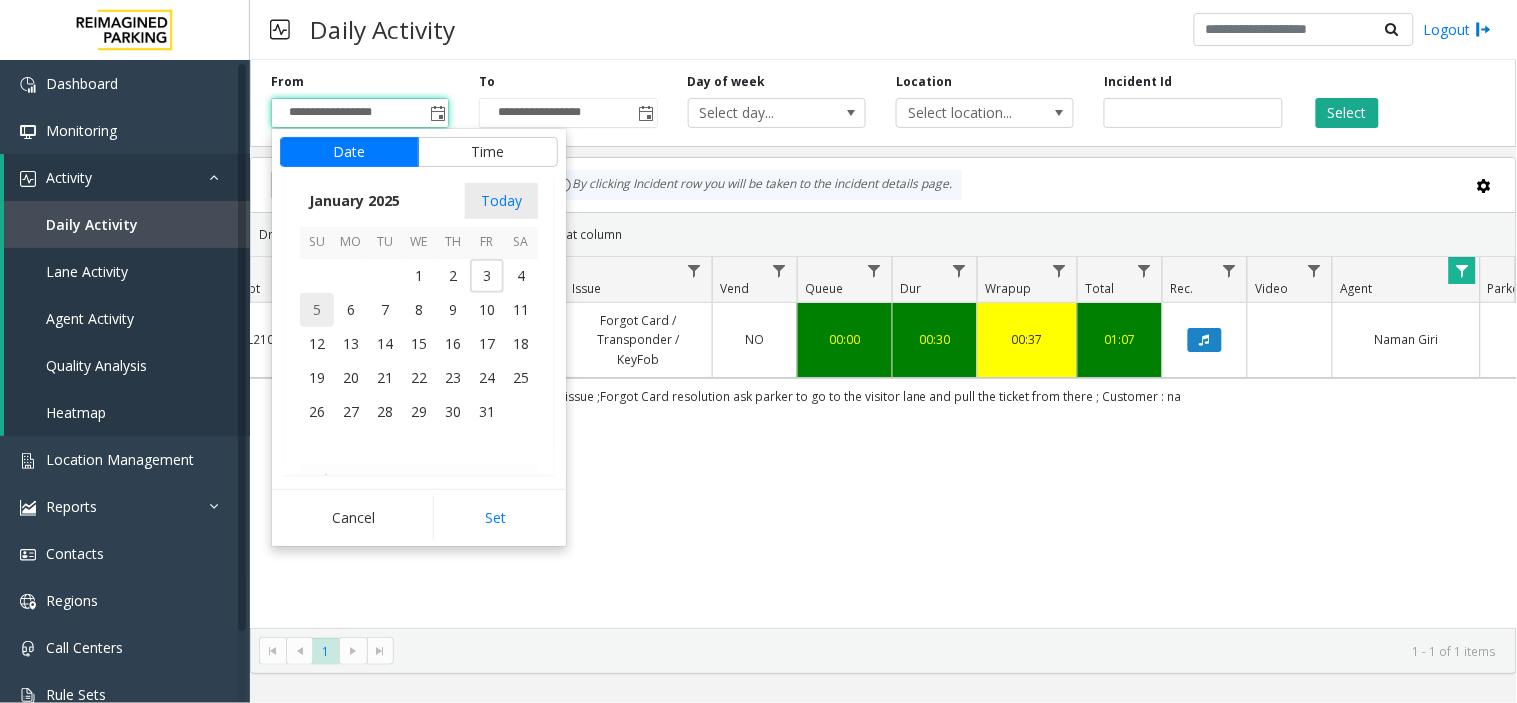 click on "5" at bounding box center [317, 310] 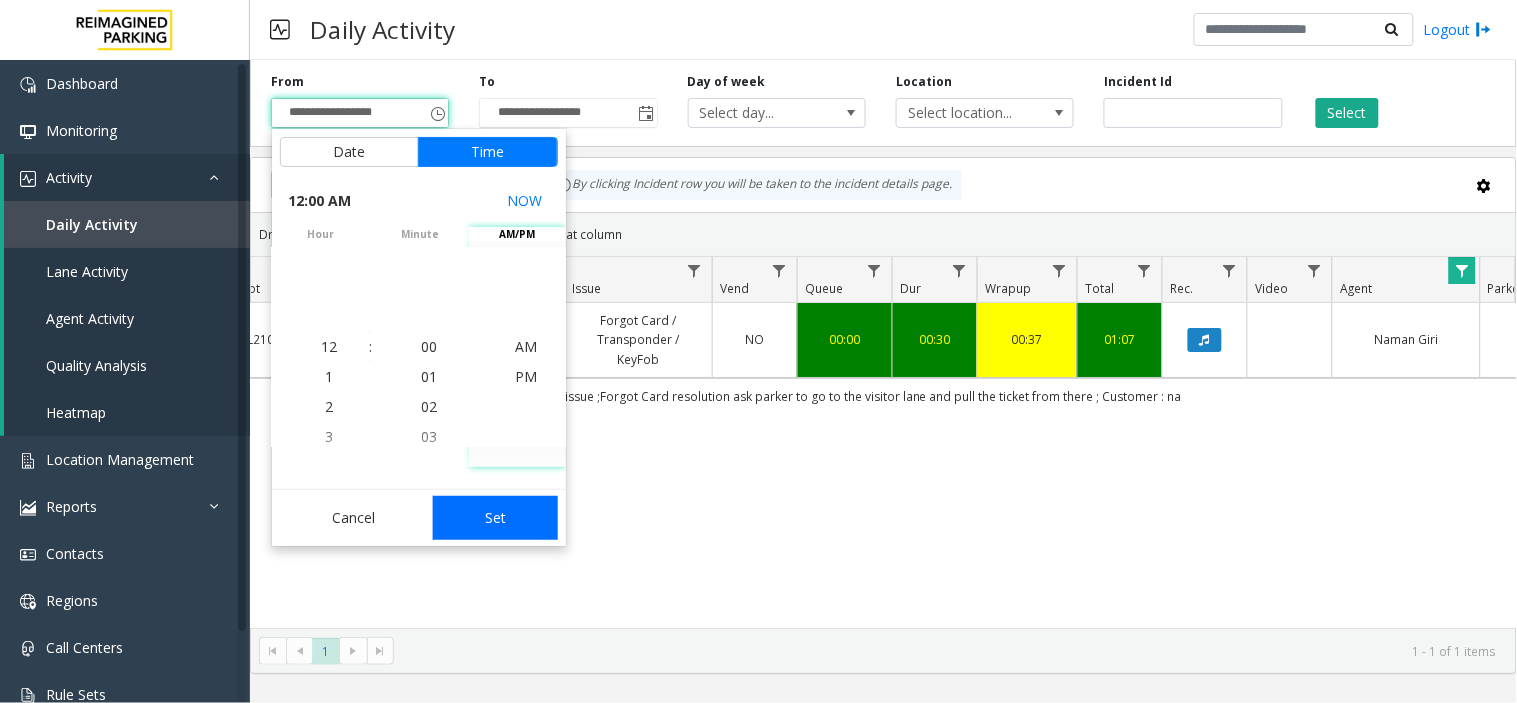 click on "Set" 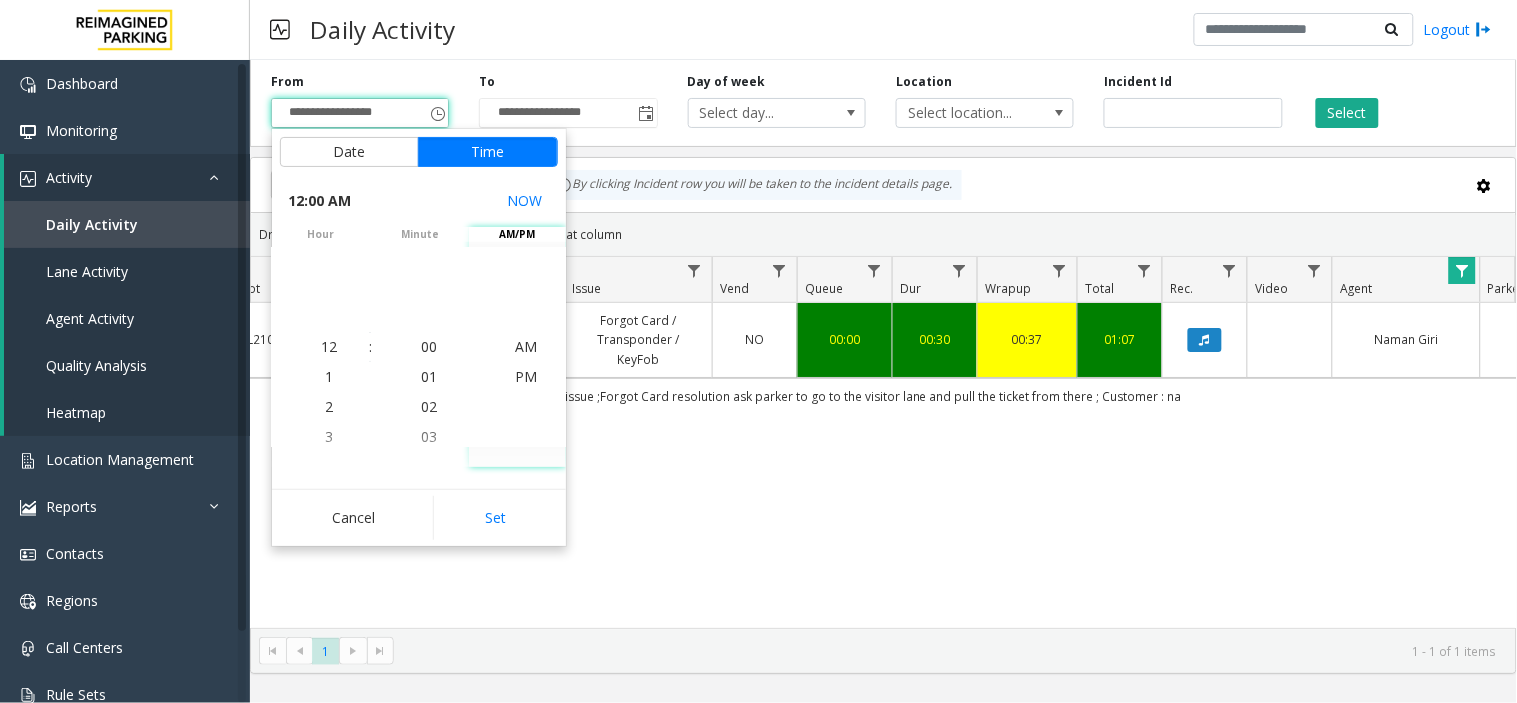 type on "**********" 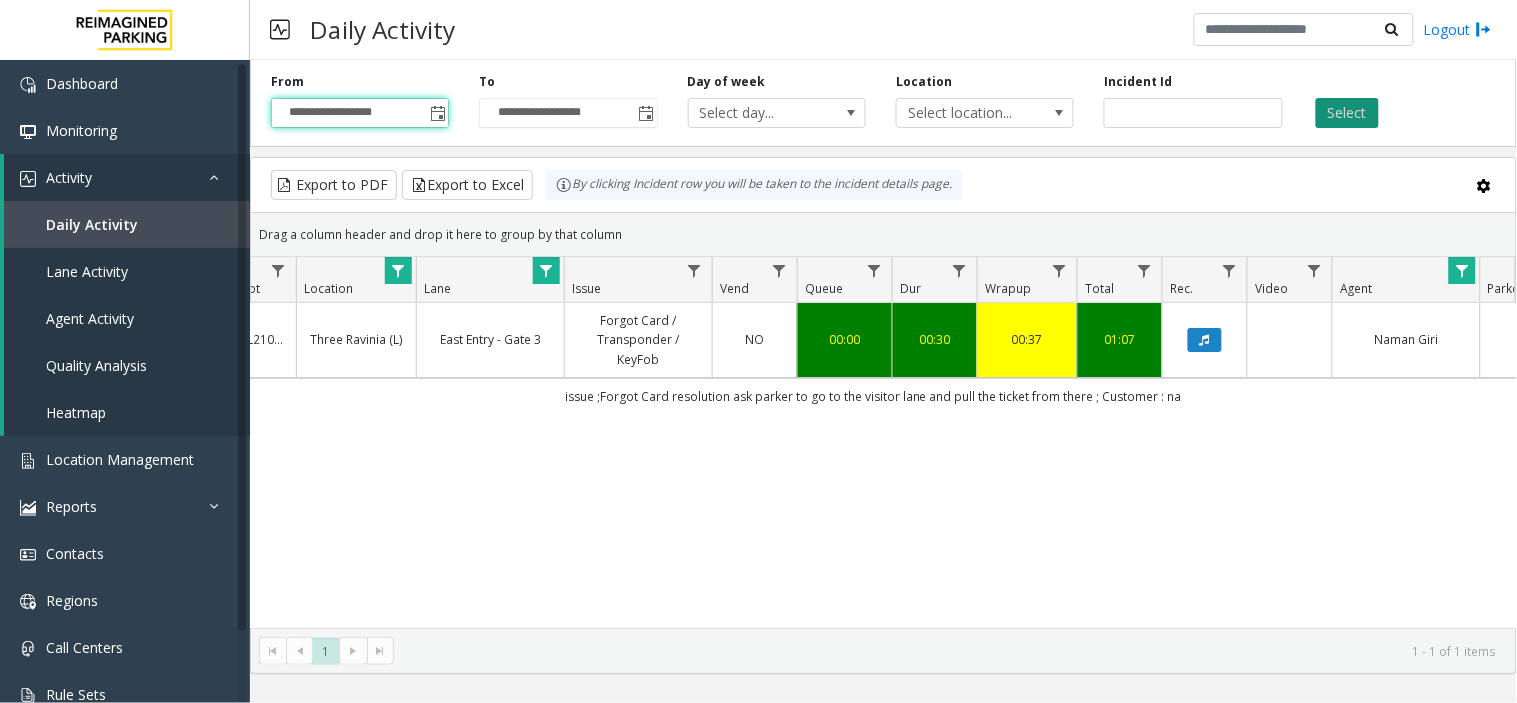click on "Select" 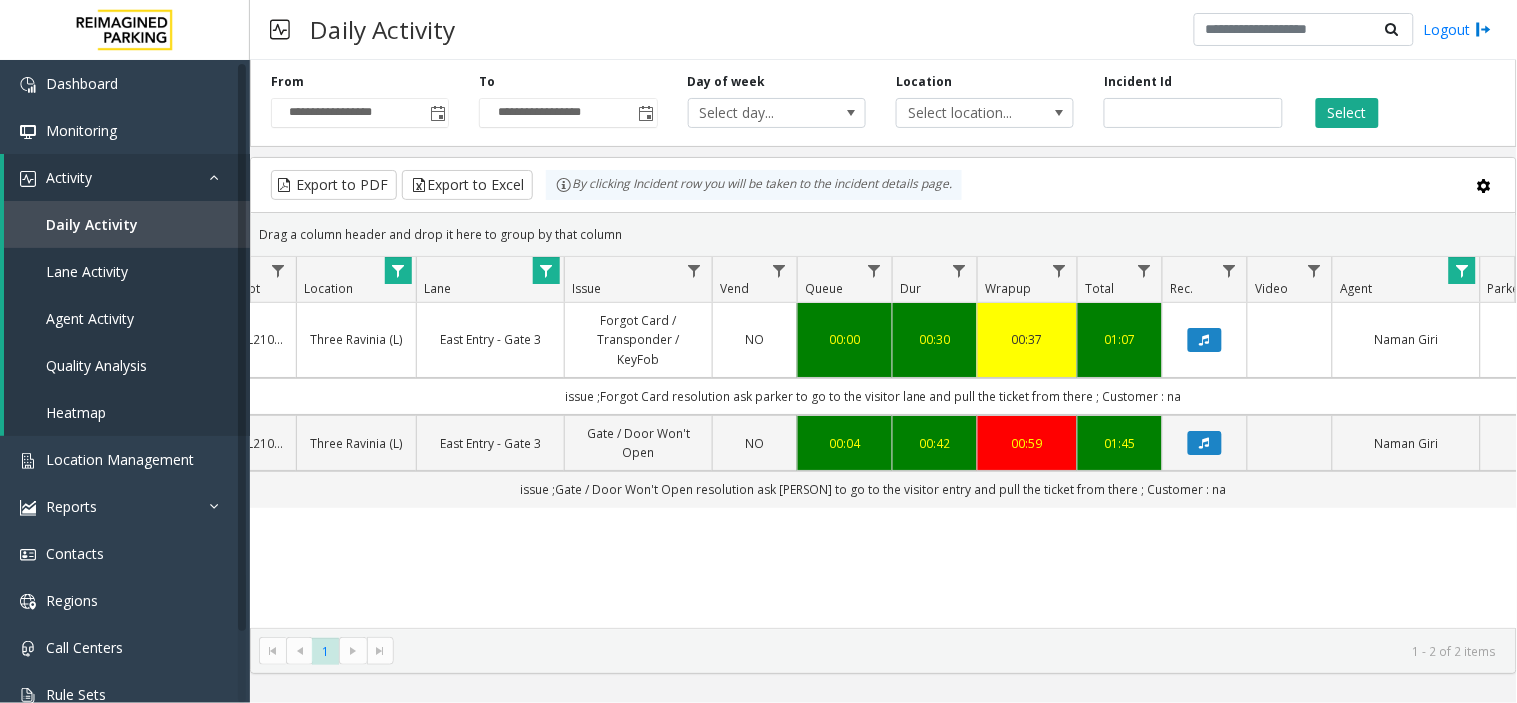click 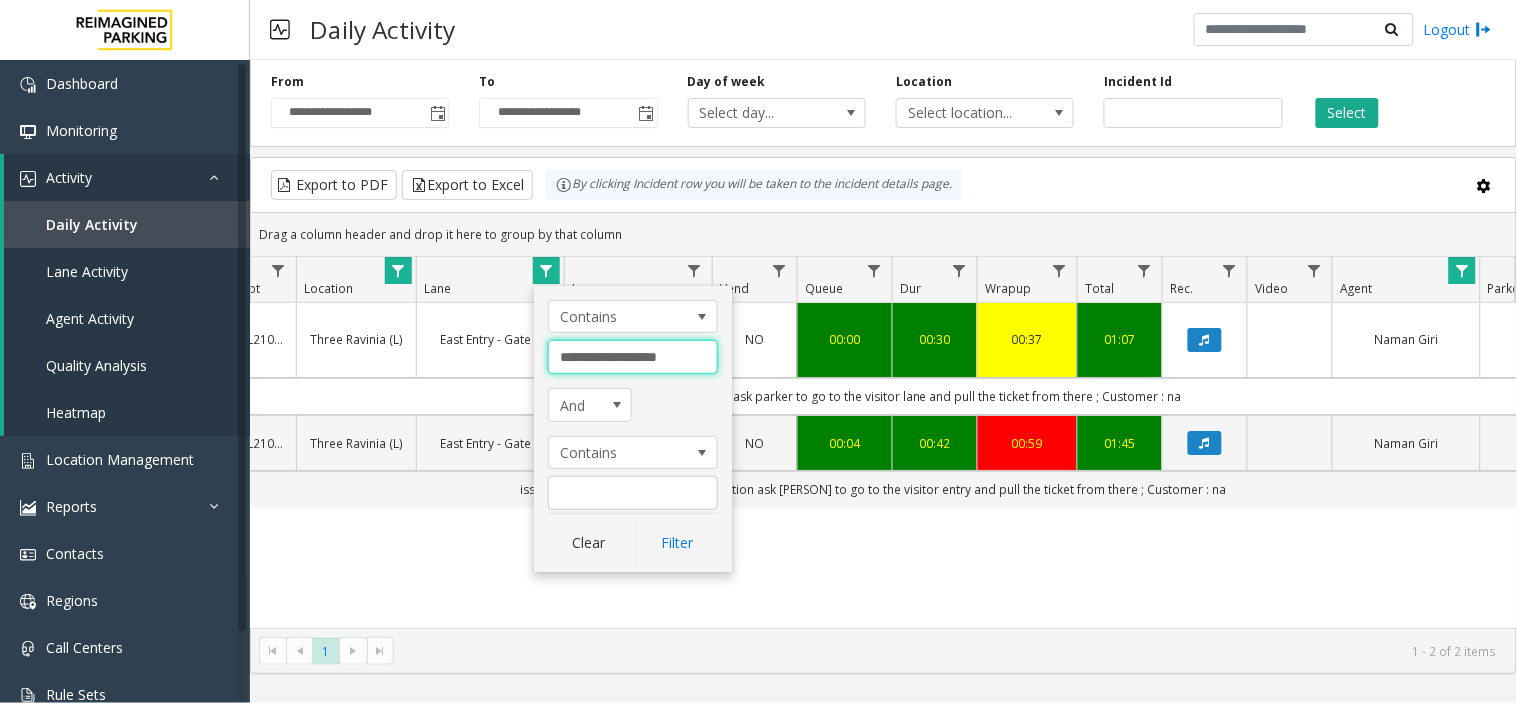 drag, startPoint x: 686, startPoint y: 365, endPoint x: 541, endPoint y: 363, distance: 145.0138 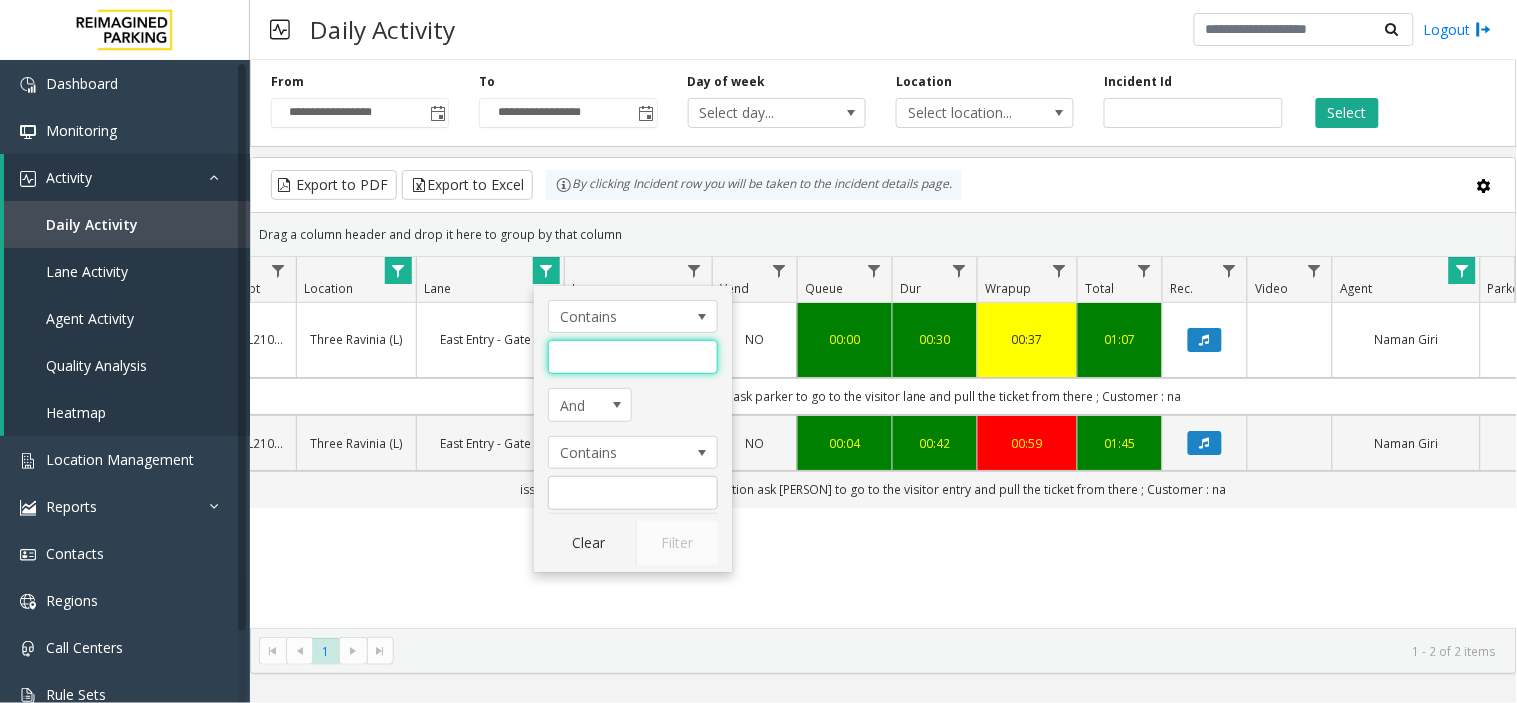 paste on "**********" 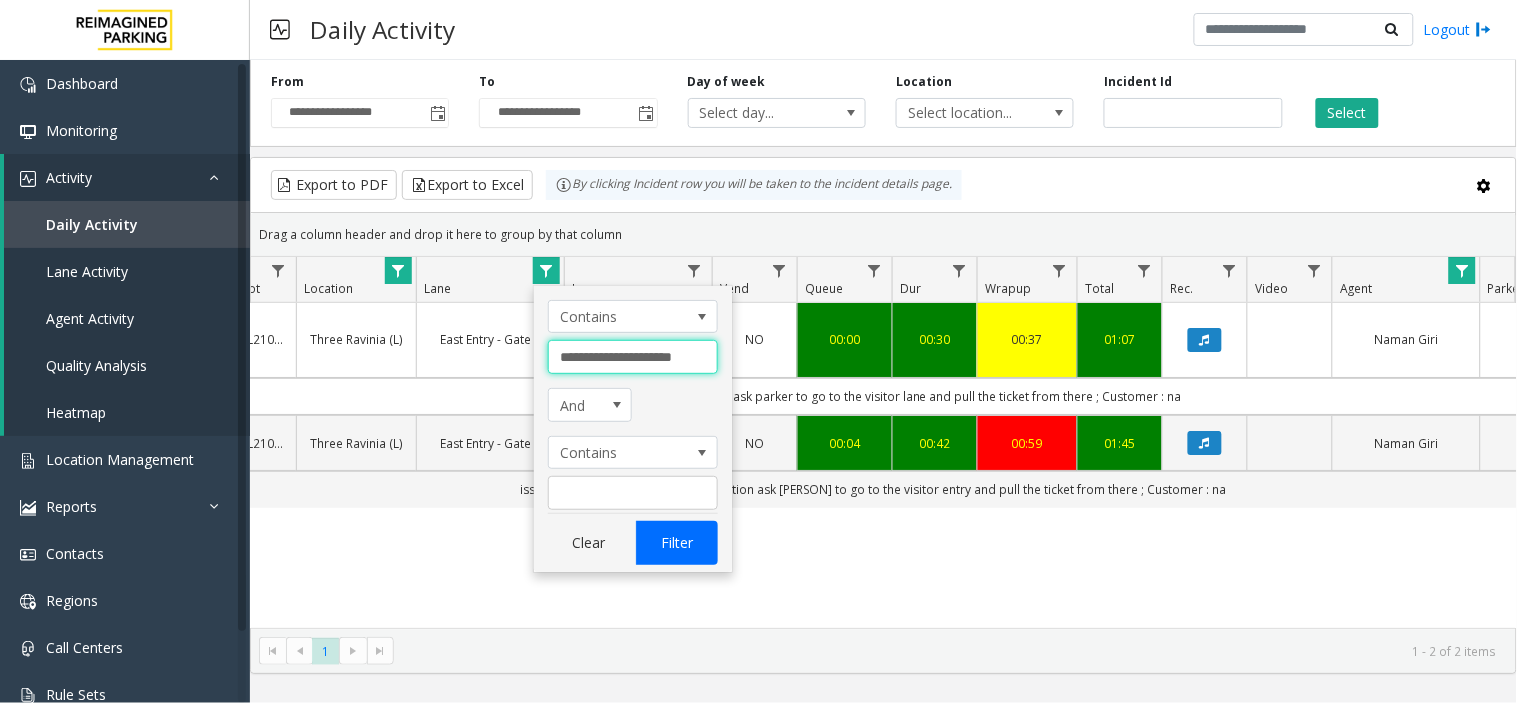 type on "**********" 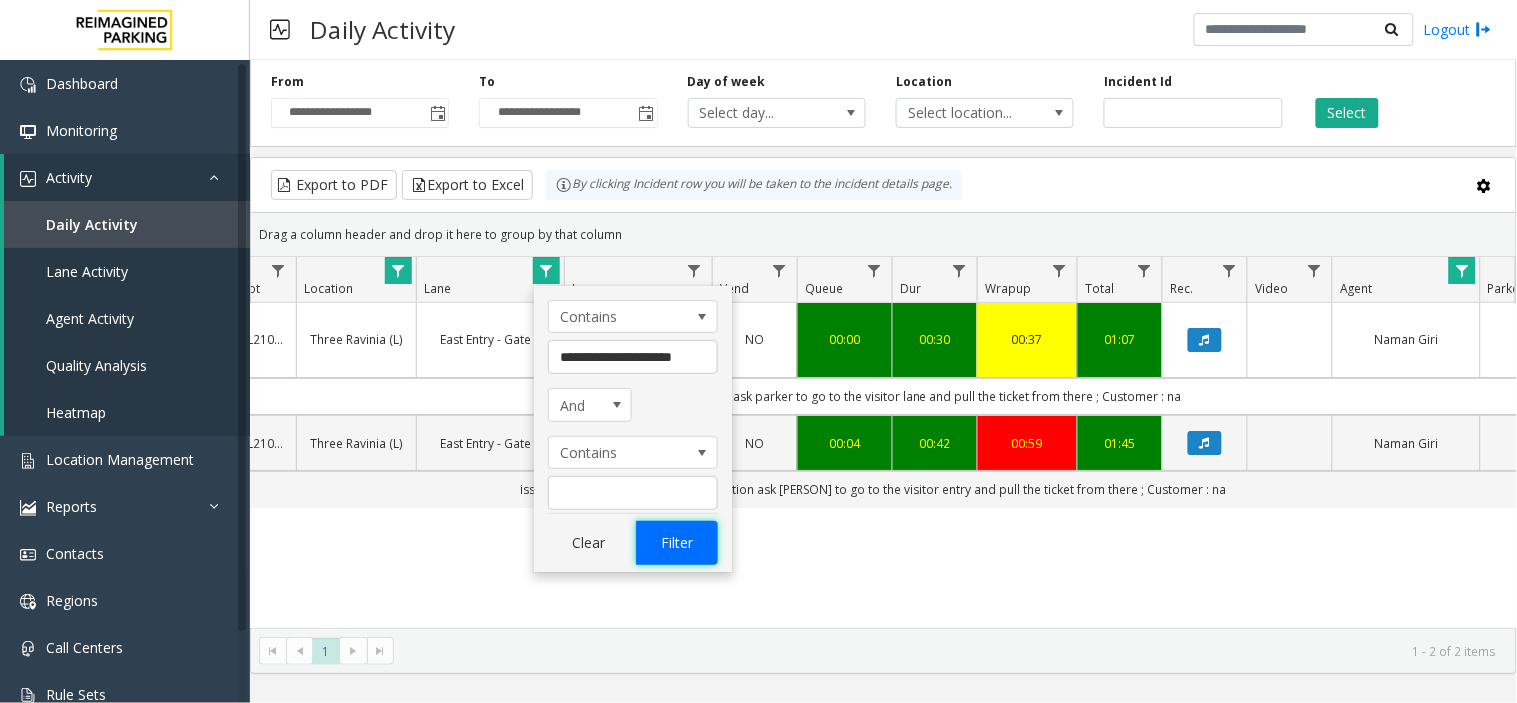 click on "Filter" 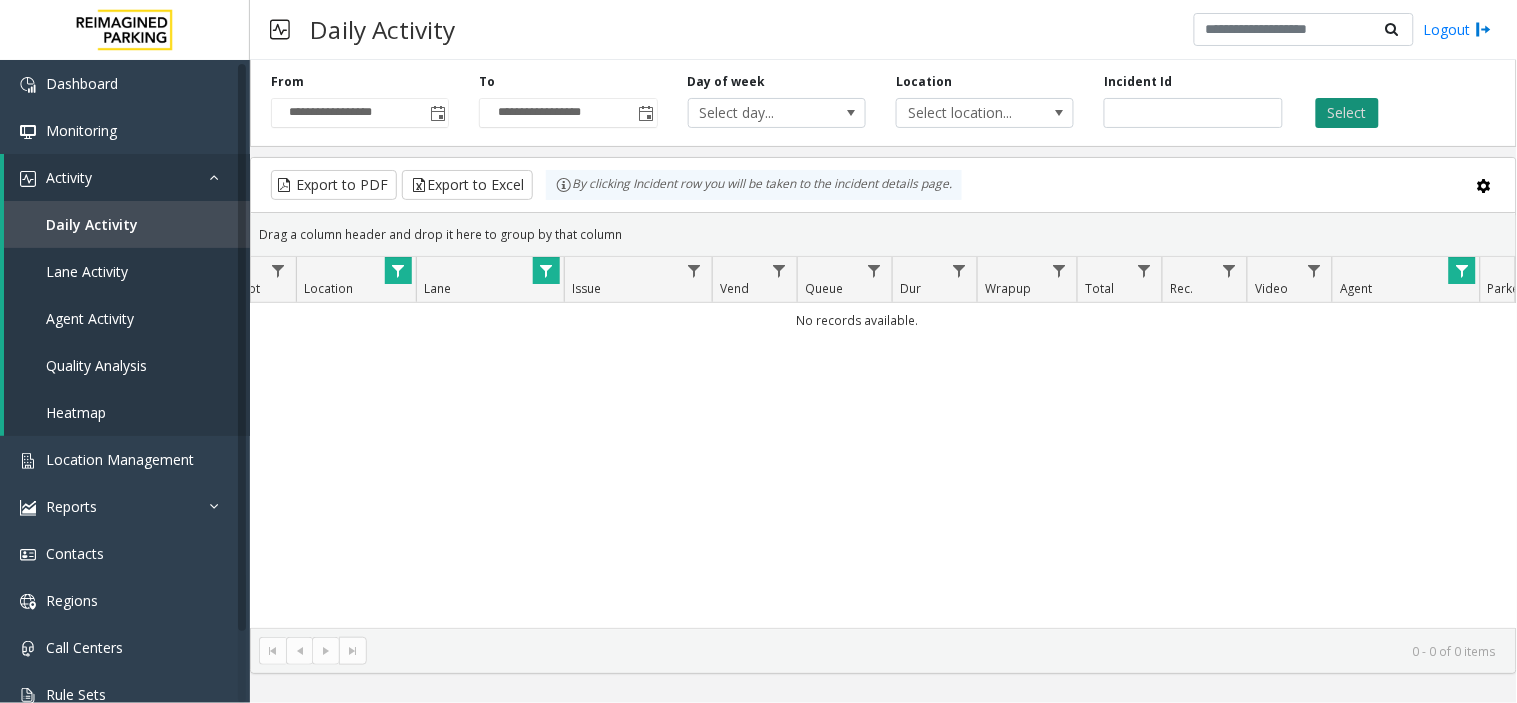 click on "Select" 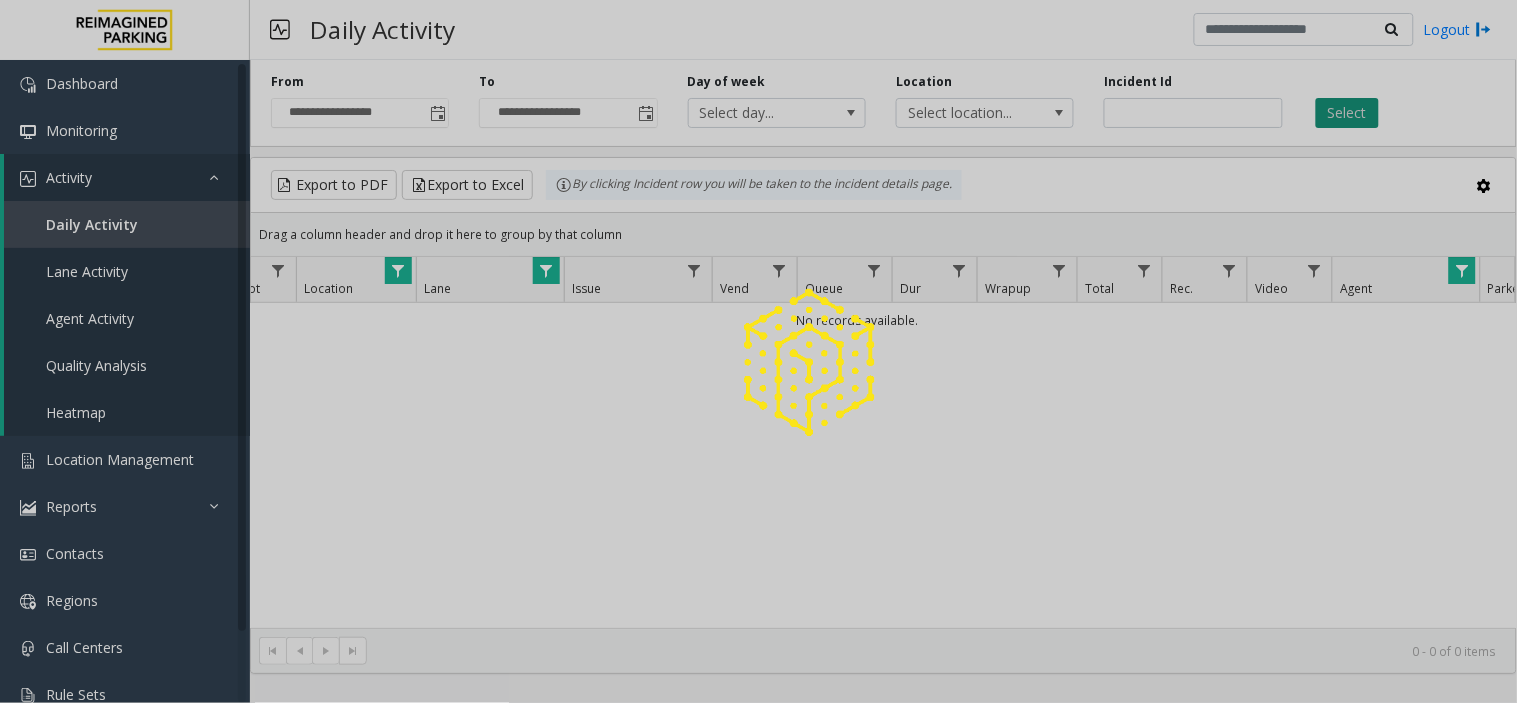 click 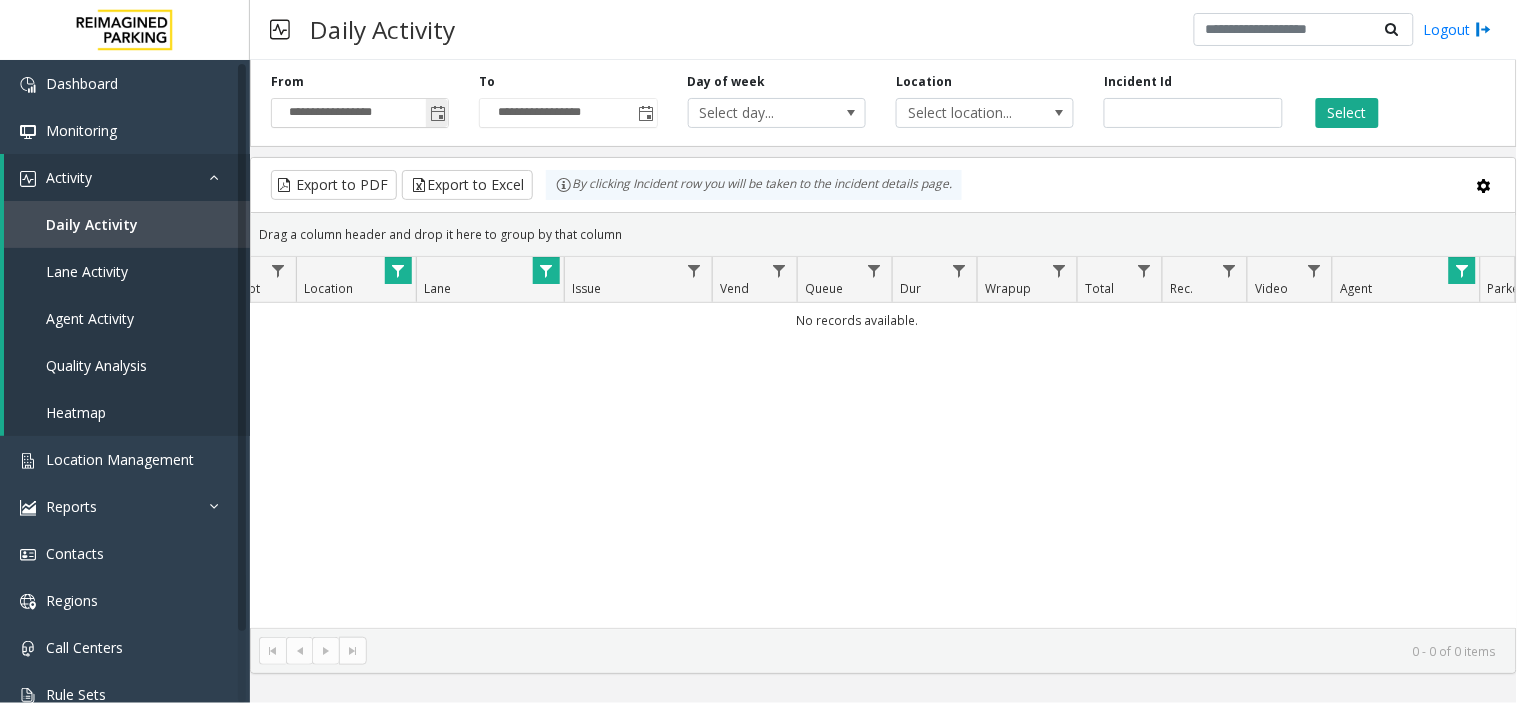 click 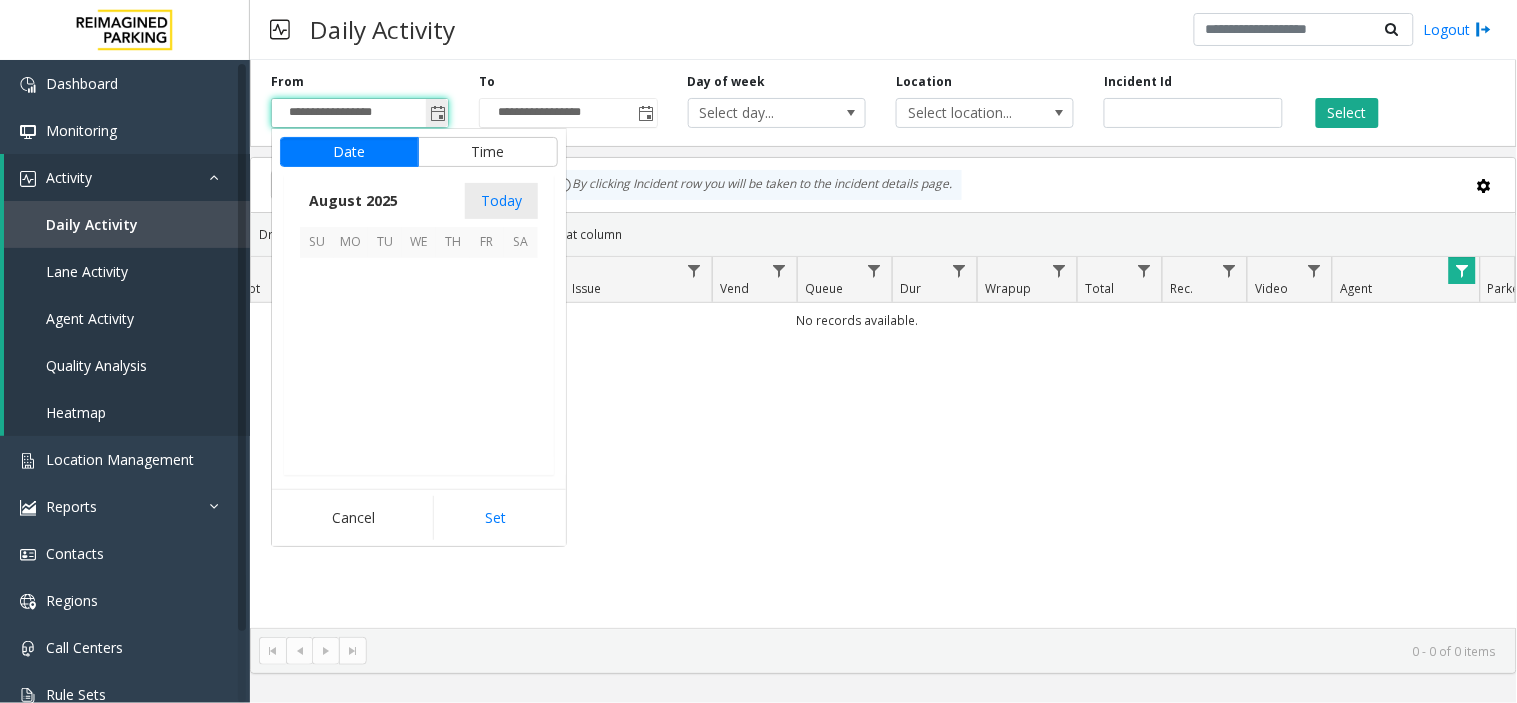 scroll, scrollTop: 358592, scrollLeft: 0, axis: vertical 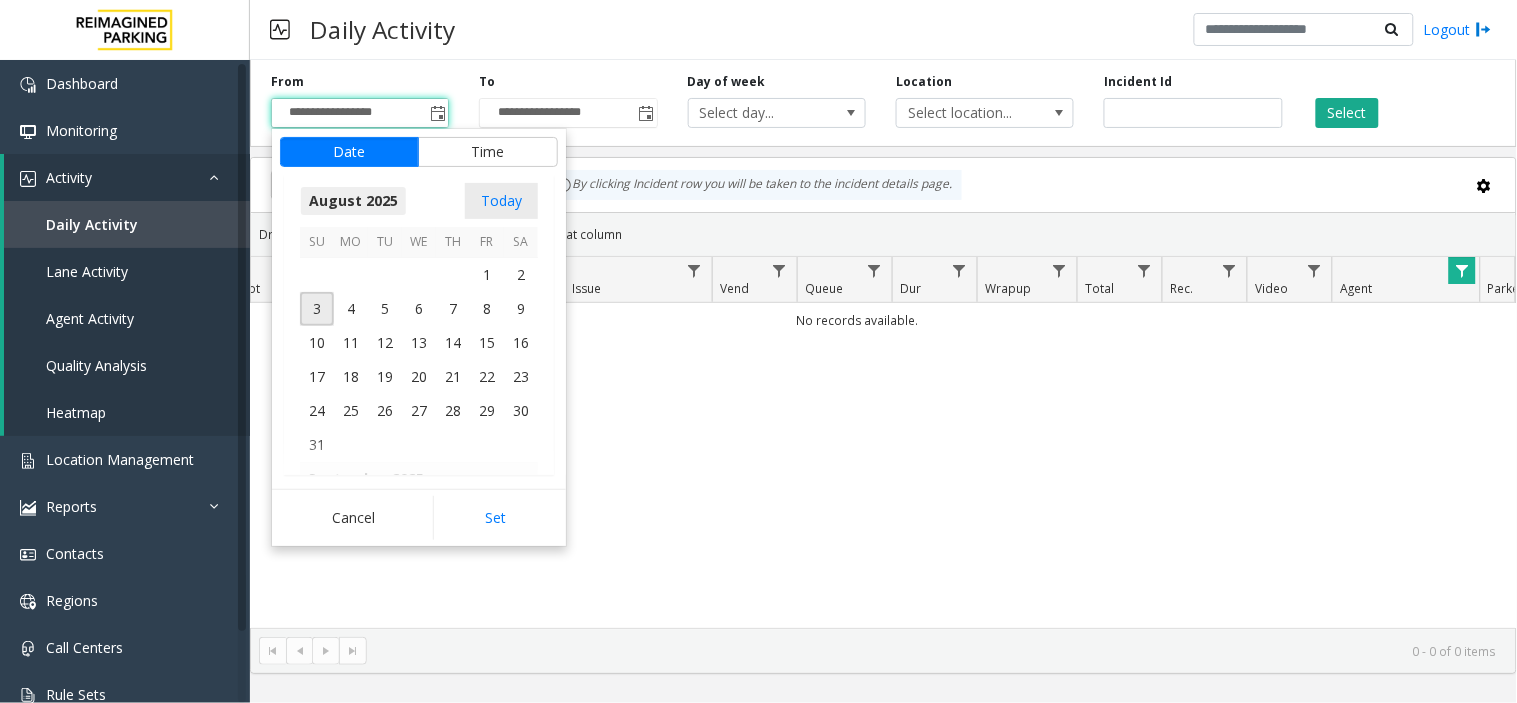 click on "August 2025" at bounding box center (353, 201) 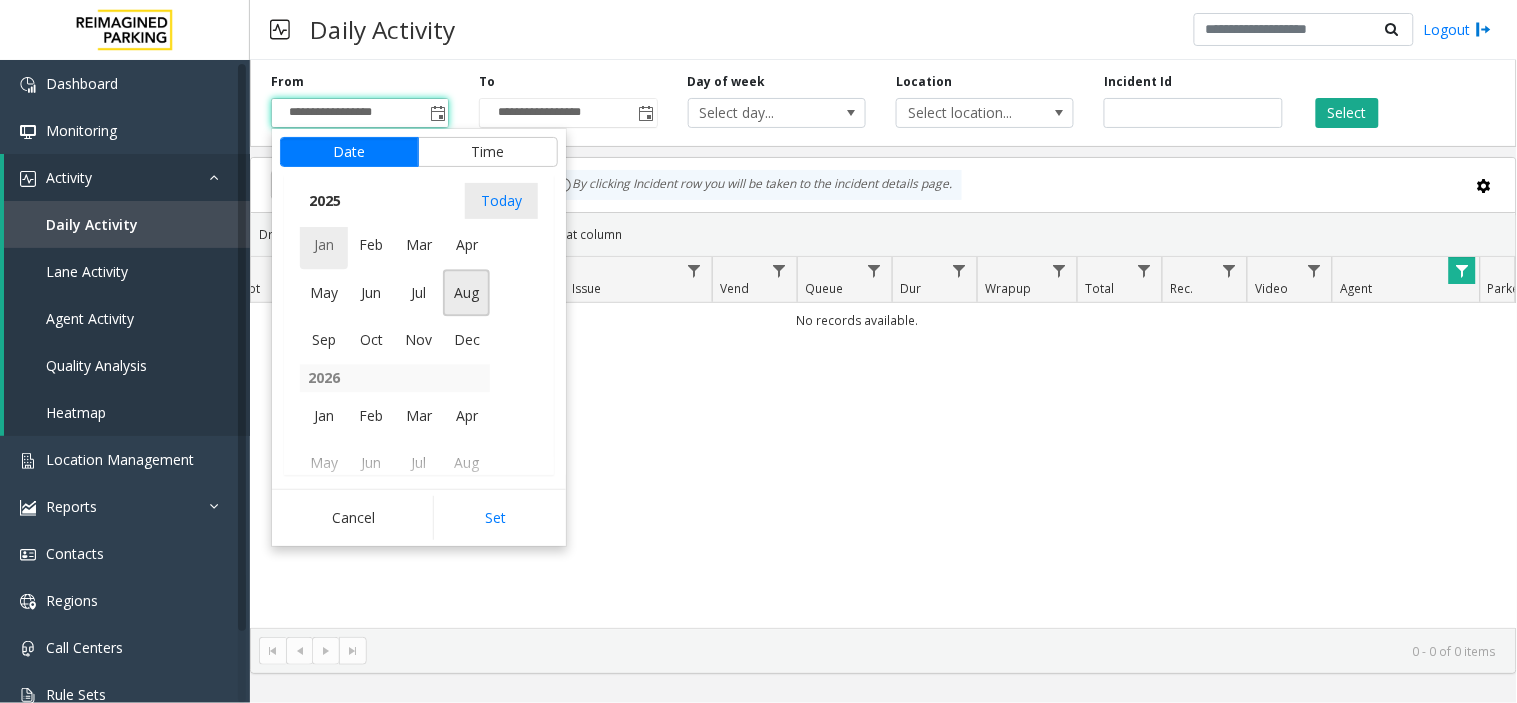 click on "Jan" at bounding box center [324, 245] 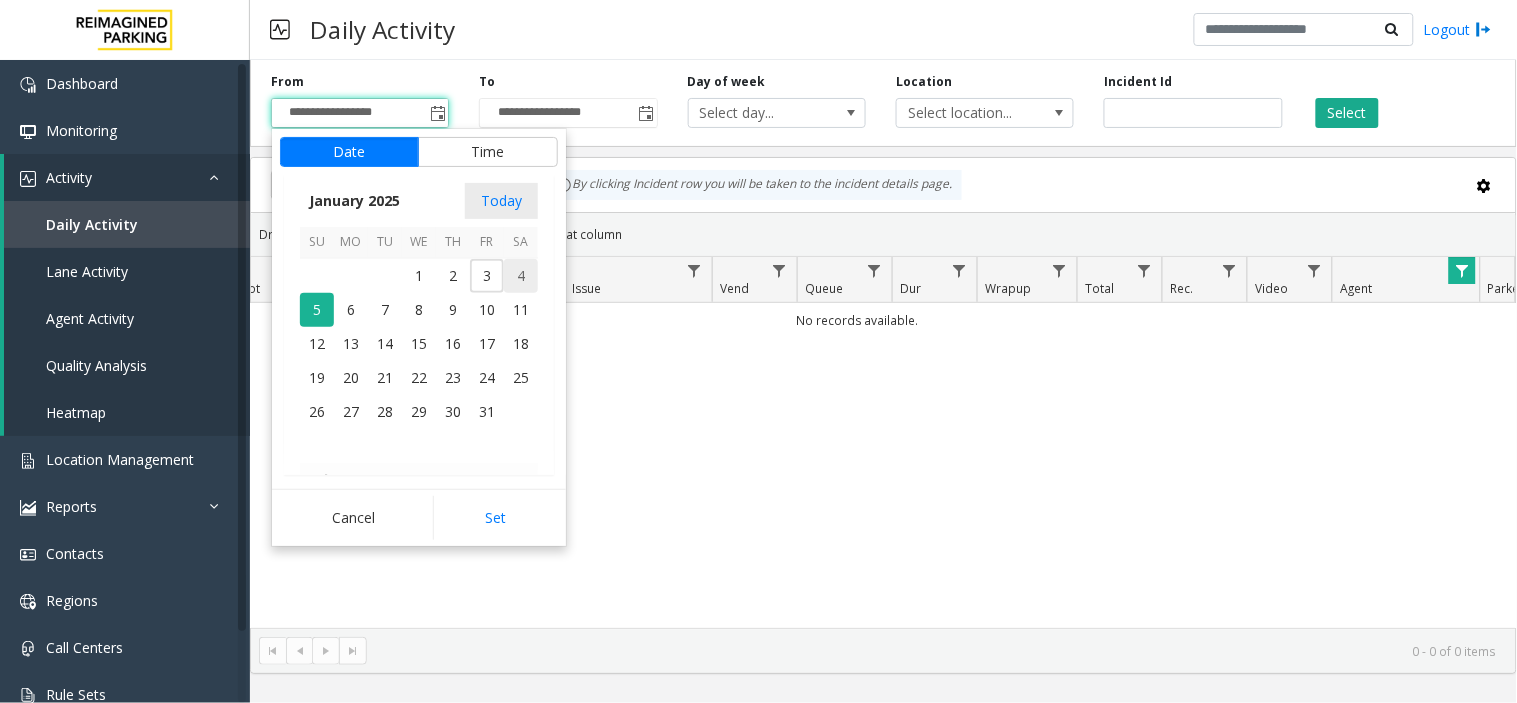 click on "4" at bounding box center (521, 276) 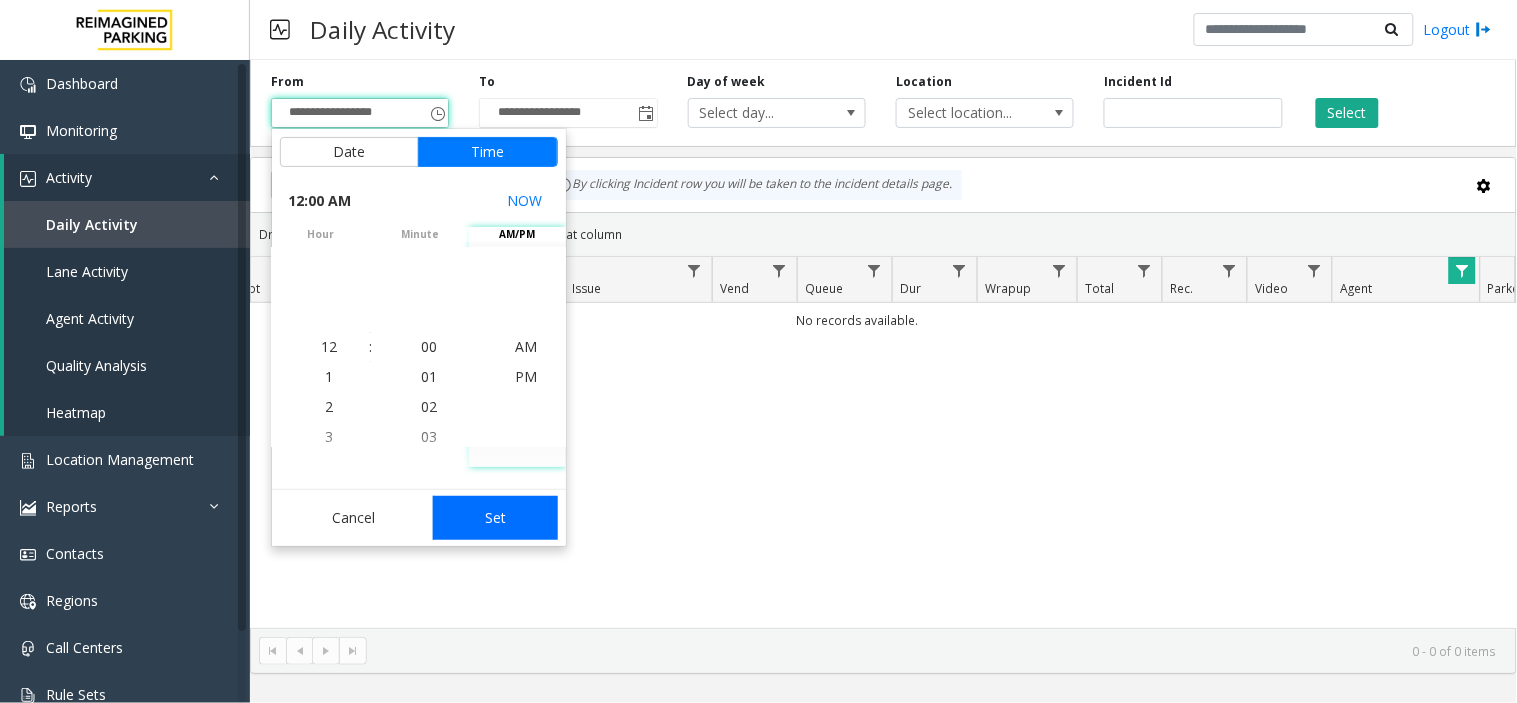 click on "Set" 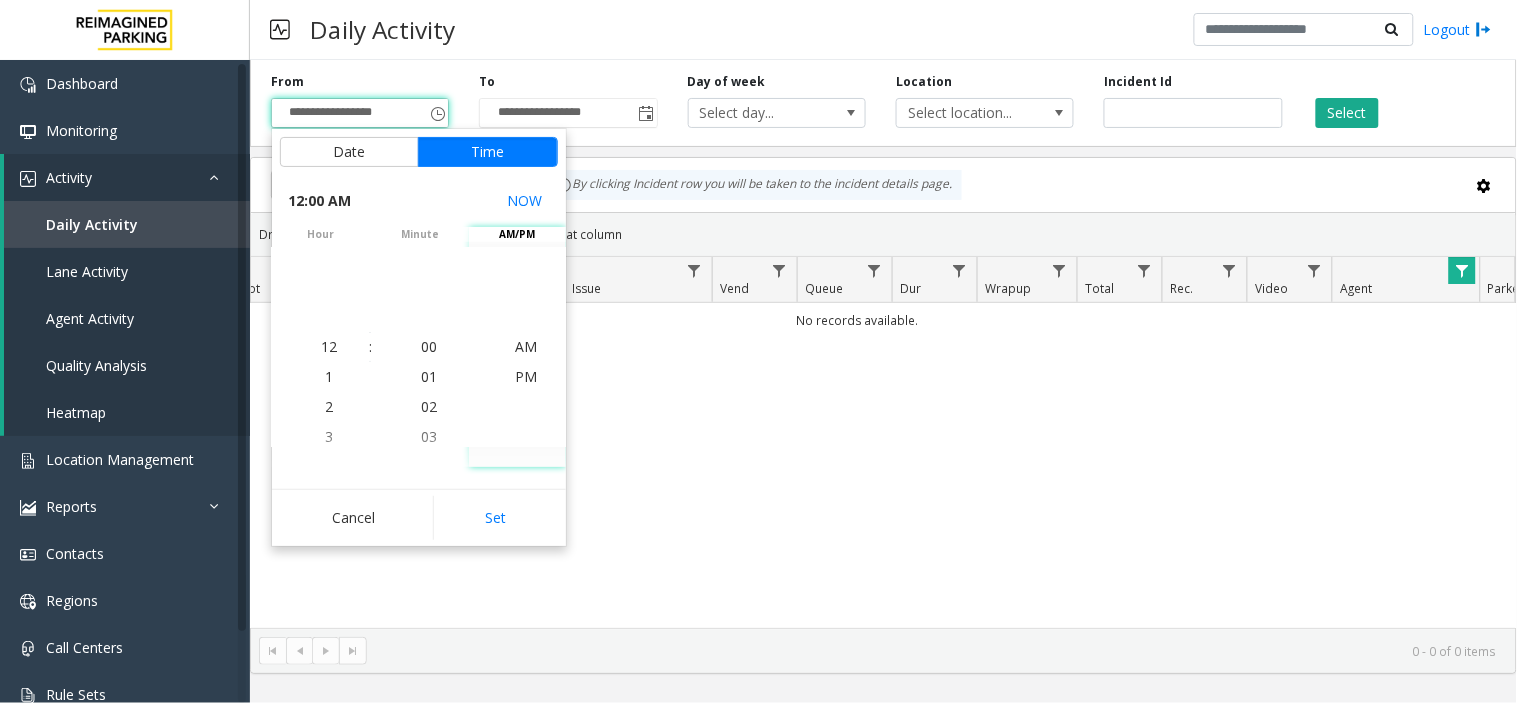 type on "**********" 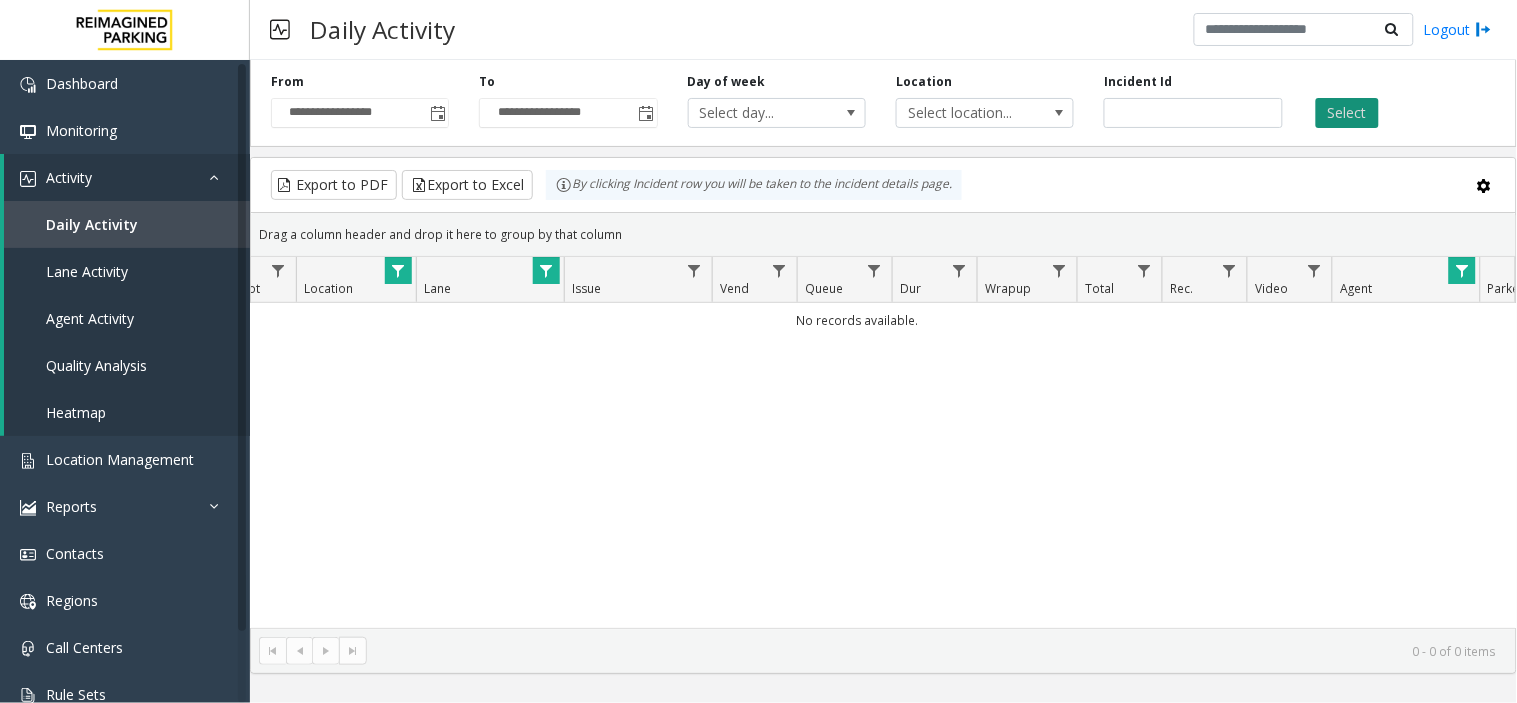 click on "Select" 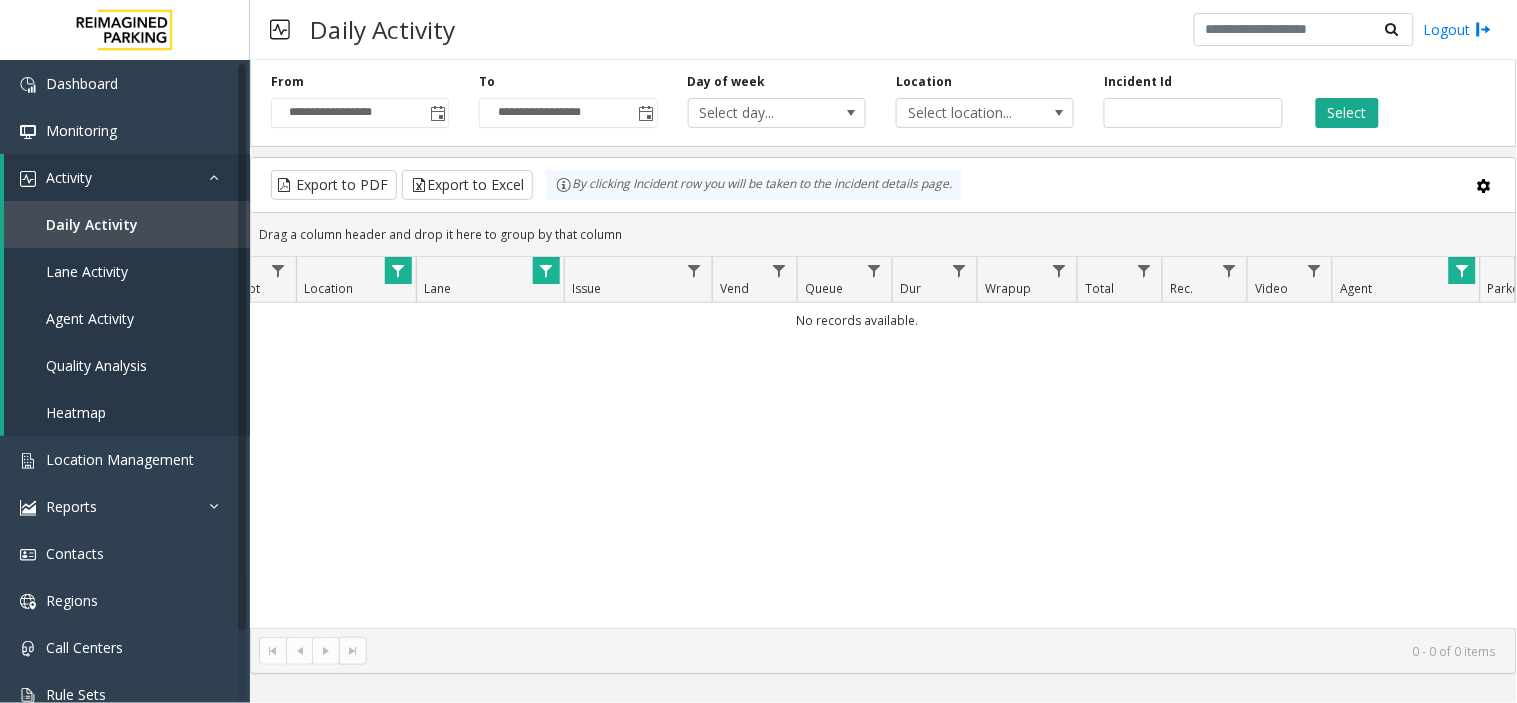 click 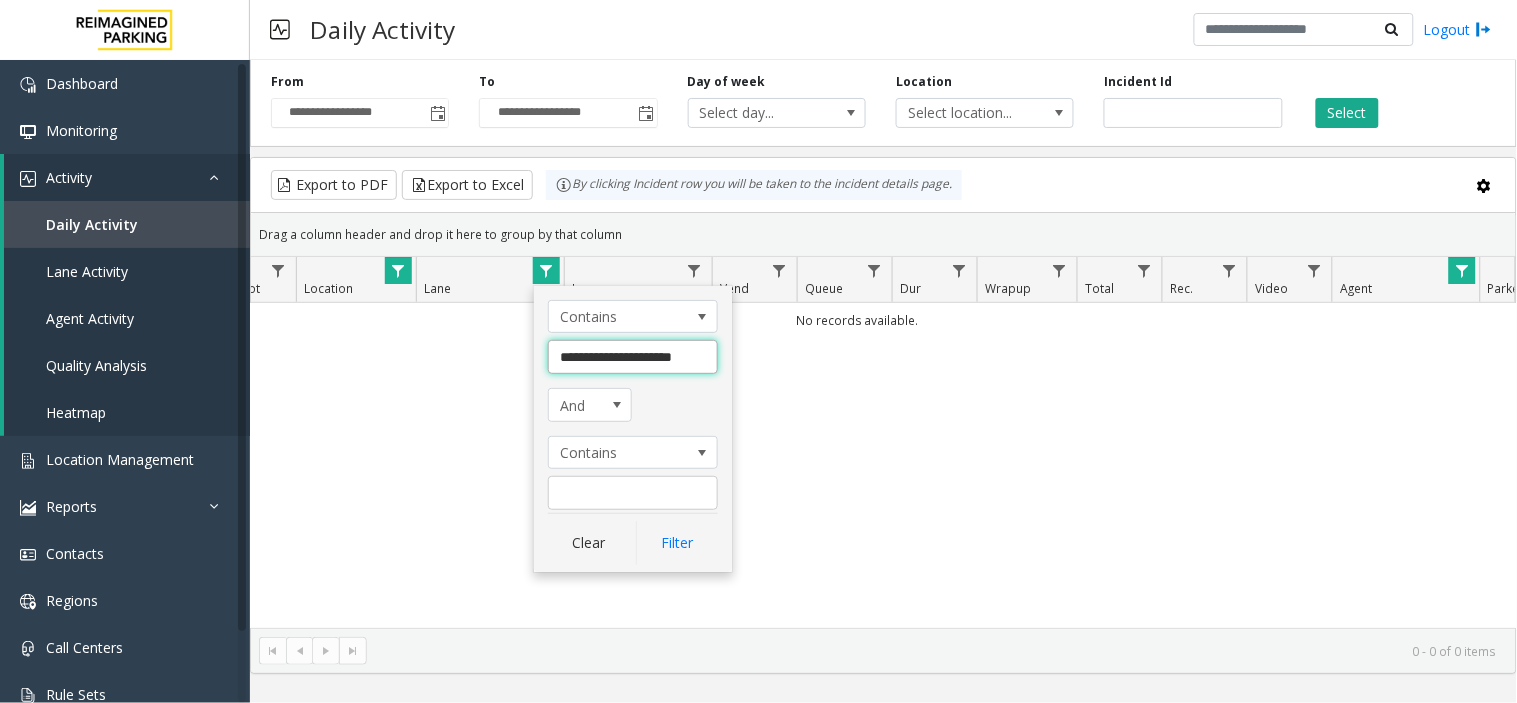 drag, startPoint x: 693, startPoint y: 358, endPoint x: 576, endPoint y: 345, distance: 117.72001 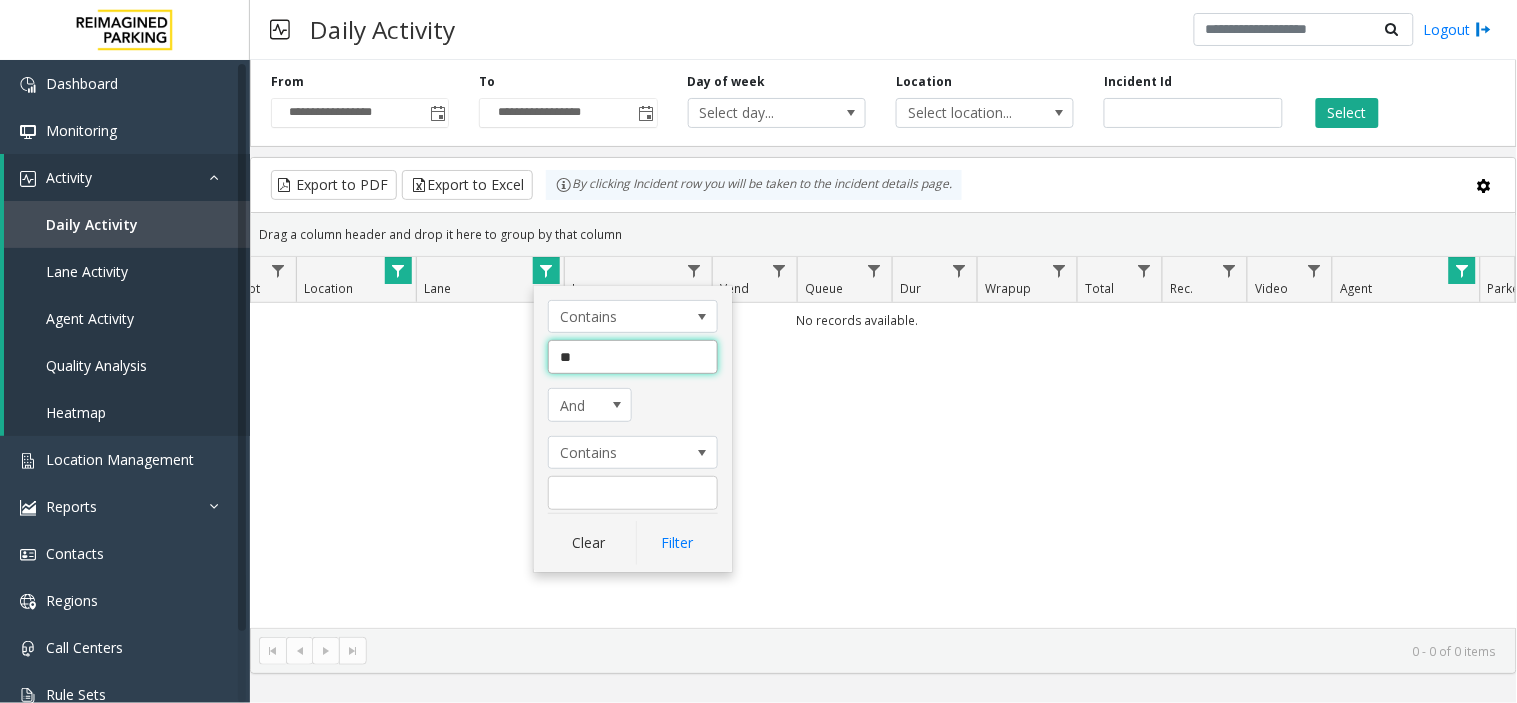 type on "*" 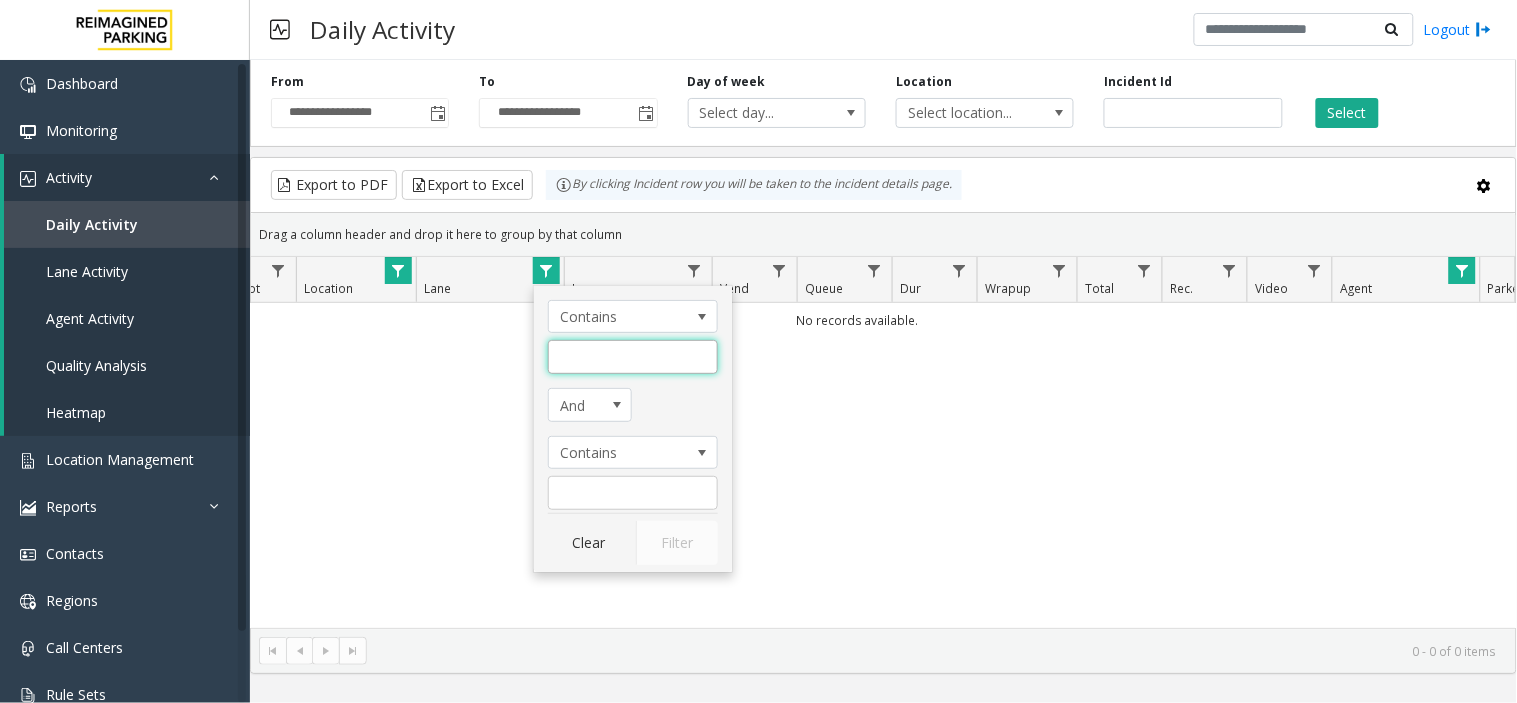 click 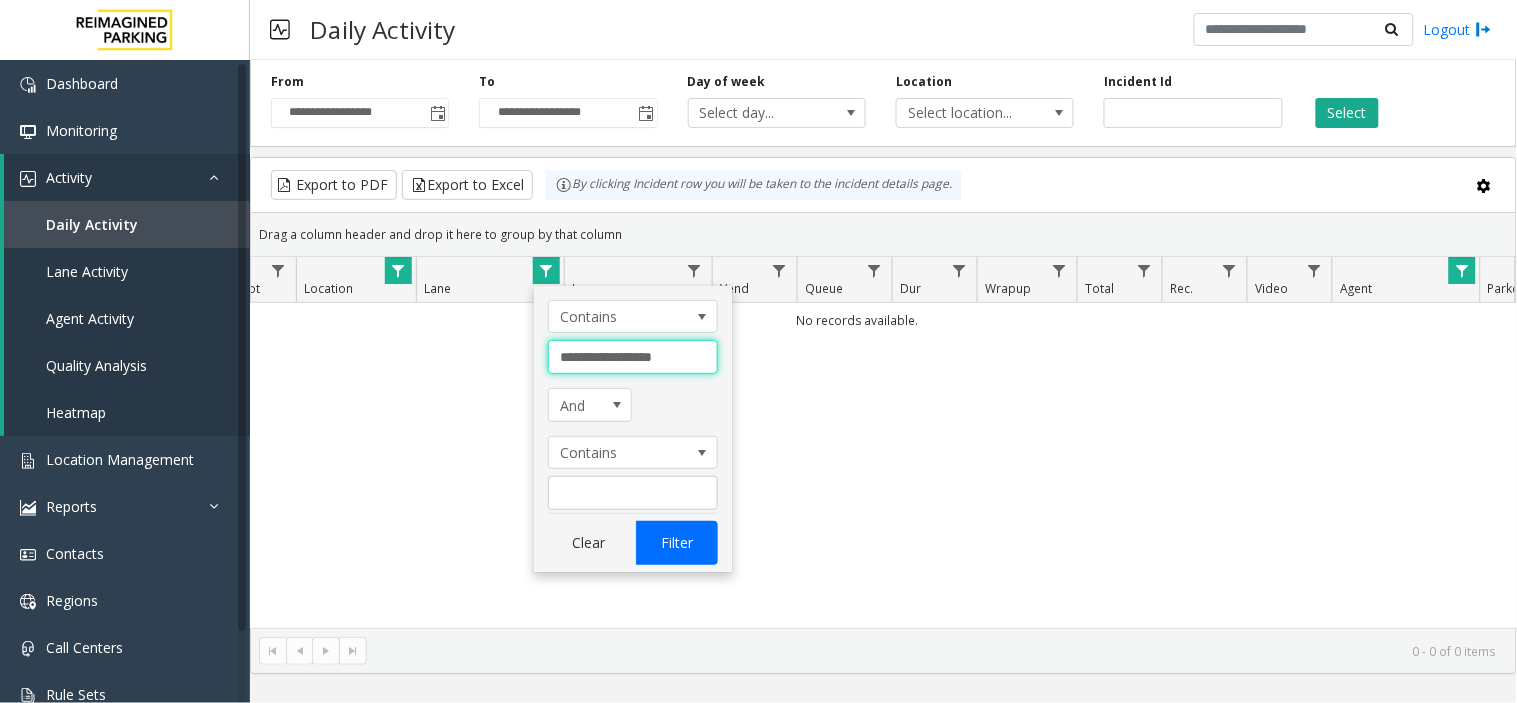 type on "**********" 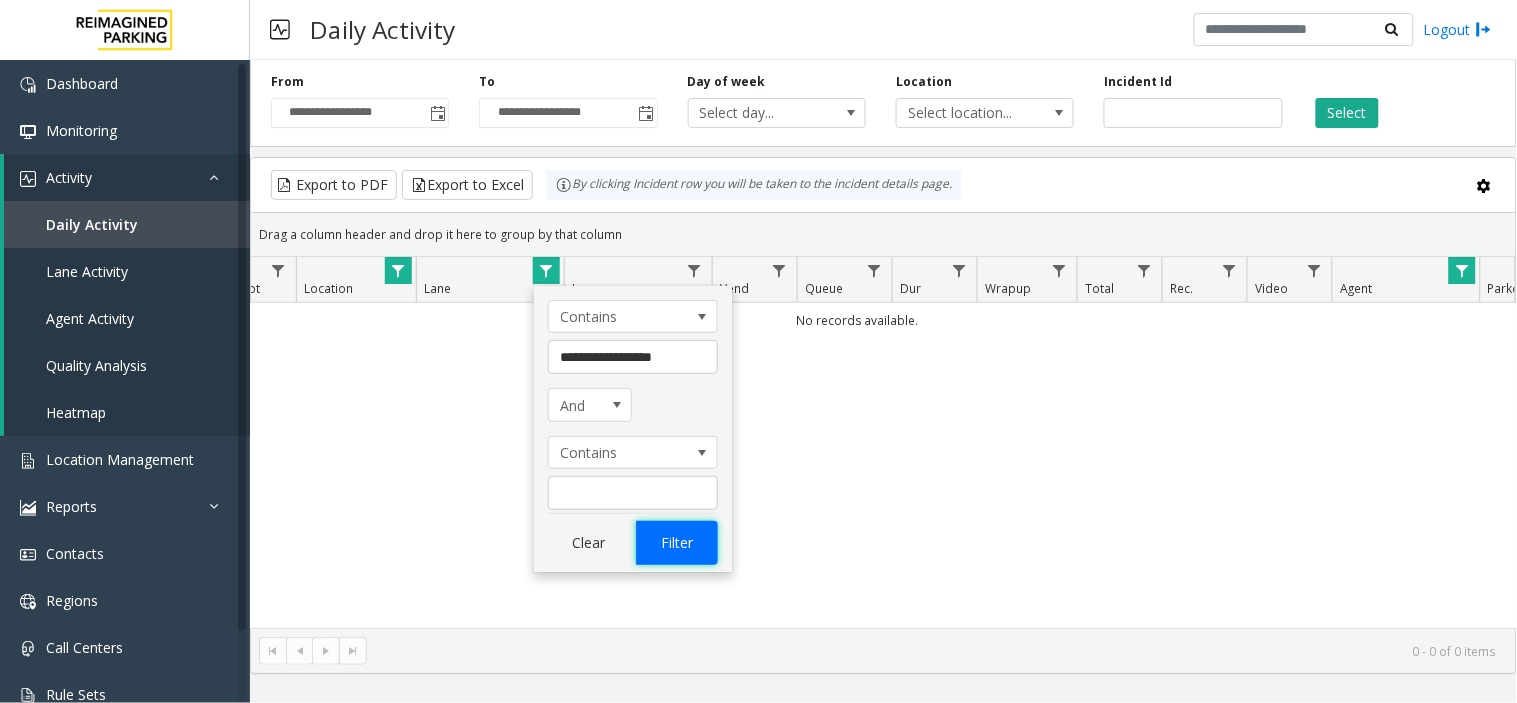 click on "Filter" 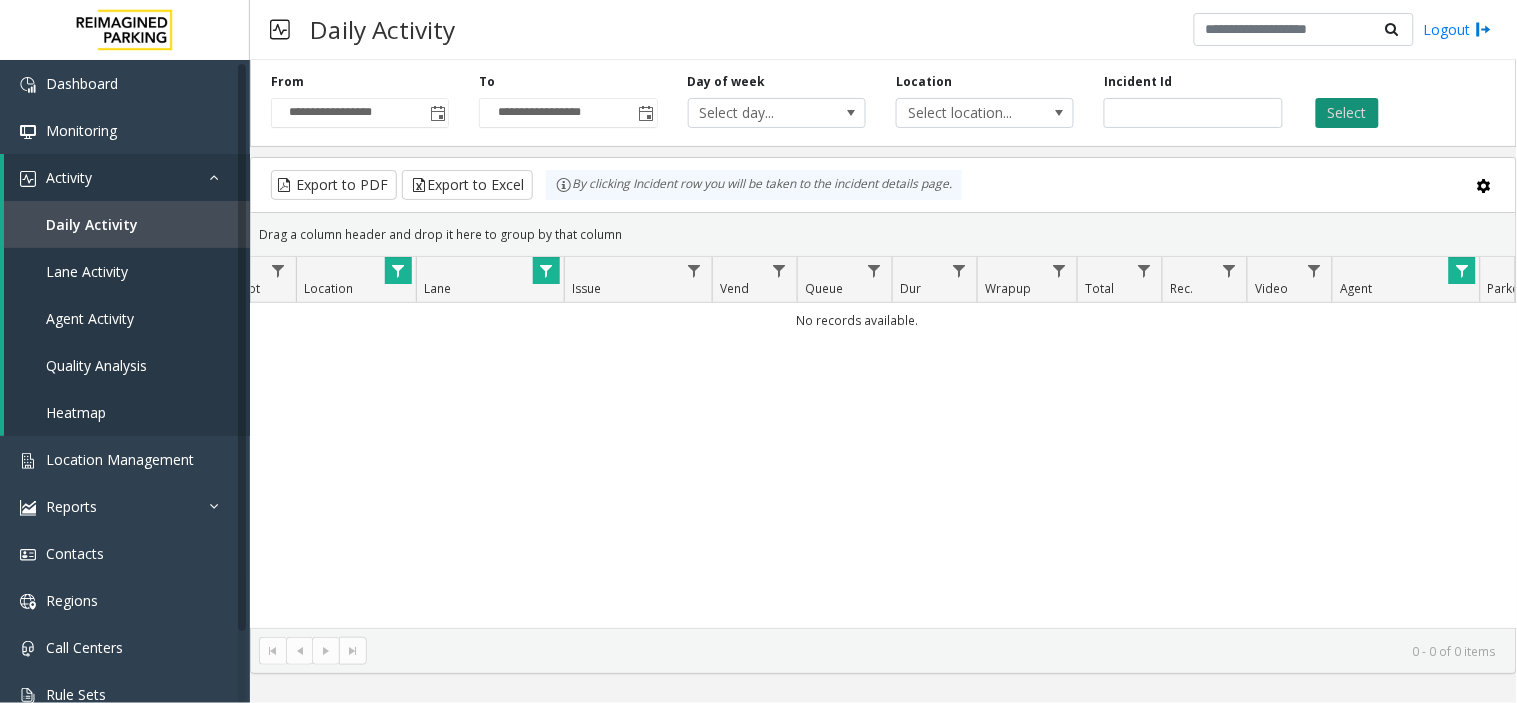 click on "Select" 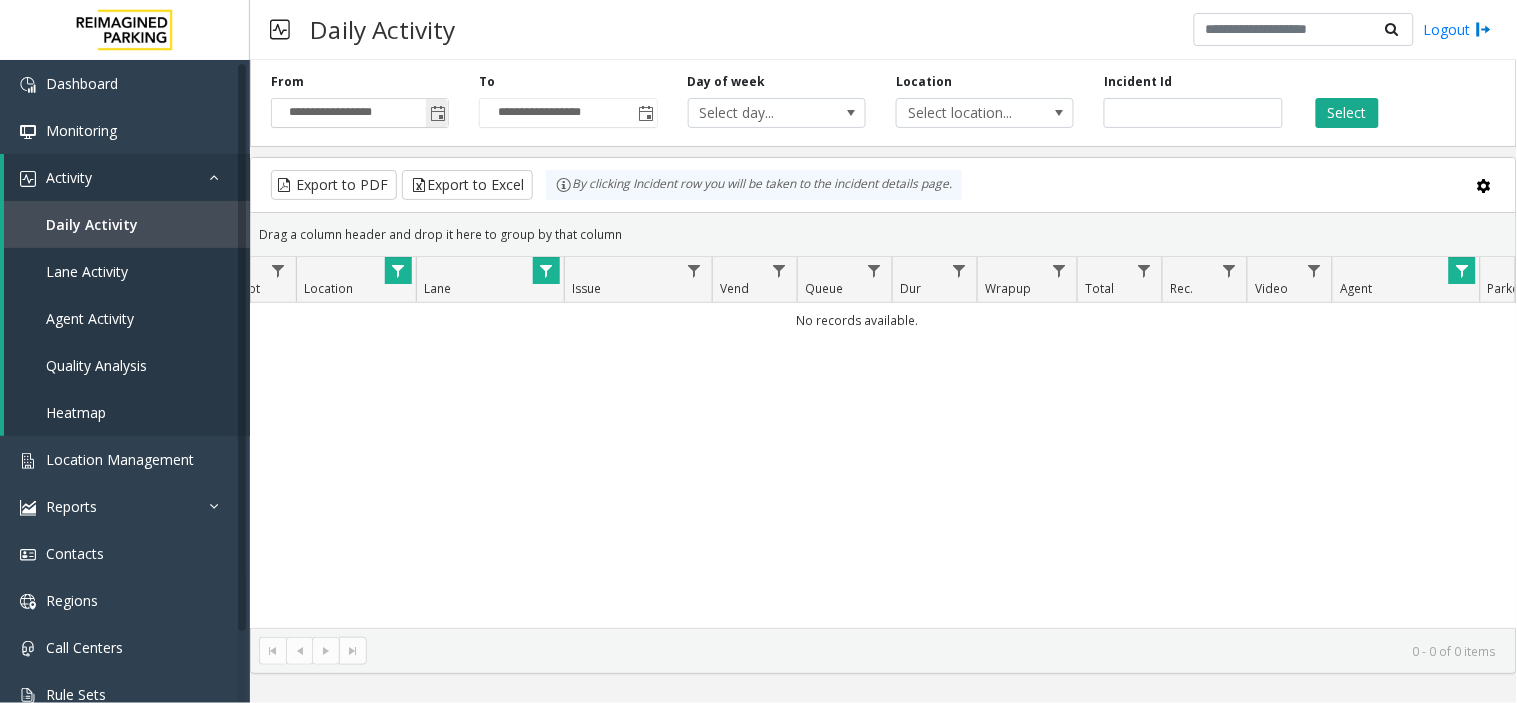 click on "**********" at bounding box center (360, 113) 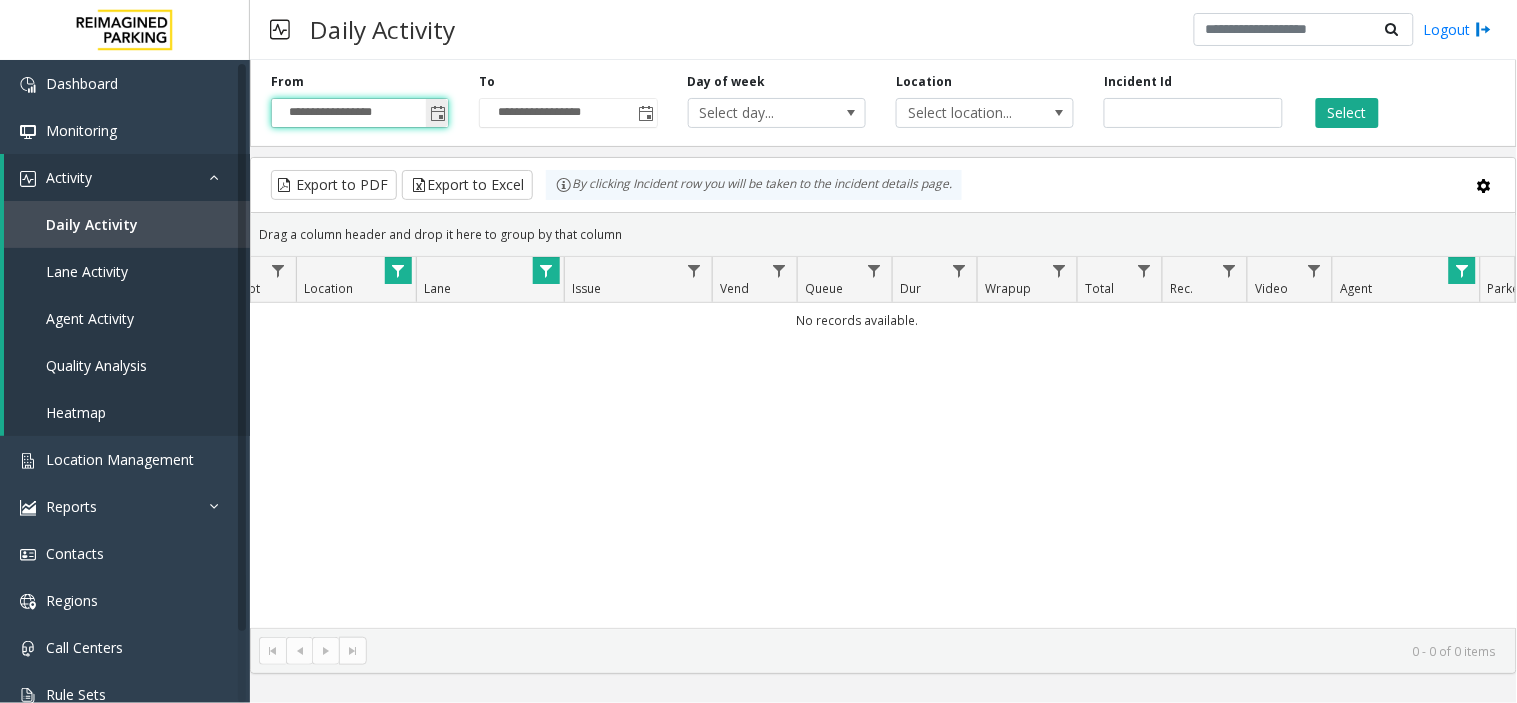 click 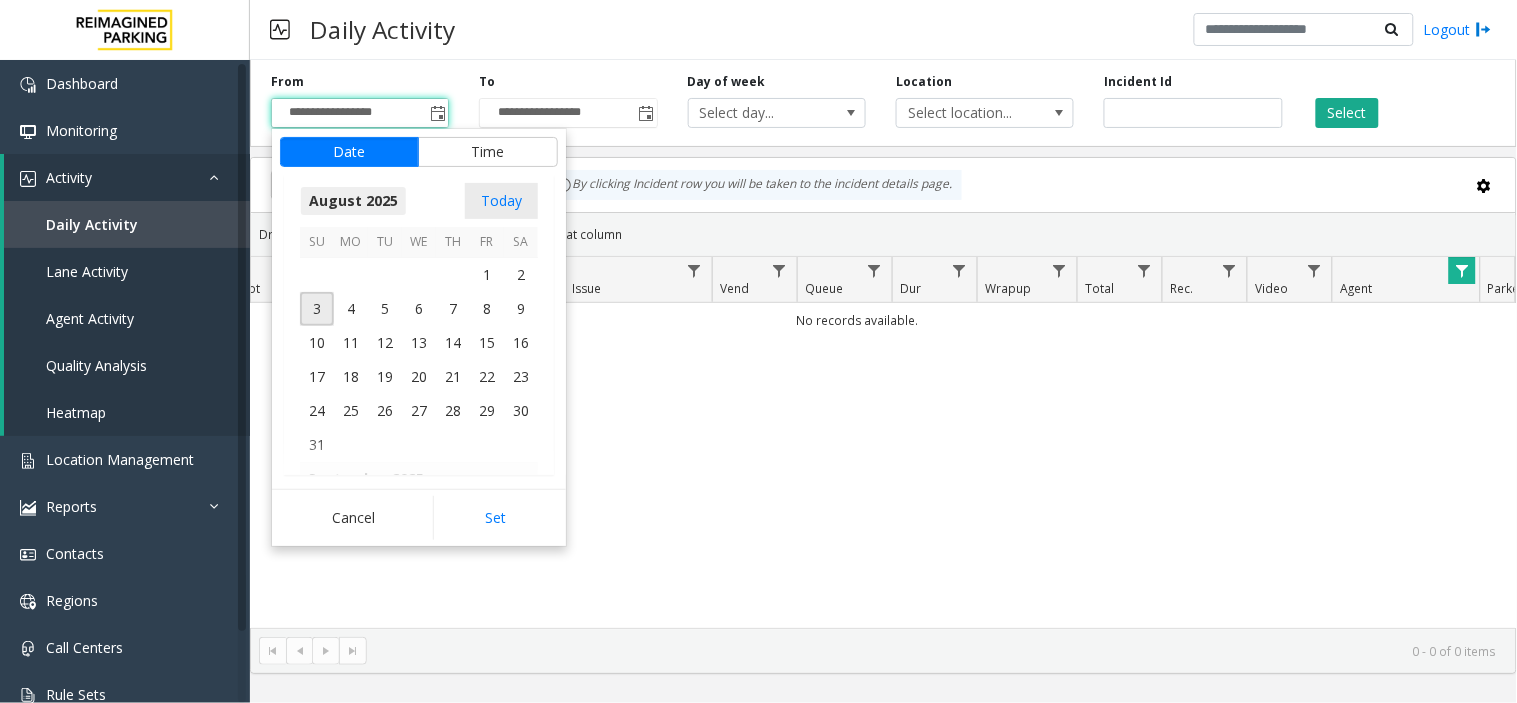 click on "August 2025" at bounding box center [353, 201] 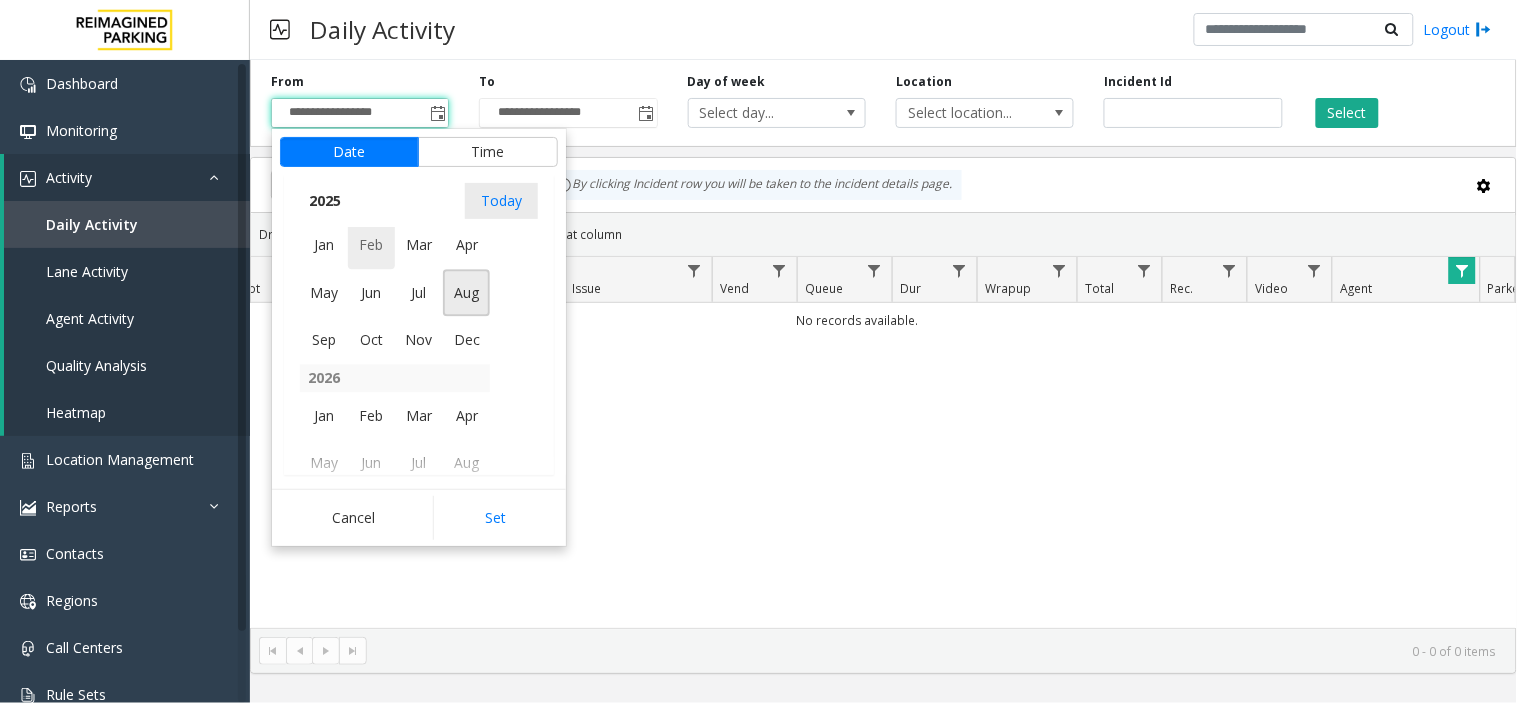 click on "Feb" at bounding box center [372, 245] 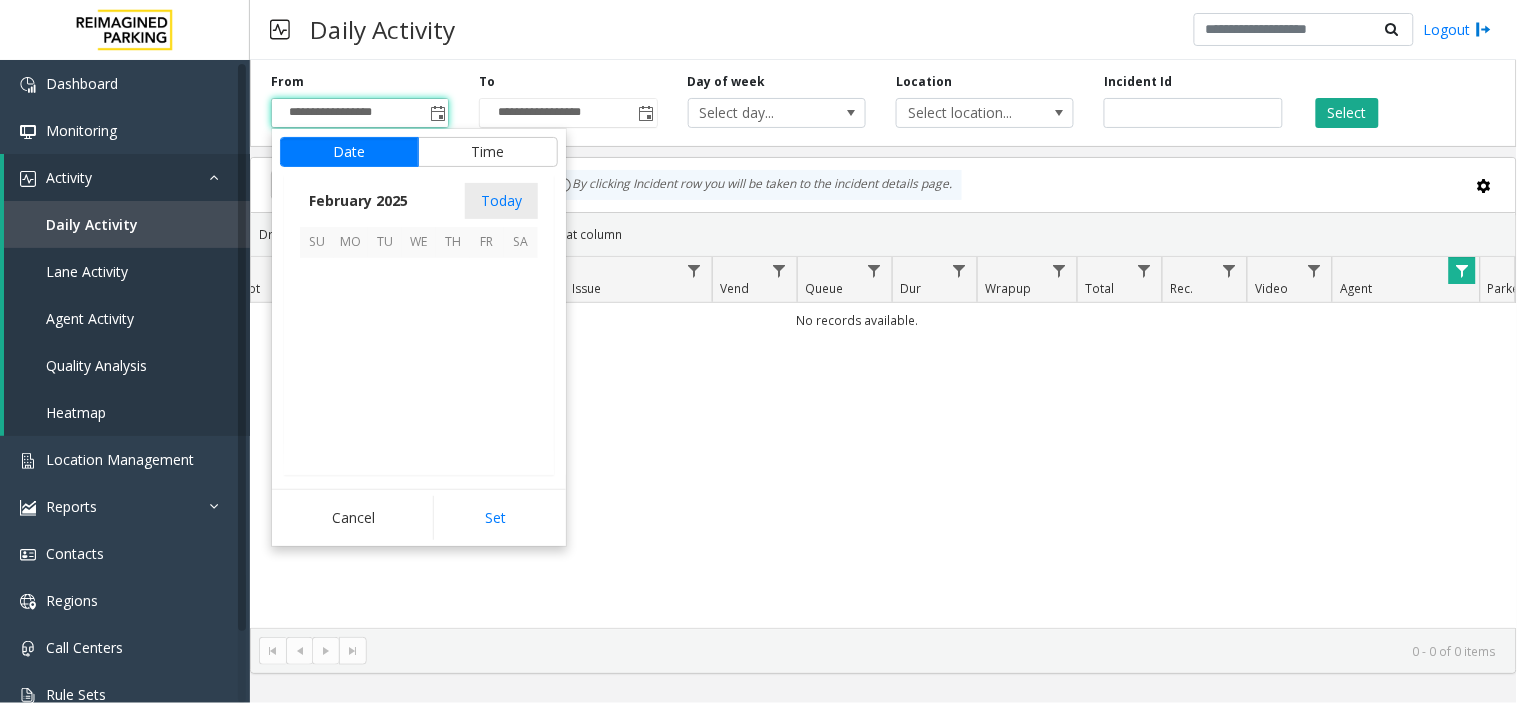 scroll, scrollTop: 357164, scrollLeft: 0, axis: vertical 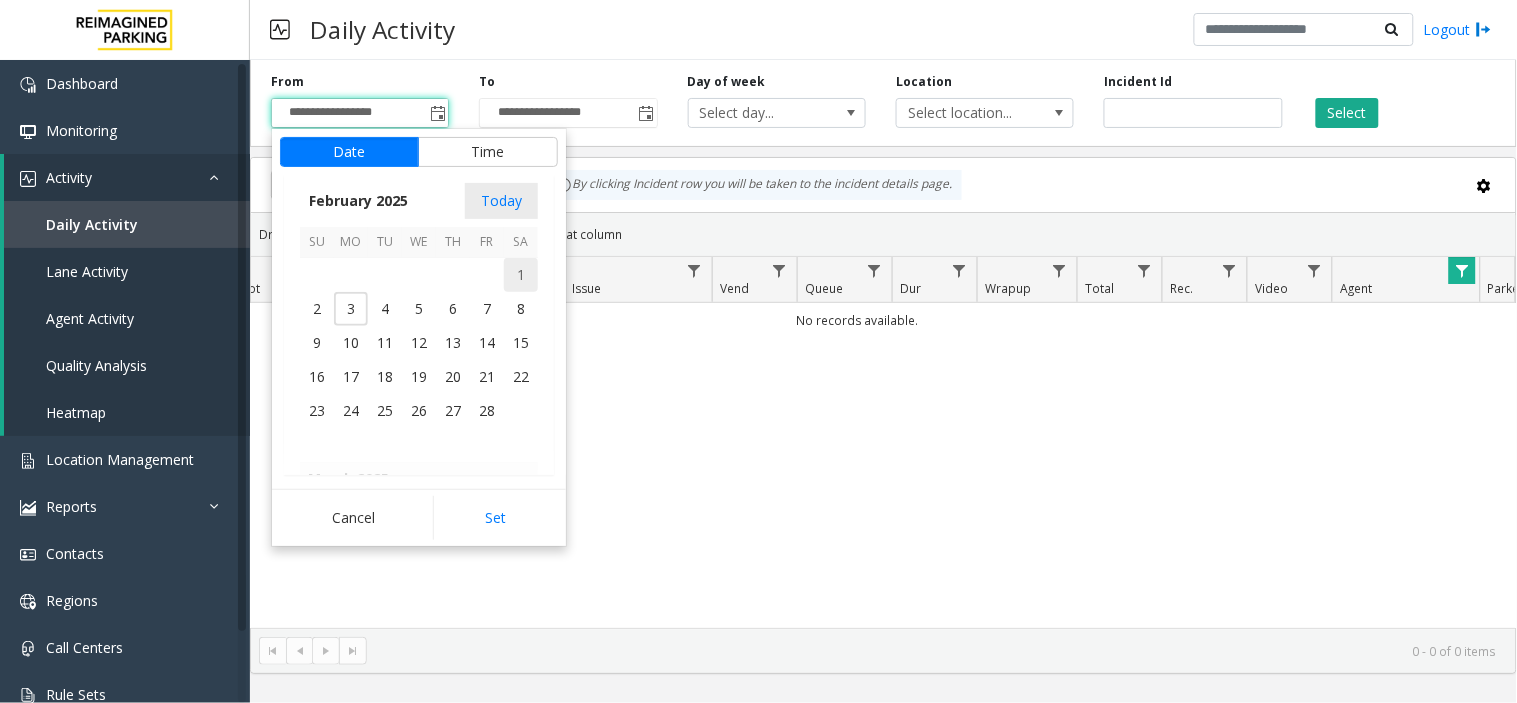 click on "1" at bounding box center (521, 275) 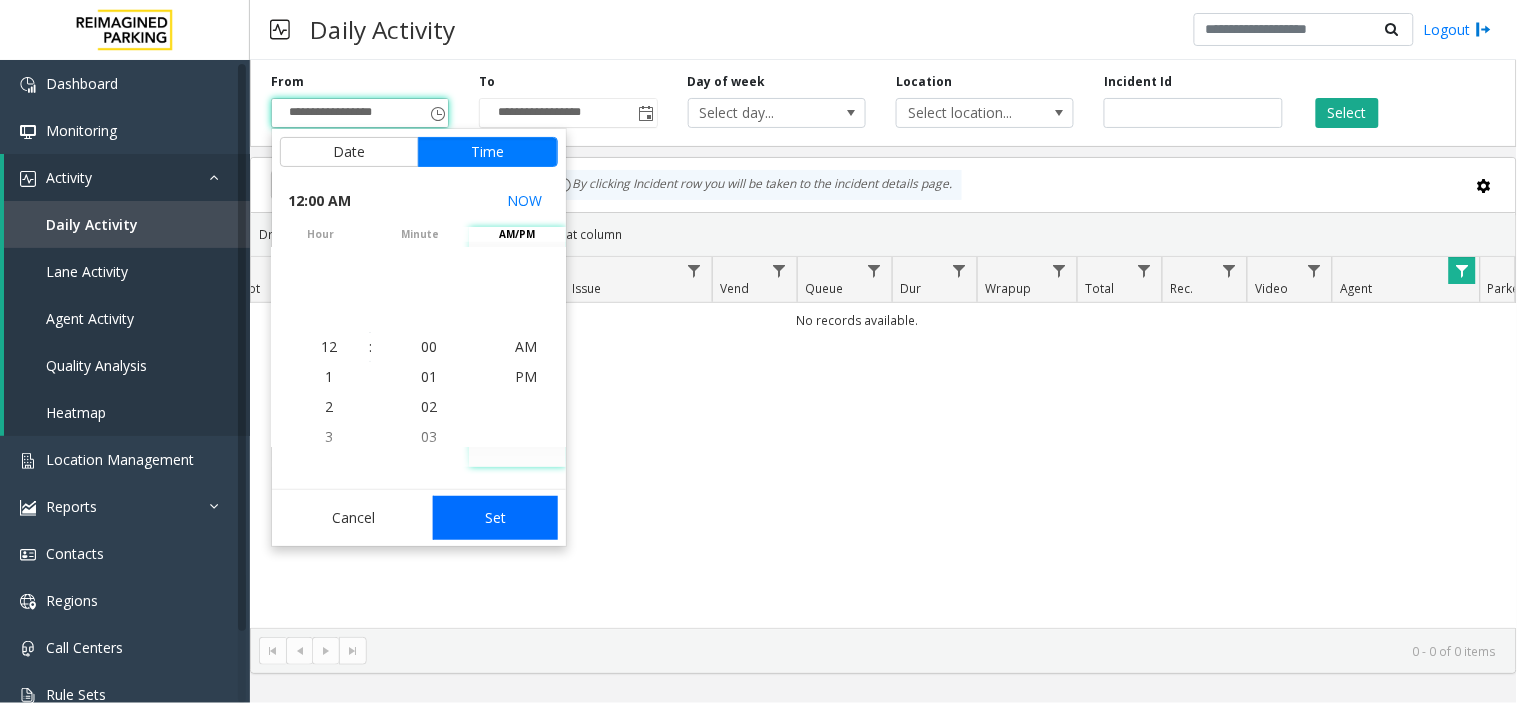 click on "Set" 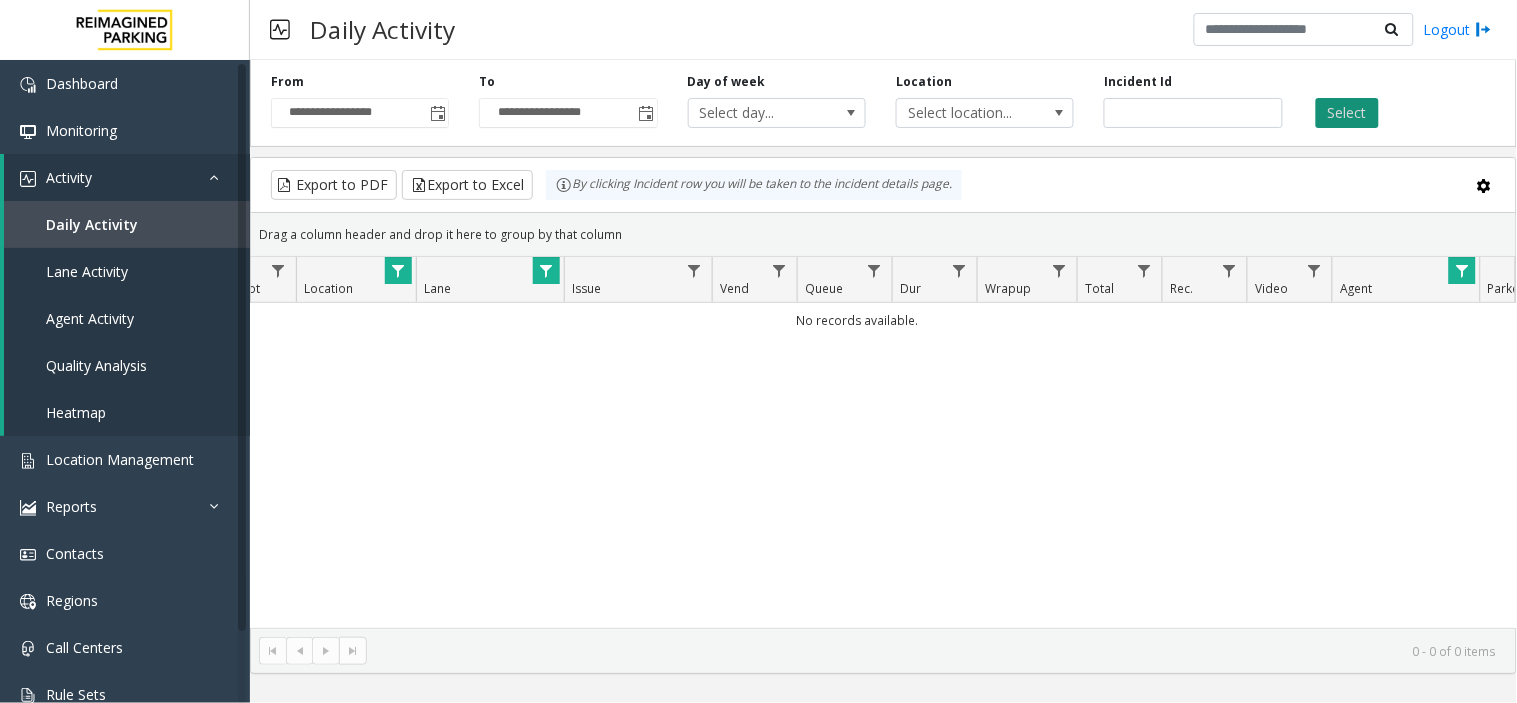 click on "Select" 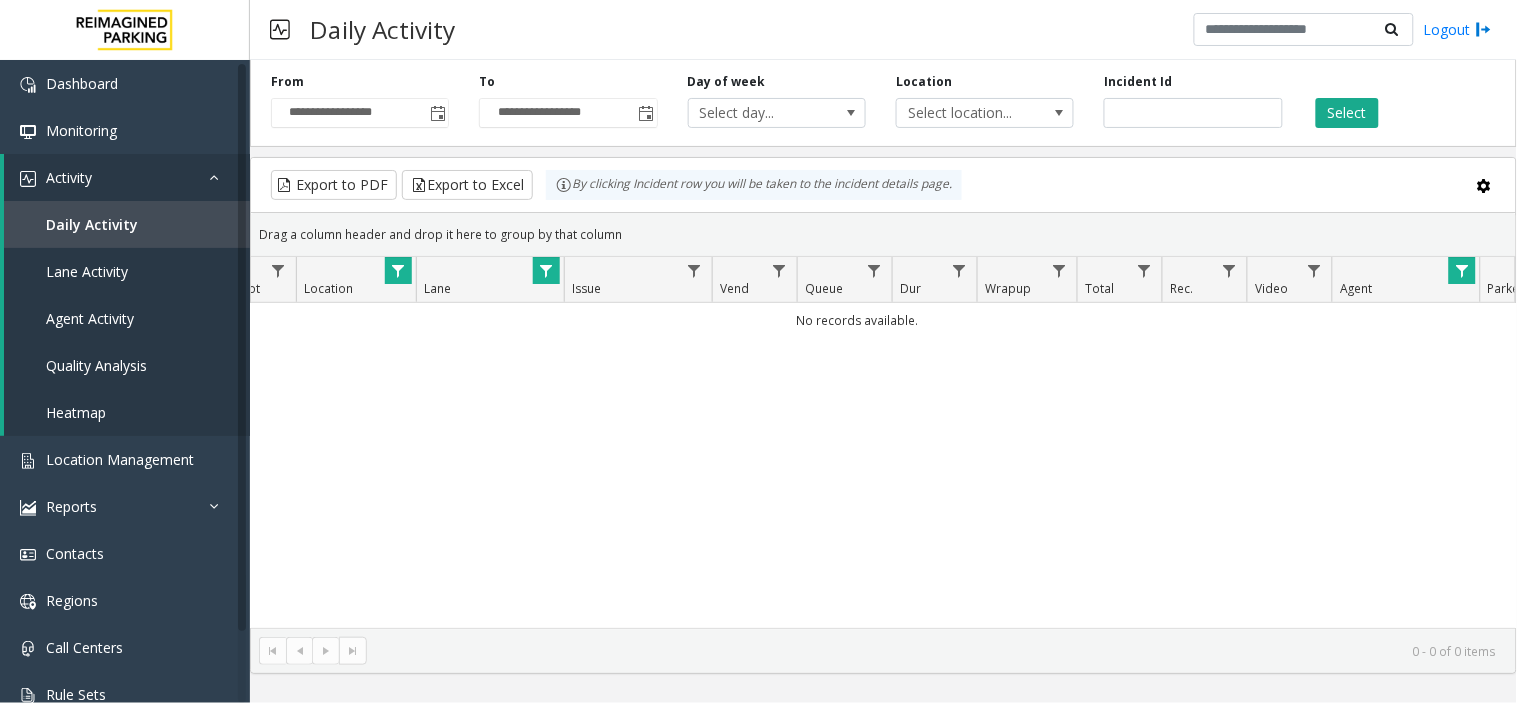 click 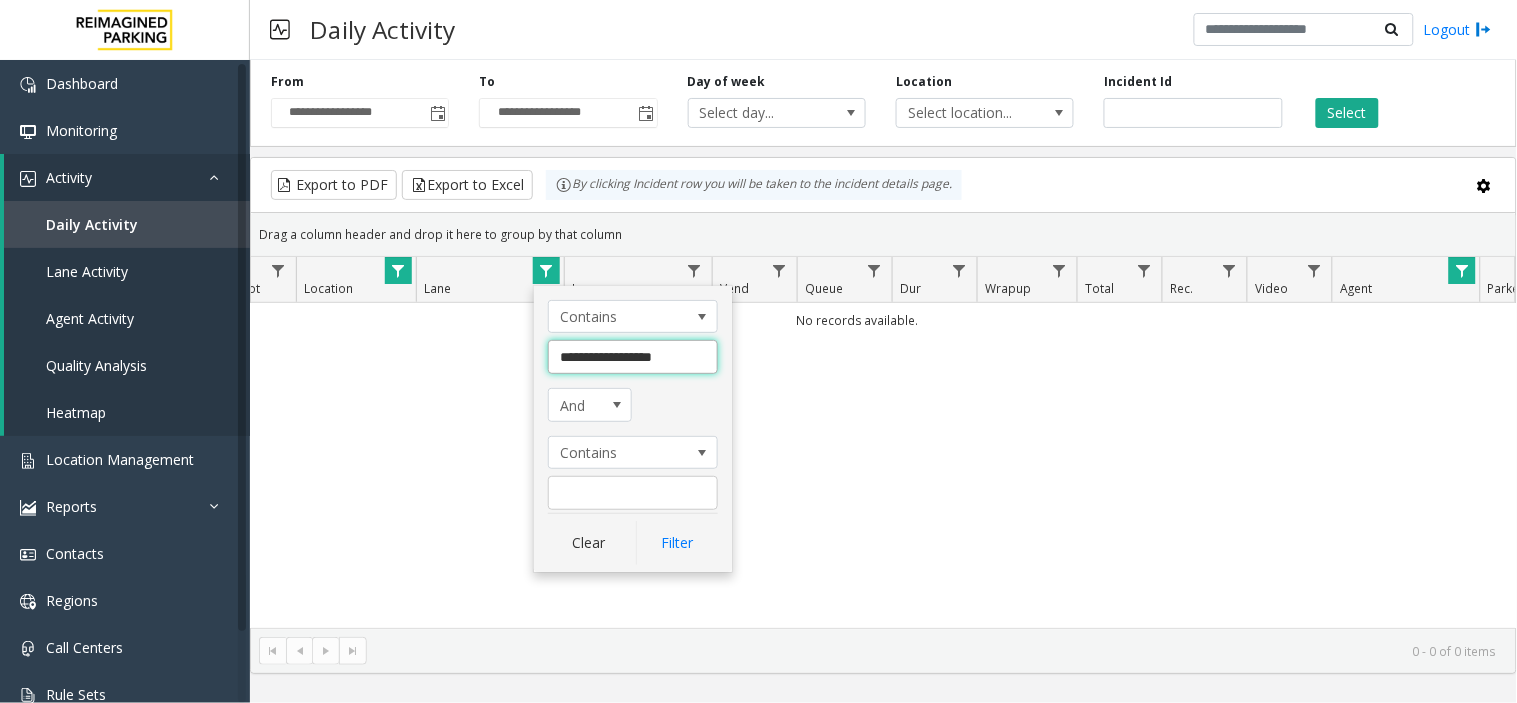drag, startPoint x: 687, startPoint y: 358, endPoint x: 553, endPoint y: 347, distance: 134.45073 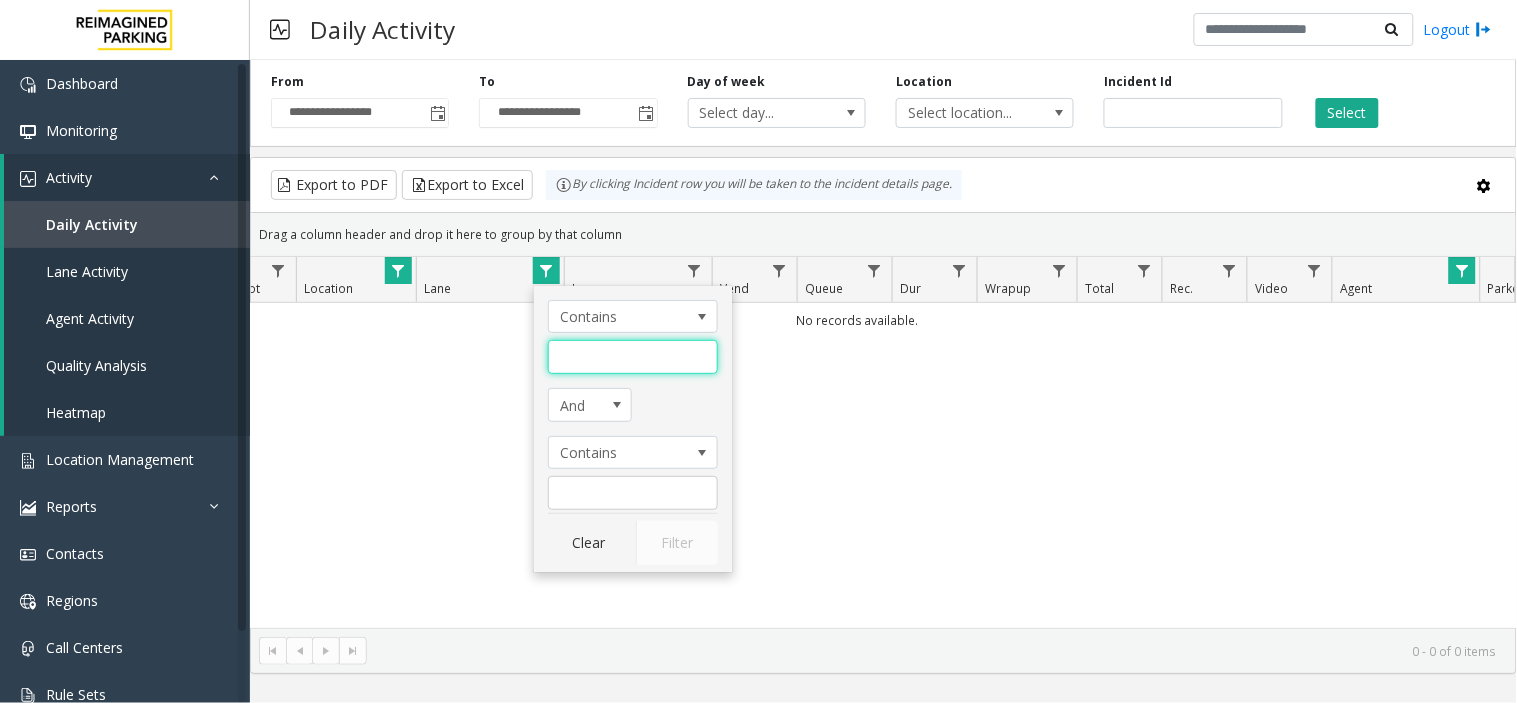 click 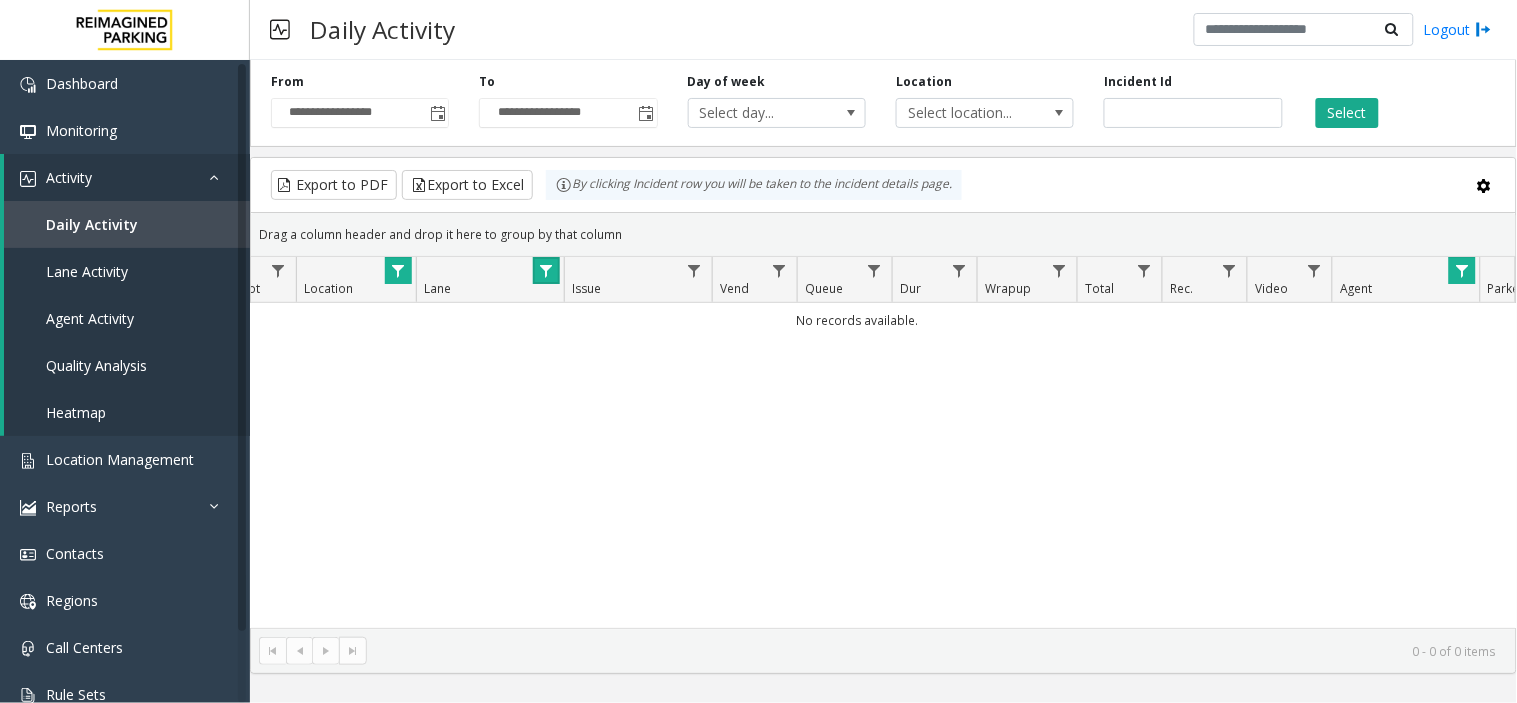 click 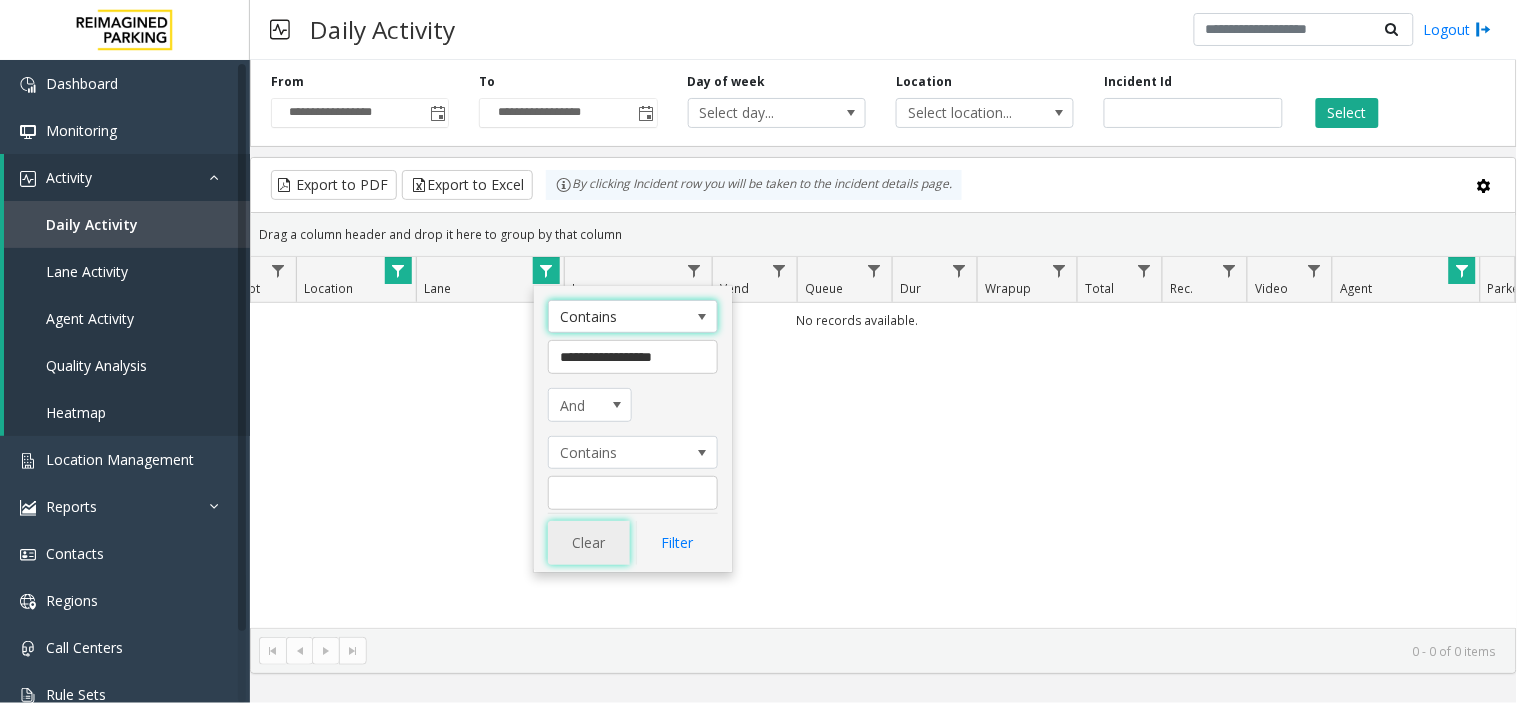 click on "Clear" 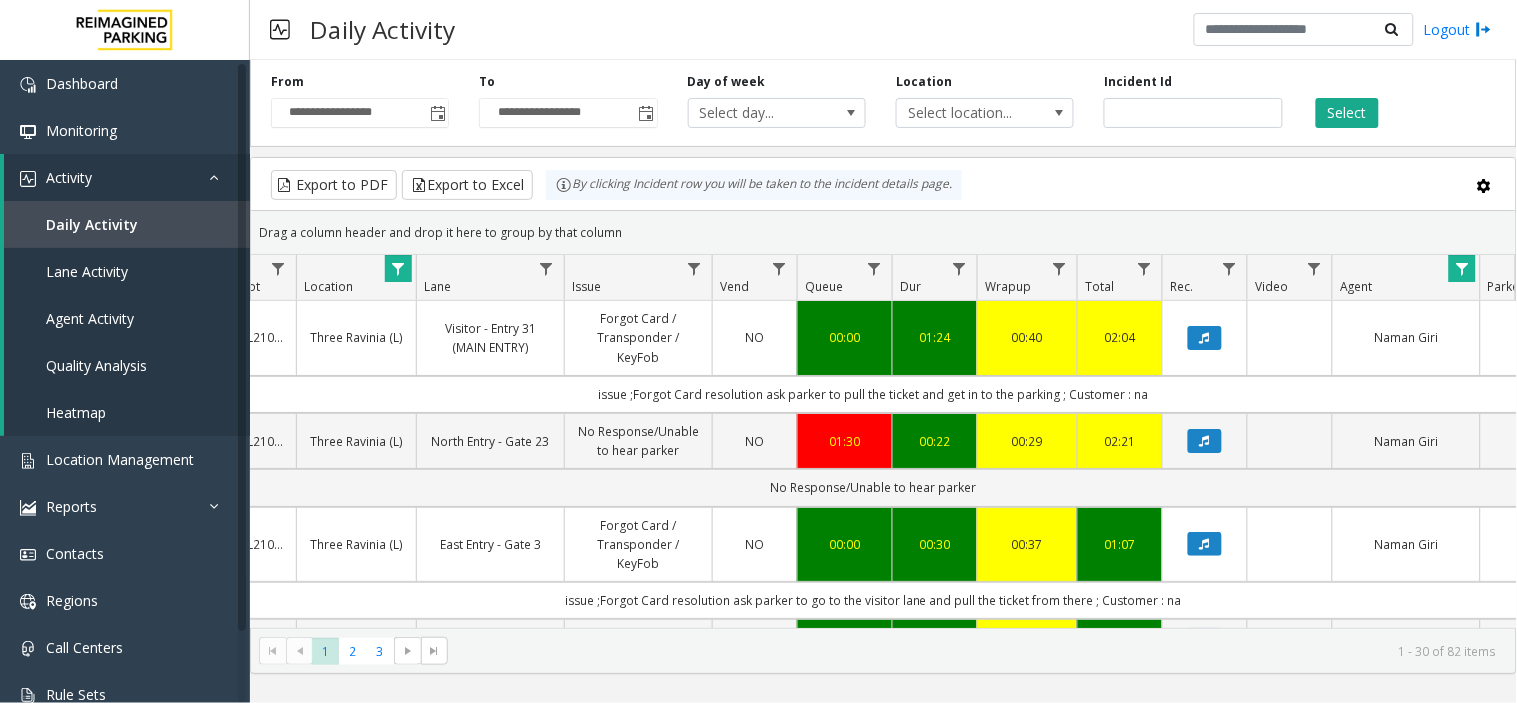 click on "Select" 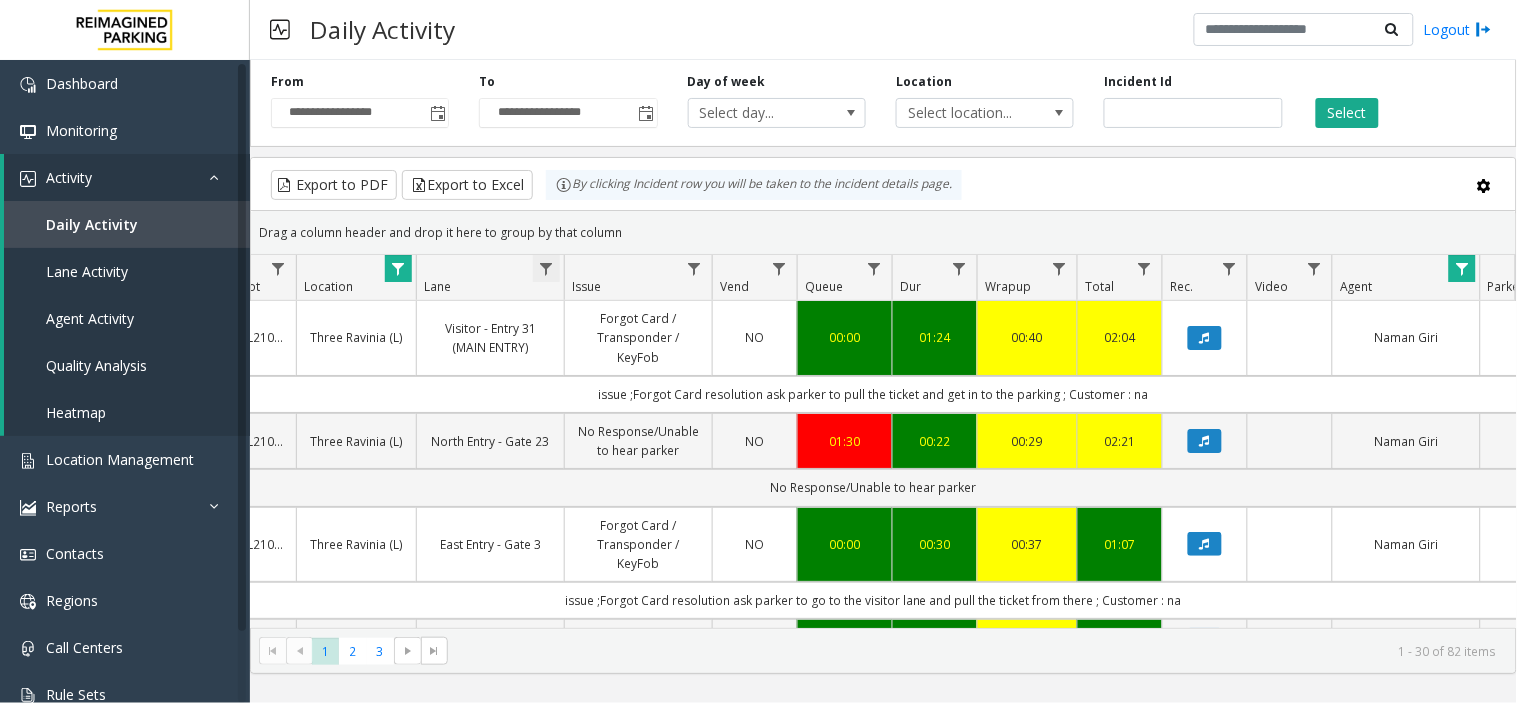 click 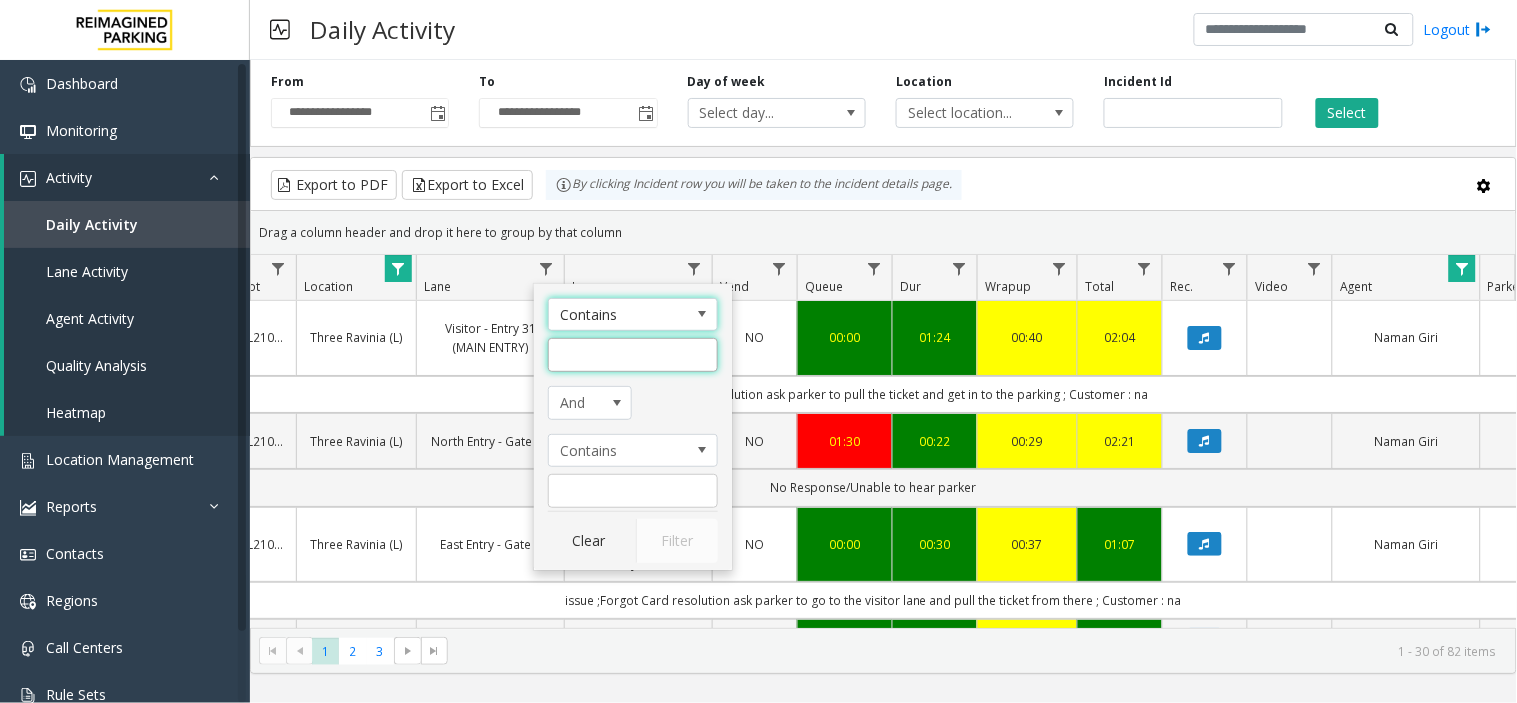 click 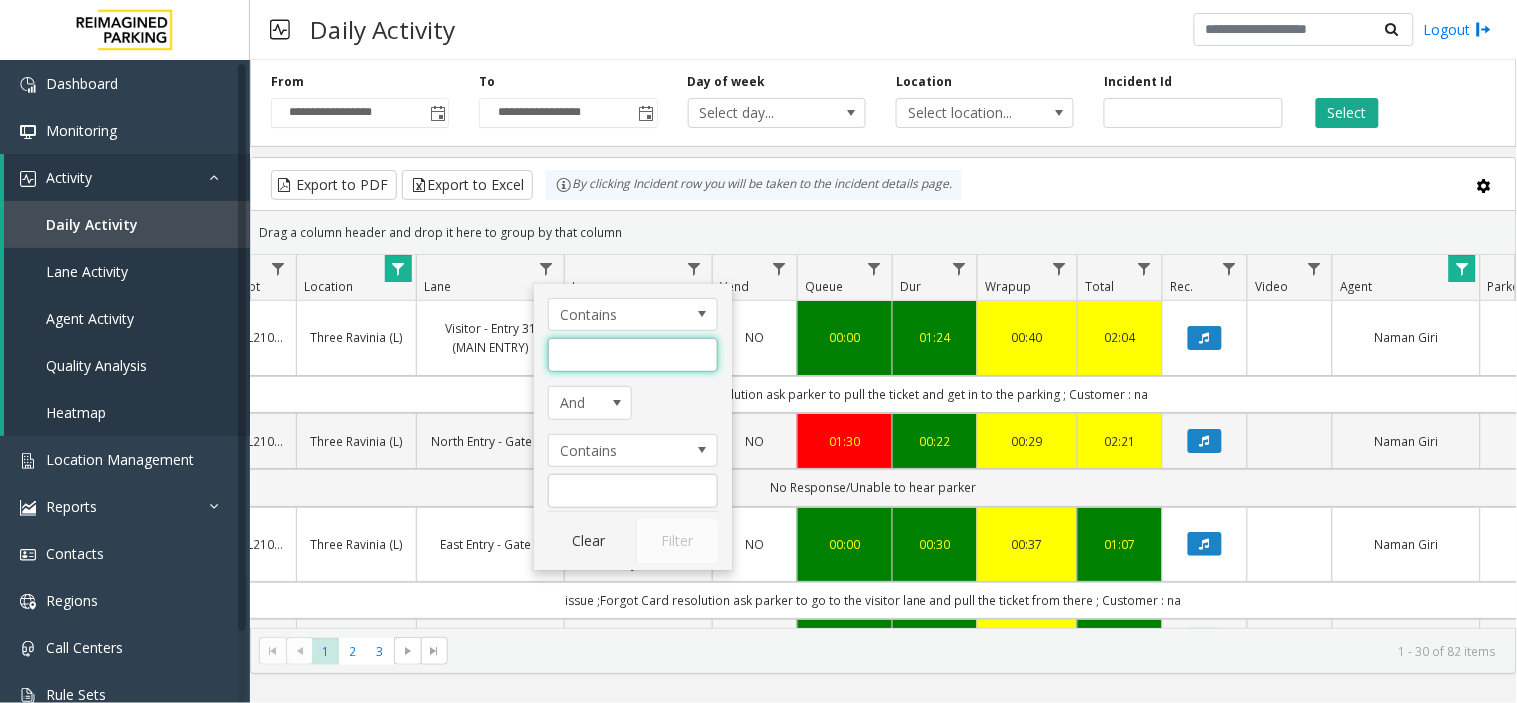 click 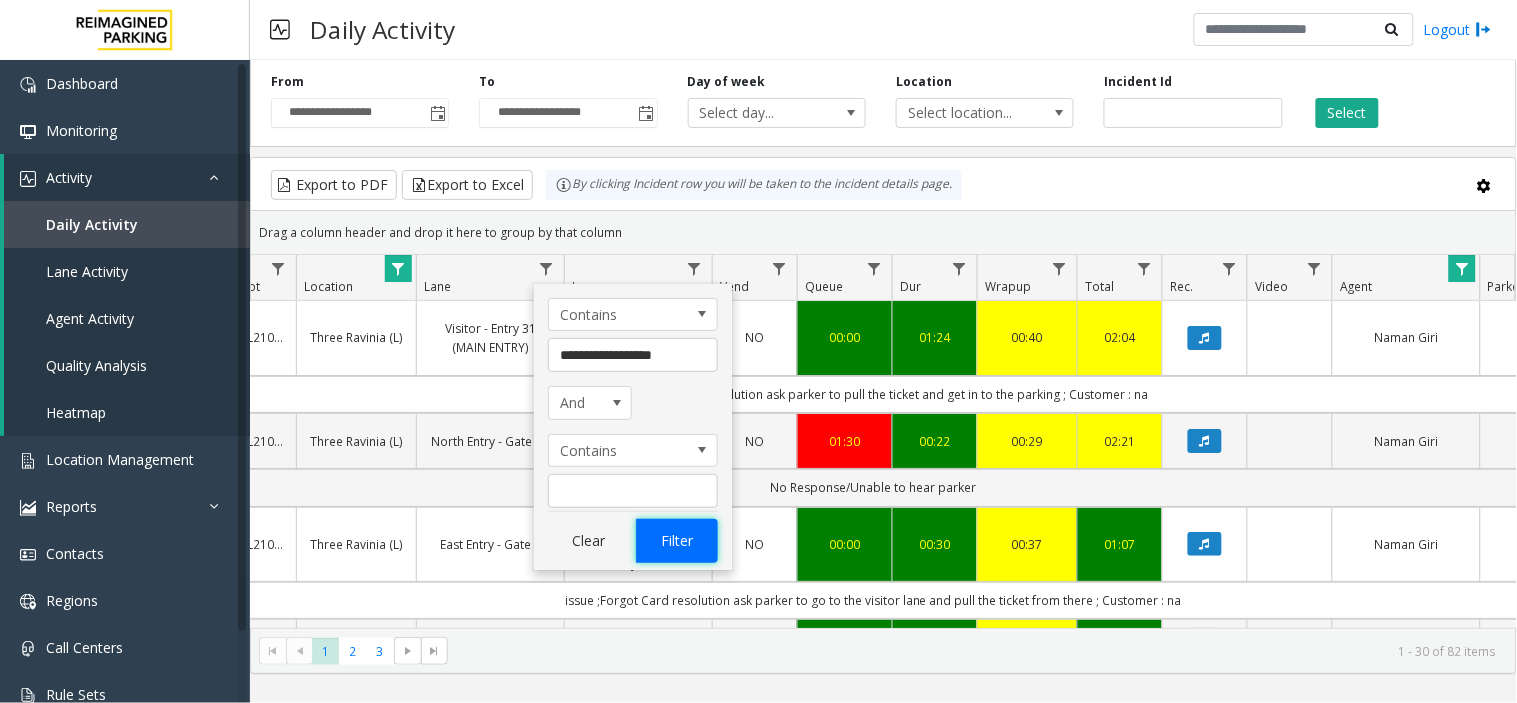 click on "Filter" 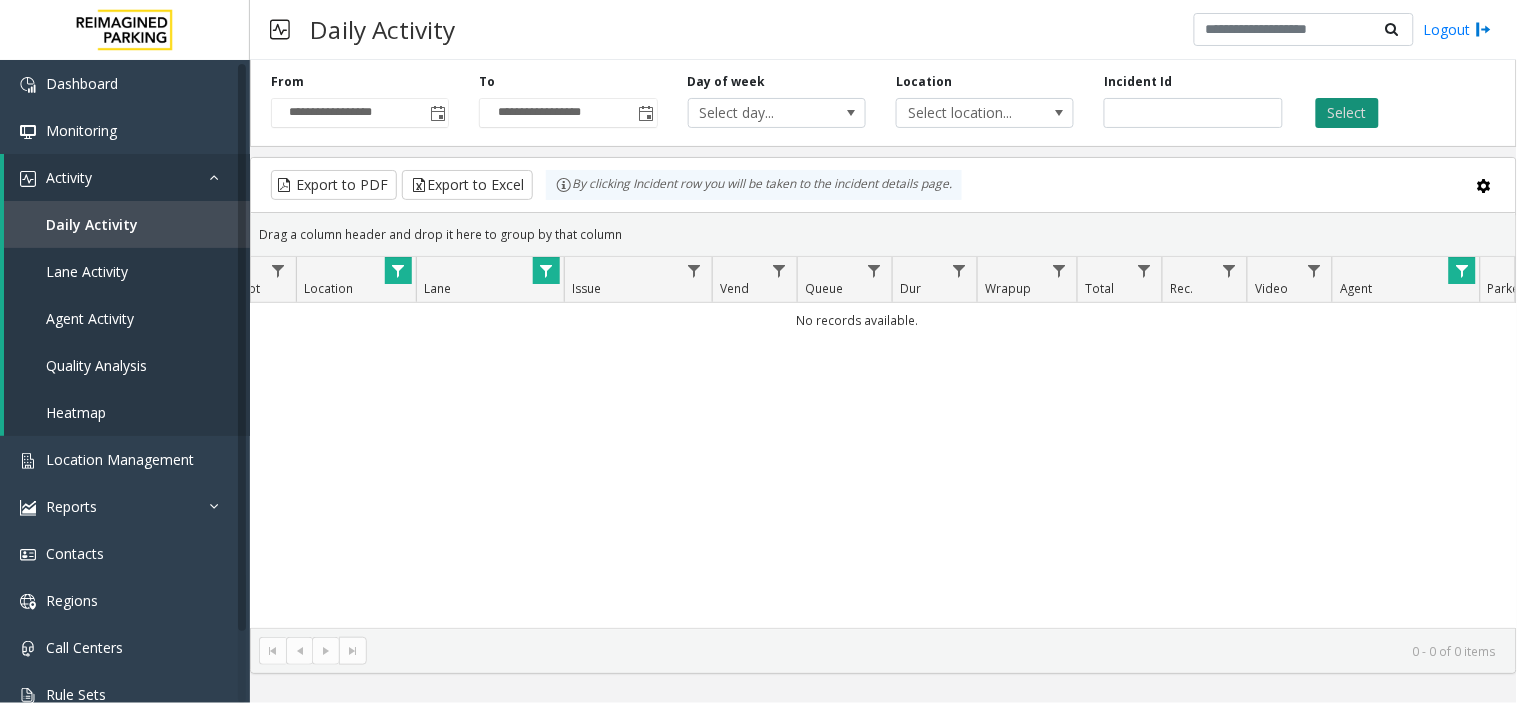 click on "Select" 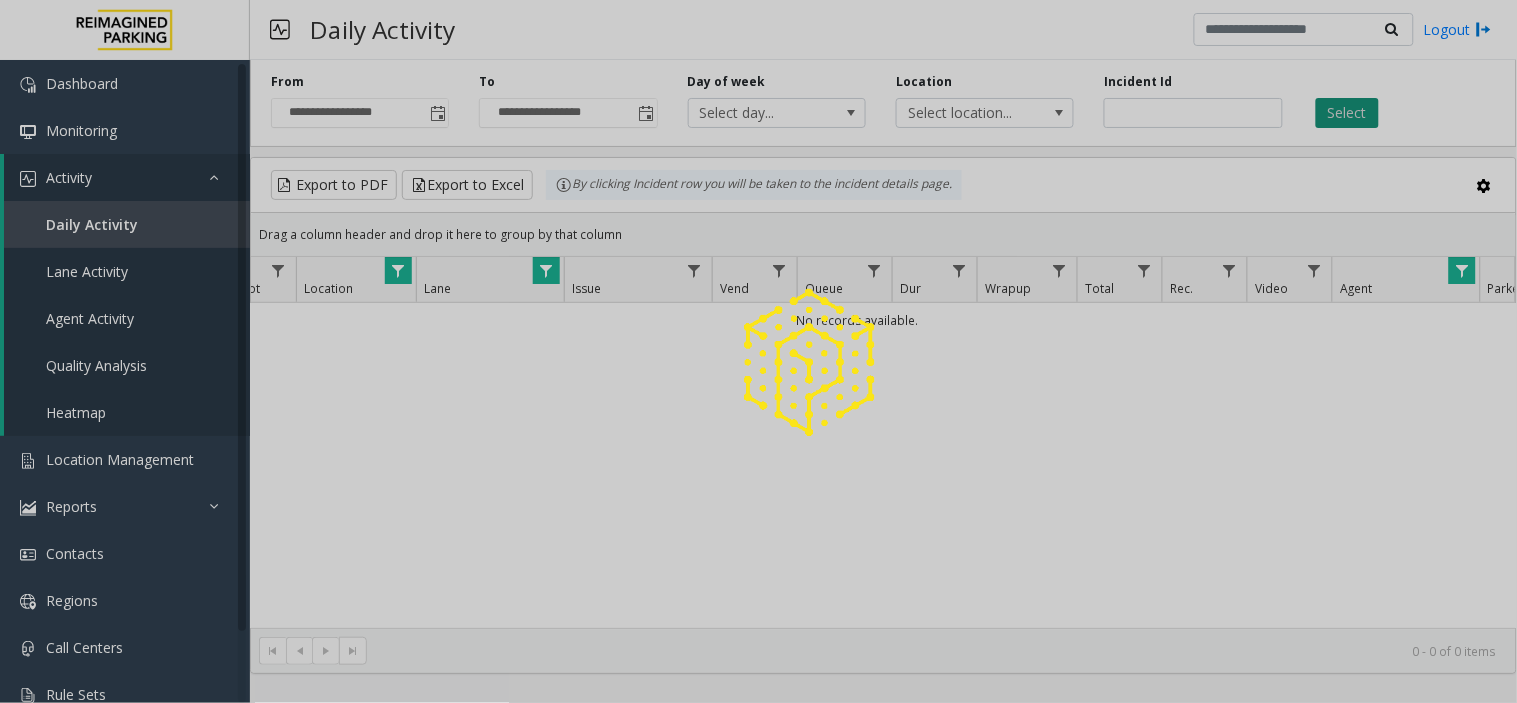click 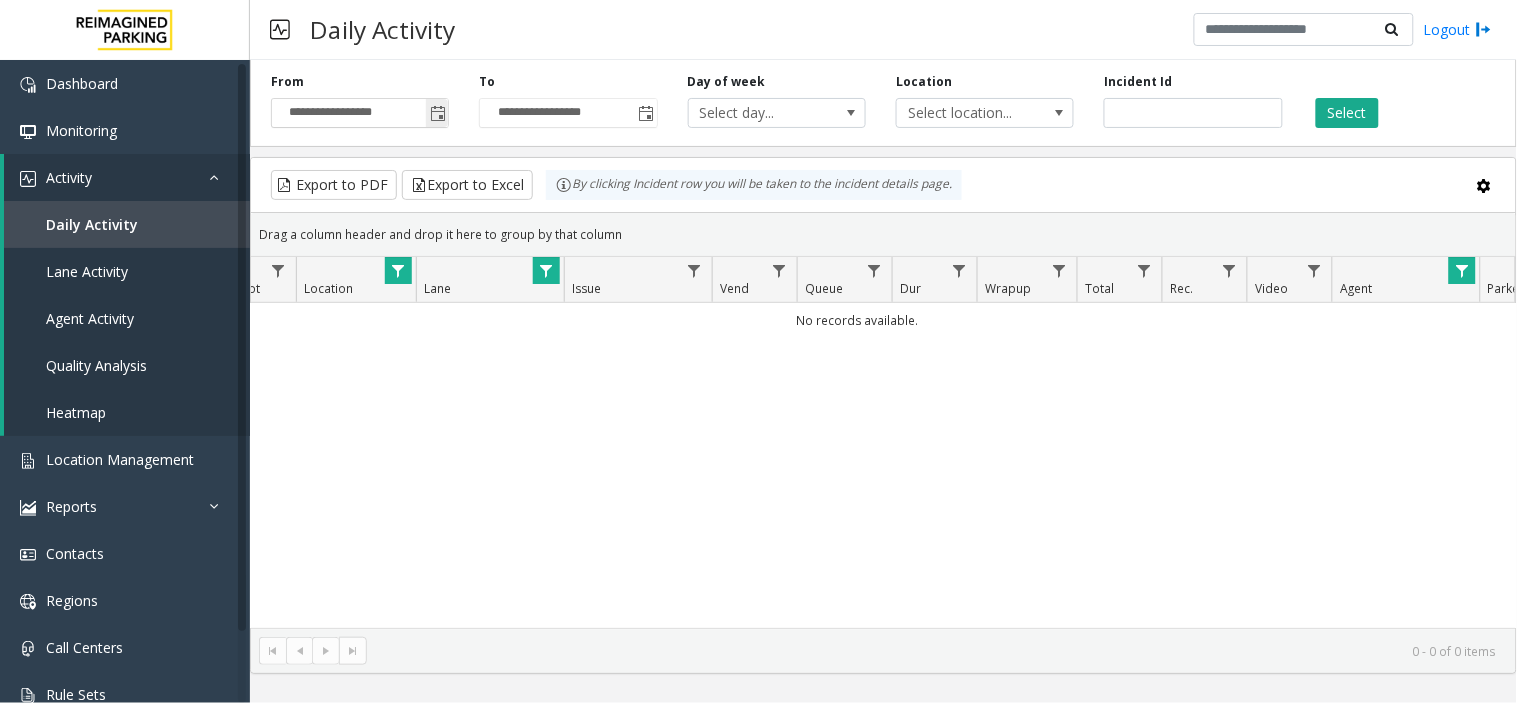 click 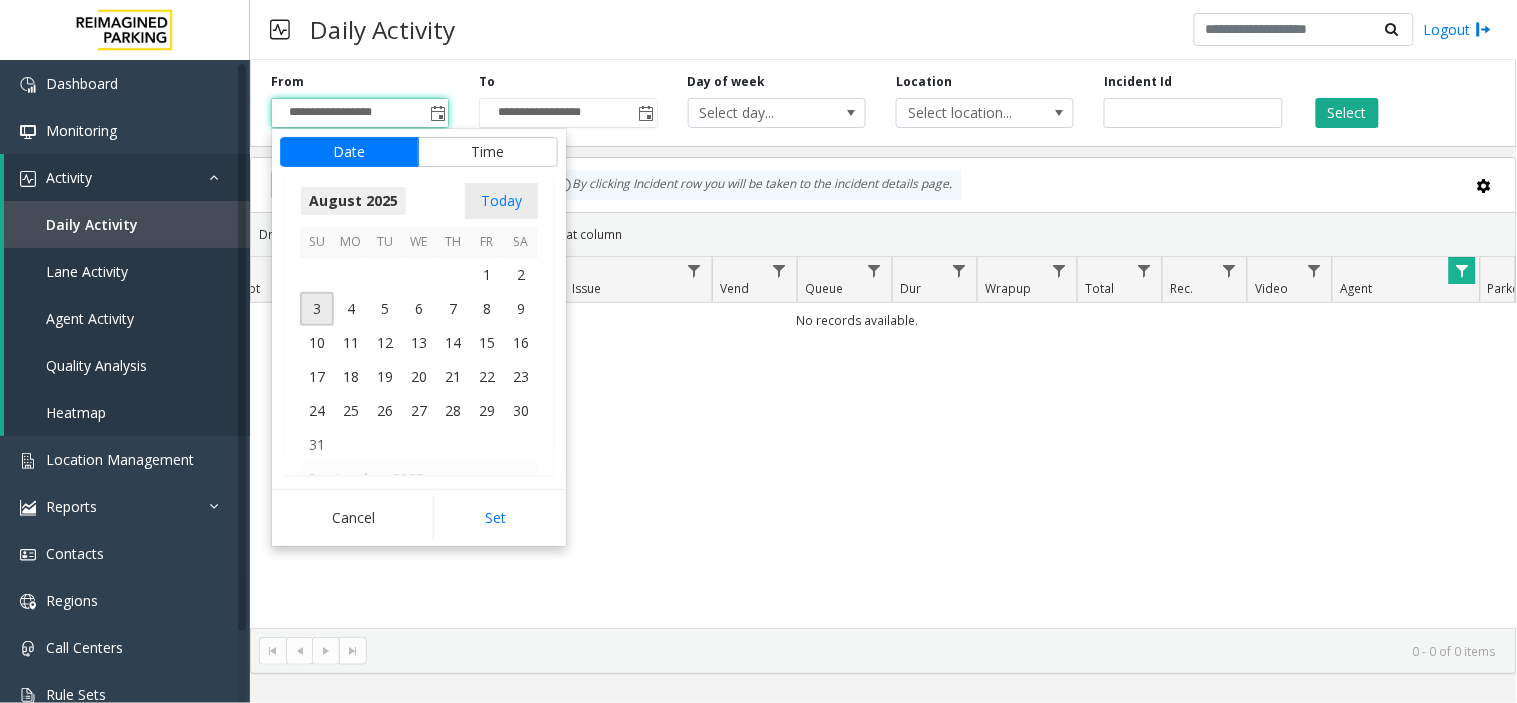 click on "August 2025" at bounding box center (353, 201) 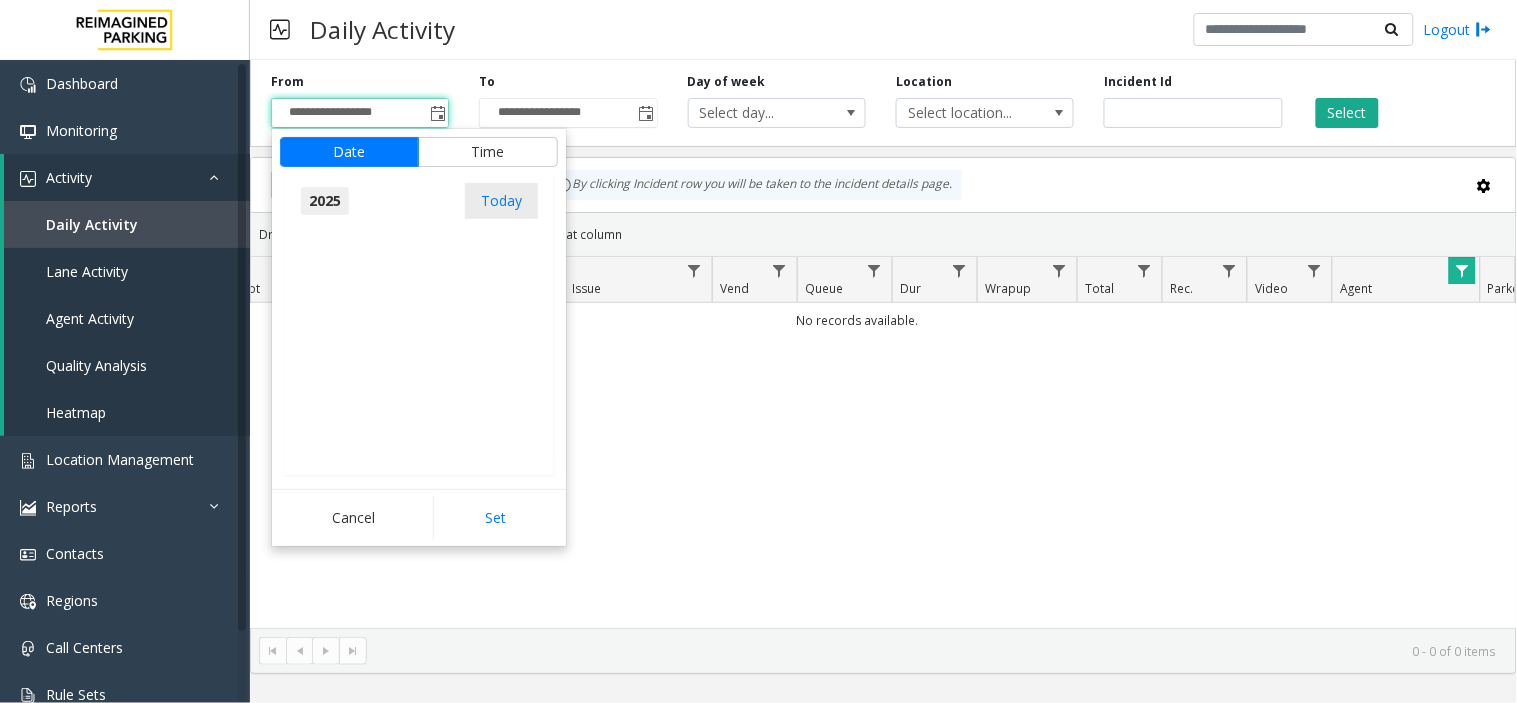 scroll, scrollTop: 21343, scrollLeft: 0, axis: vertical 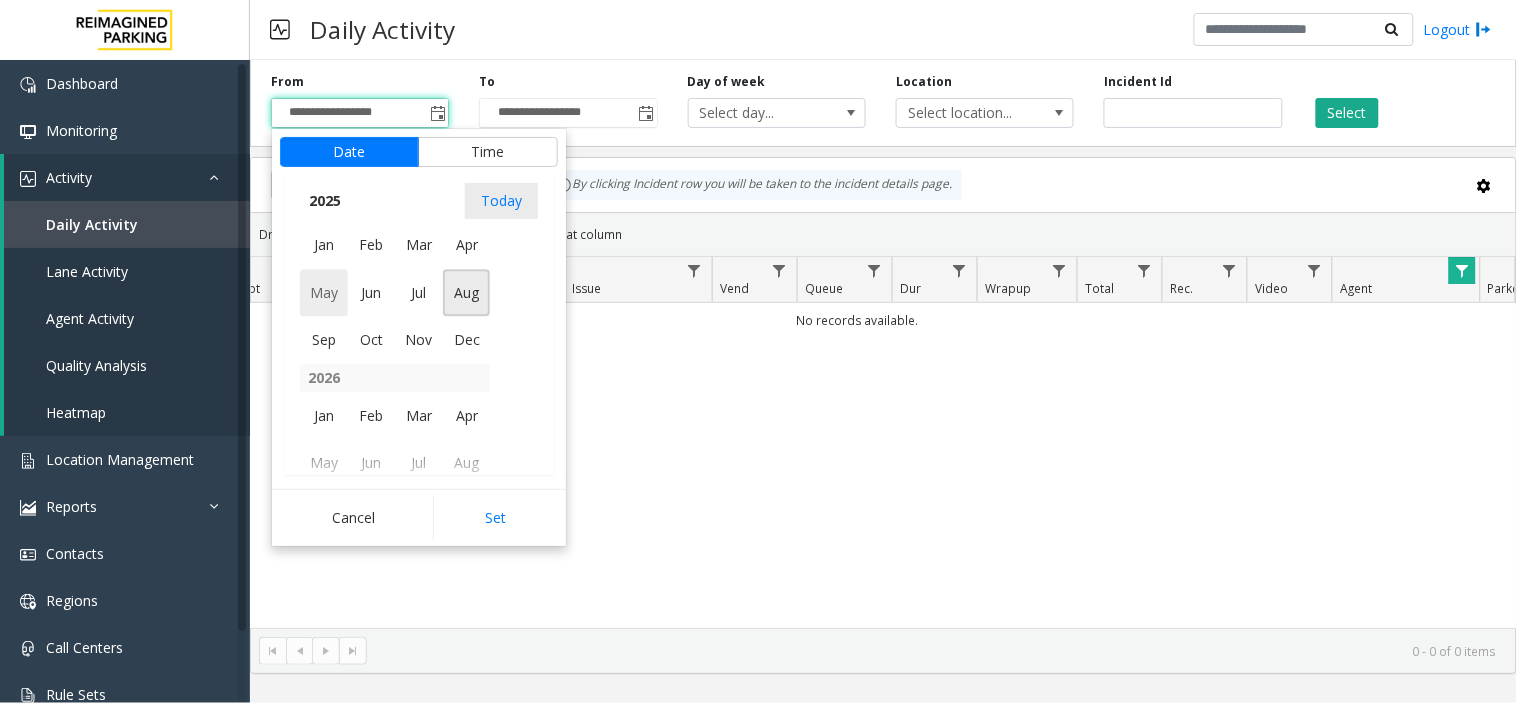 click on "May" at bounding box center [324, 293] 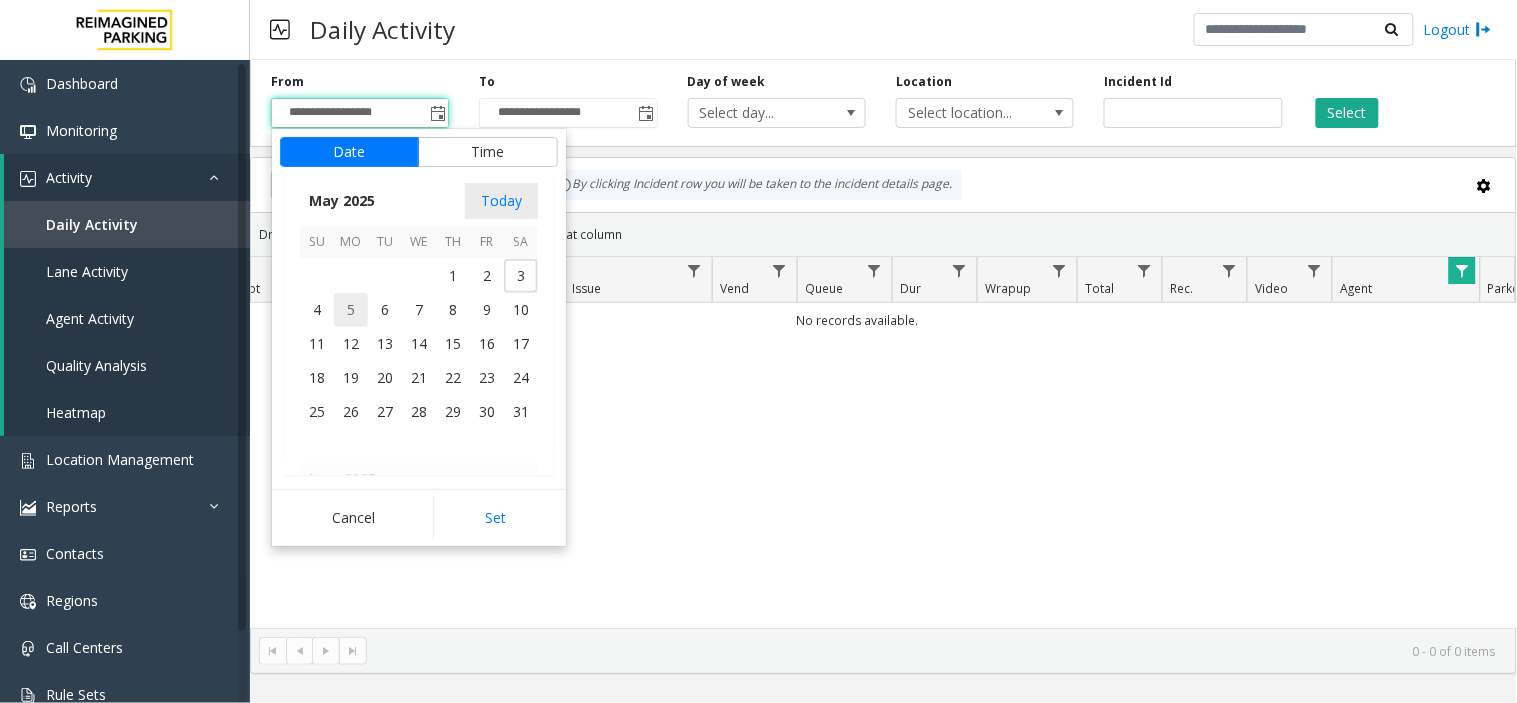 click on "5" at bounding box center [351, 310] 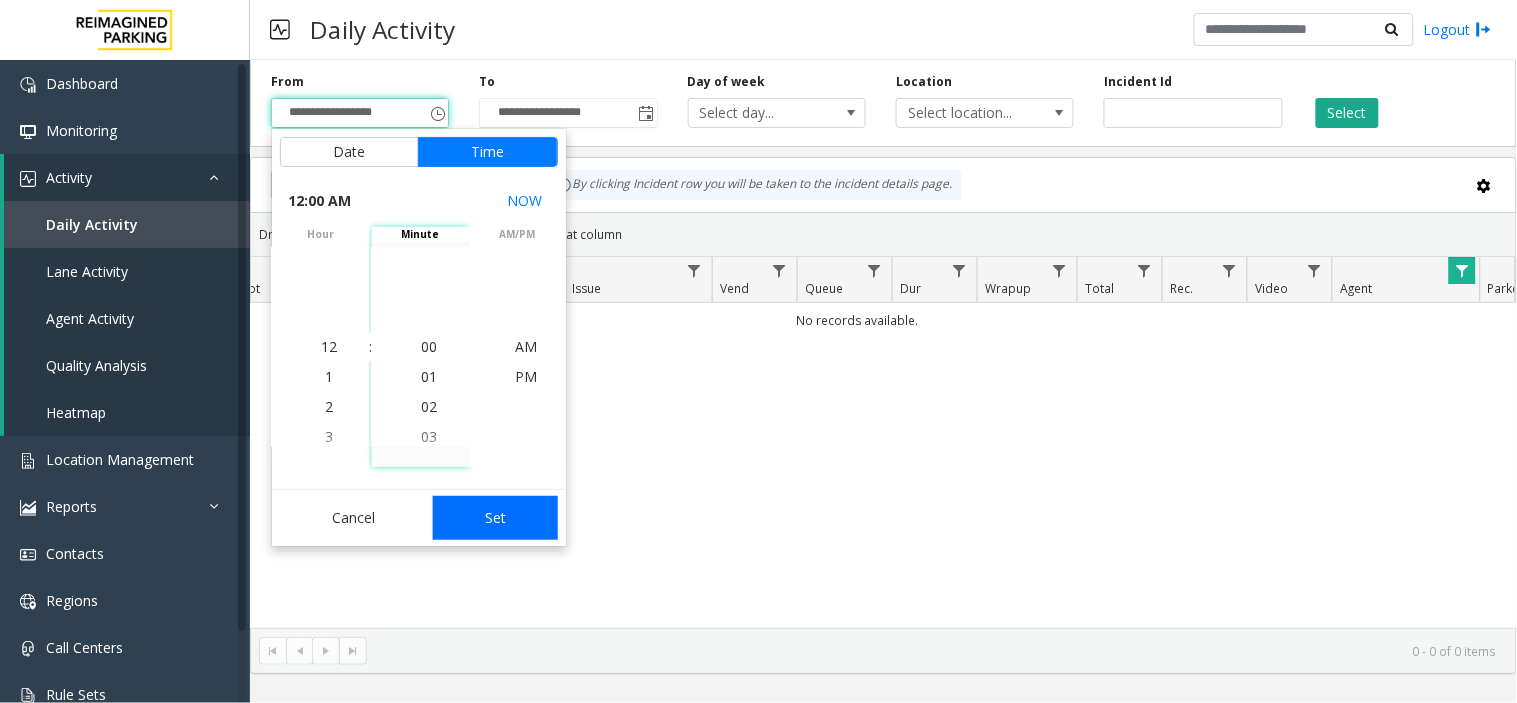 click on "Set" 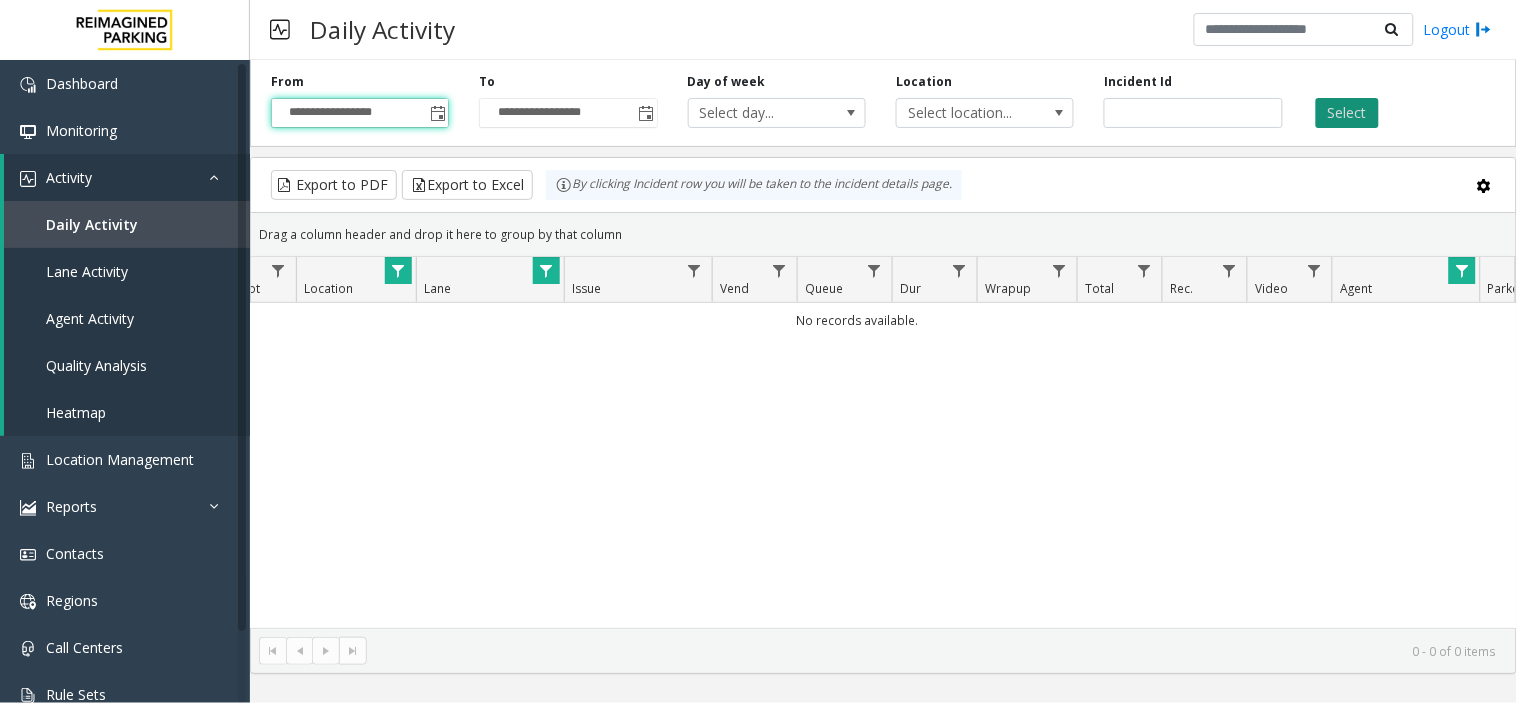 click on "Select" 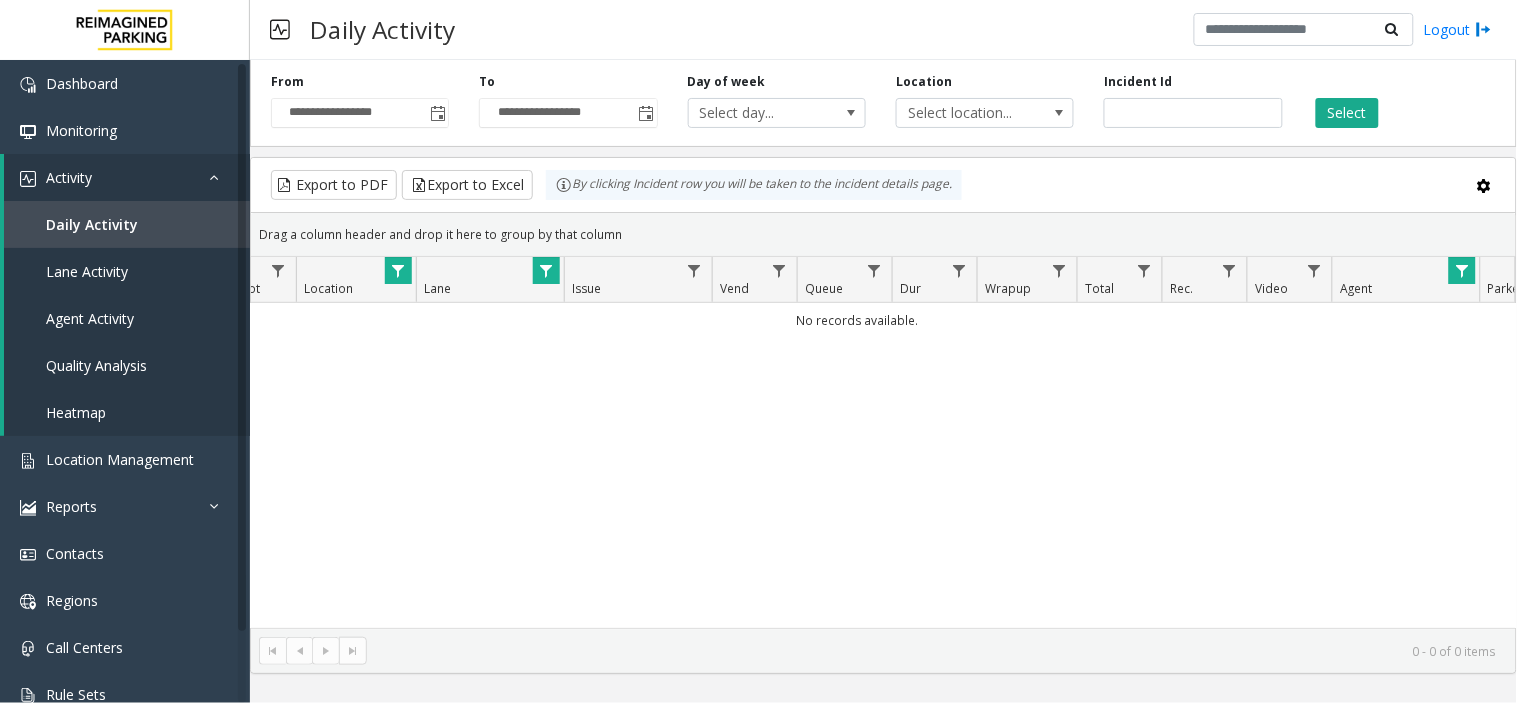 click 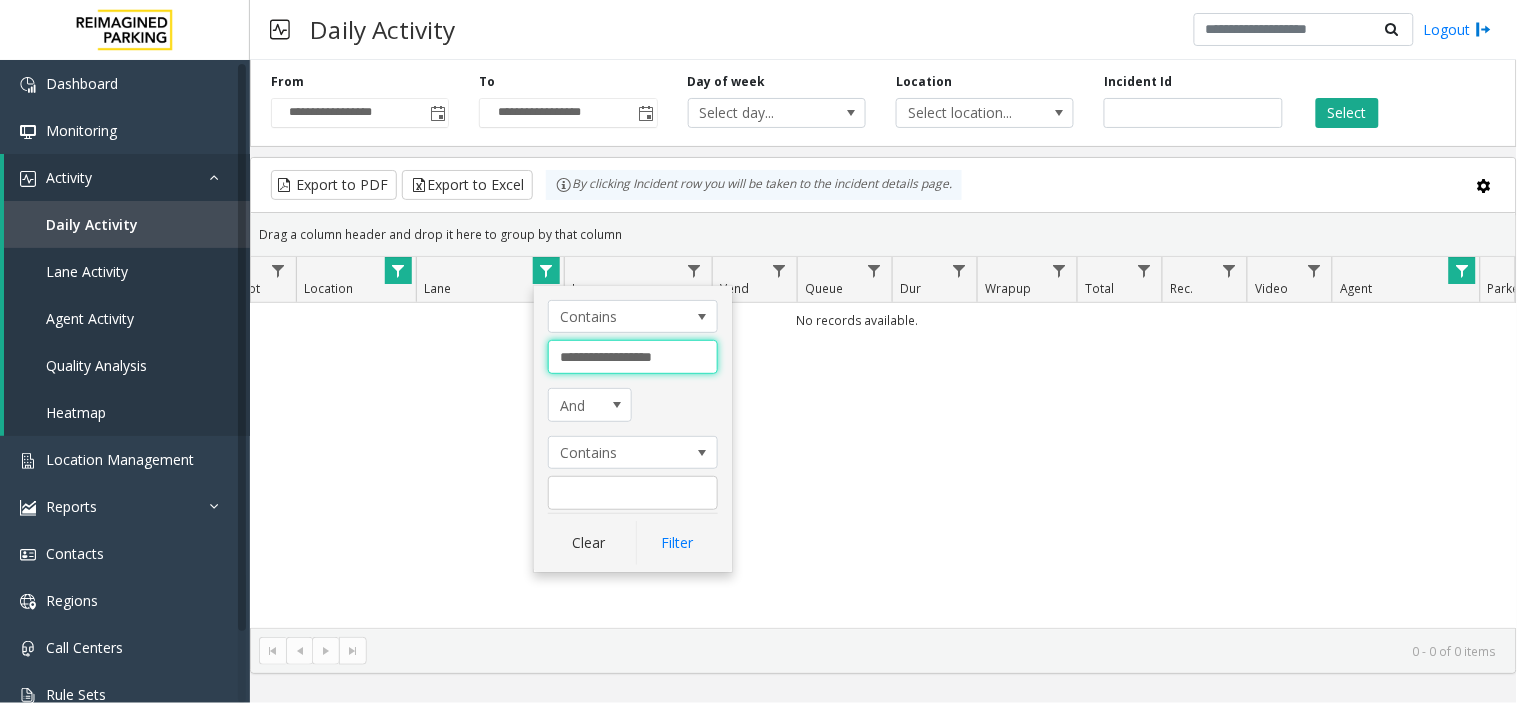drag, startPoint x: 678, startPoint y: 356, endPoint x: 536, endPoint y: 345, distance: 142.42542 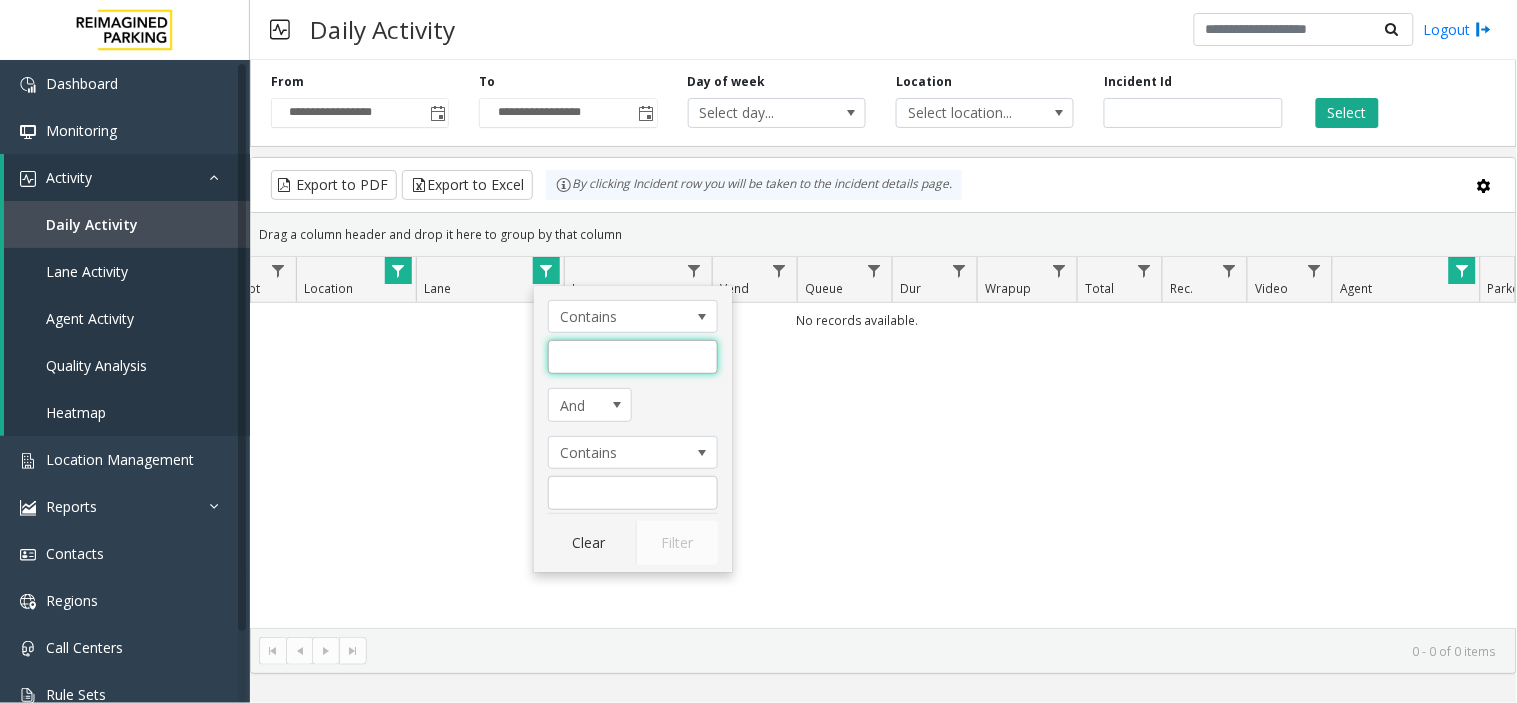 click 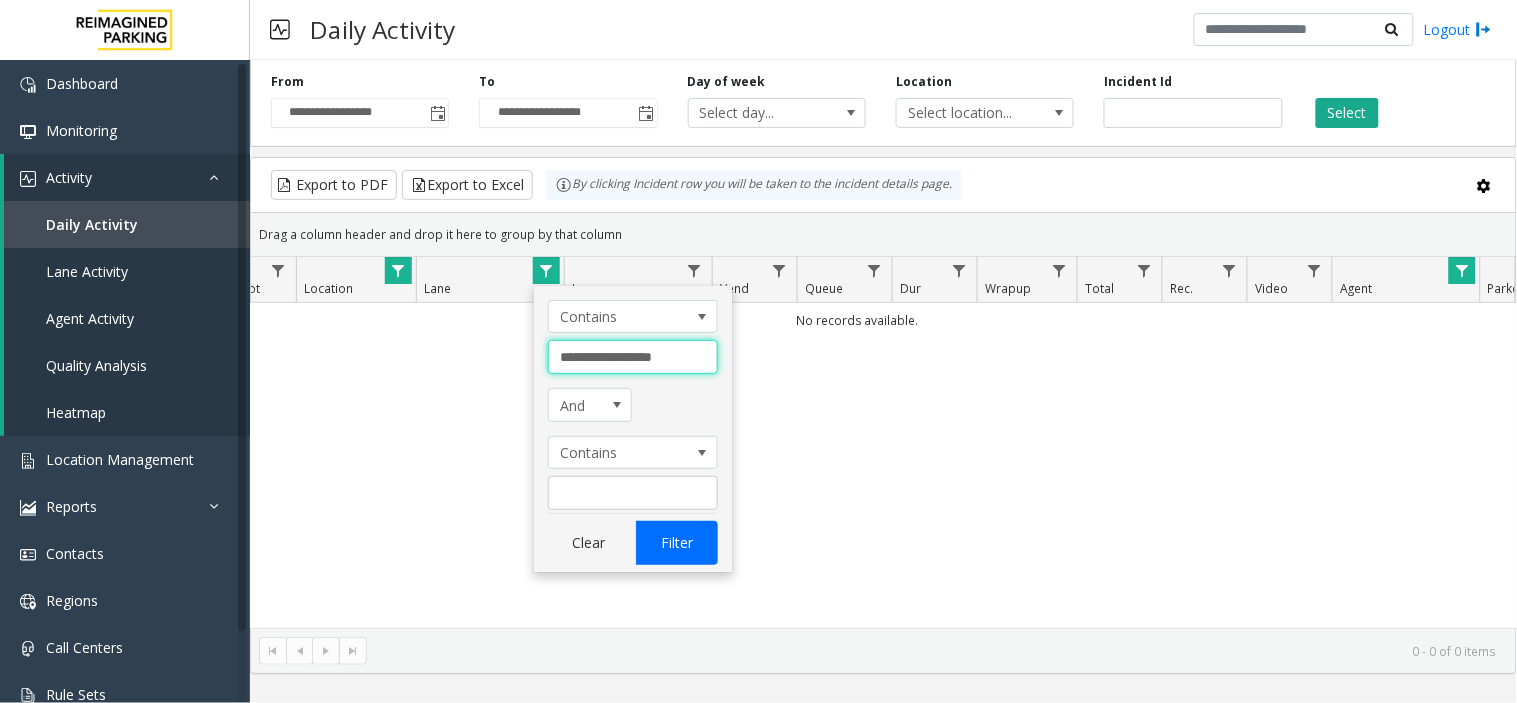 type on "**********" 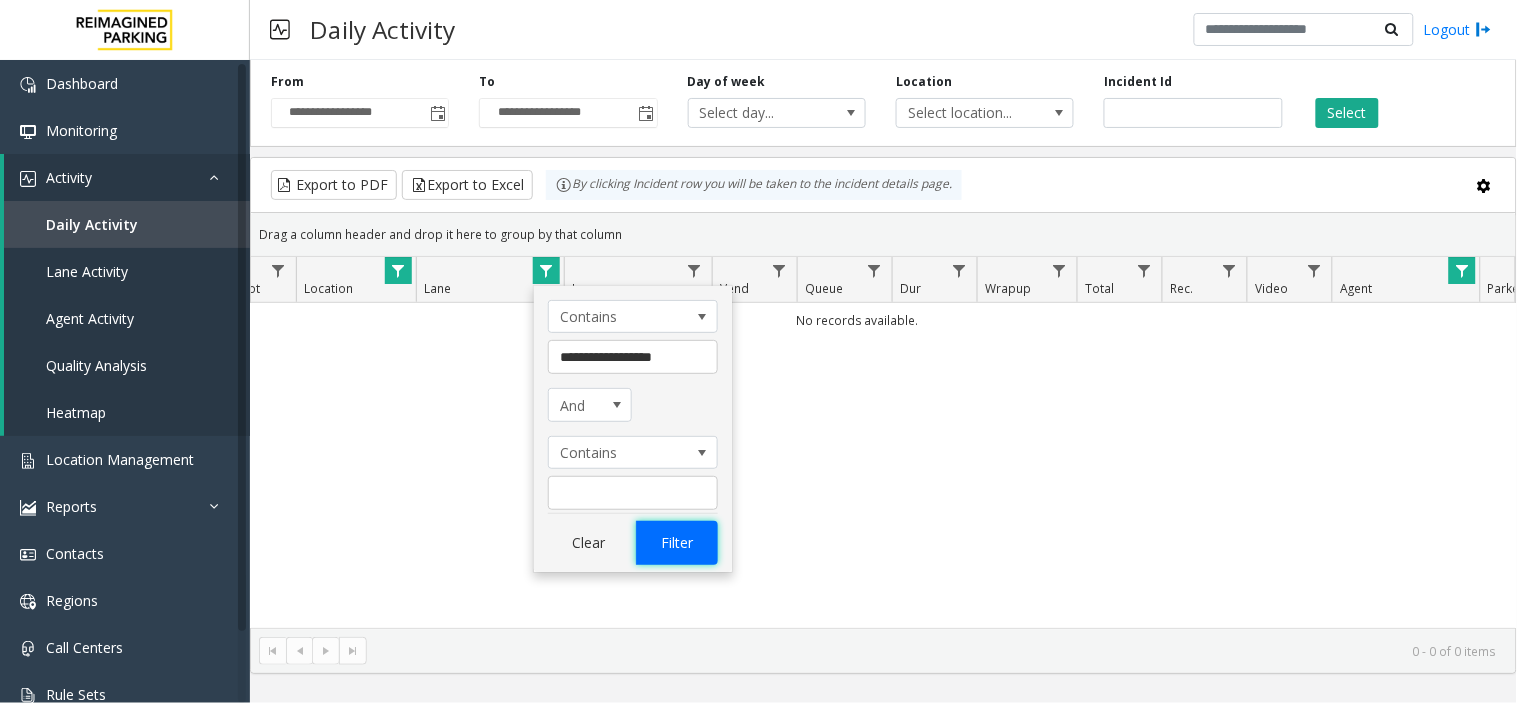 click on "Filter" 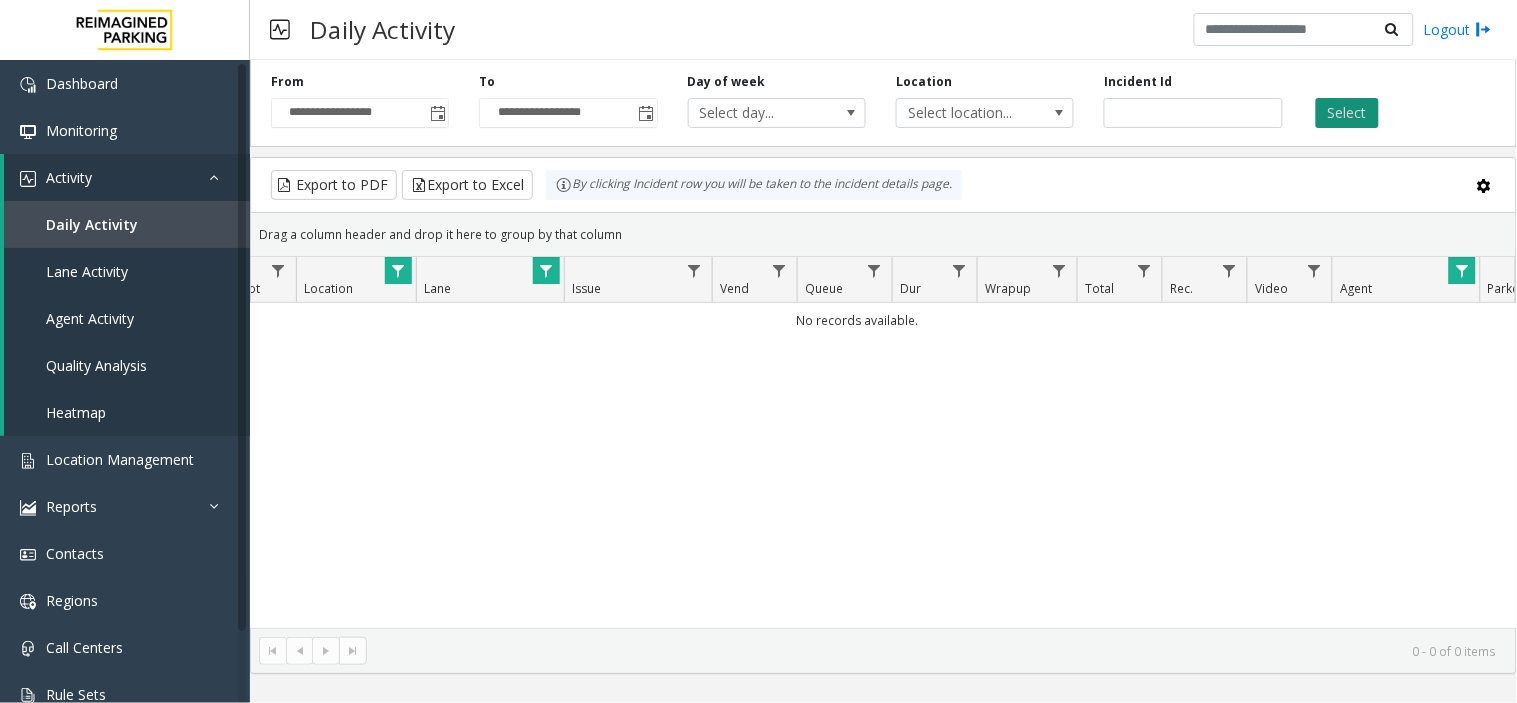 click on "Select" 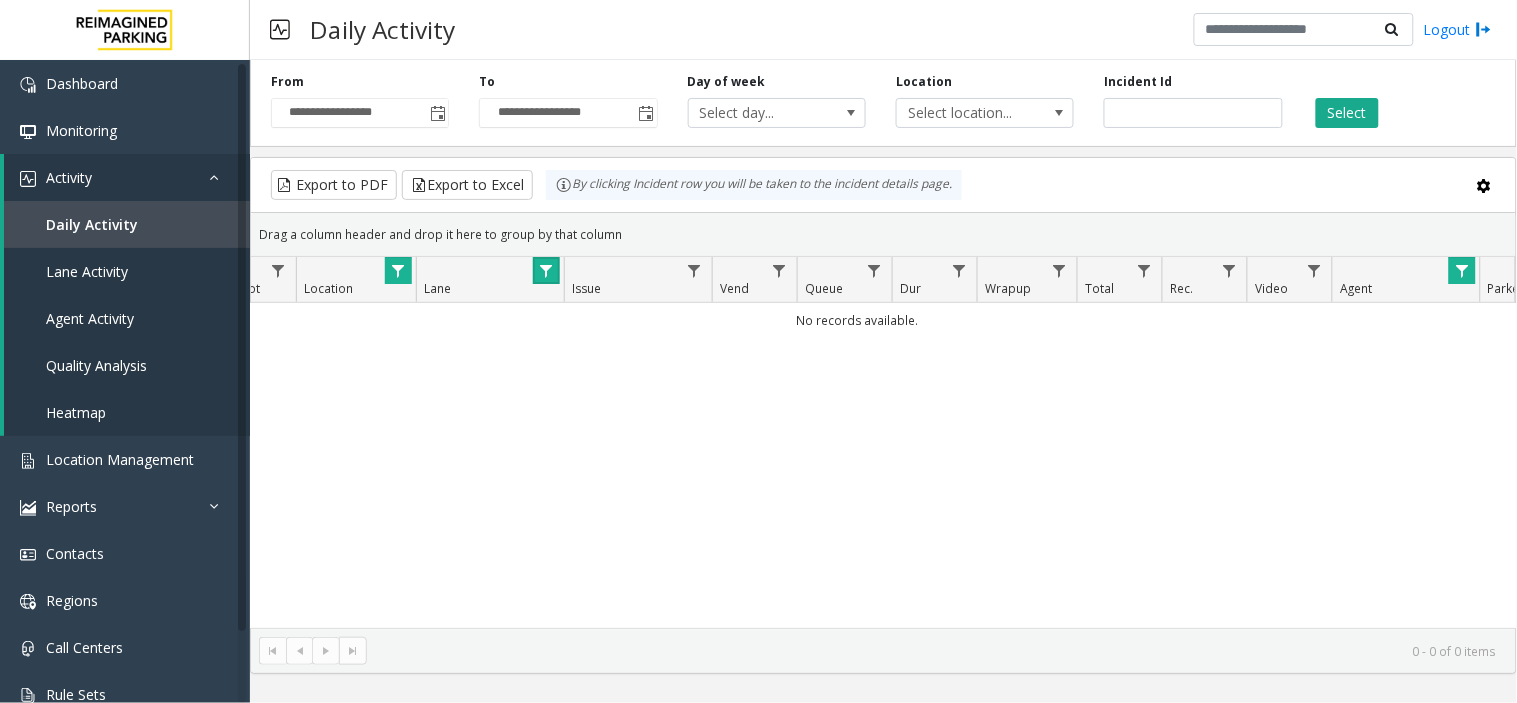 click 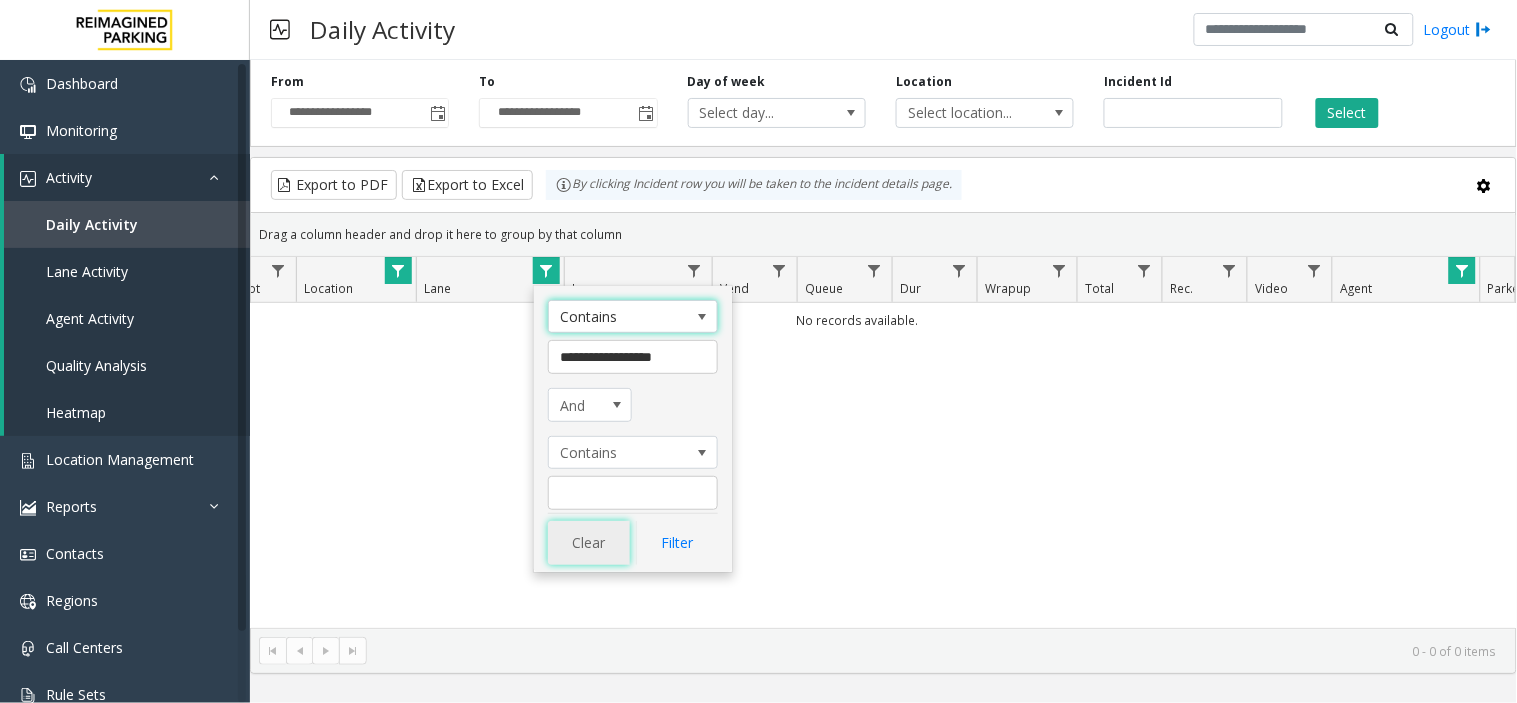 click on "Clear" 